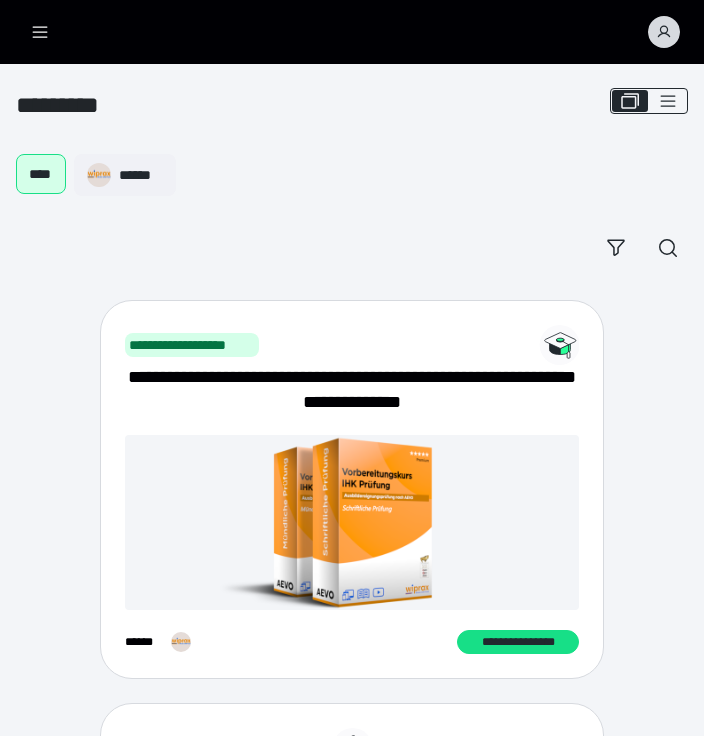 scroll, scrollTop: 0, scrollLeft: 0, axis: both 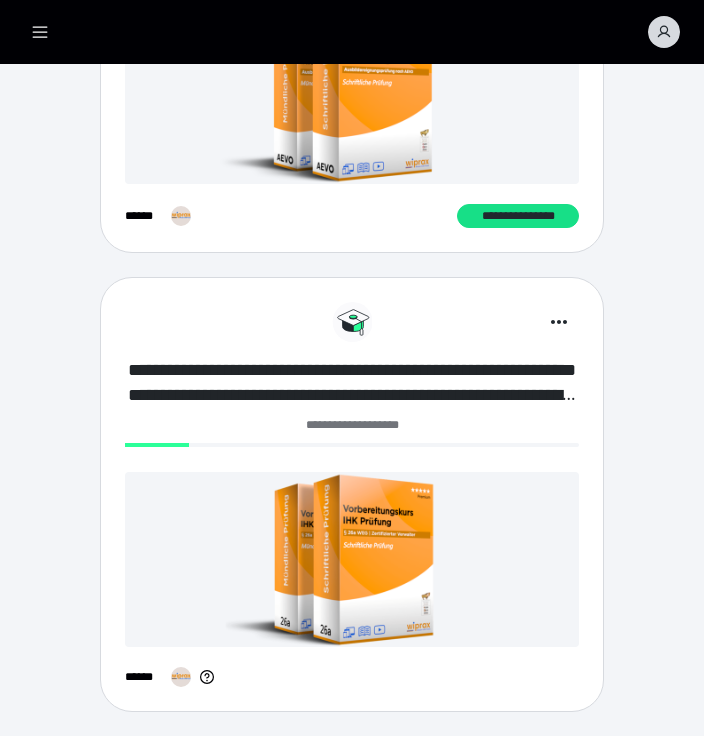 click on "**********" at bounding box center [352, 383] 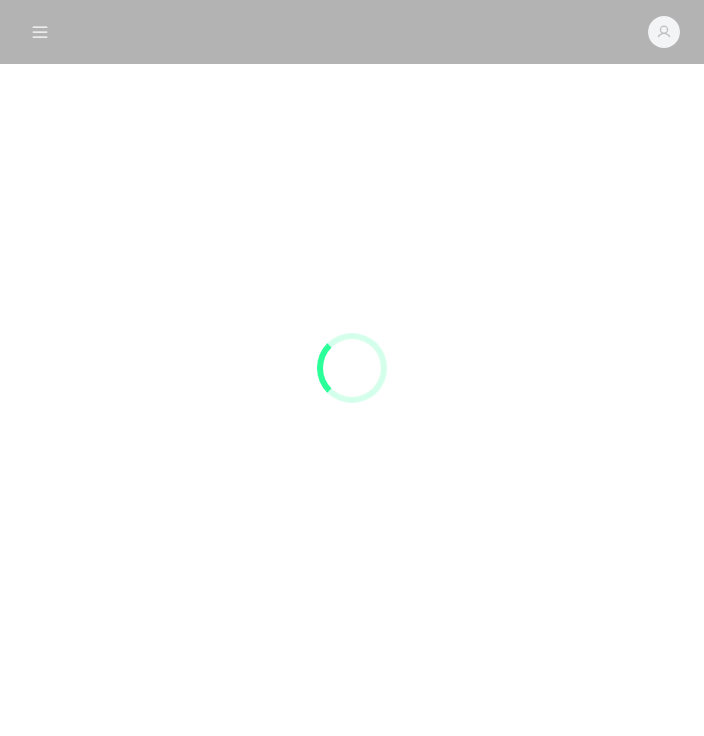 scroll, scrollTop: 0, scrollLeft: 0, axis: both 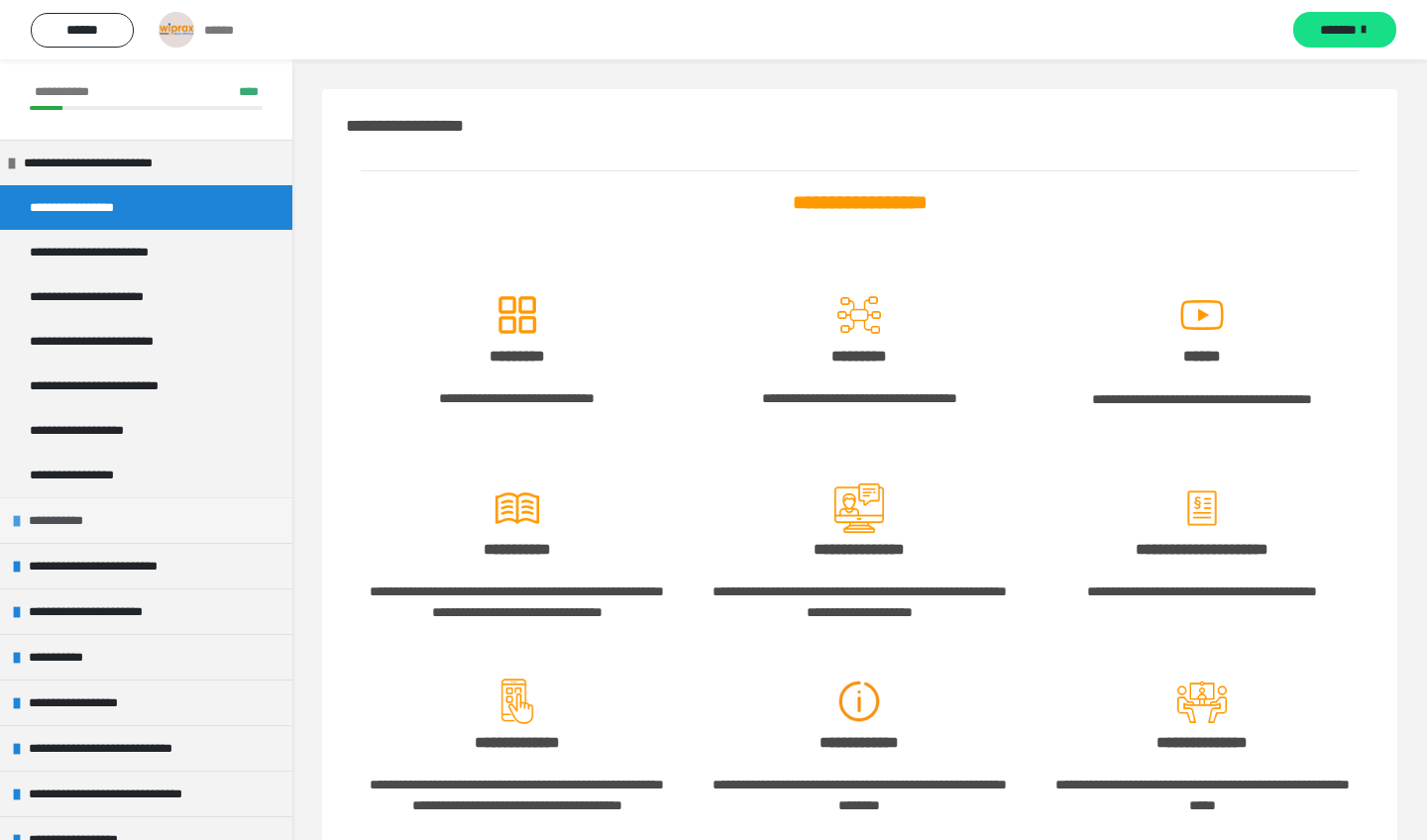 click on "**********" at bounding box center [63, 520] 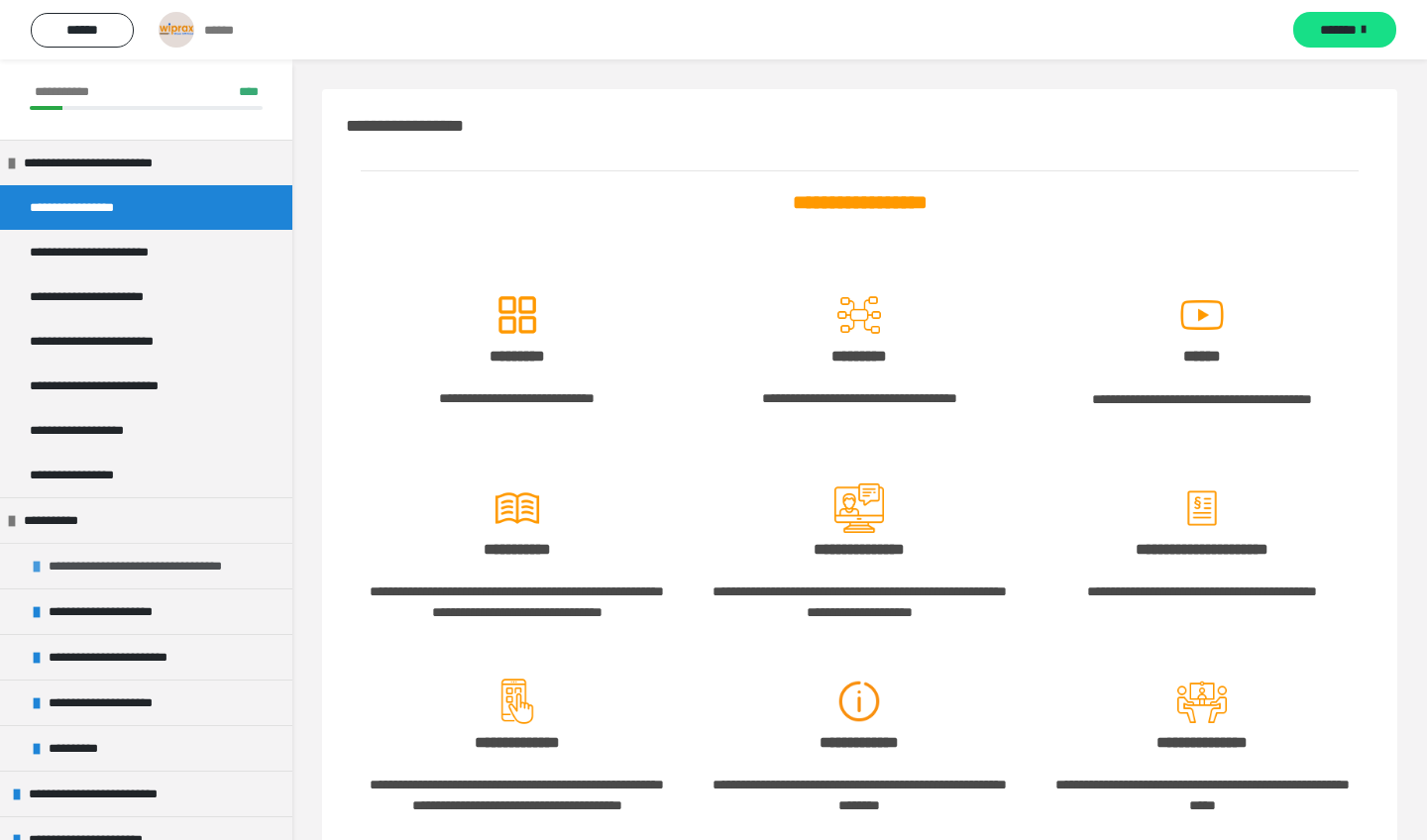 click on "**********" at bounding box center (163, 566) 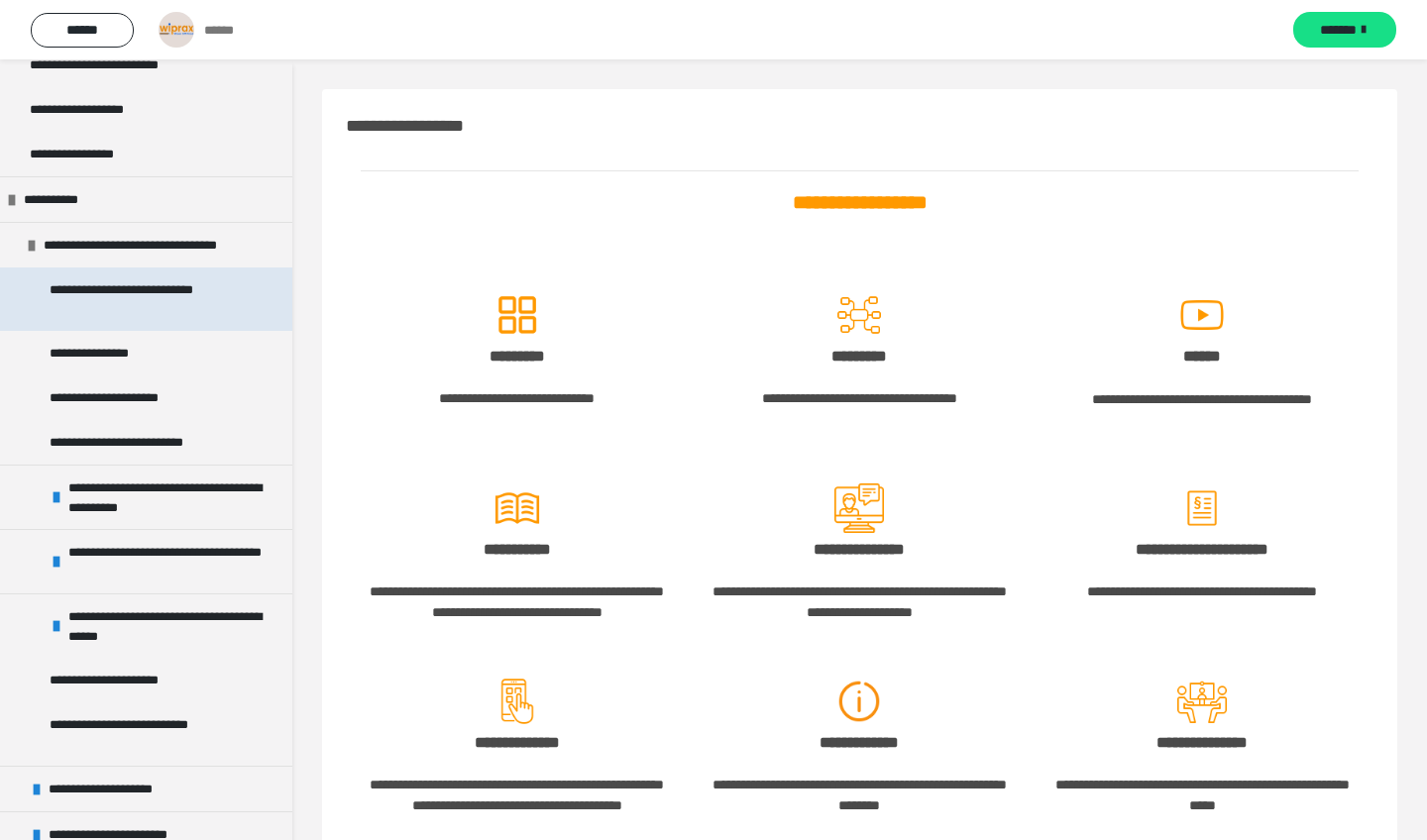 scroll, scrollTop: 440, scrollLeft: 0, axis: vertical 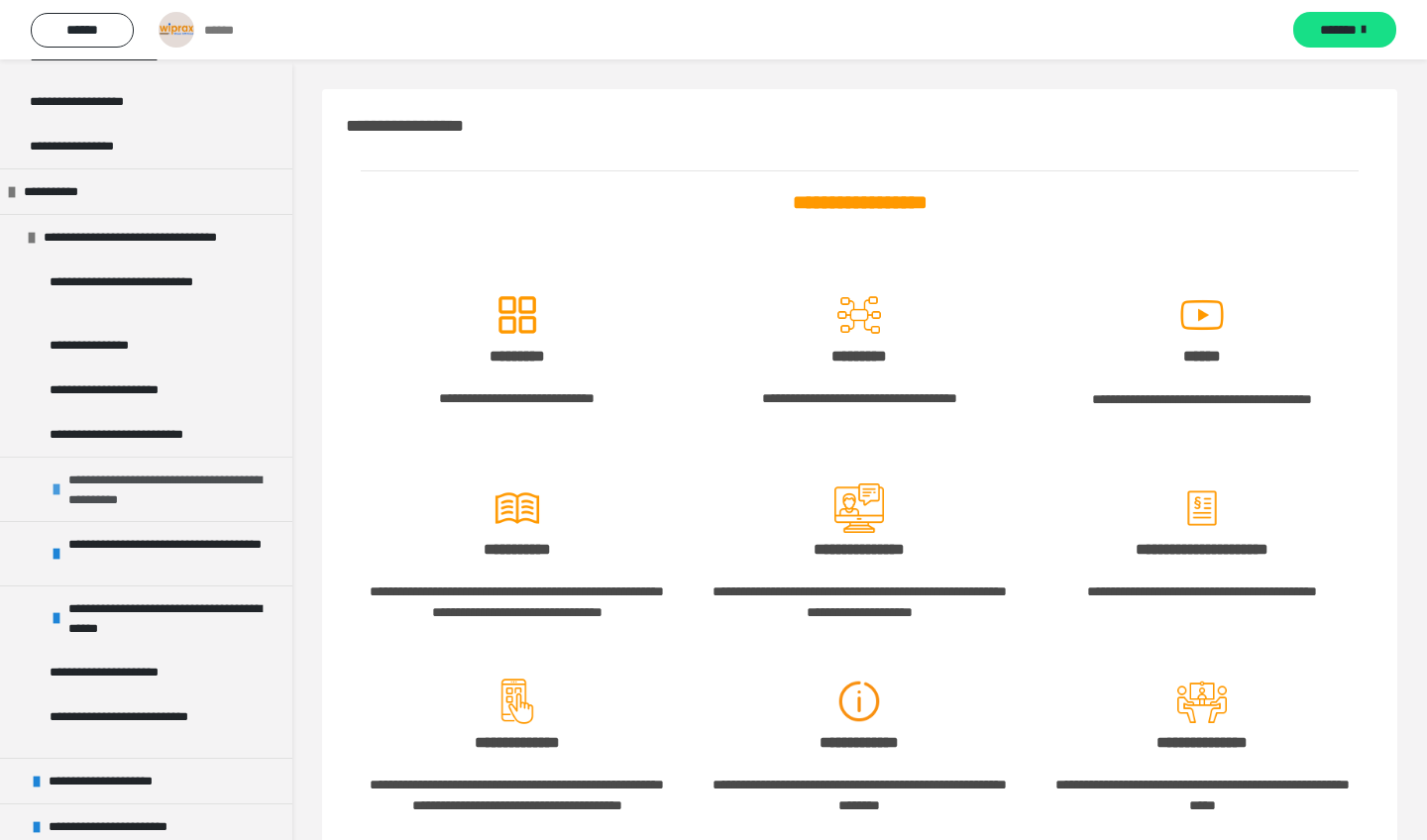 click on "**********" at bounding box center [175, 489] 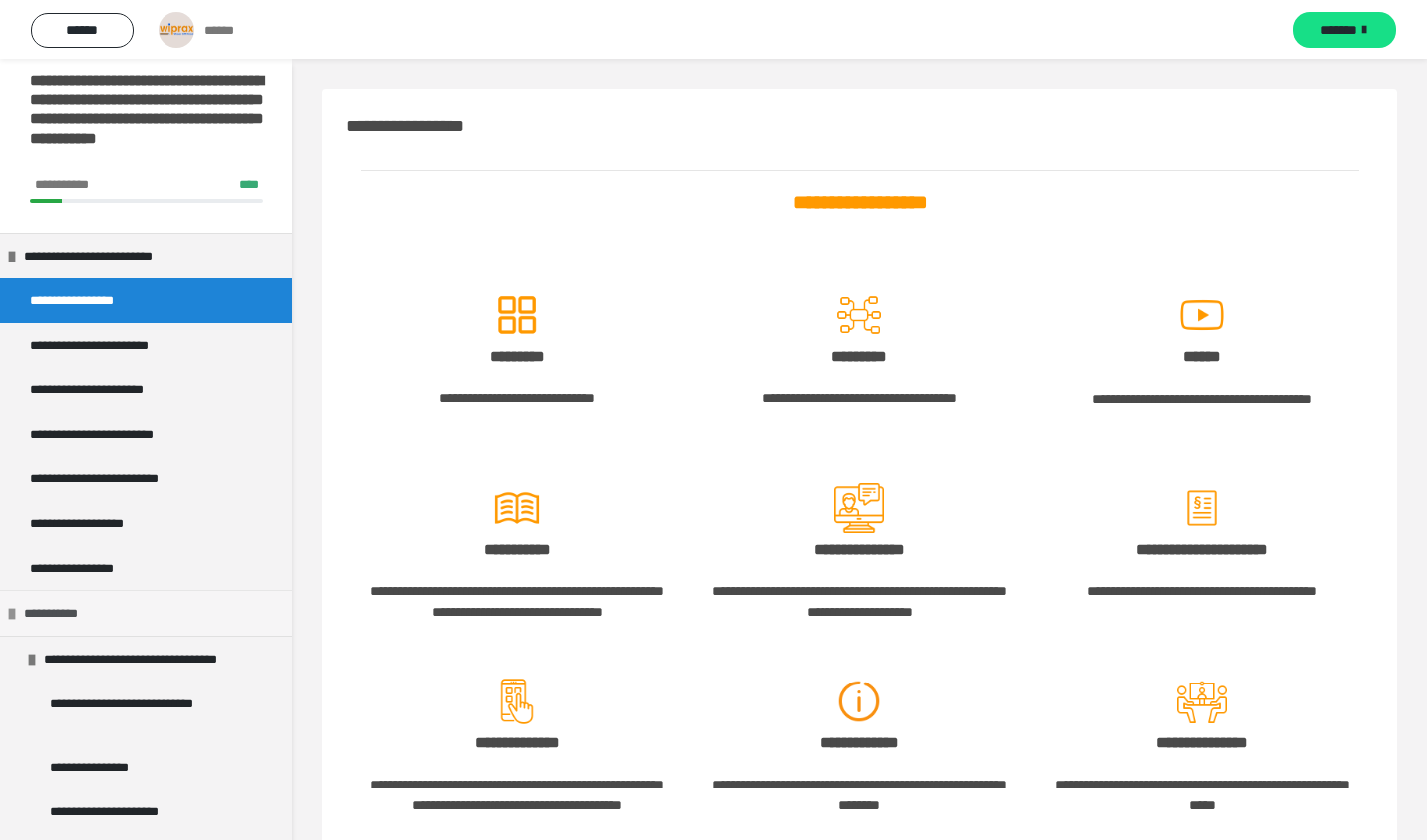 scroll, scrollTop: 25, scrollLeft: 0, axis: vertical 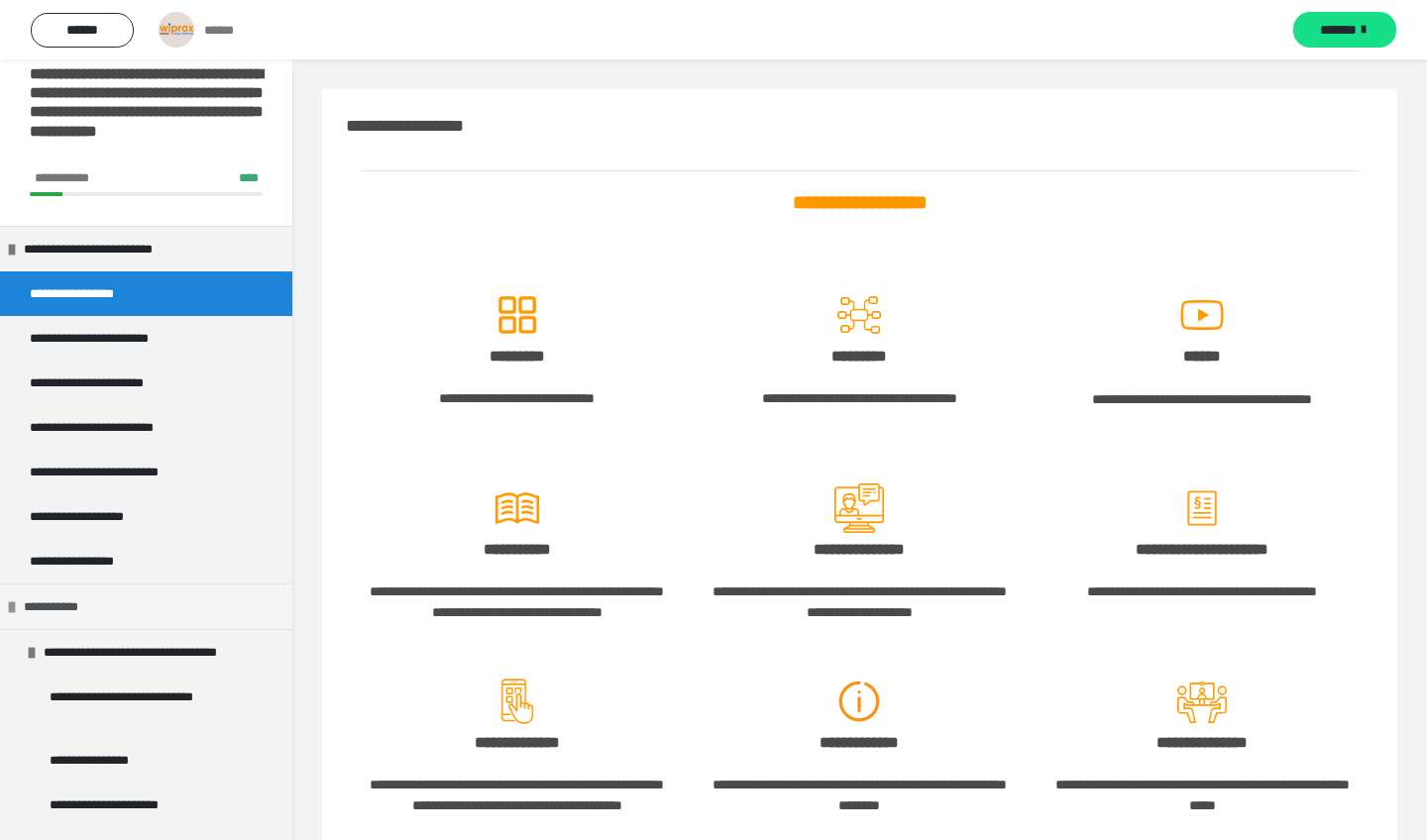 click on "**********" at bounding box center [146, 606] 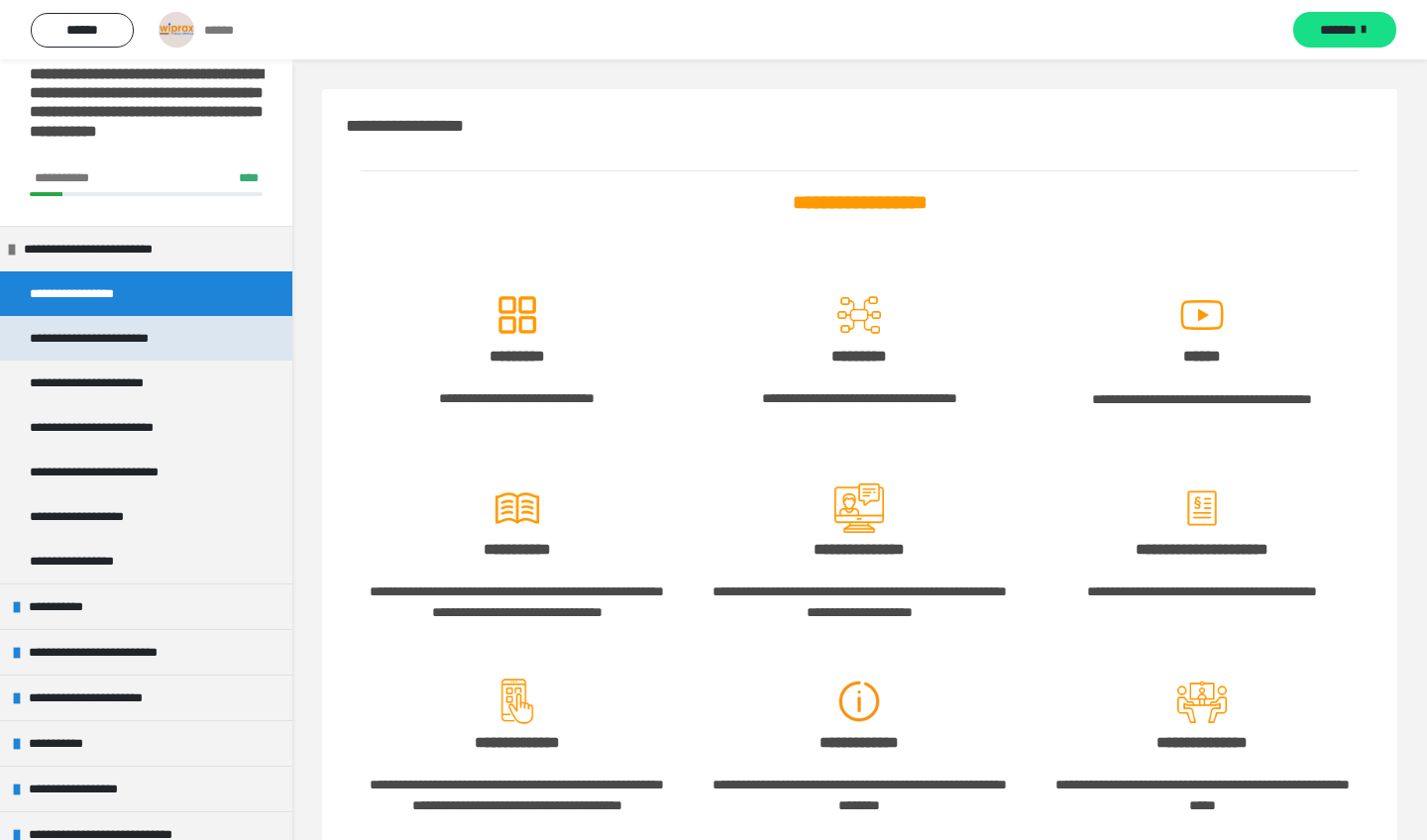 click on "**********" at bounding box center [110, 338] 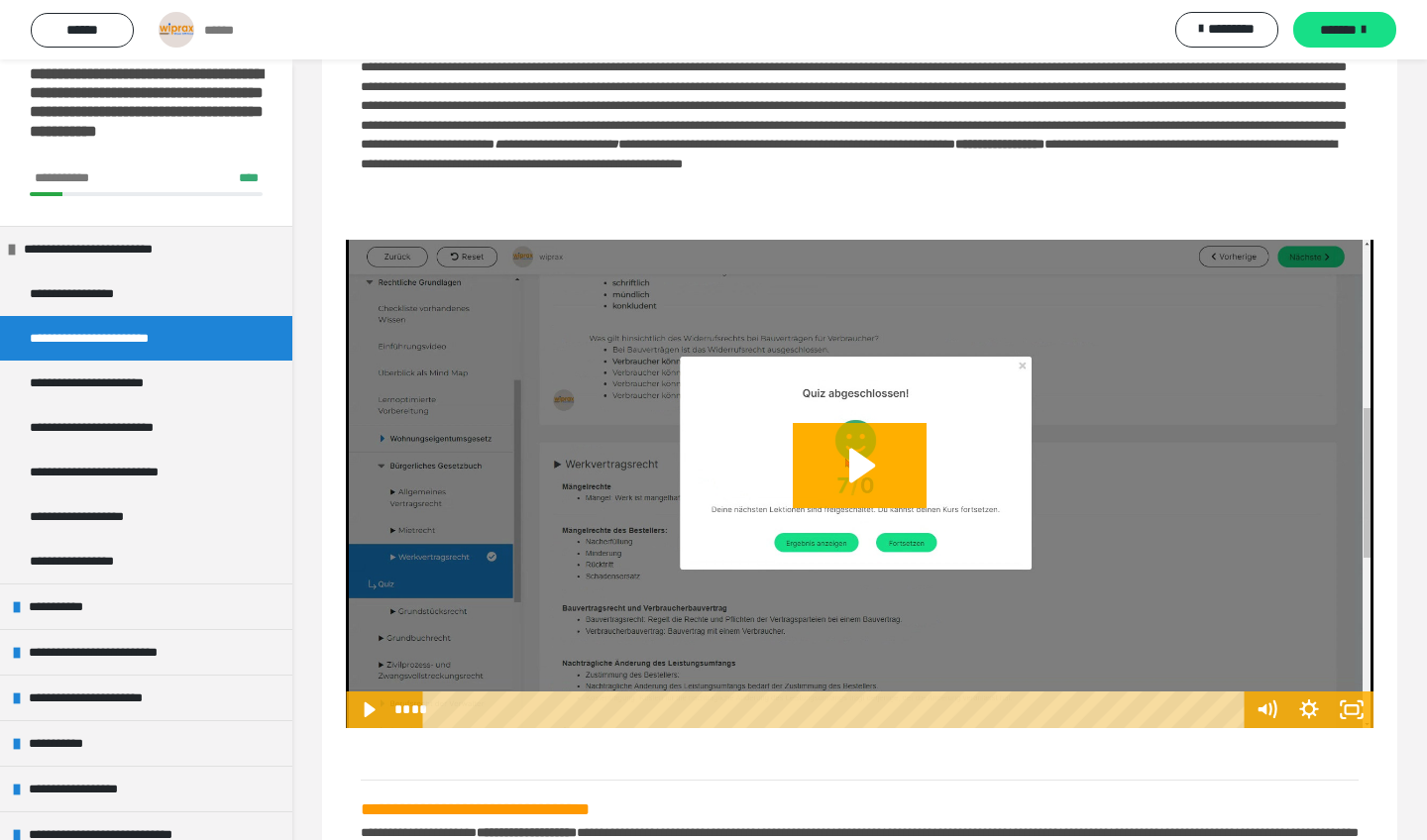 scroll, scrollTop: 800, scrollLeft: 0, axis: vertical 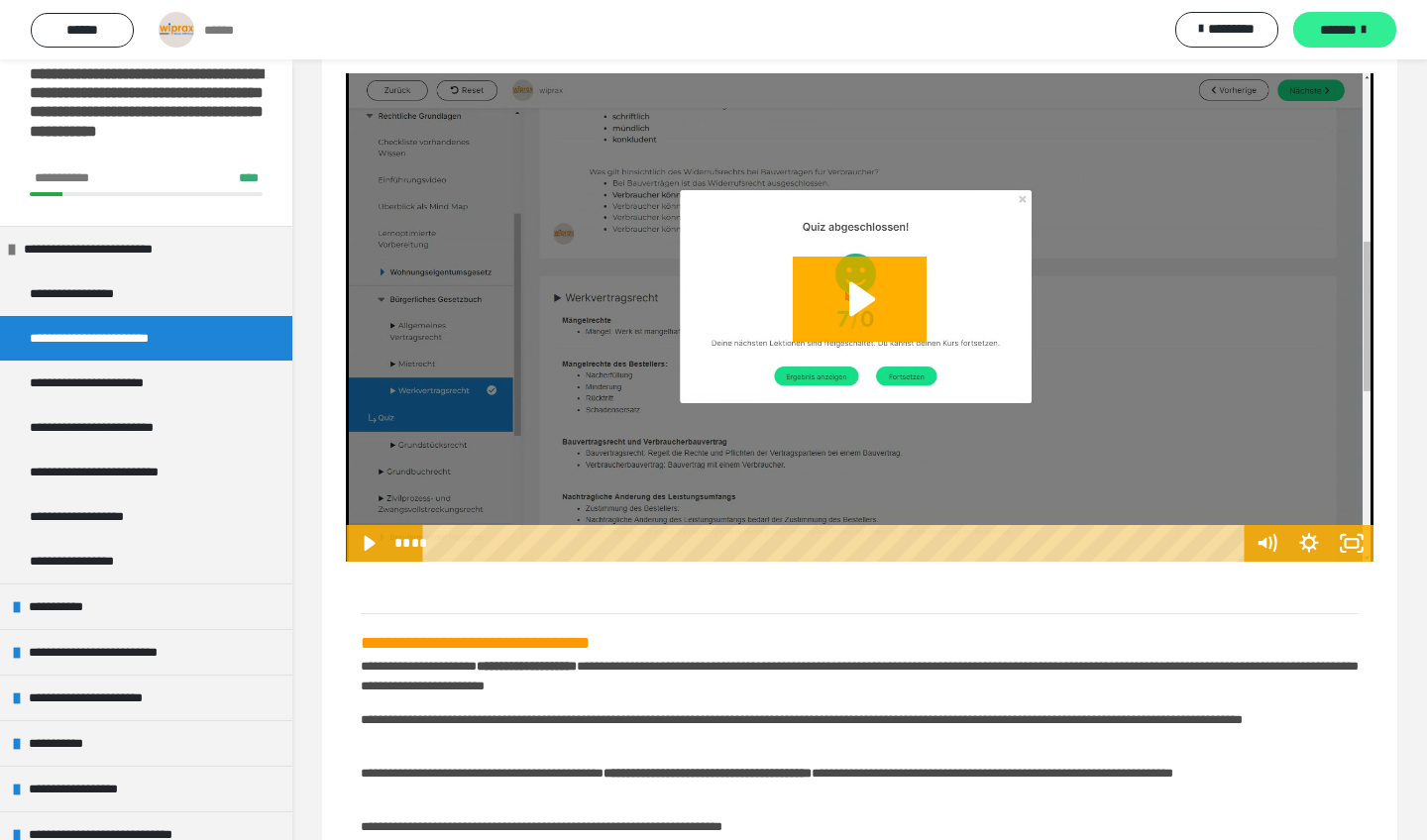 click on "*******" at bounding box center [1338, 30] 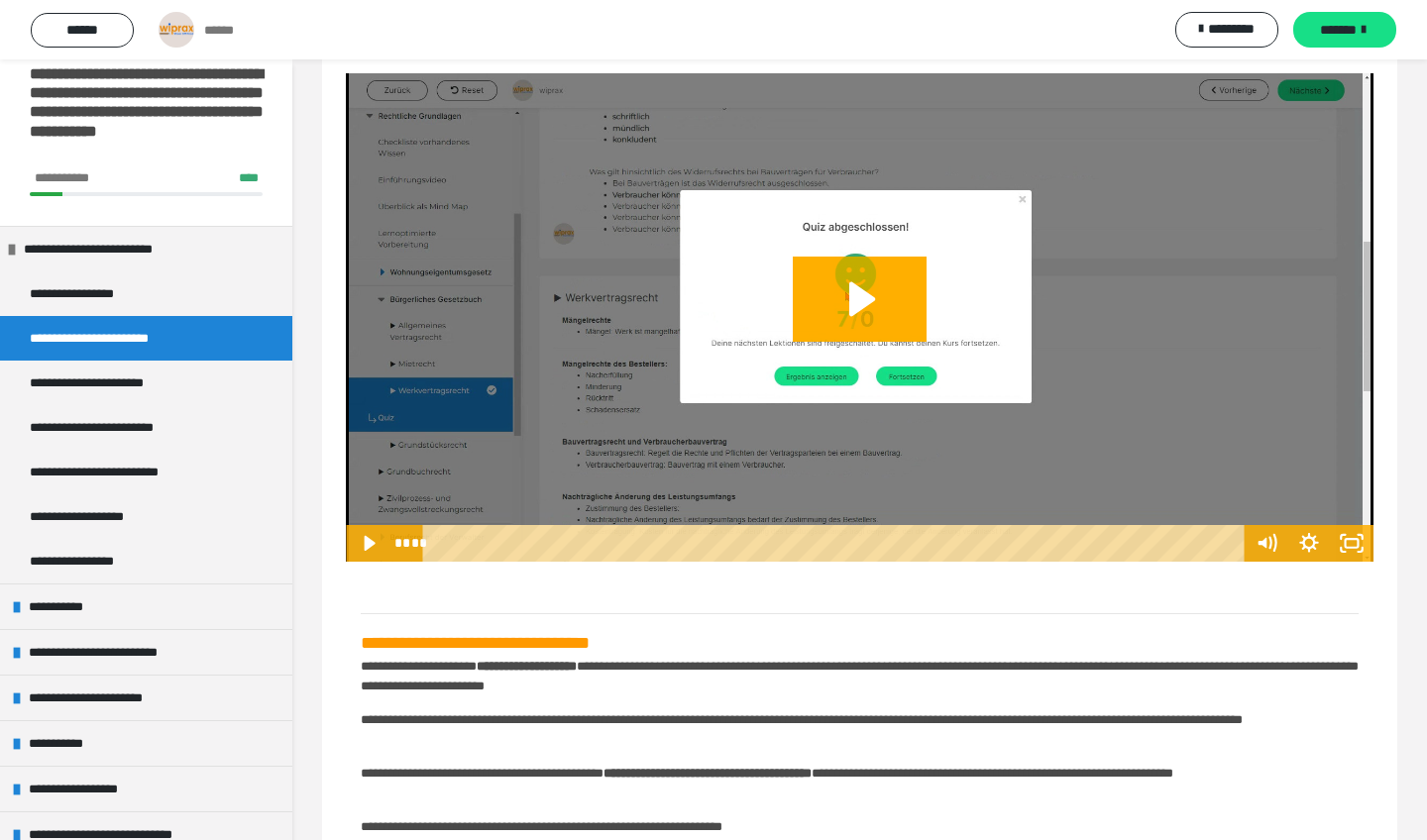 scroll, scrollTop: 0, scrollLeft: 0, axis: both 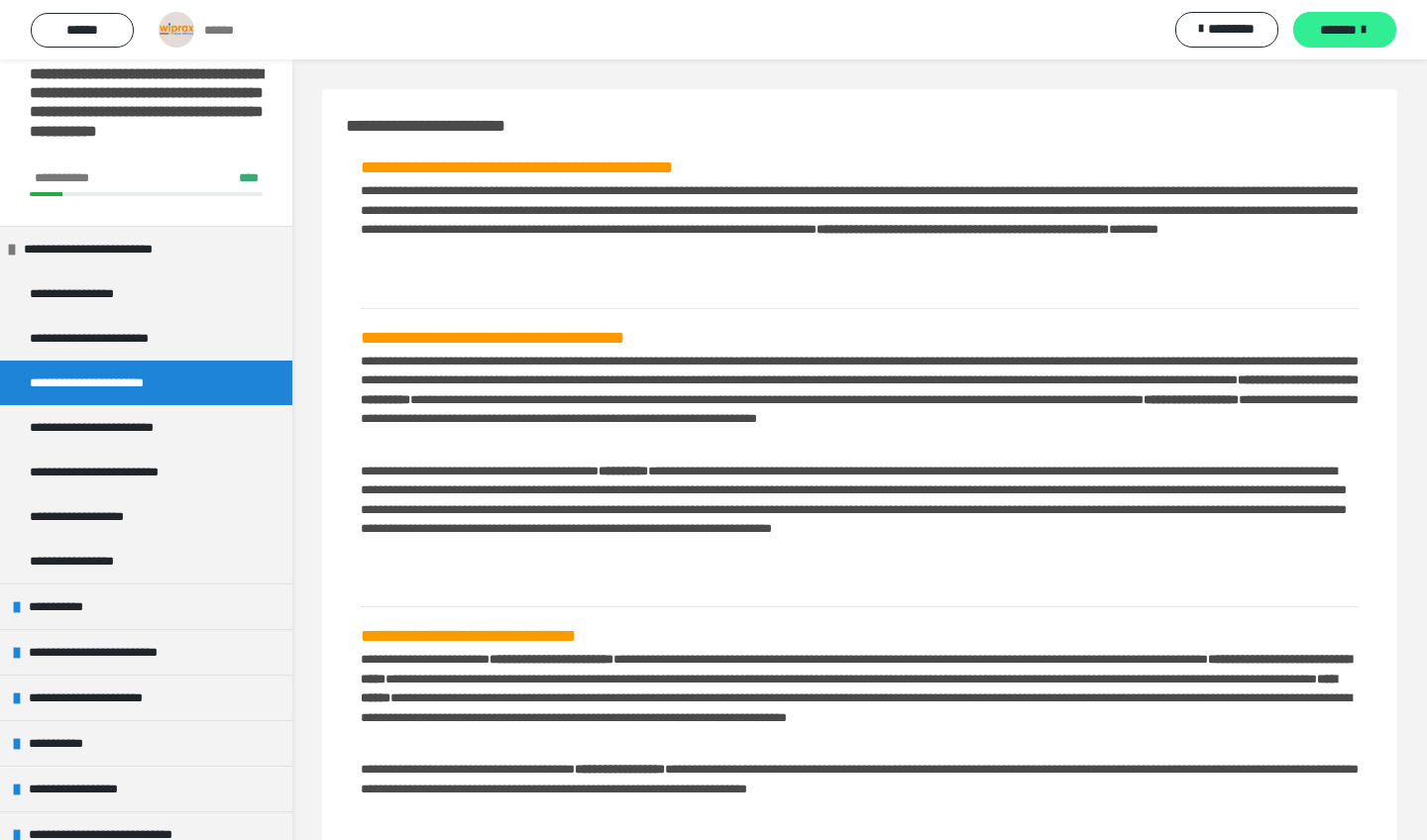 click on "*******" at bounding box center [1338, 30] 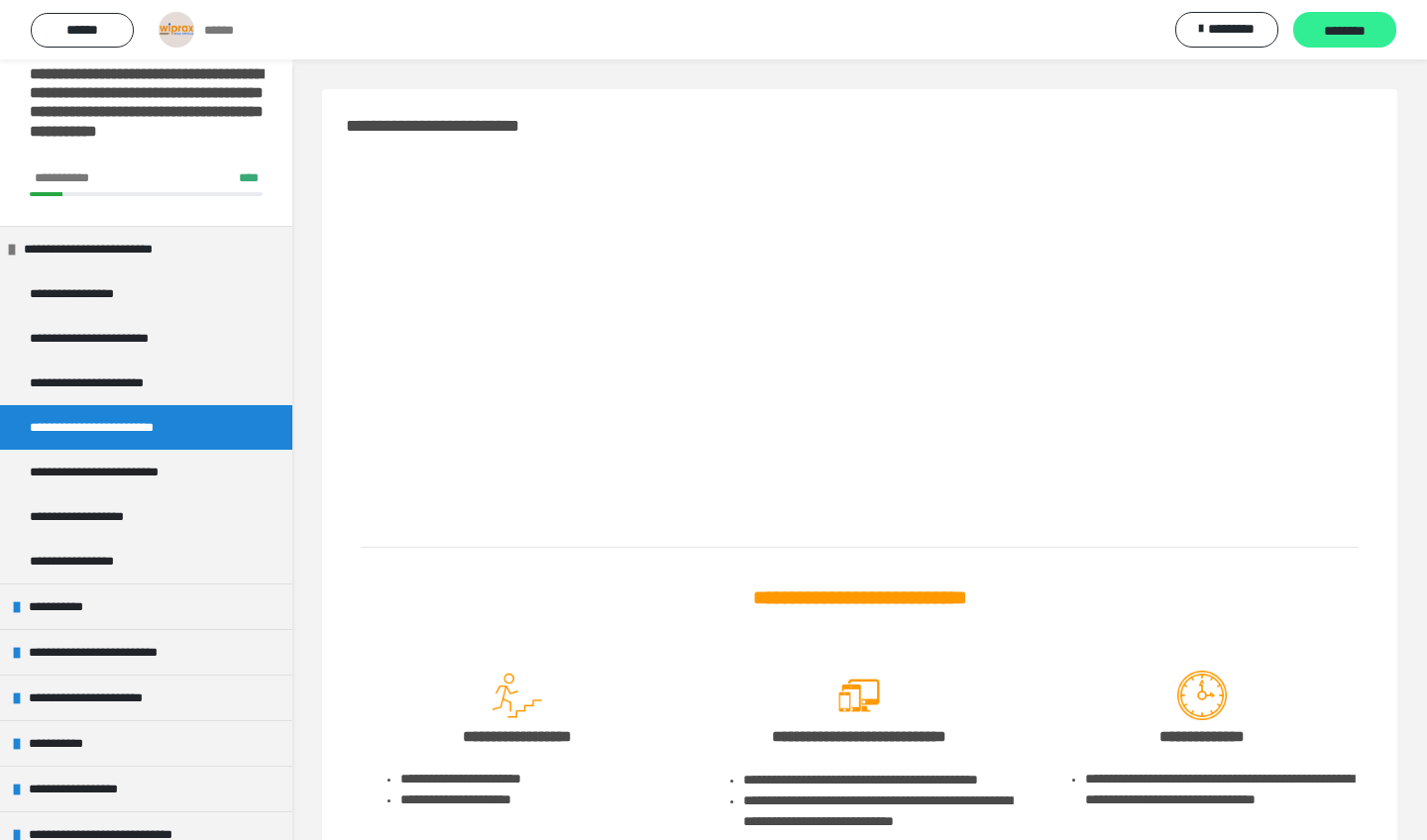 click on "********" at bounding box center (1345, 30) 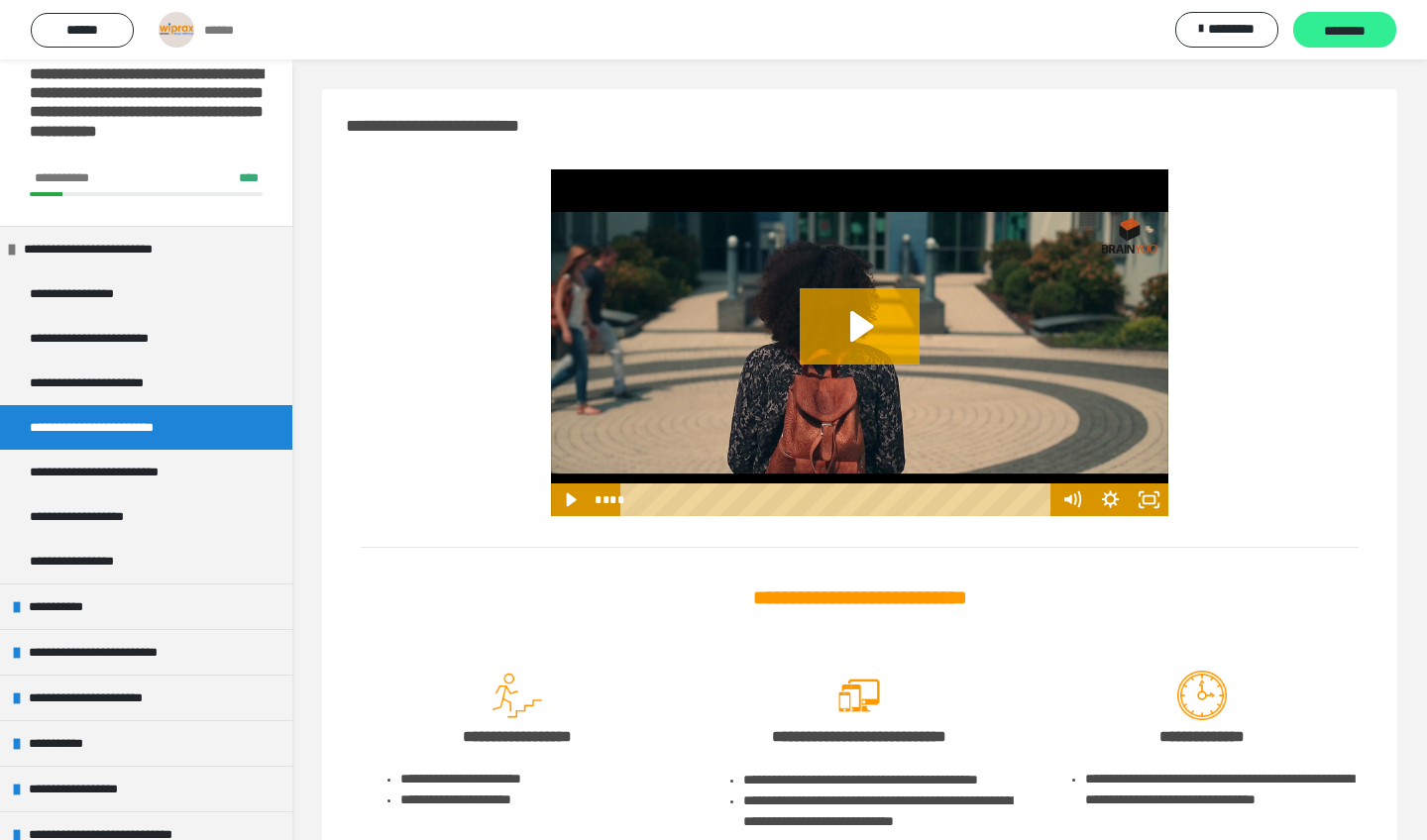 scroll, scrollTop: 0, scrollLeft: 0, axis: both 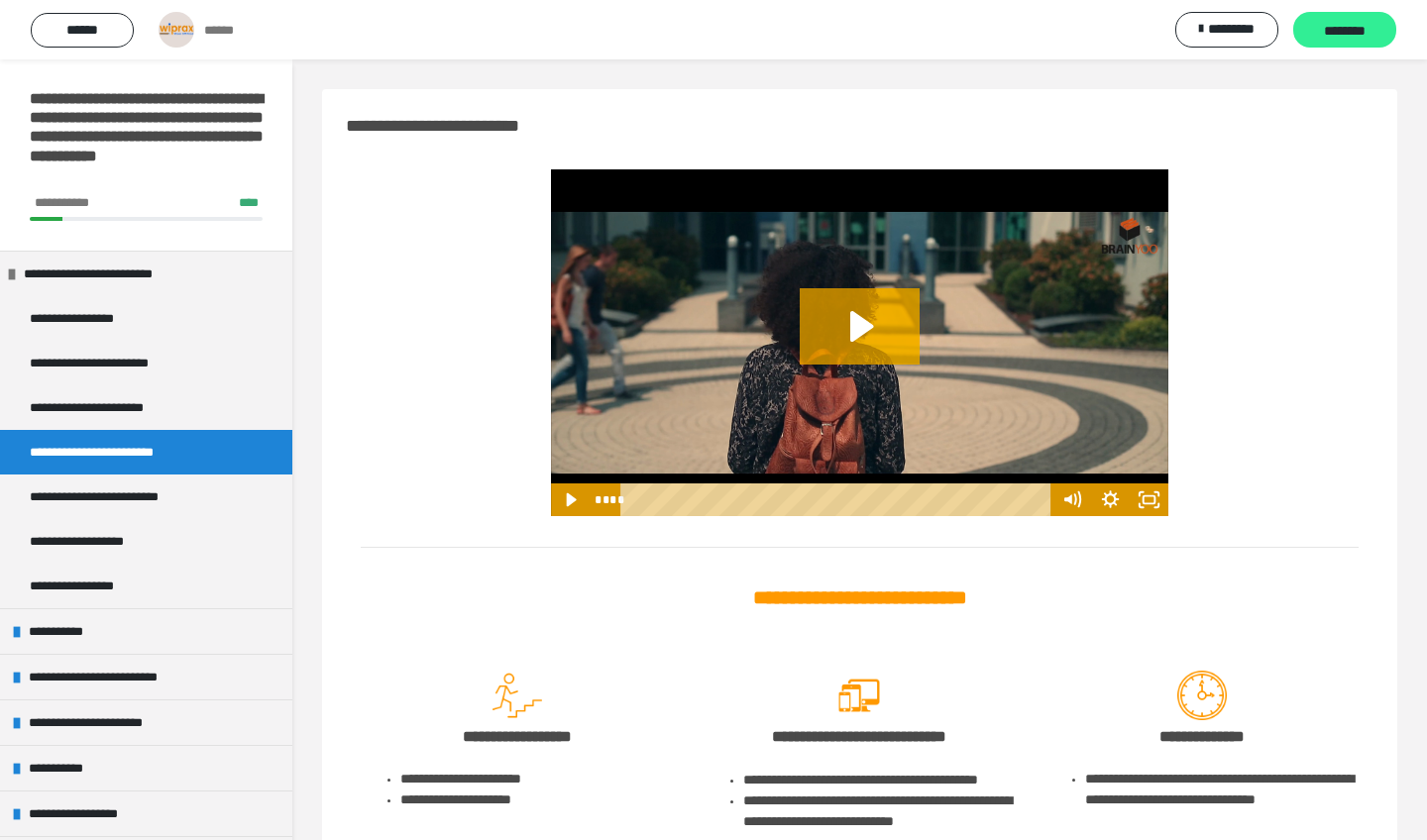 click on "********" at bounding box center [1345, 31] 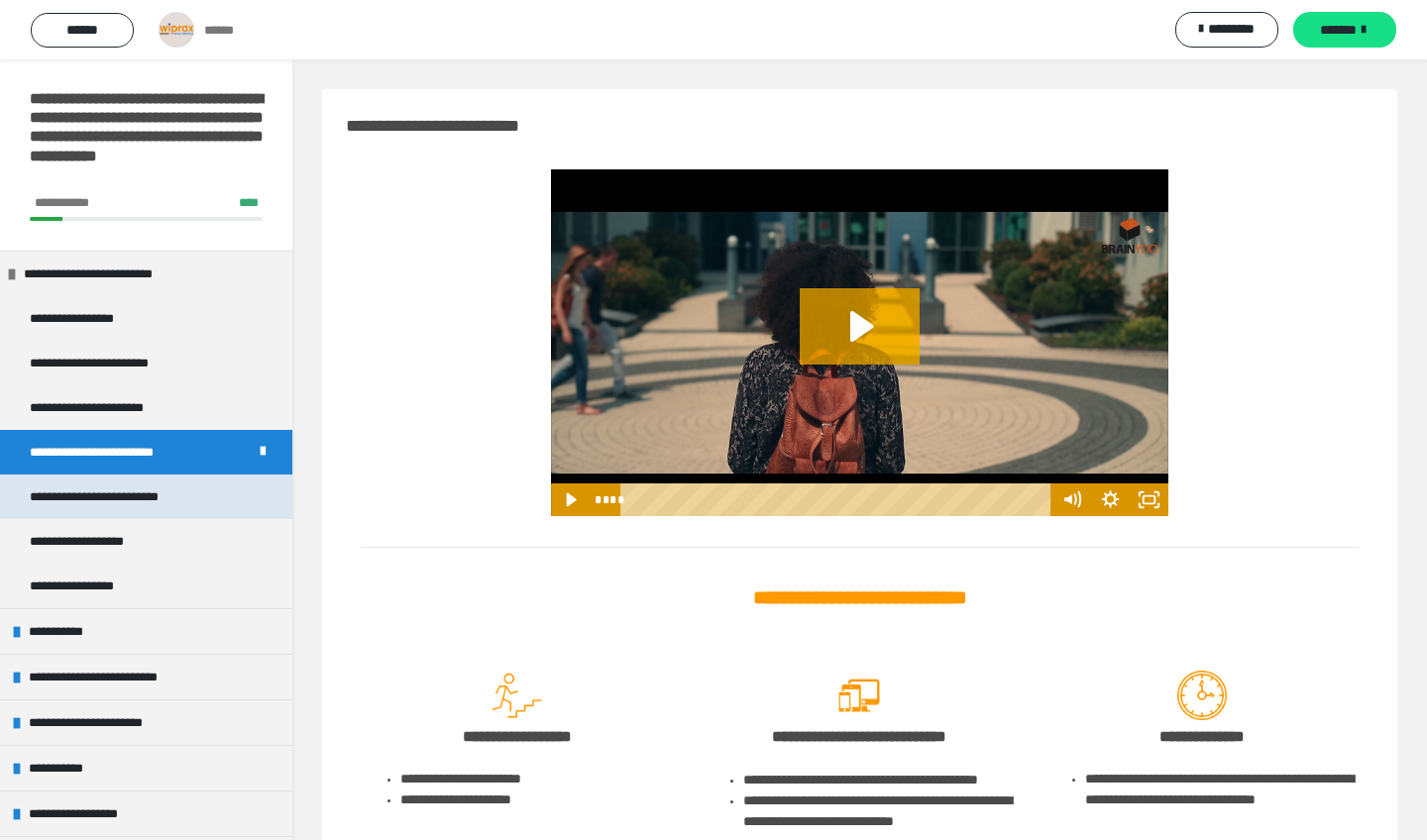 click on "**********" at bounding box center (146, 496) 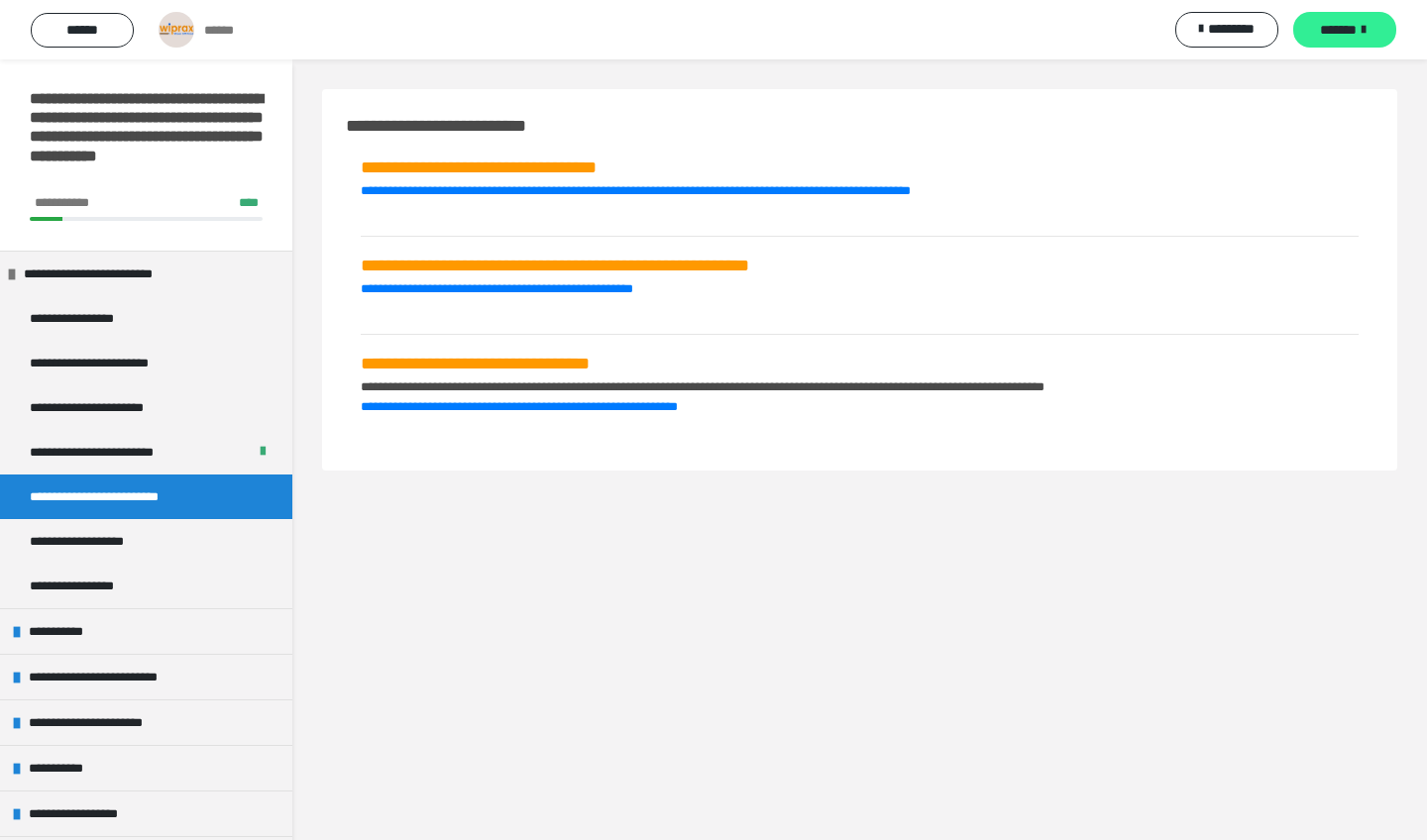 click at bounding box center (1364, 30) 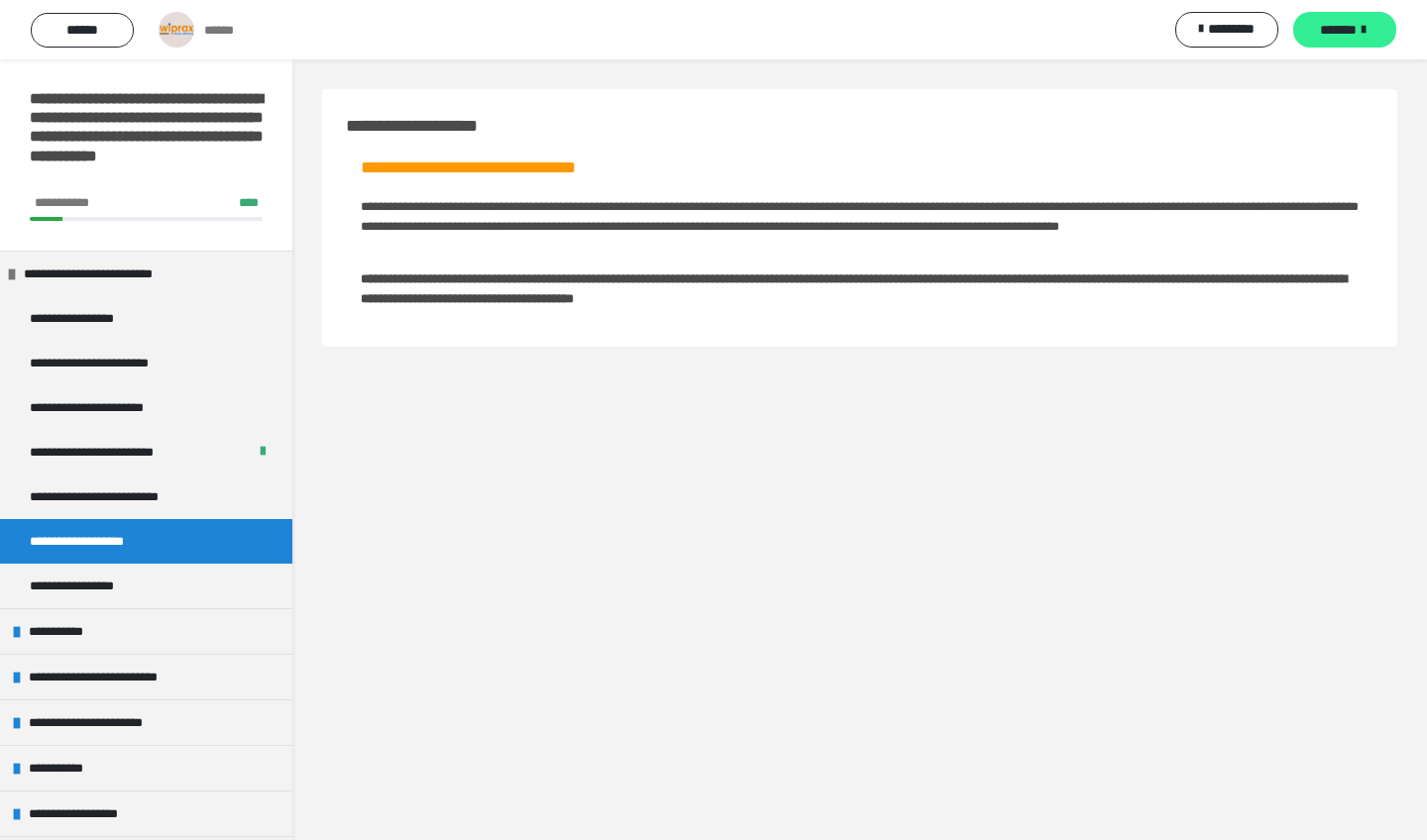 click on "*******" at bounding box center [1338, 30] 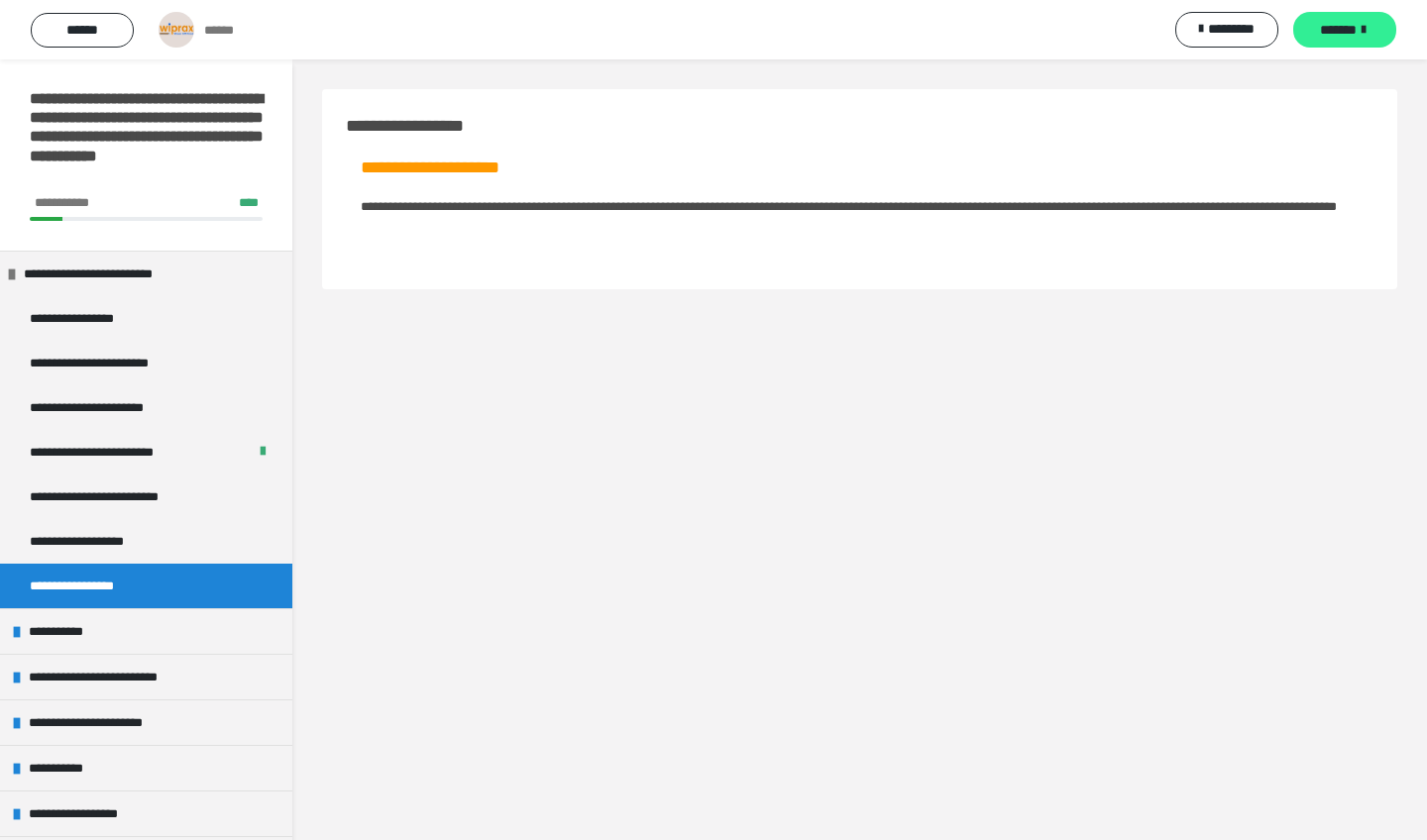 click on "*******" at bounding box center [1338, 30] 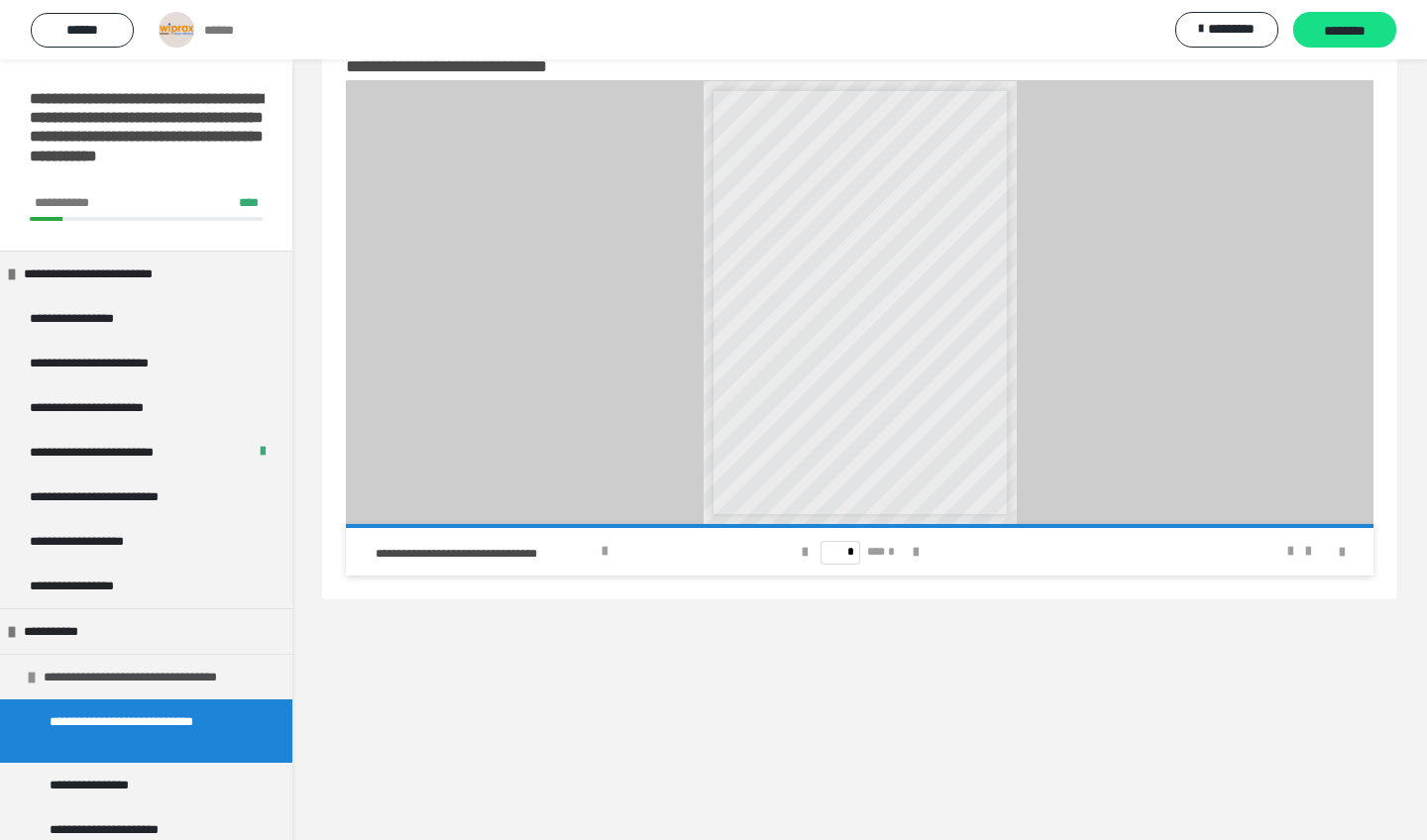 scroll, scrollTop: 59, scrollLeft: 0, axis: vertical 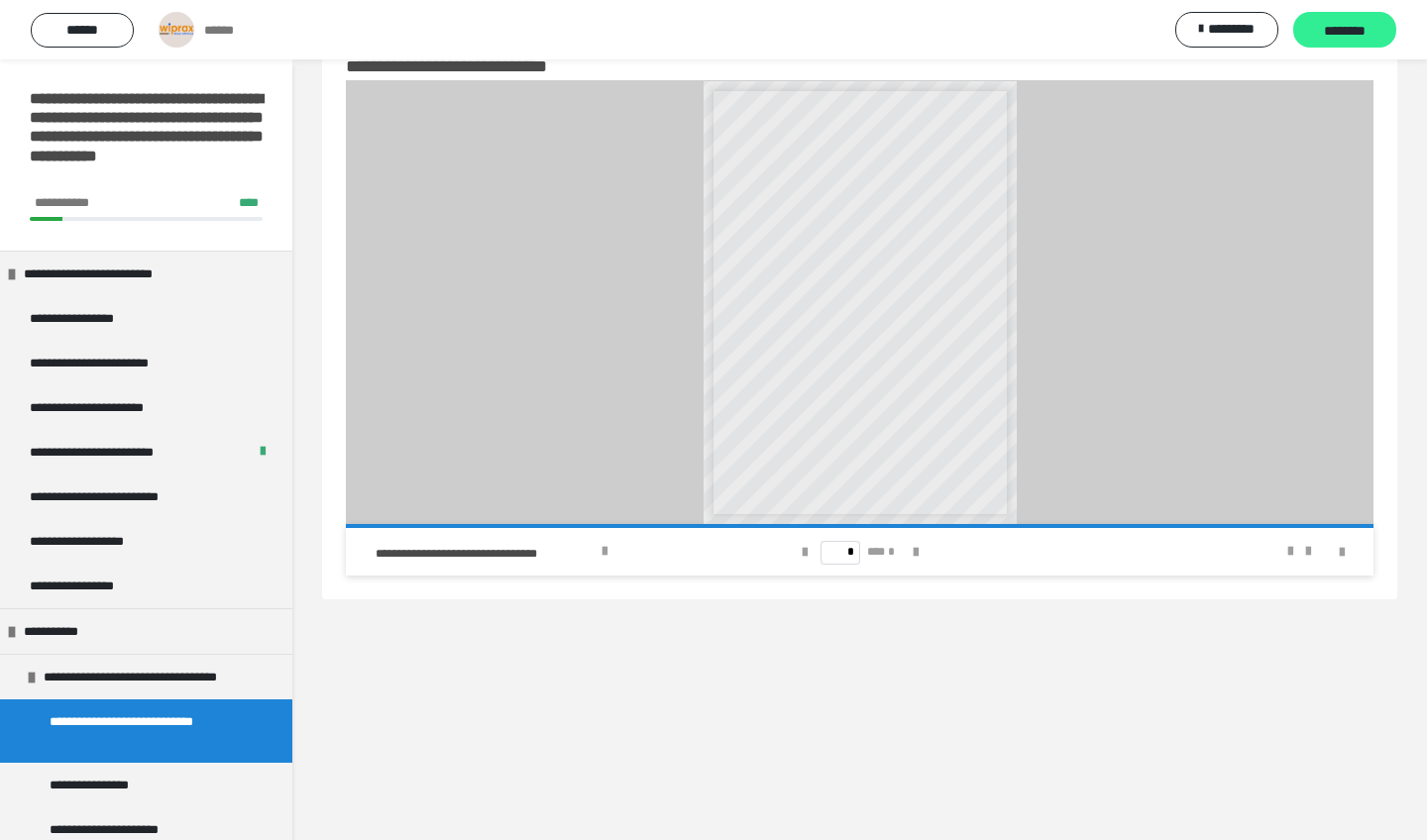 click on "********" at bounding box center [1345, 31] 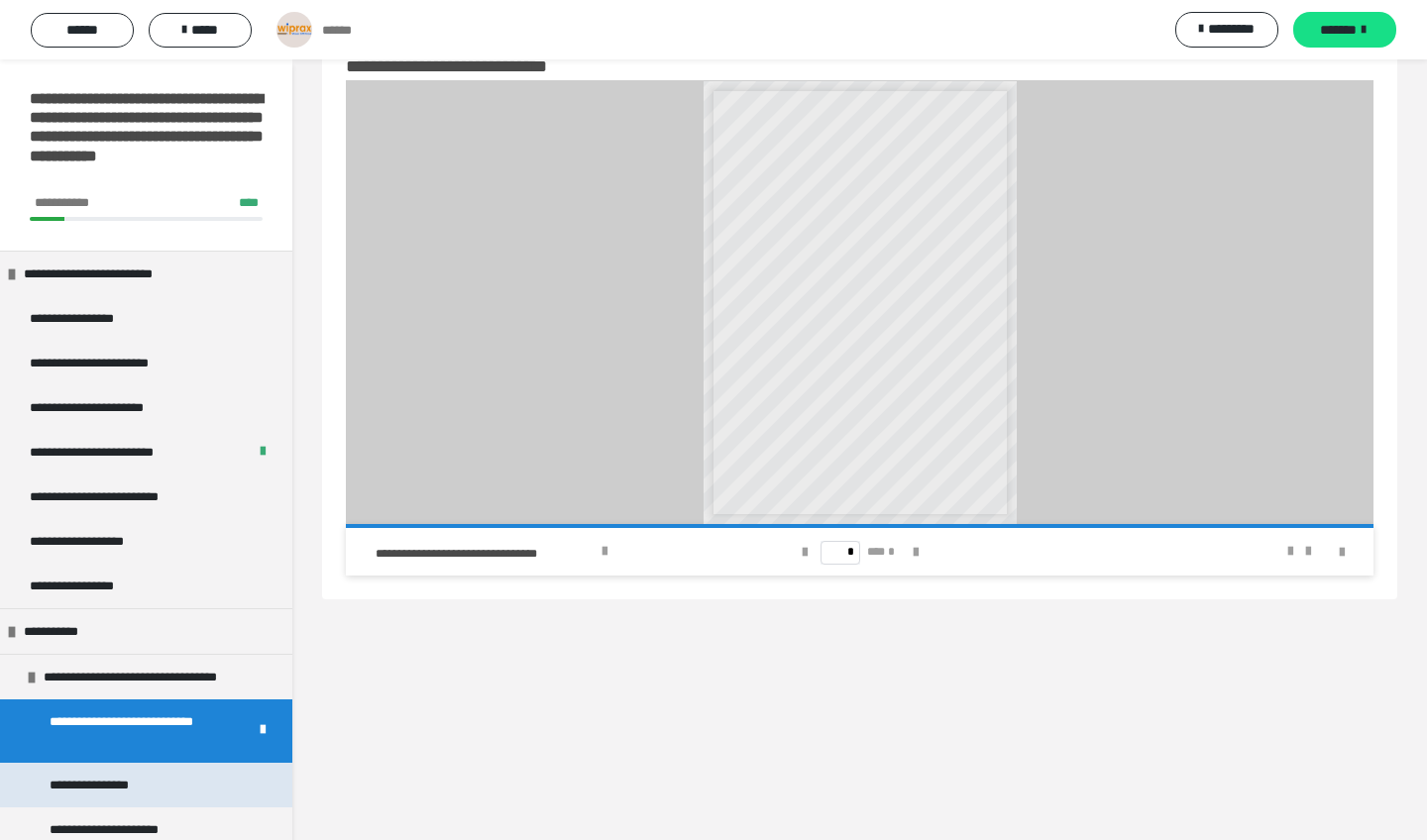click on "**********" at bounding box center [146, 785] 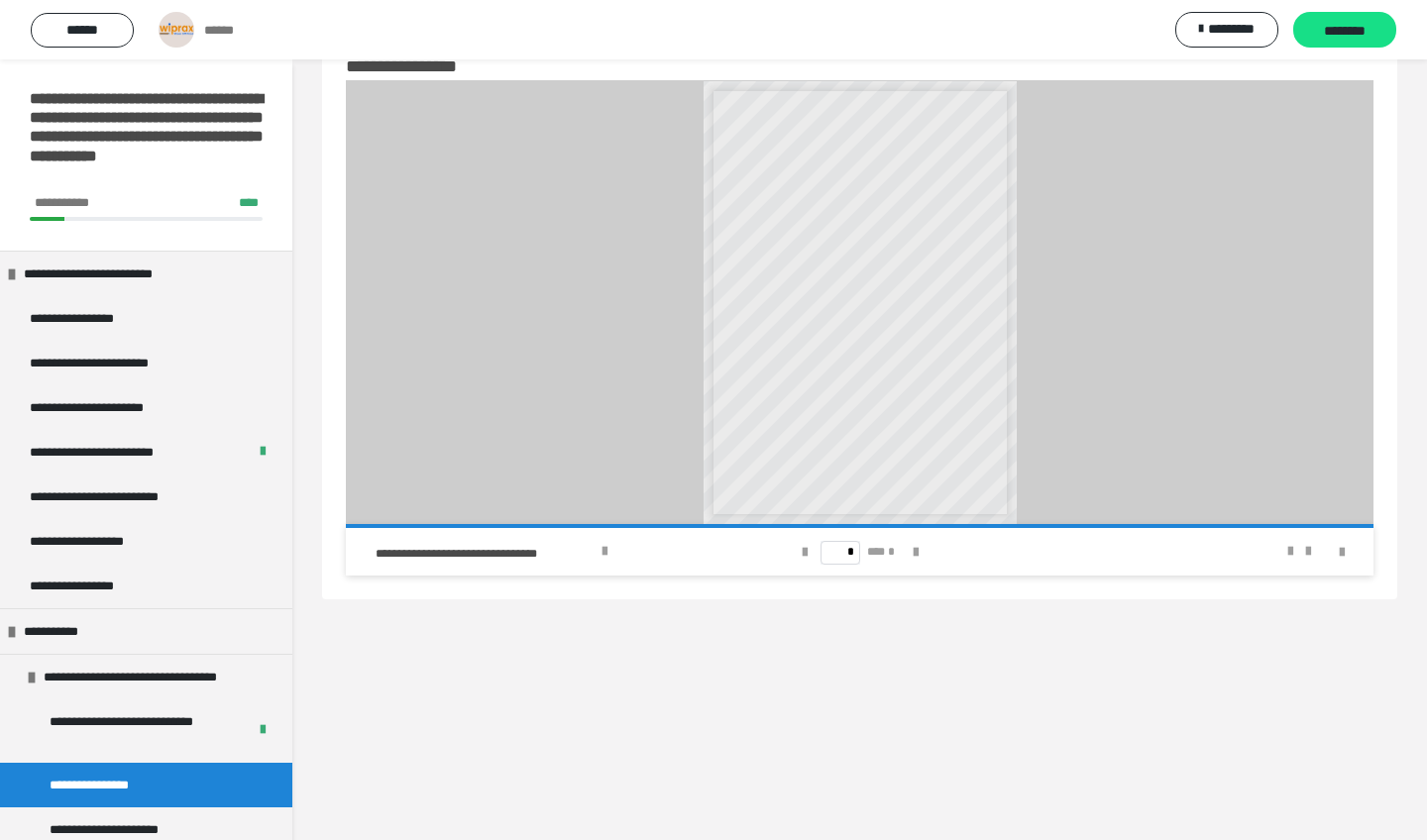 scroll, scrollTop: 0, scrollLeft: 0, axis: both 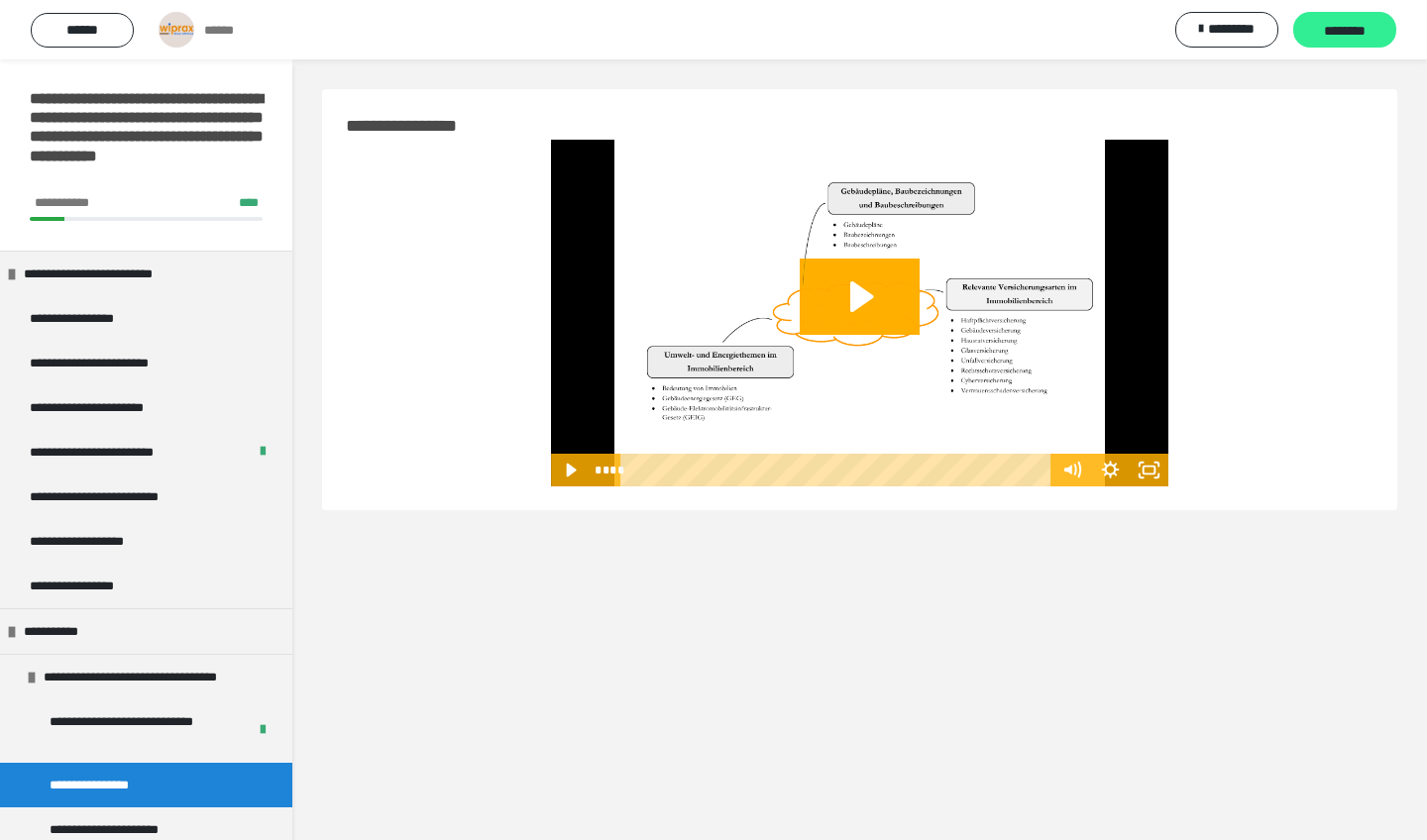 click on "********" at bounding box center (1345, 30) 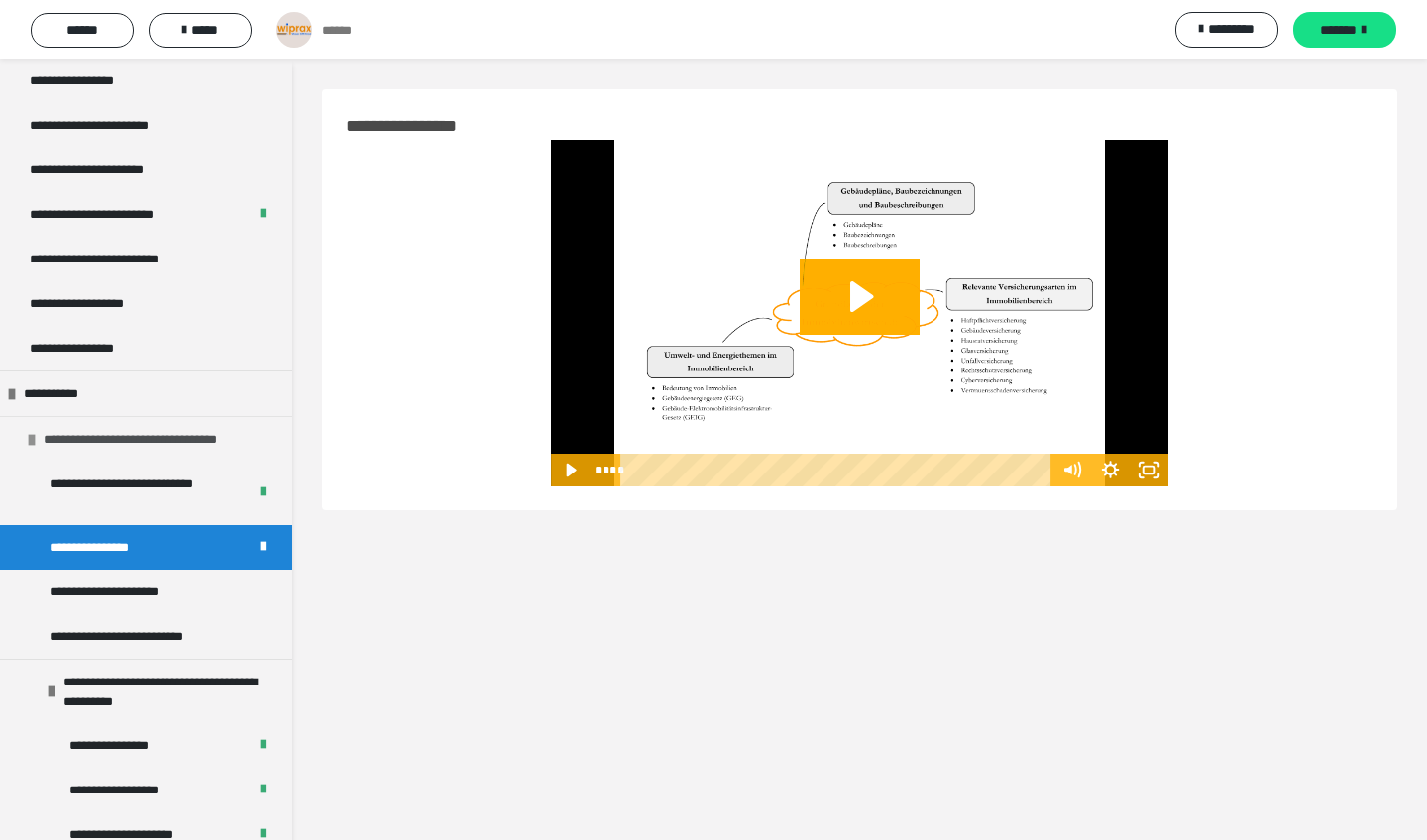 scroll, scrollTop: 299, scrollLeft: 0, axis: vertical 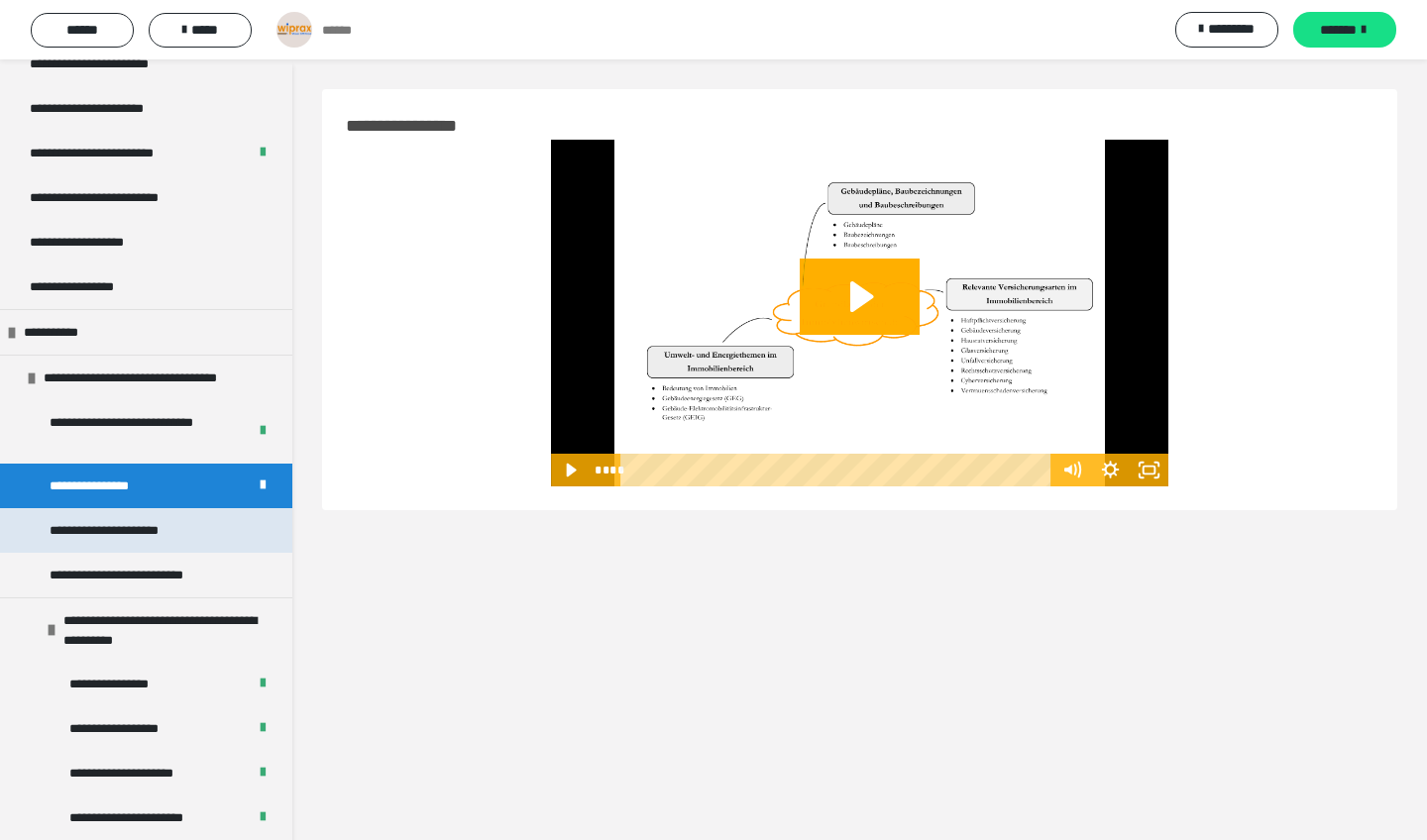 click on "**********" at bounding box center (125, 530) 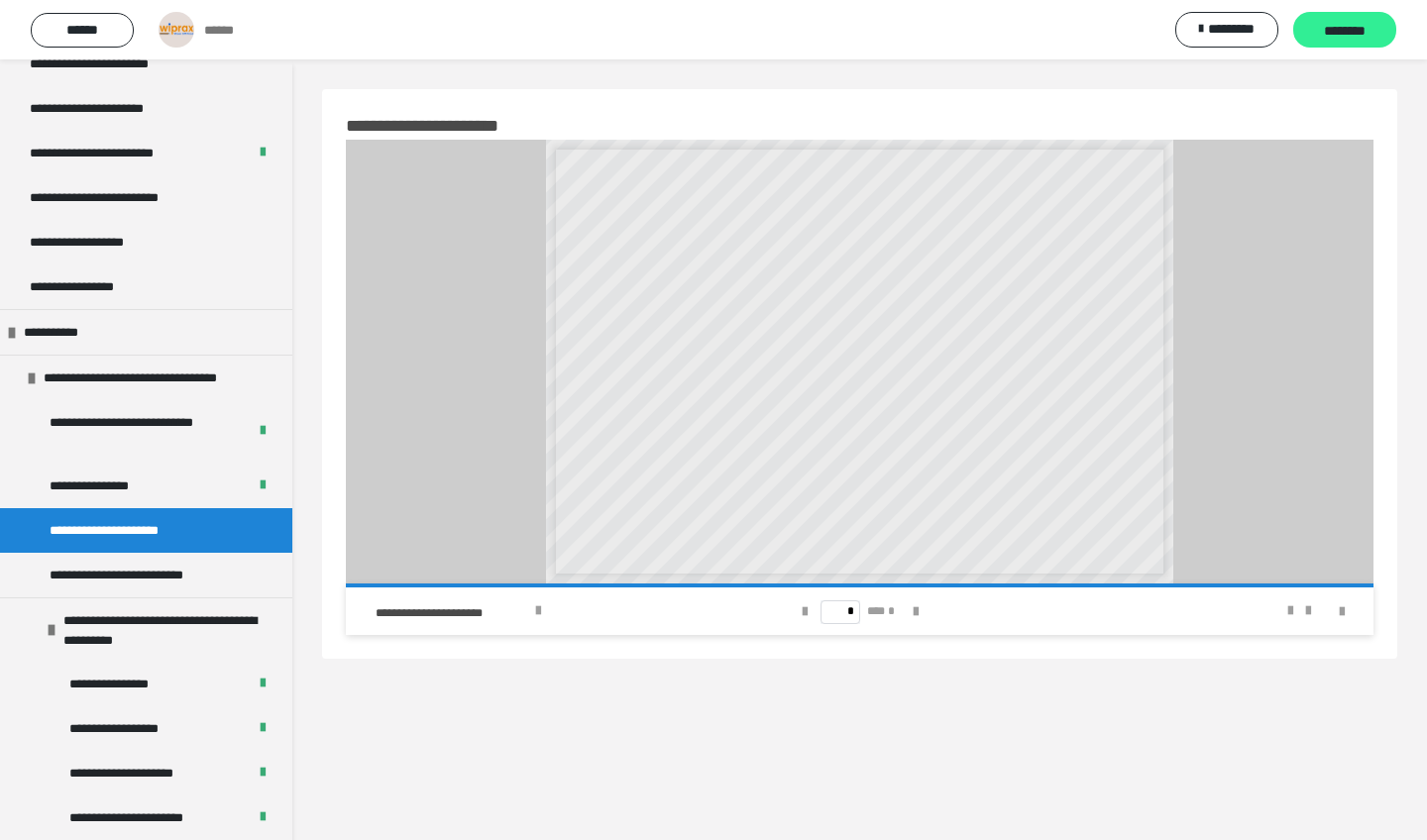 click on "********" at bounding box center (1345, 31) 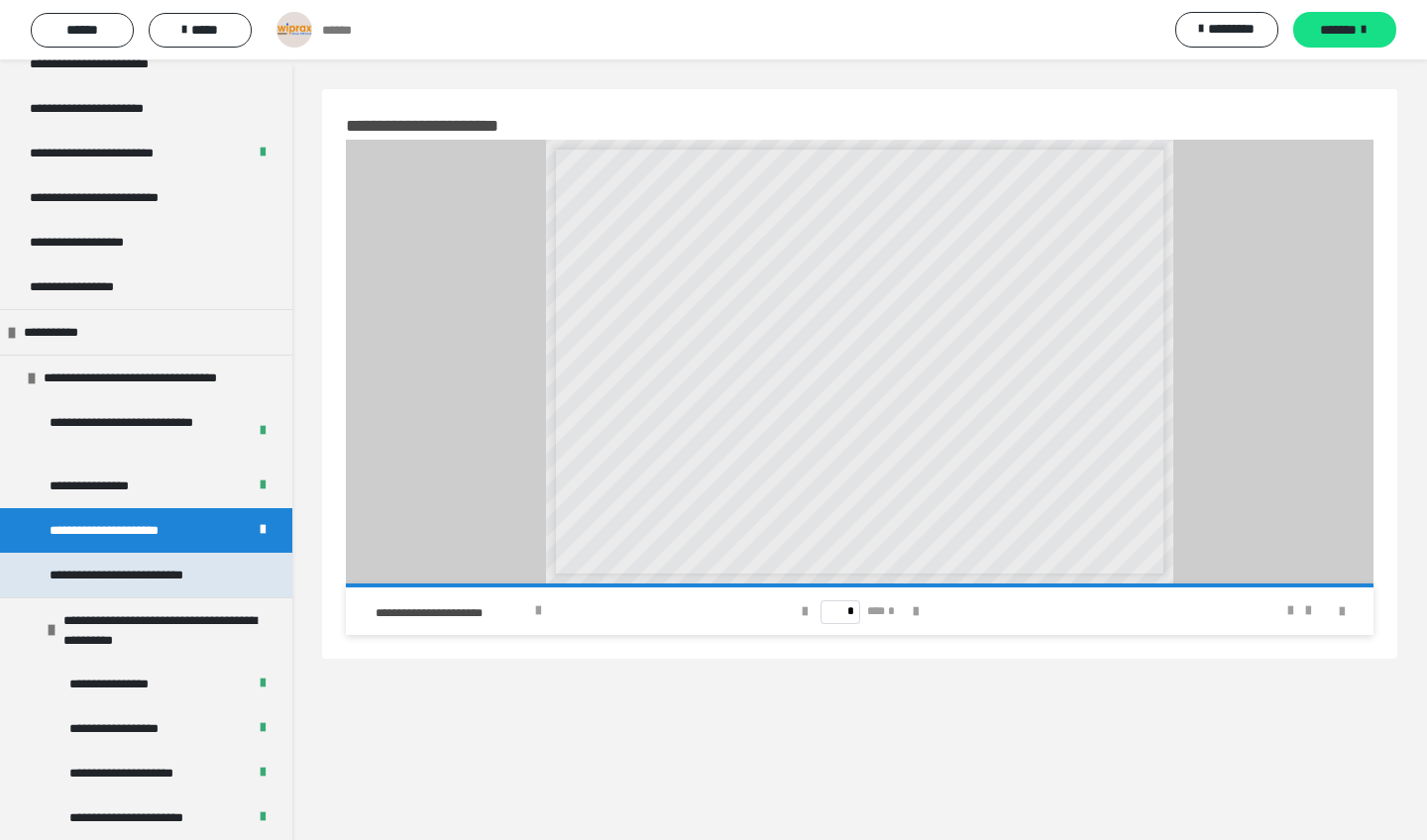 click on "**********" at bounding box center [143, 575] 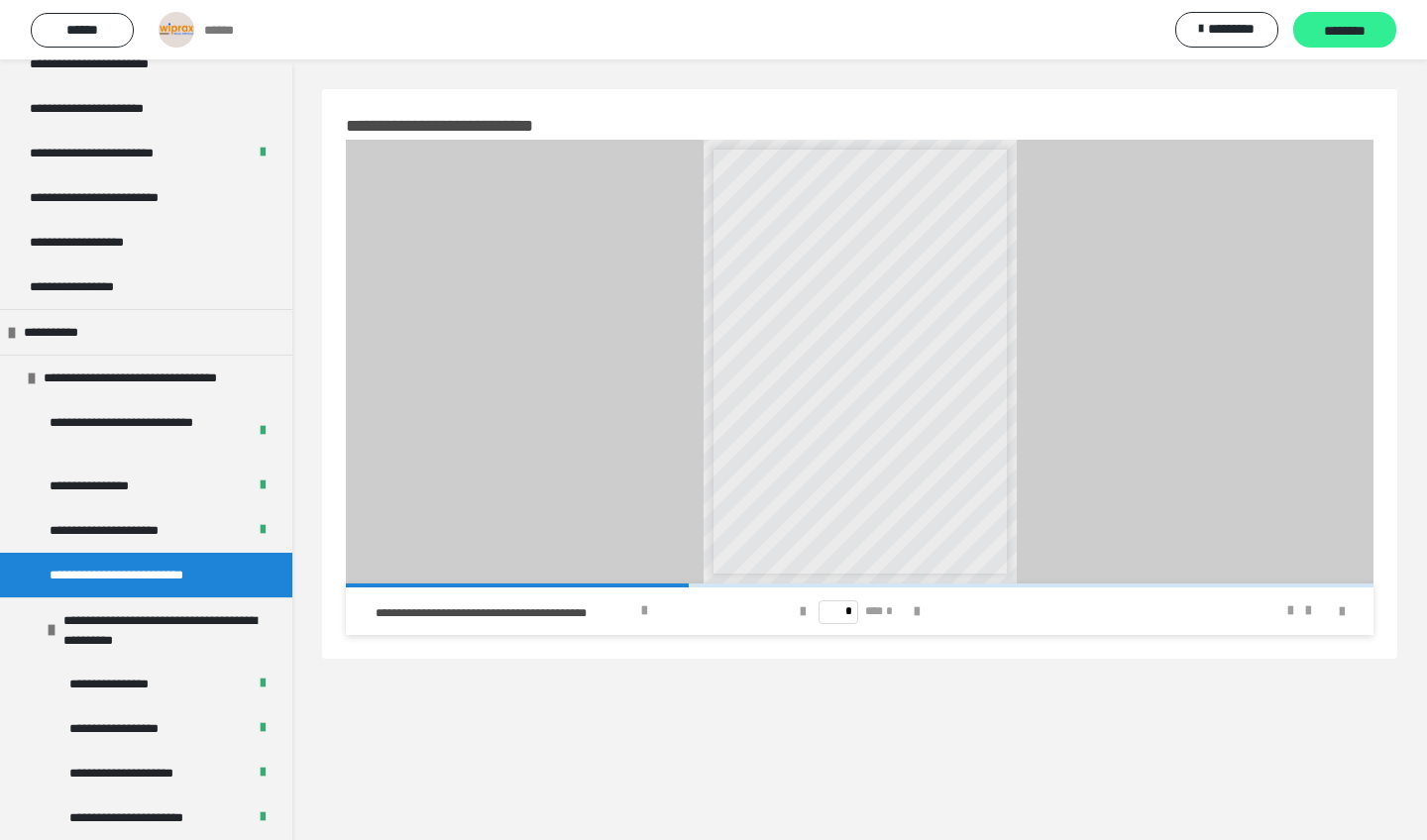 click on "********" at bounding box center [1345, 31] 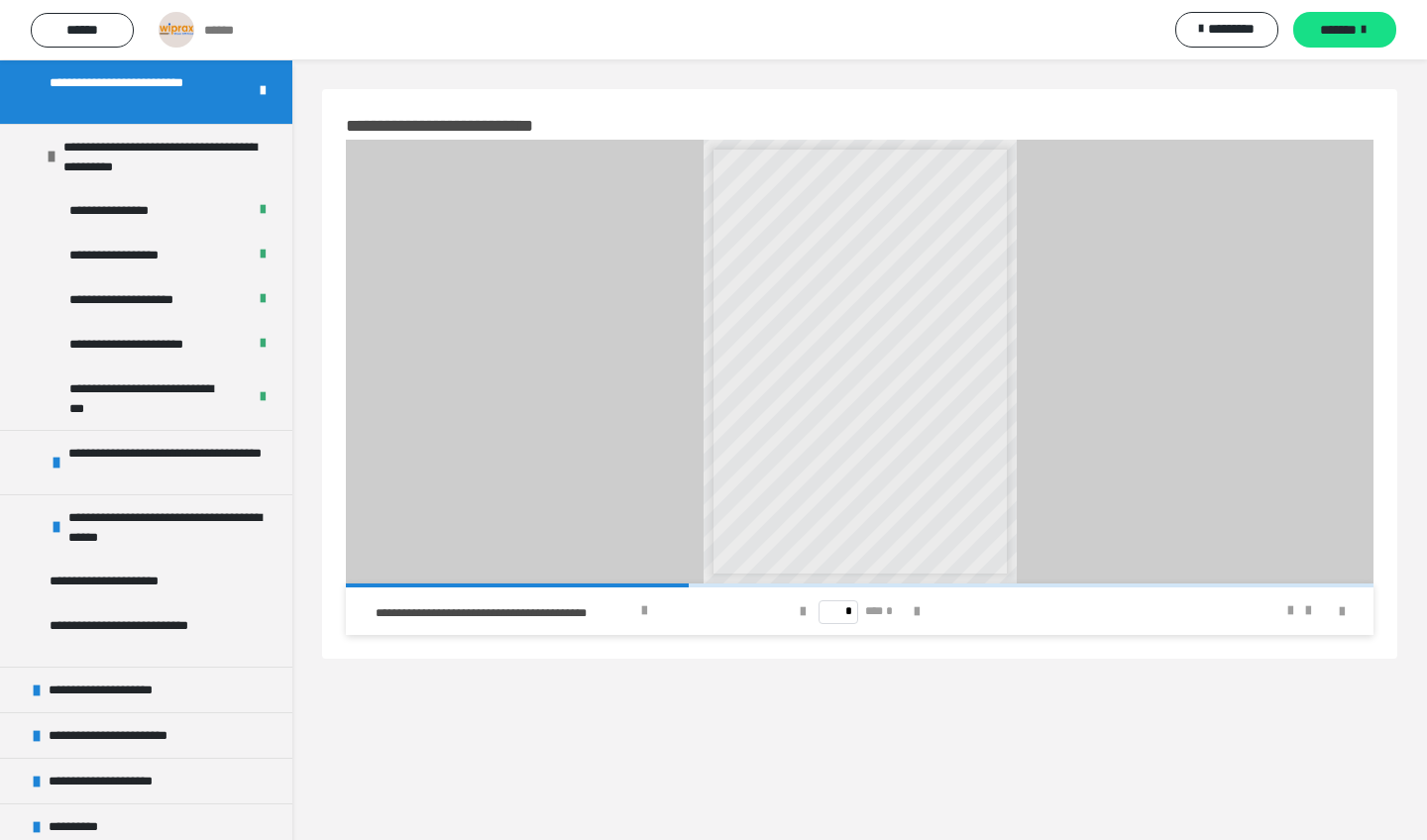 scroll, scrollTop: 829, scrollLeft: 0, axis: vertical 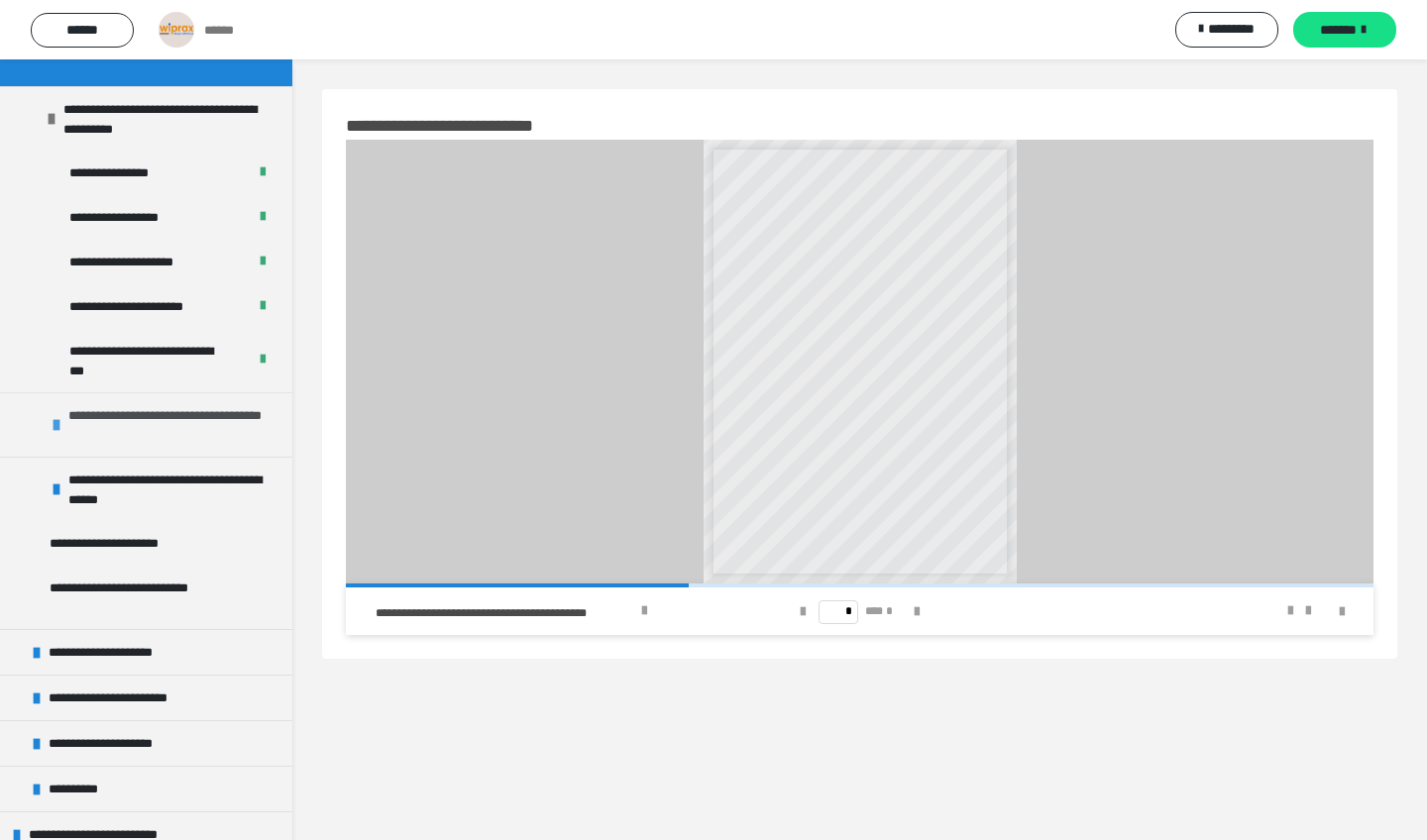 click on "**********" at bounding box center [175, 425] 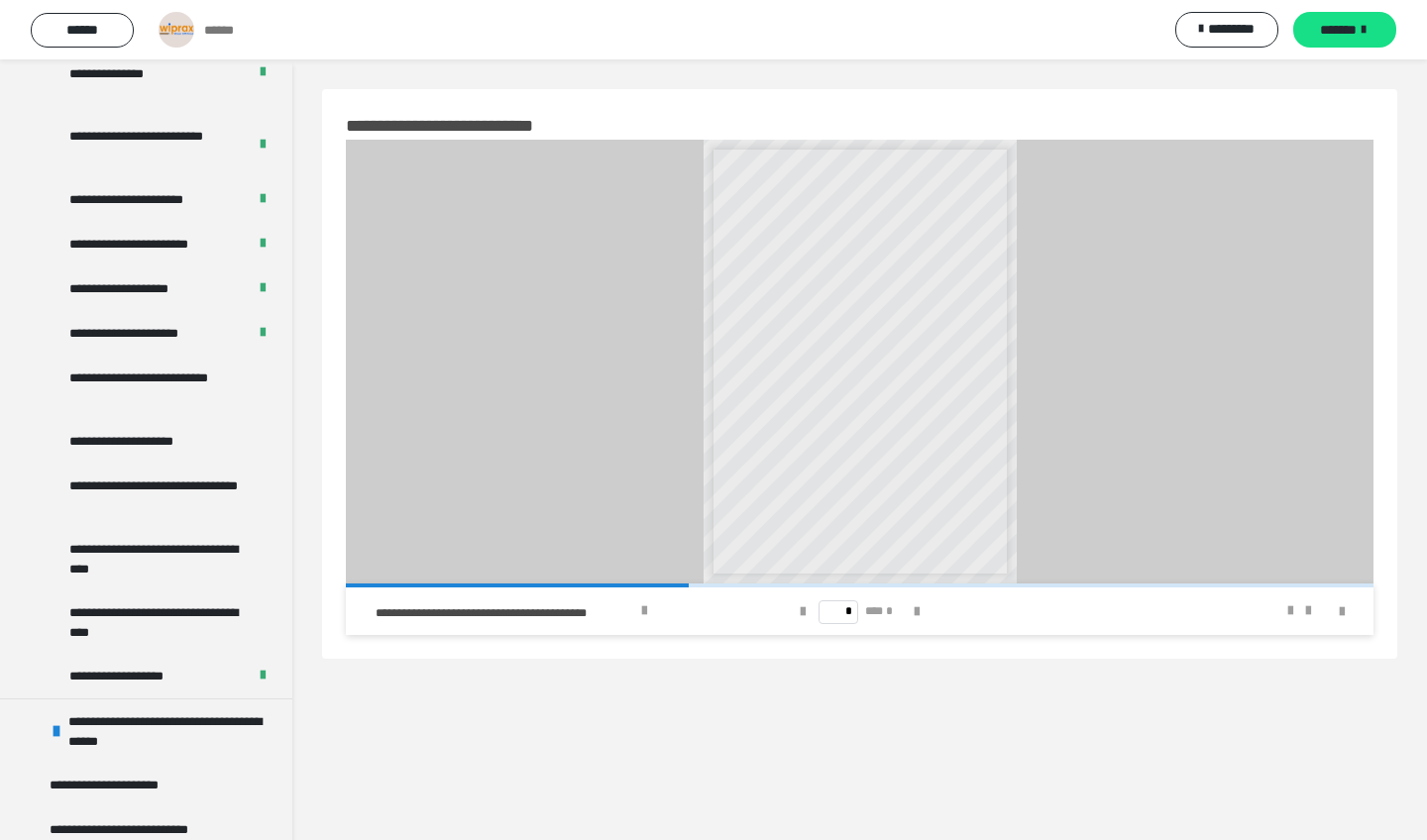 scroll, scrollTop: 1451, scrollLeft: 0, axis: vertical 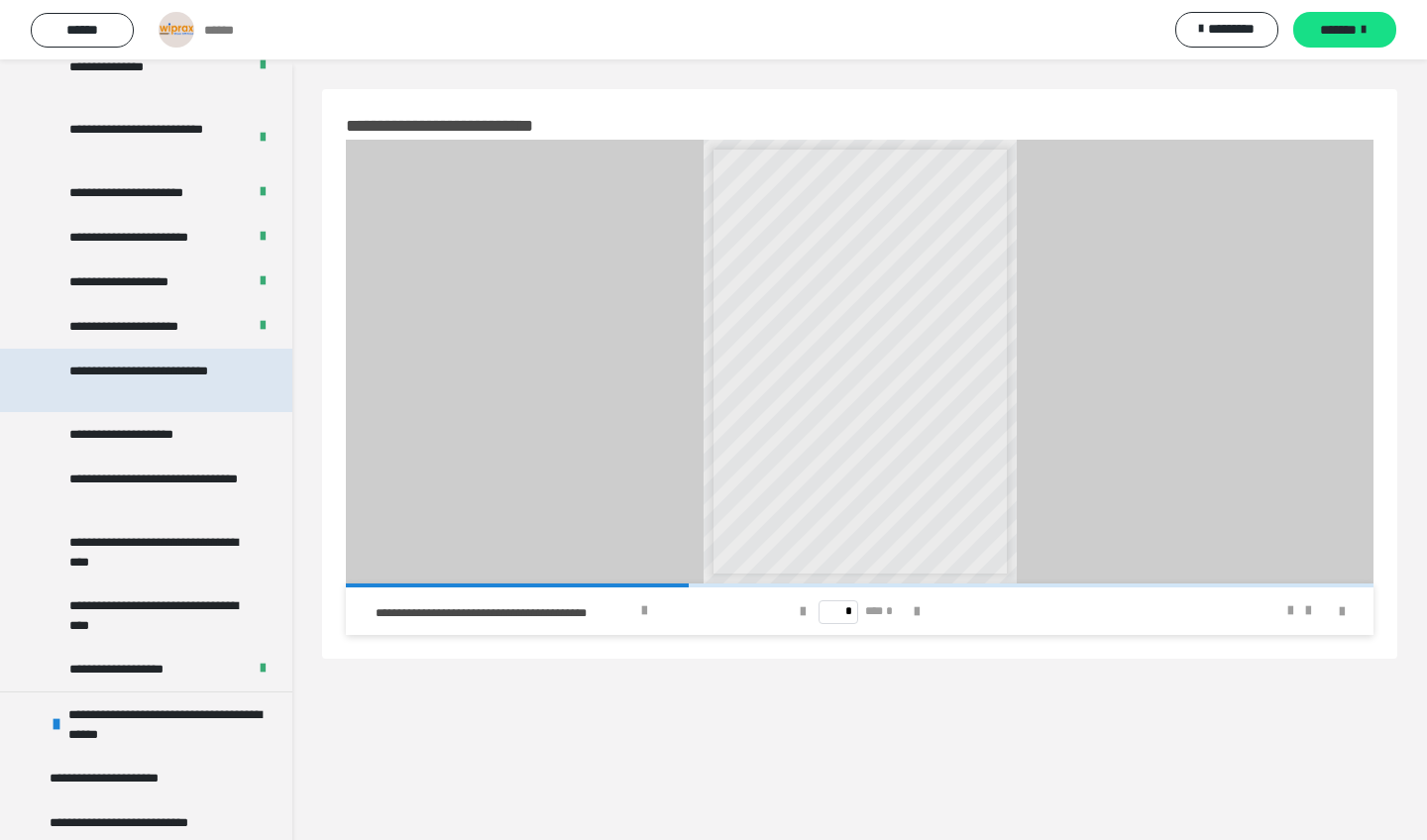 click on "**********" at bounding box center (158, 380) 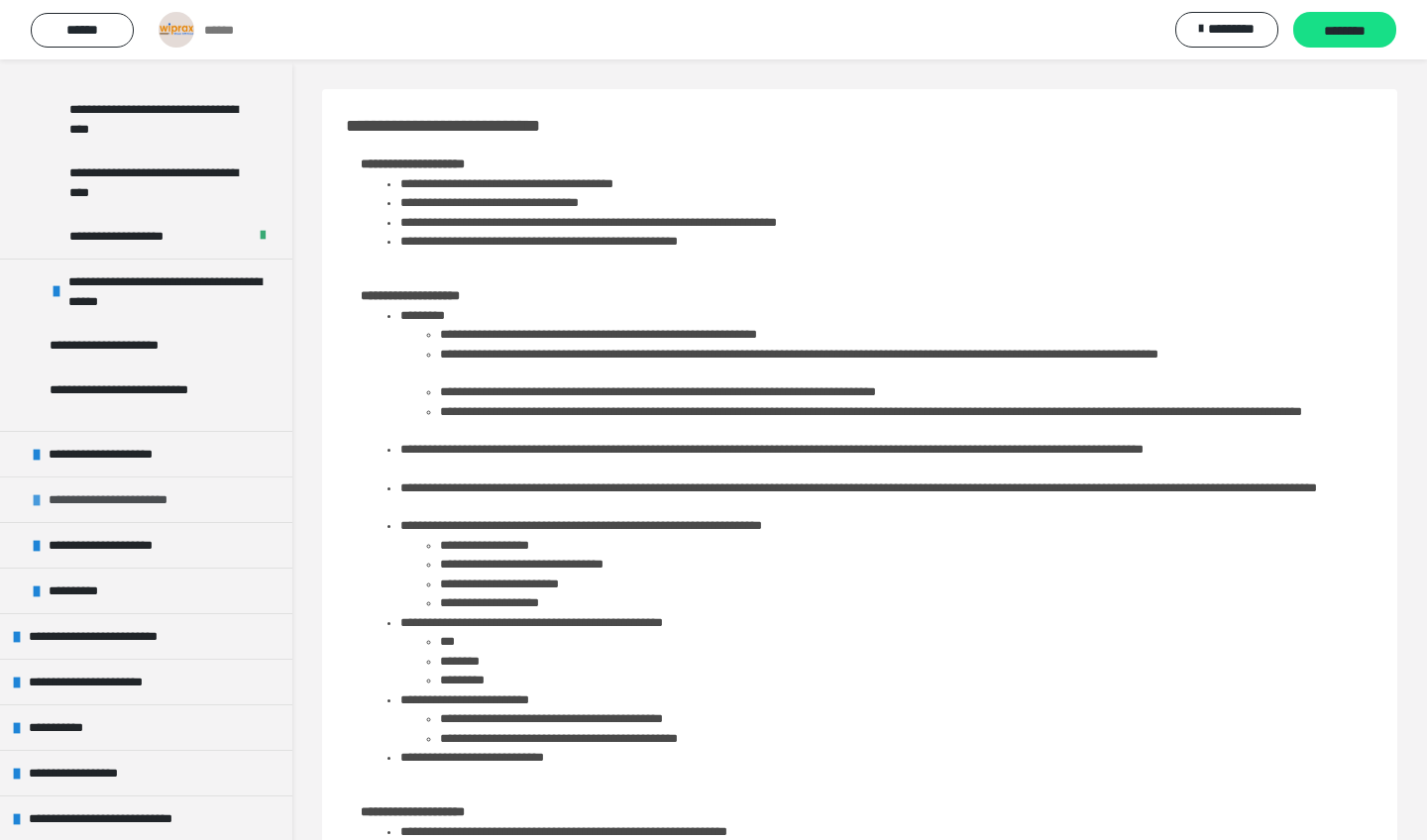 scroll, scrollTop: 1930, scrollLeft: 0, axis: vertical 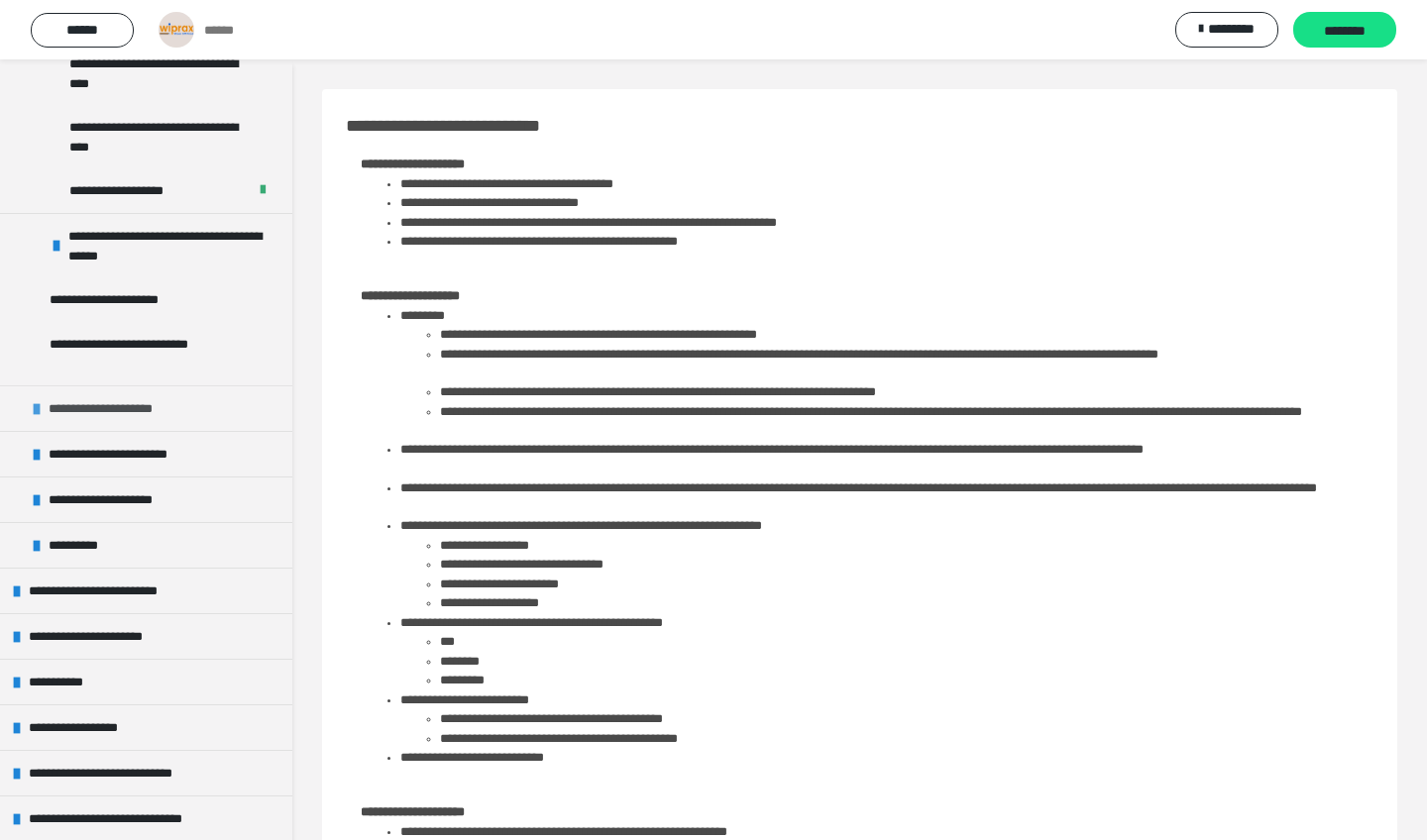 click on "**********" at bounding box center [118, 408] 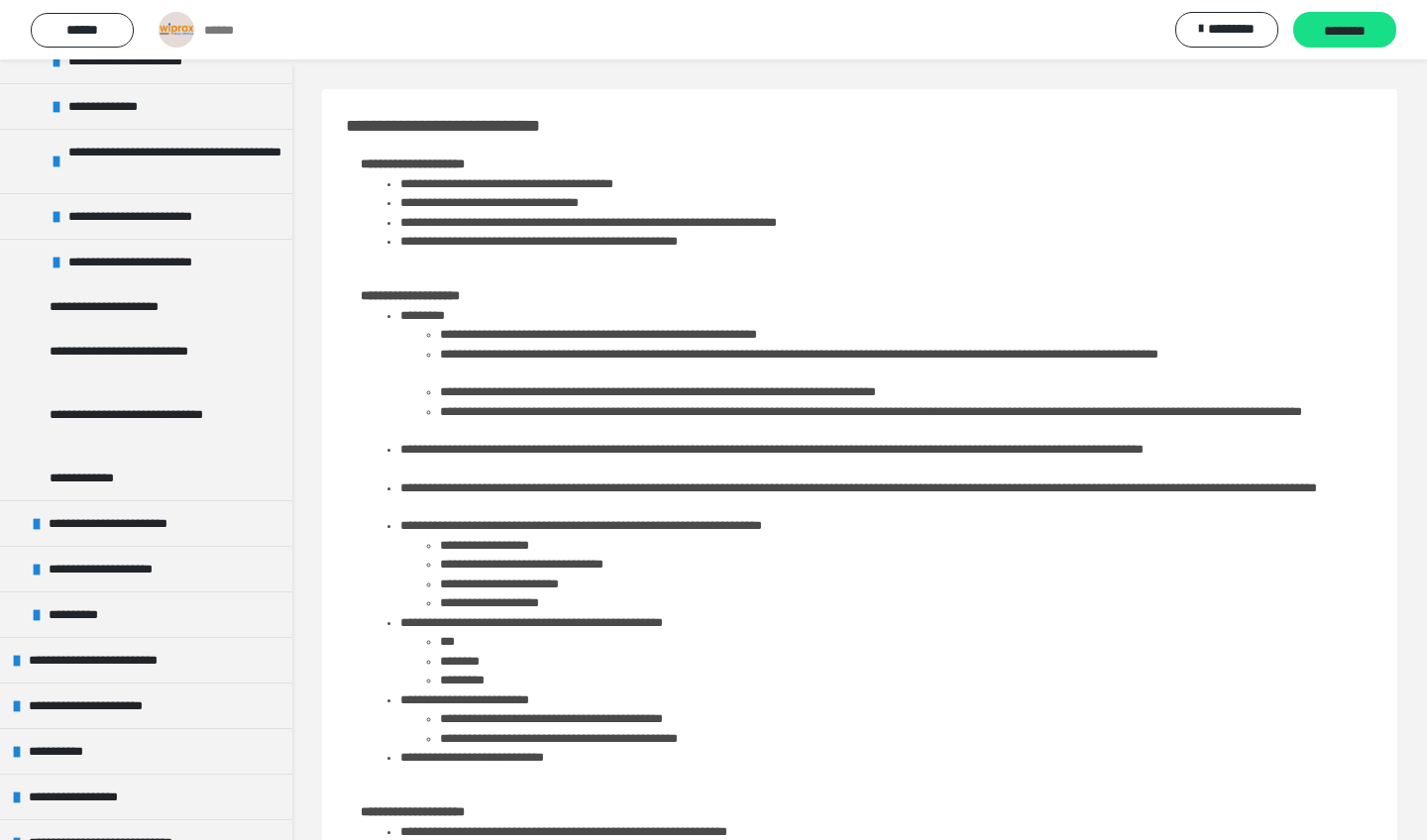 scroll, scrollTop: 2619, scrollLeft: 0, axis: vertical 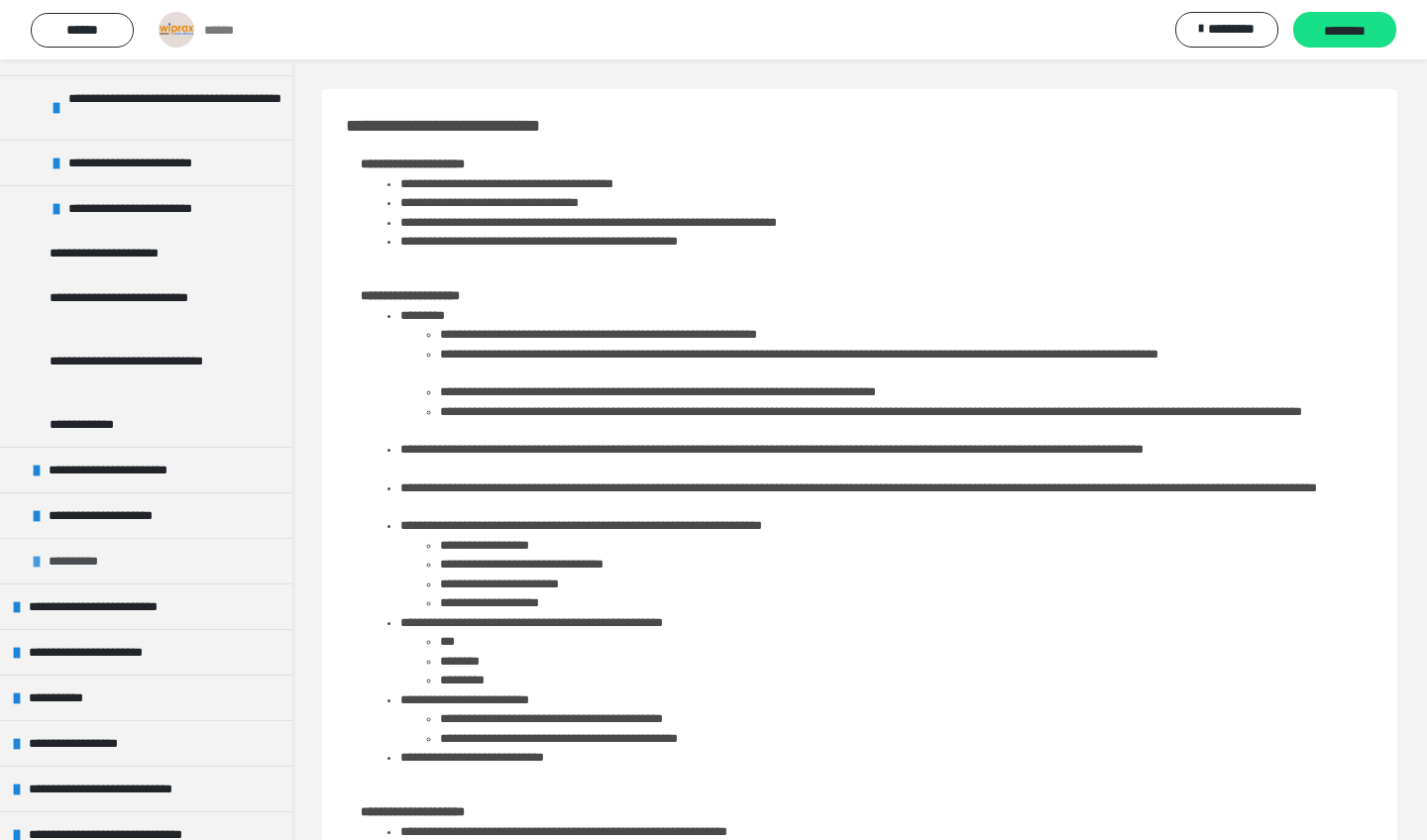 click on "**********" at bounding box center (85, 561) 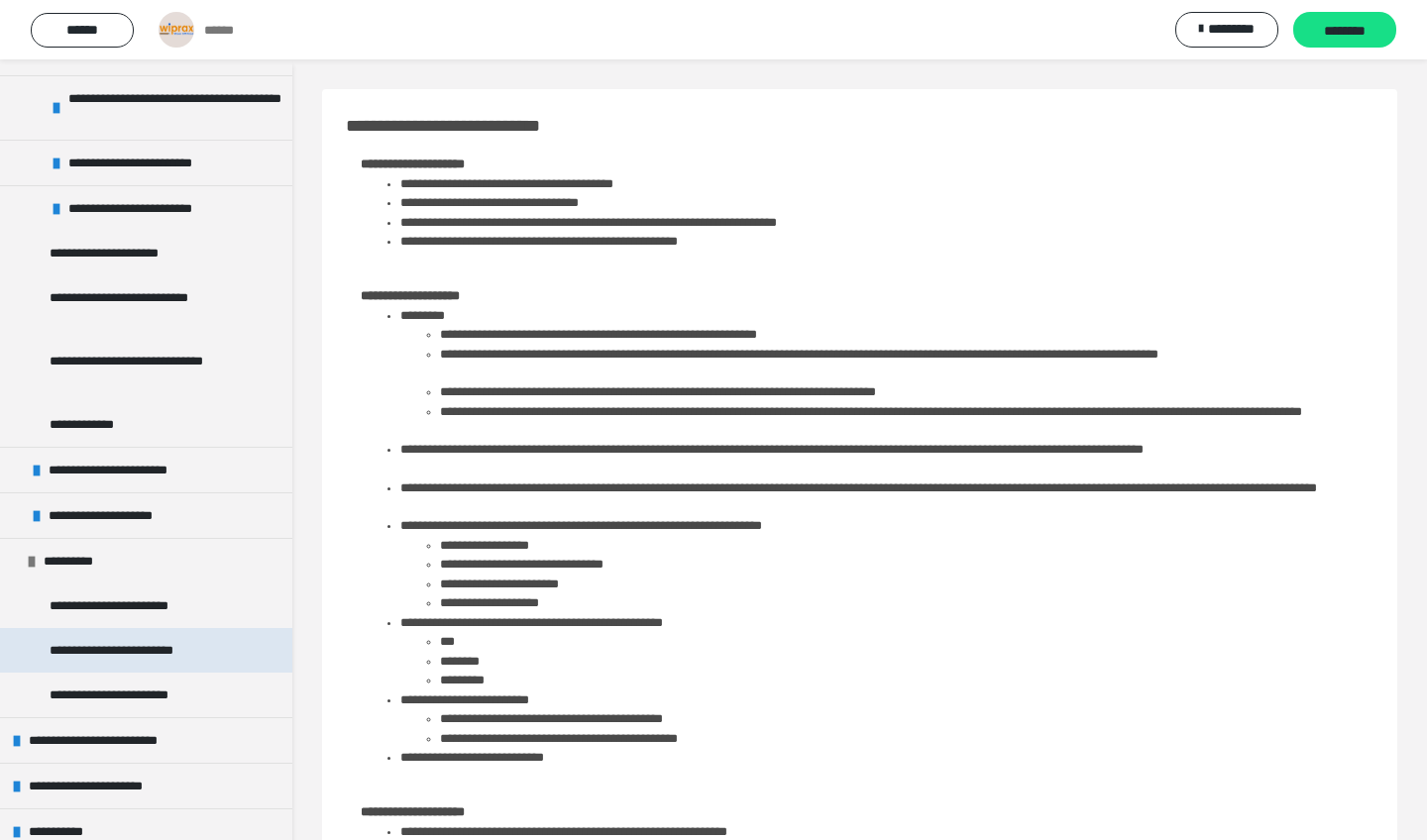 click on "**********" at bounding box center (133, 650) 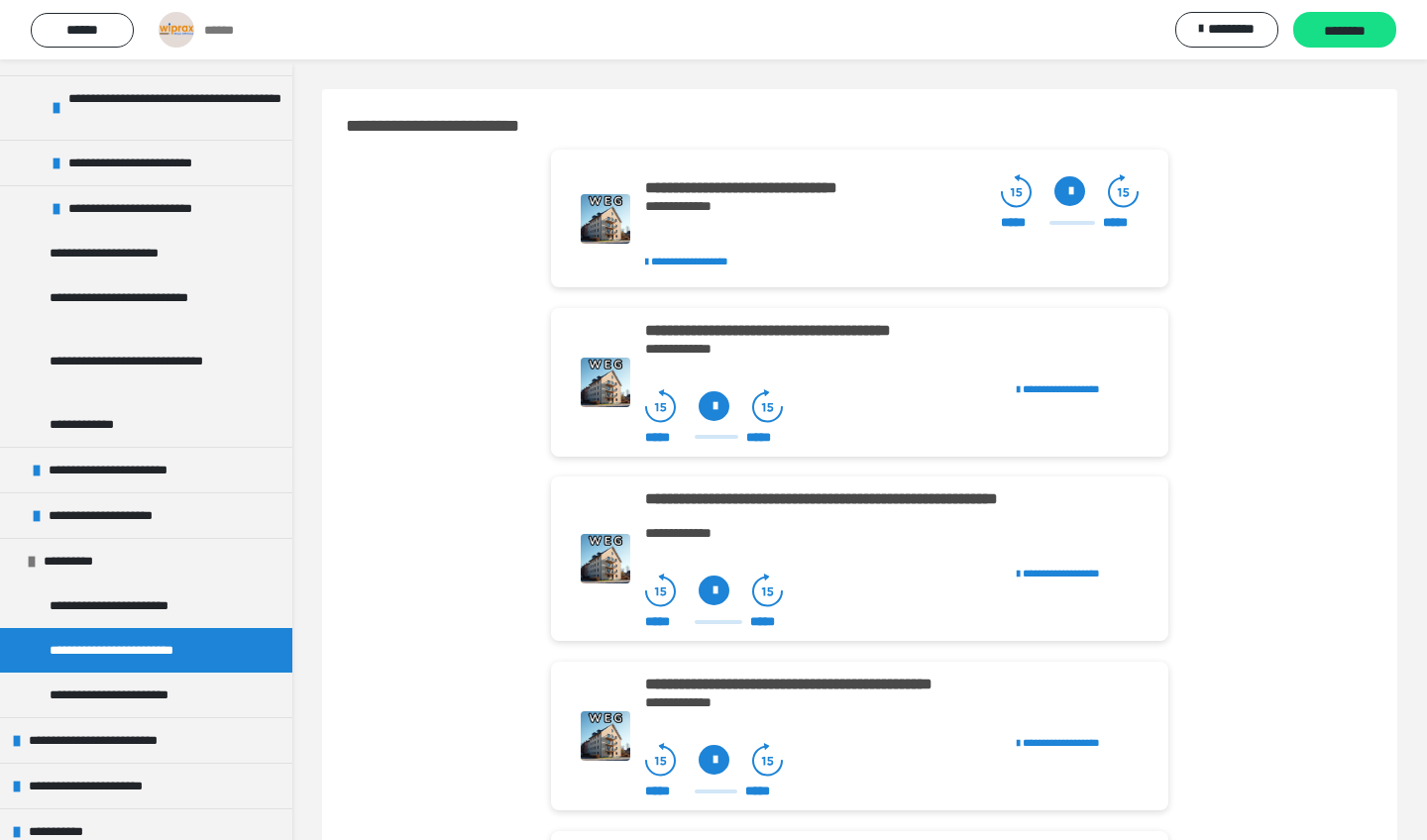 scroll, scrollTop: 0, scrollLeft: 0, axis: both 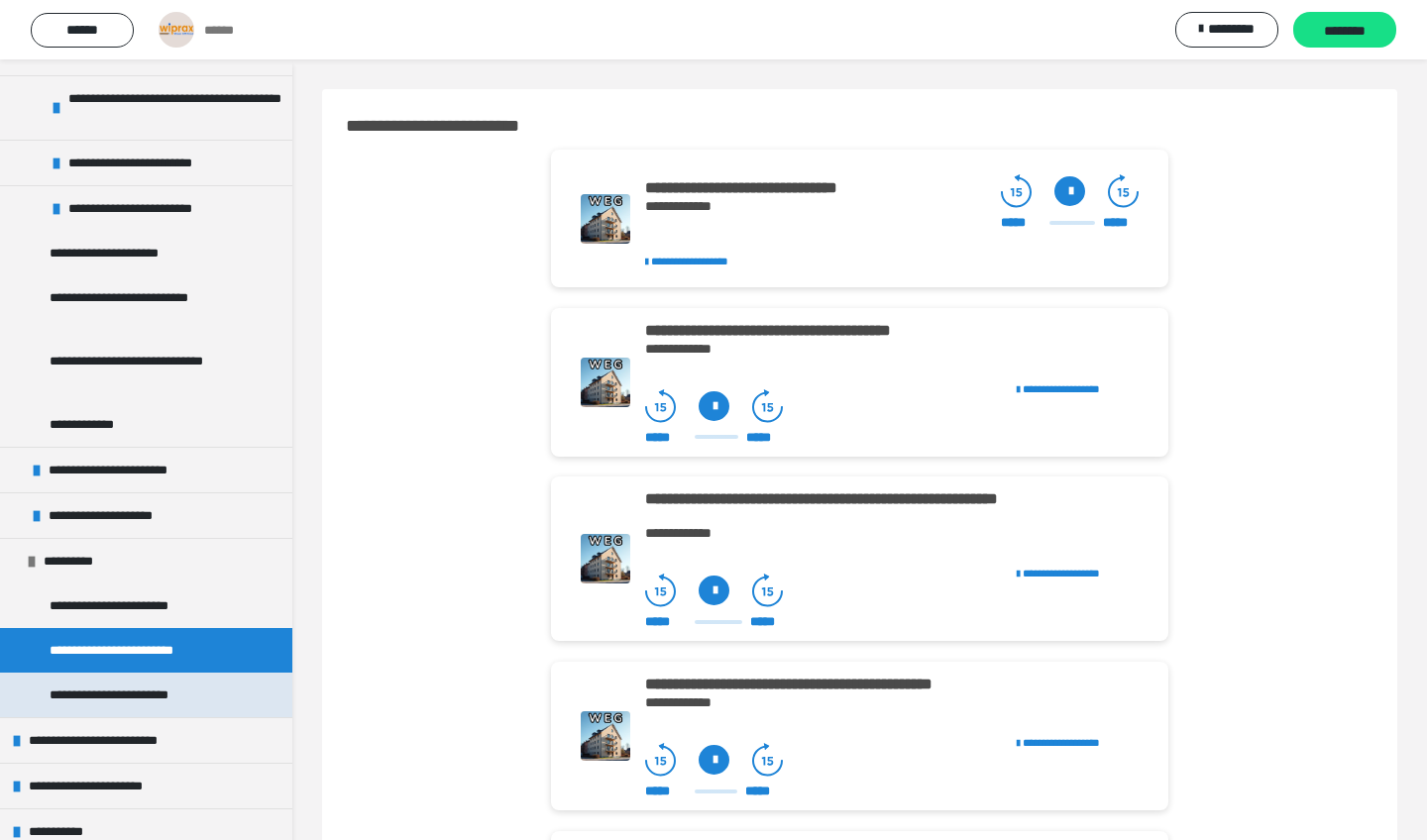 click on "**********" at bounding box center (134, 694) 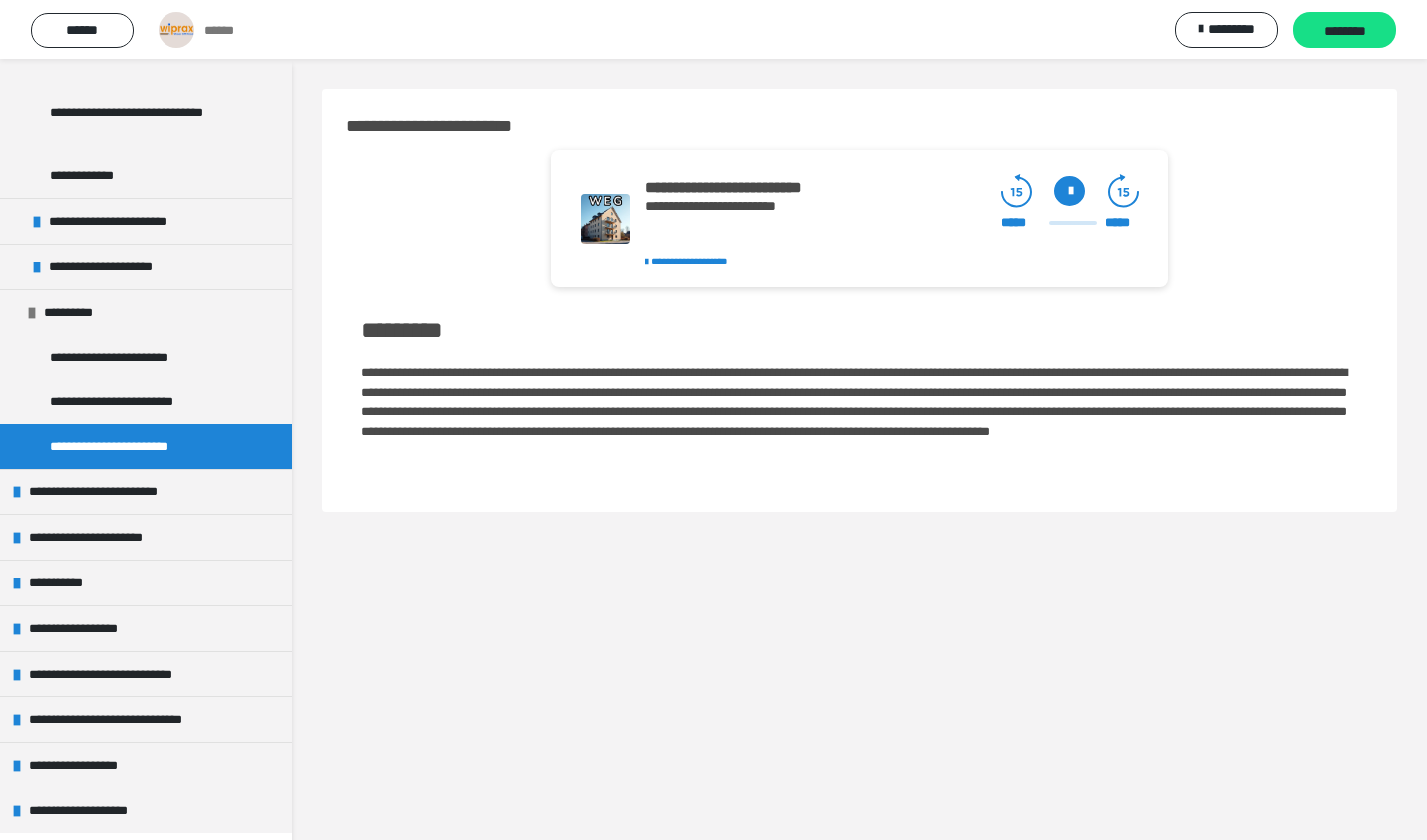 scroll, scrollTop: 2866, scrollLeft: 0, axis: vertical 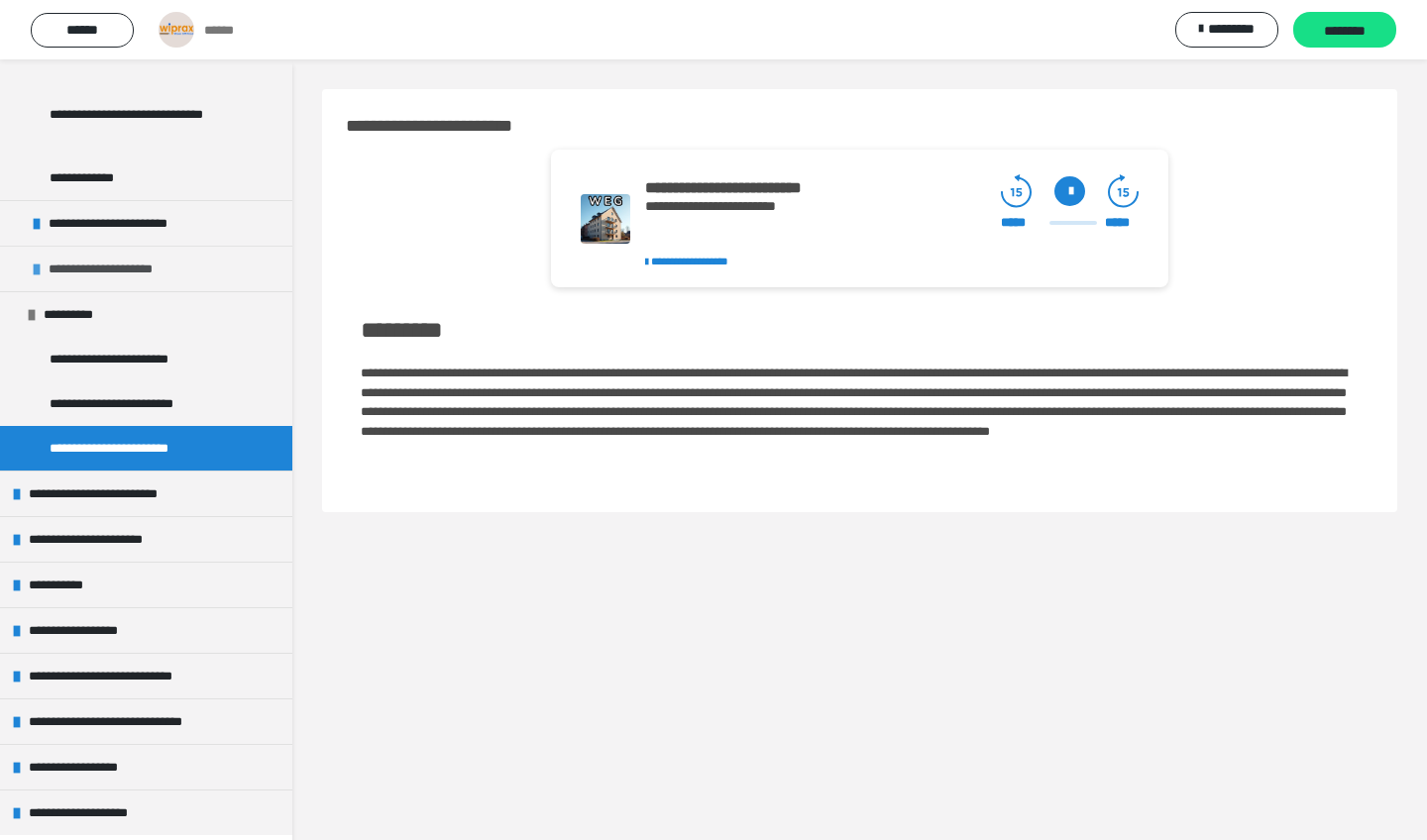 click on "**********" at bounding box center (121, 268) 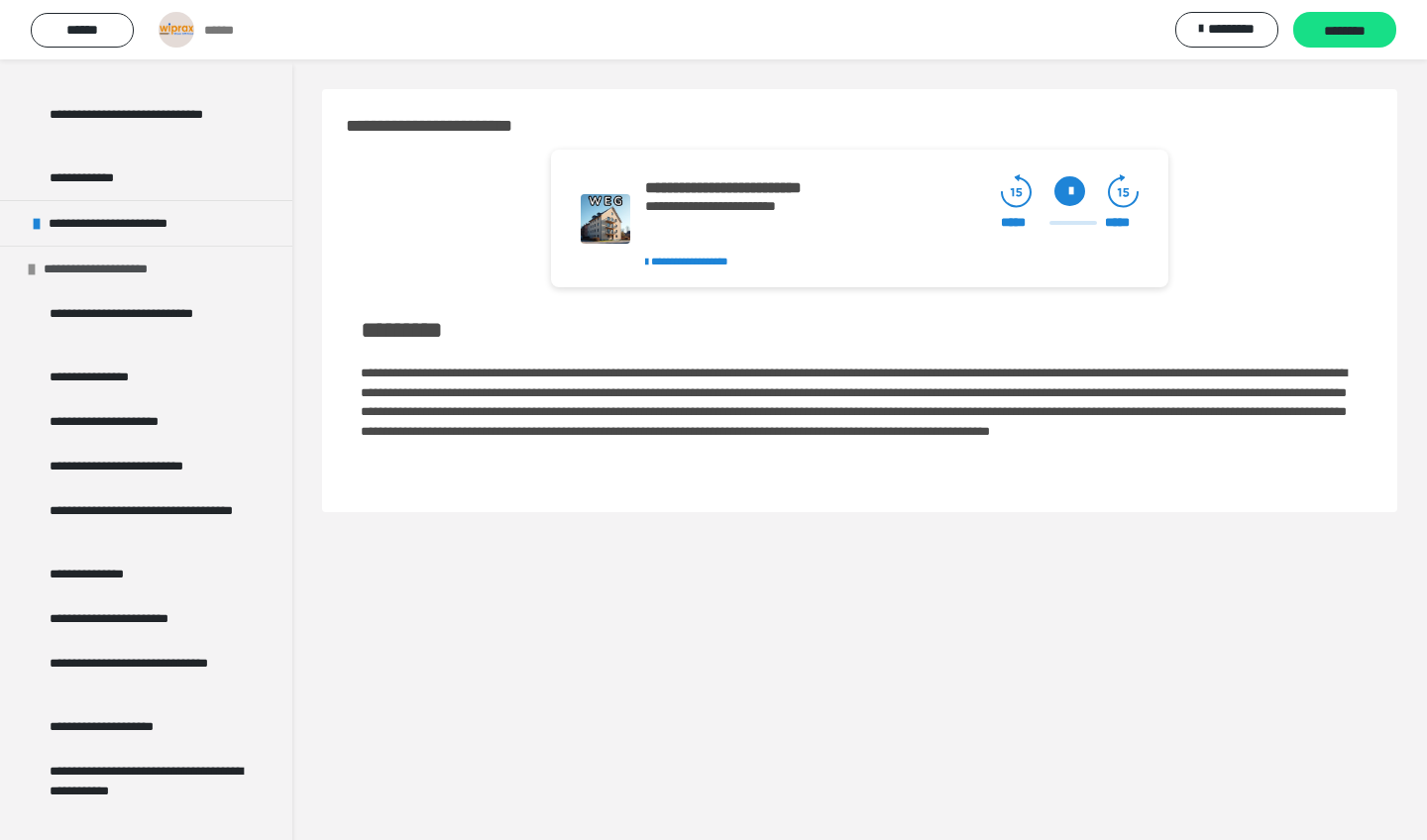 click on "**********" at bounding box center [116, 268] 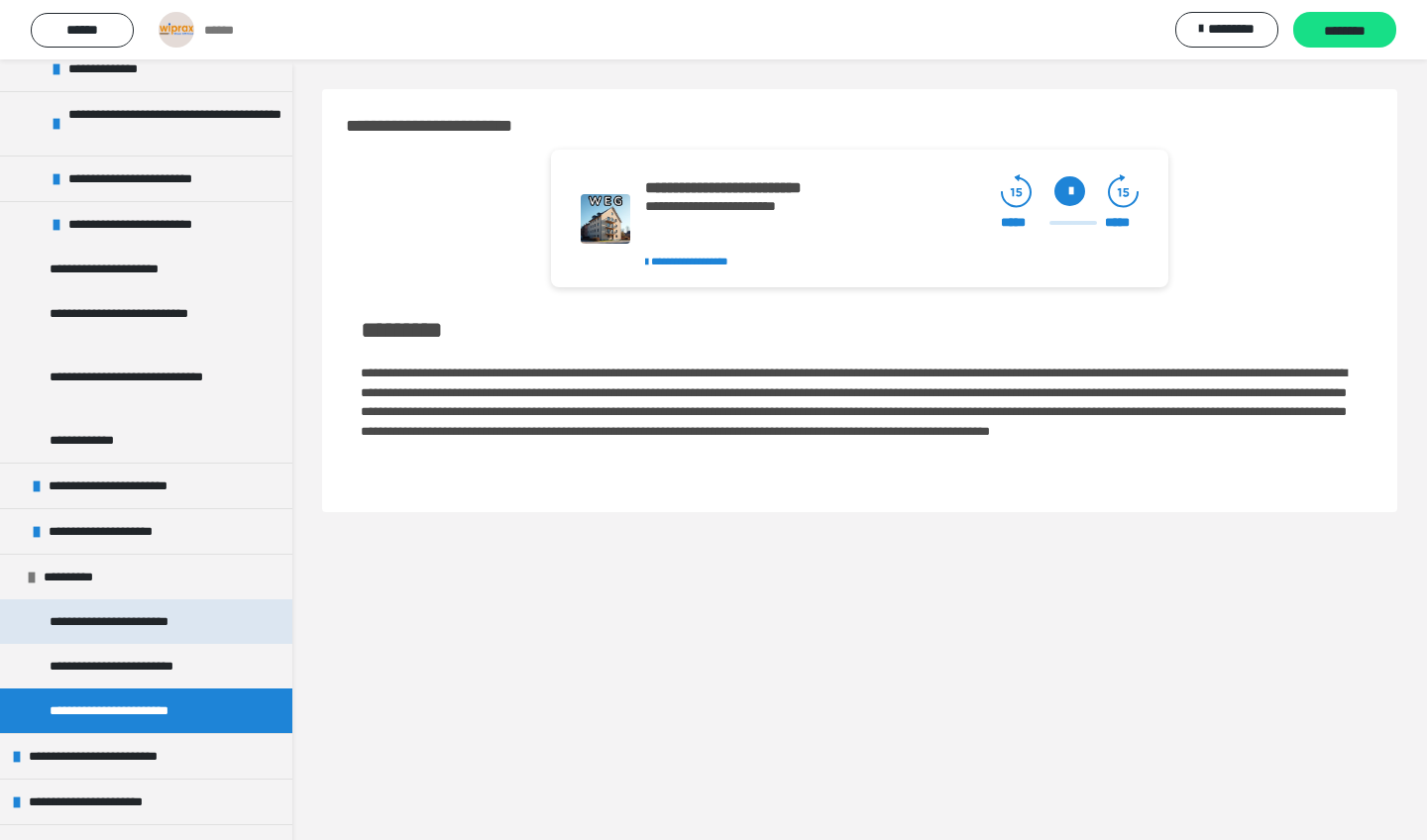 scroll, scrollTop: 2656, scrollLeft: 0, axis: vertical 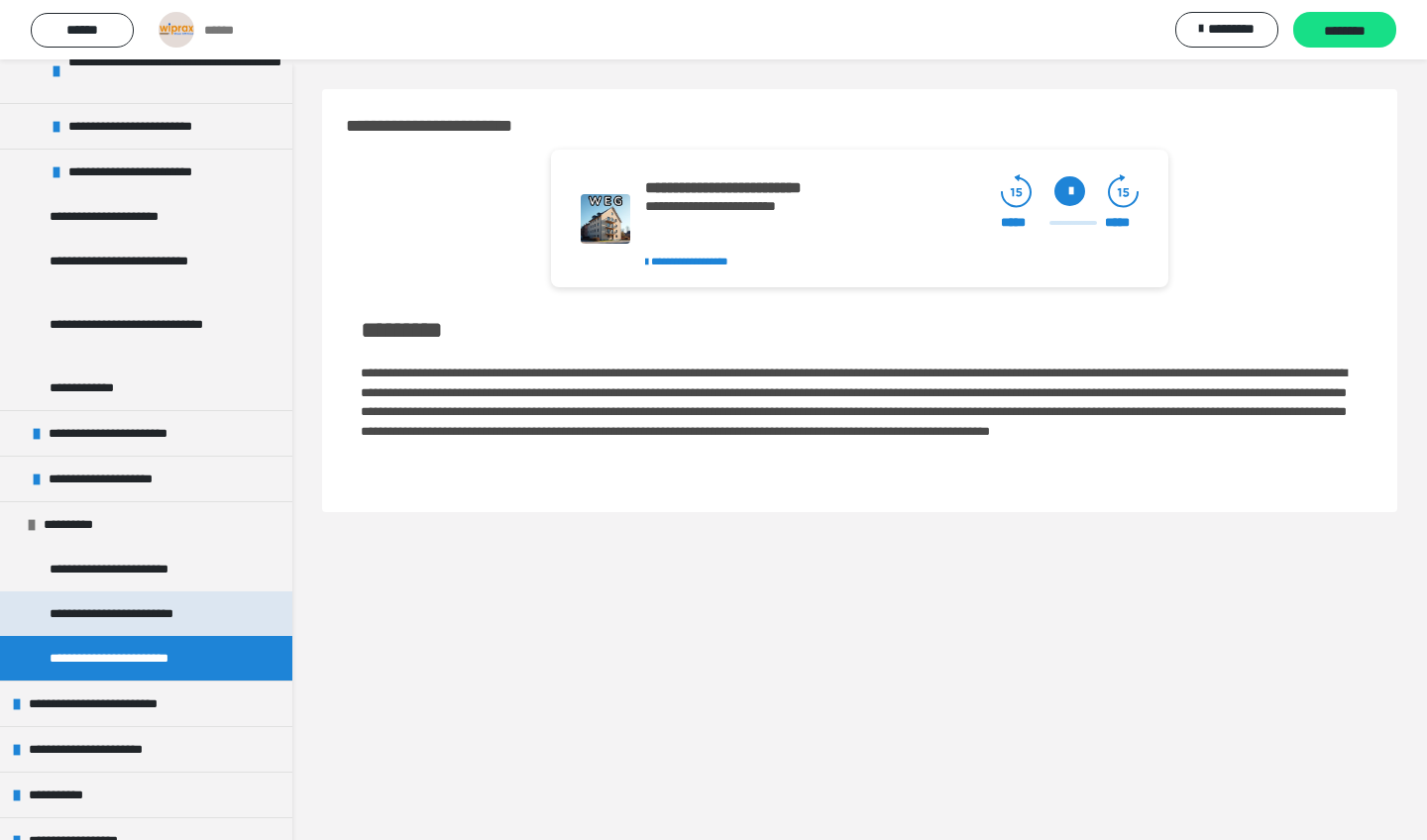 click on "**********" at bounding box center (133, 613) 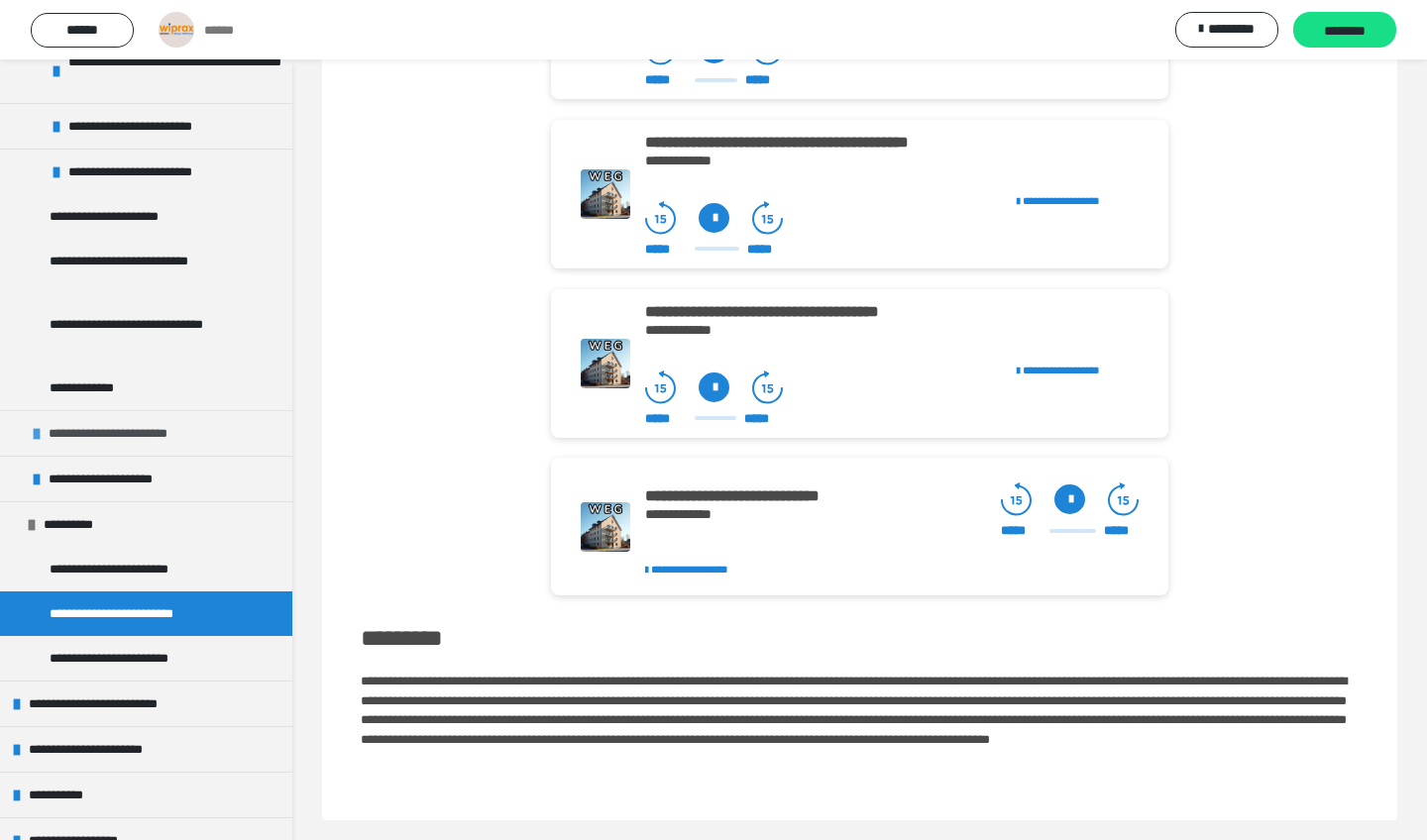scroll, scrollTop: 1236, scrollLeft: 0, axis: vertical 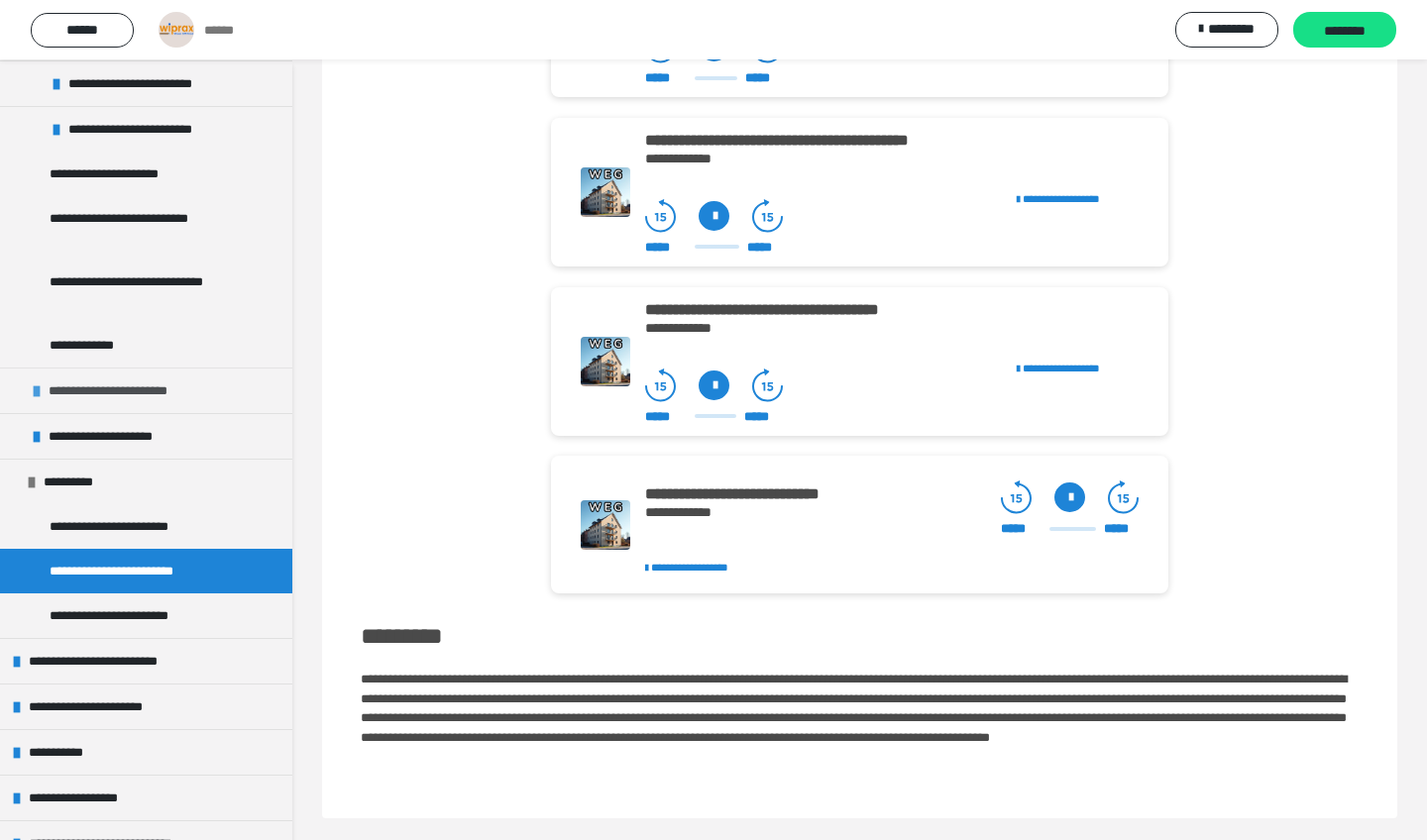 click on "**********" at bounding box center [134, 390] 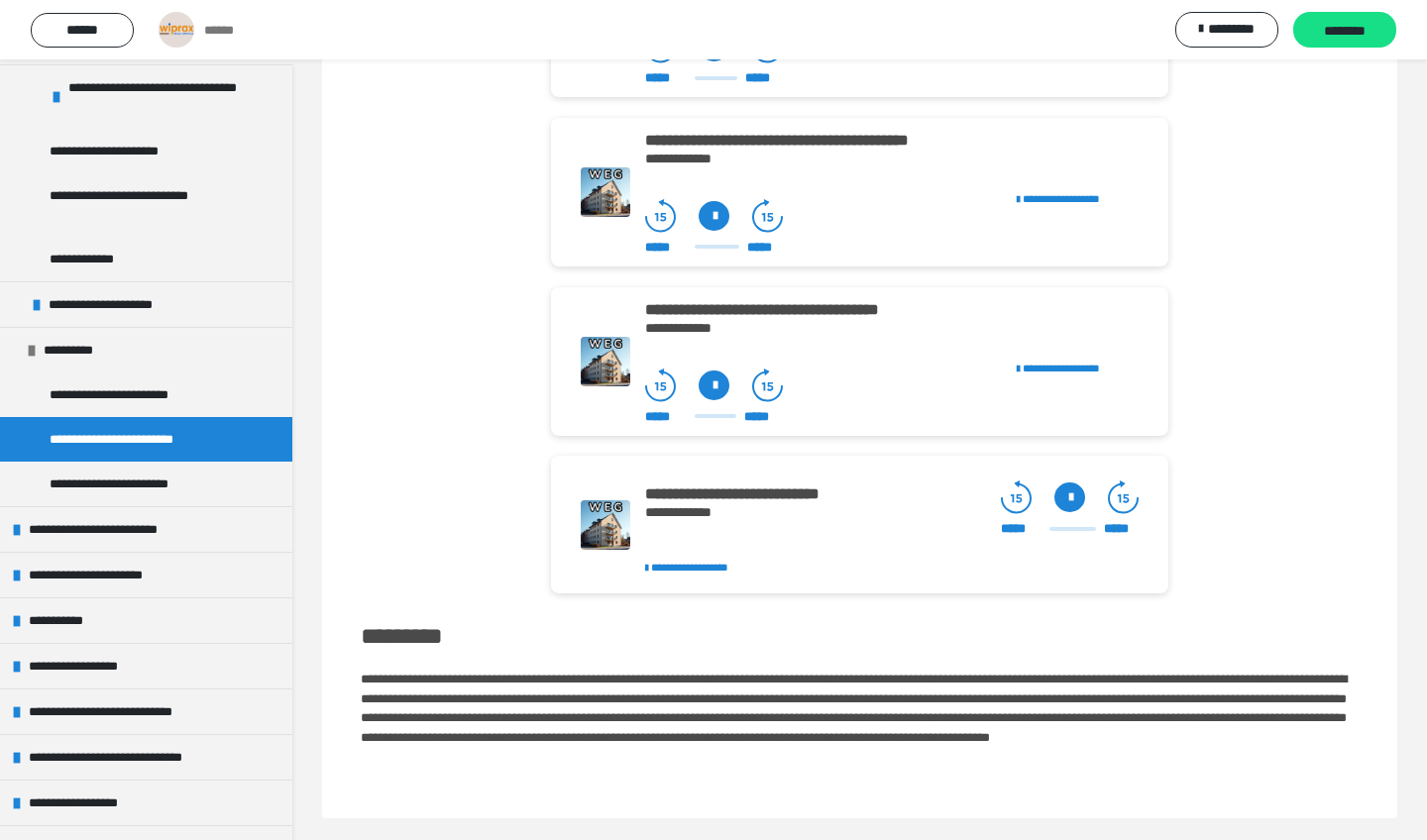 scroll, scrollTop: 3344, scrollLeft: 0, axis: vertical 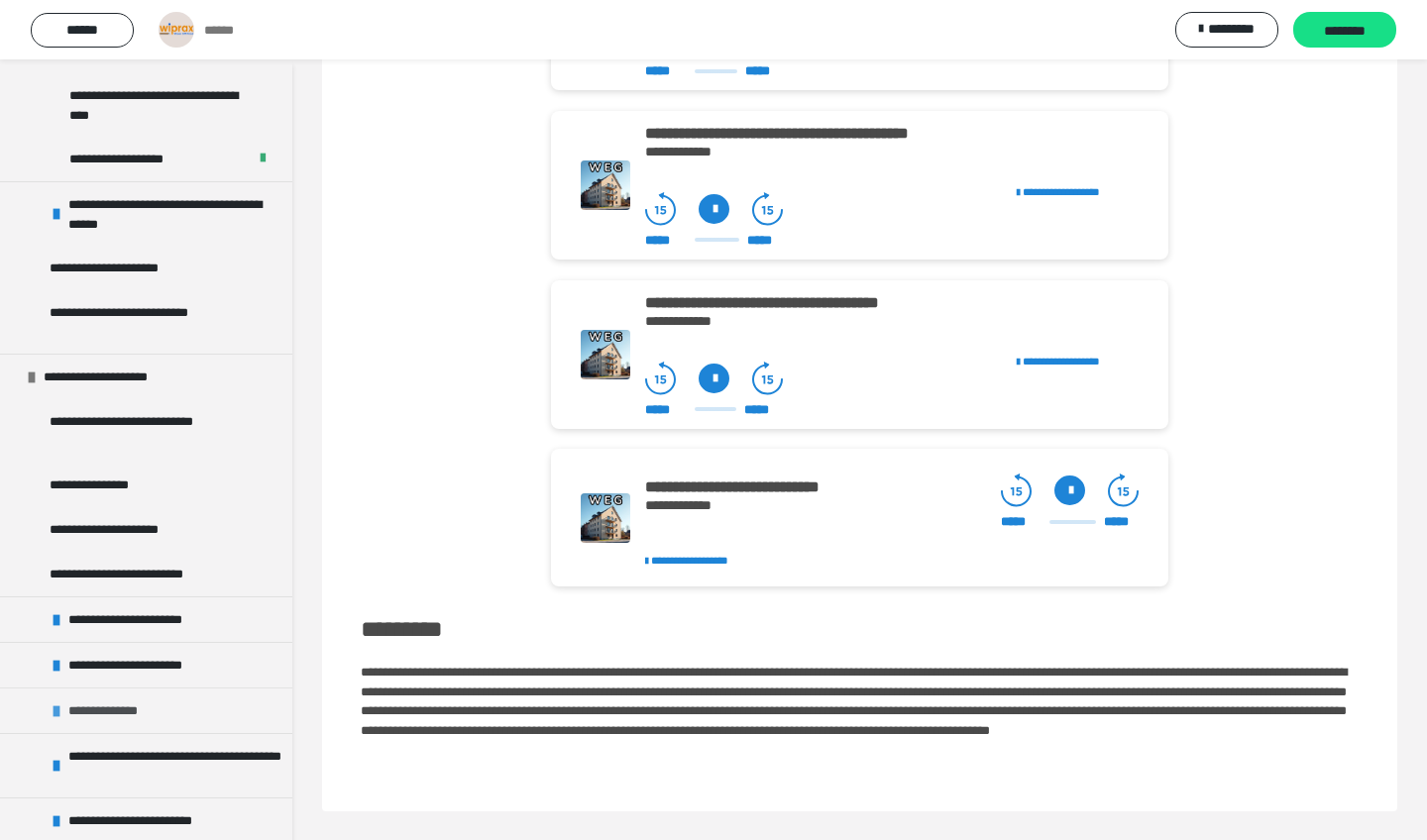 click on "**********" at bounding box center [119, 710] 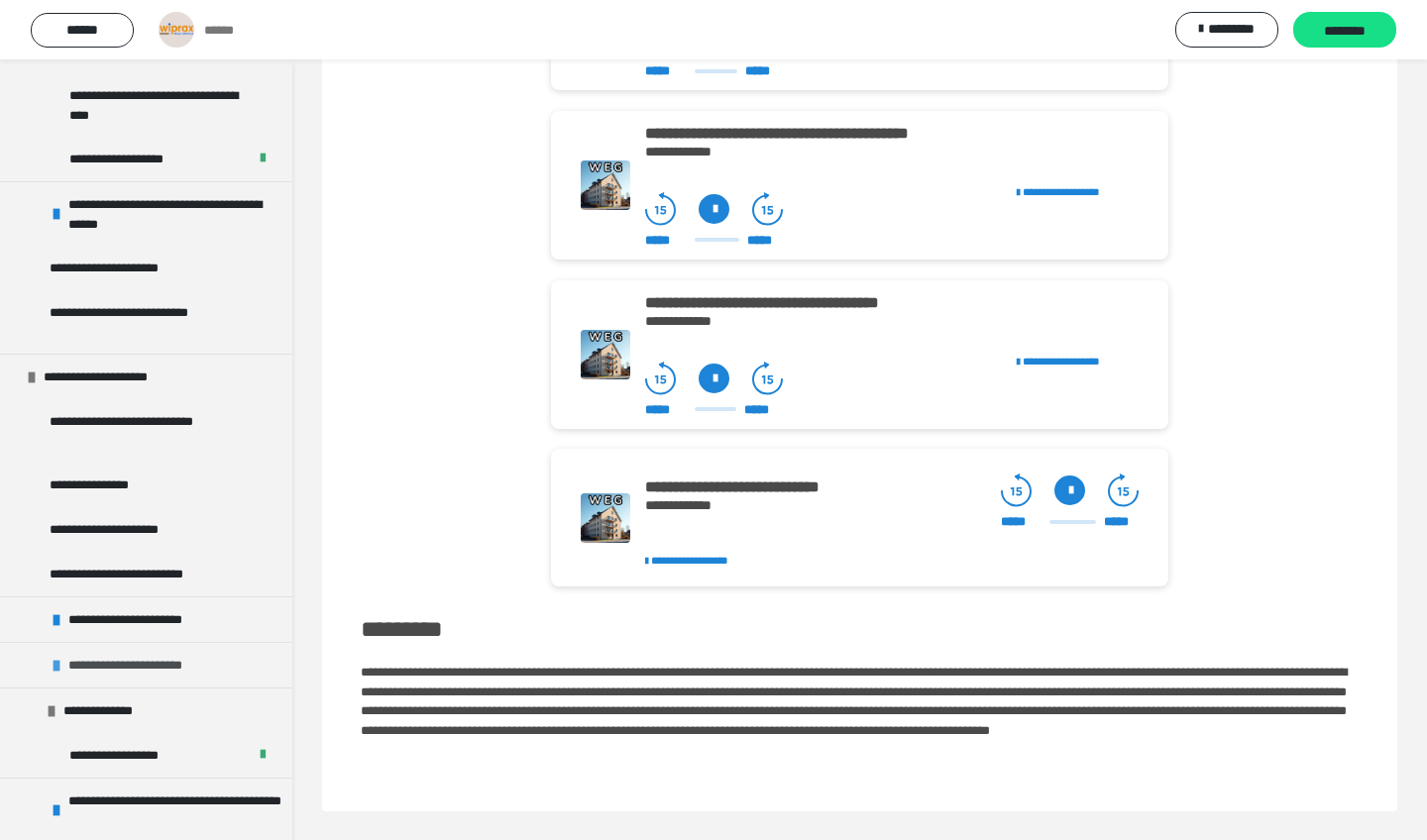 click on "**********" at bounding box center [146, 665] 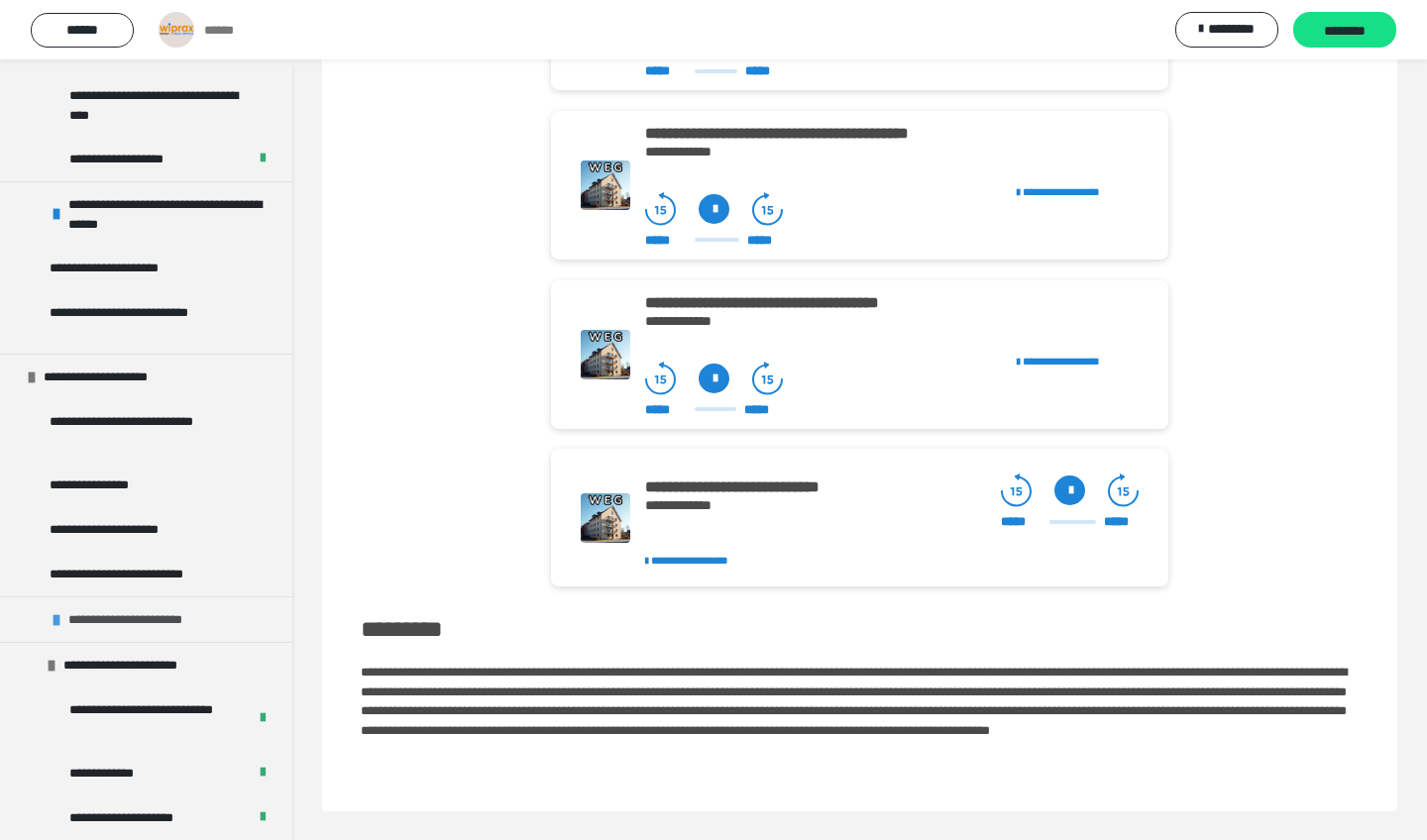 click on "**********" at bounding box center (155, 619) 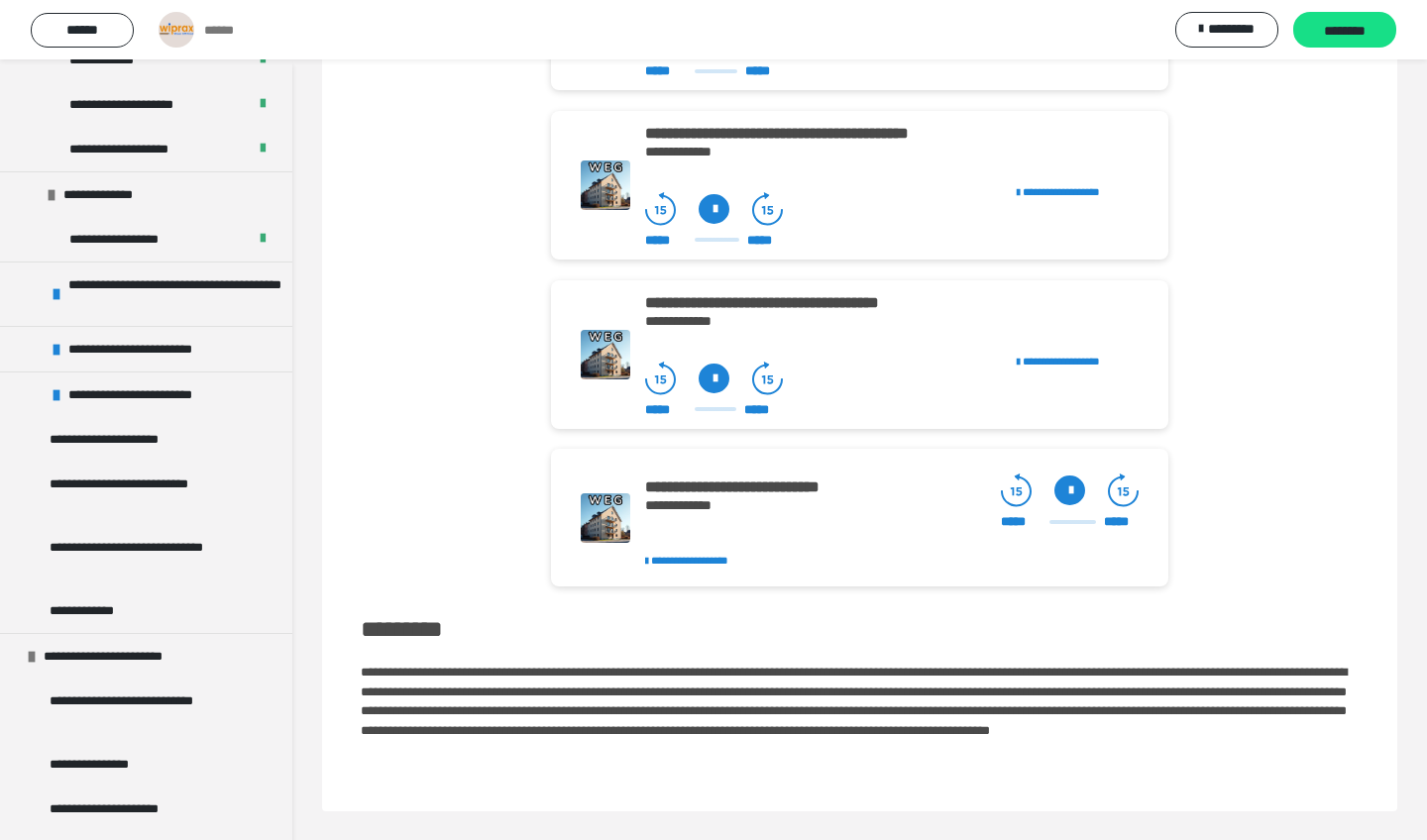 scroll, scrollTop: 3494, scrollLeft: 0, axis: vertical 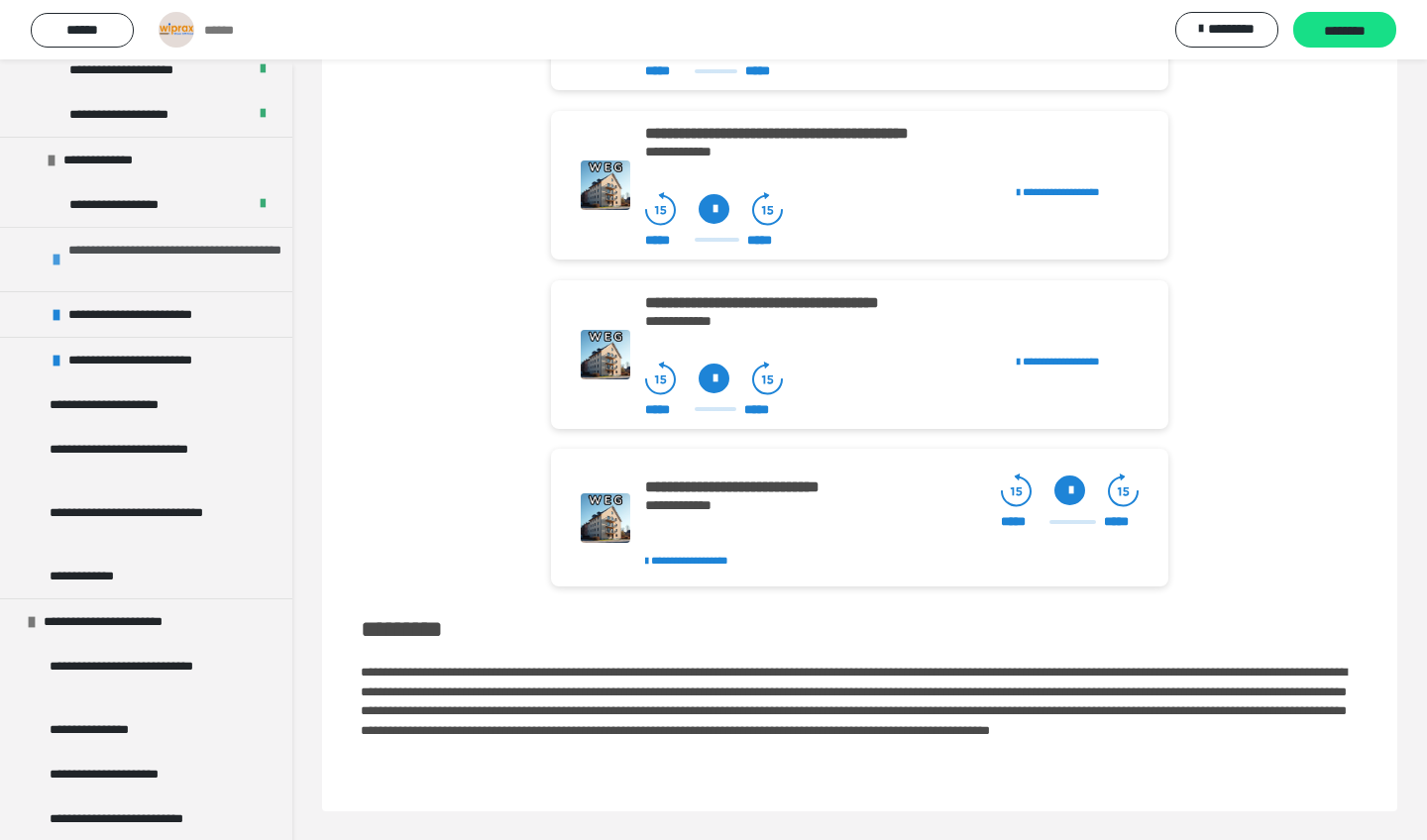 click on "**********" at bounding box center (175, 260) 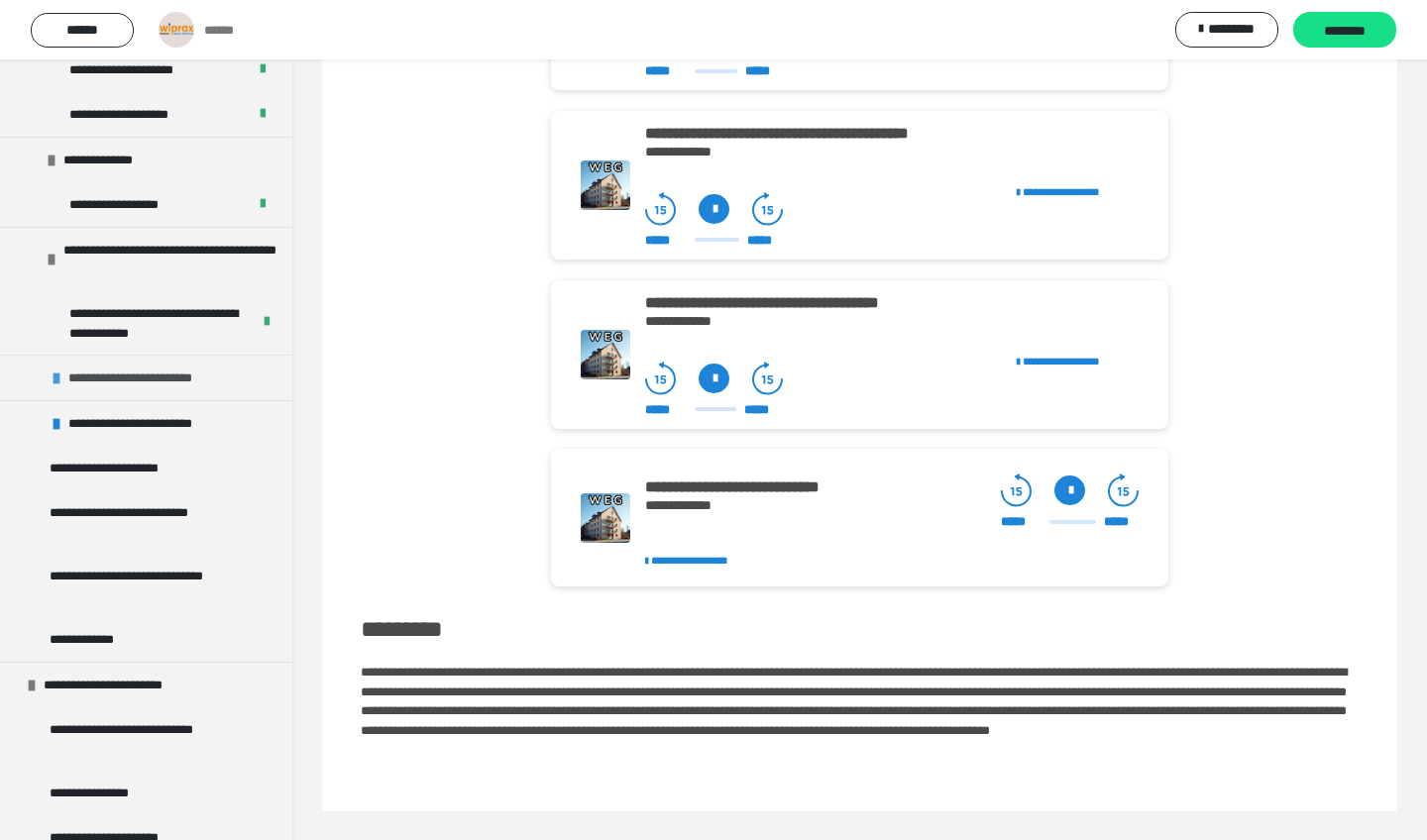 click on "**********" at bounding box center (148, 377) 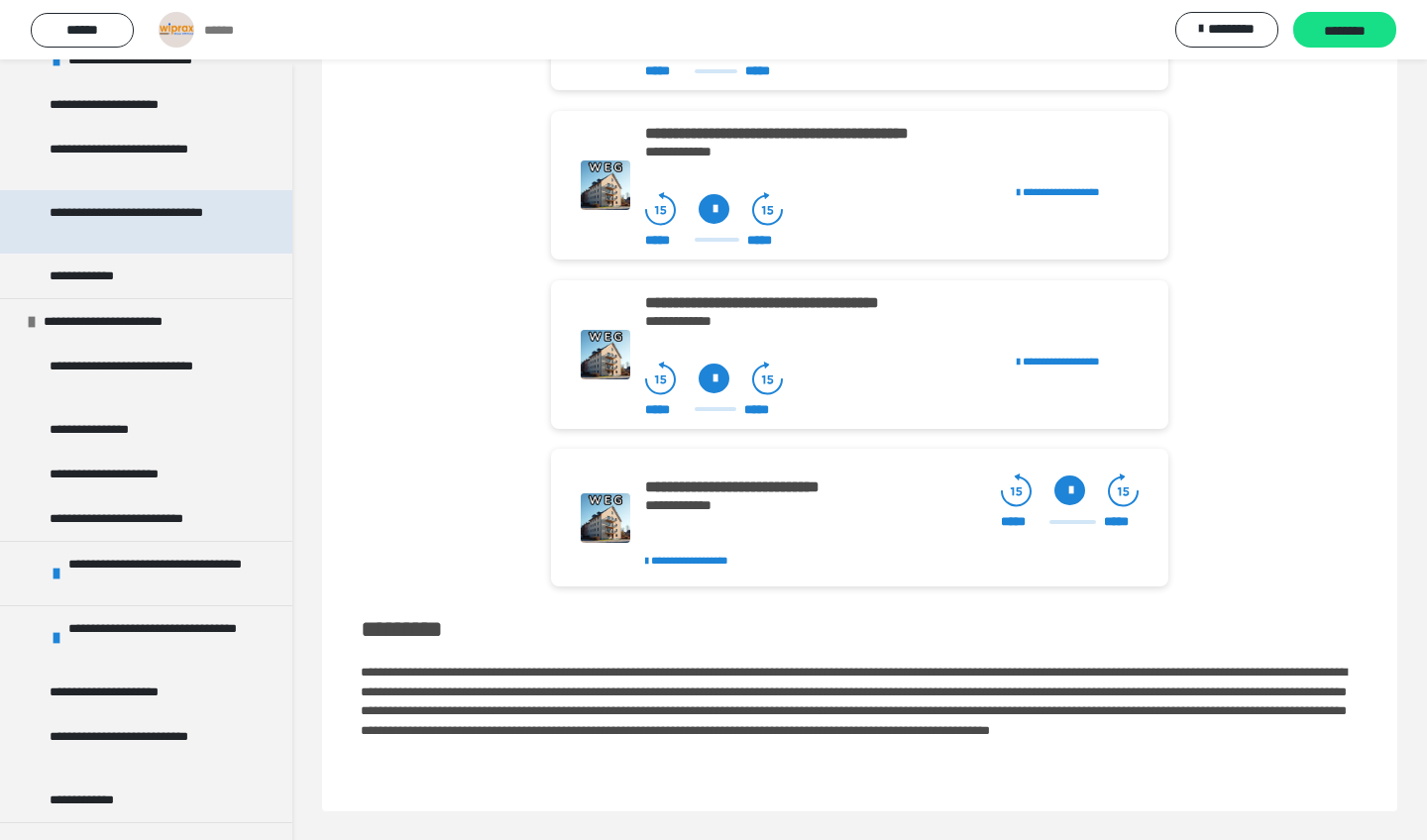 scroll, scrollTop: 4061, scrollLeft: 0, axis: vertical 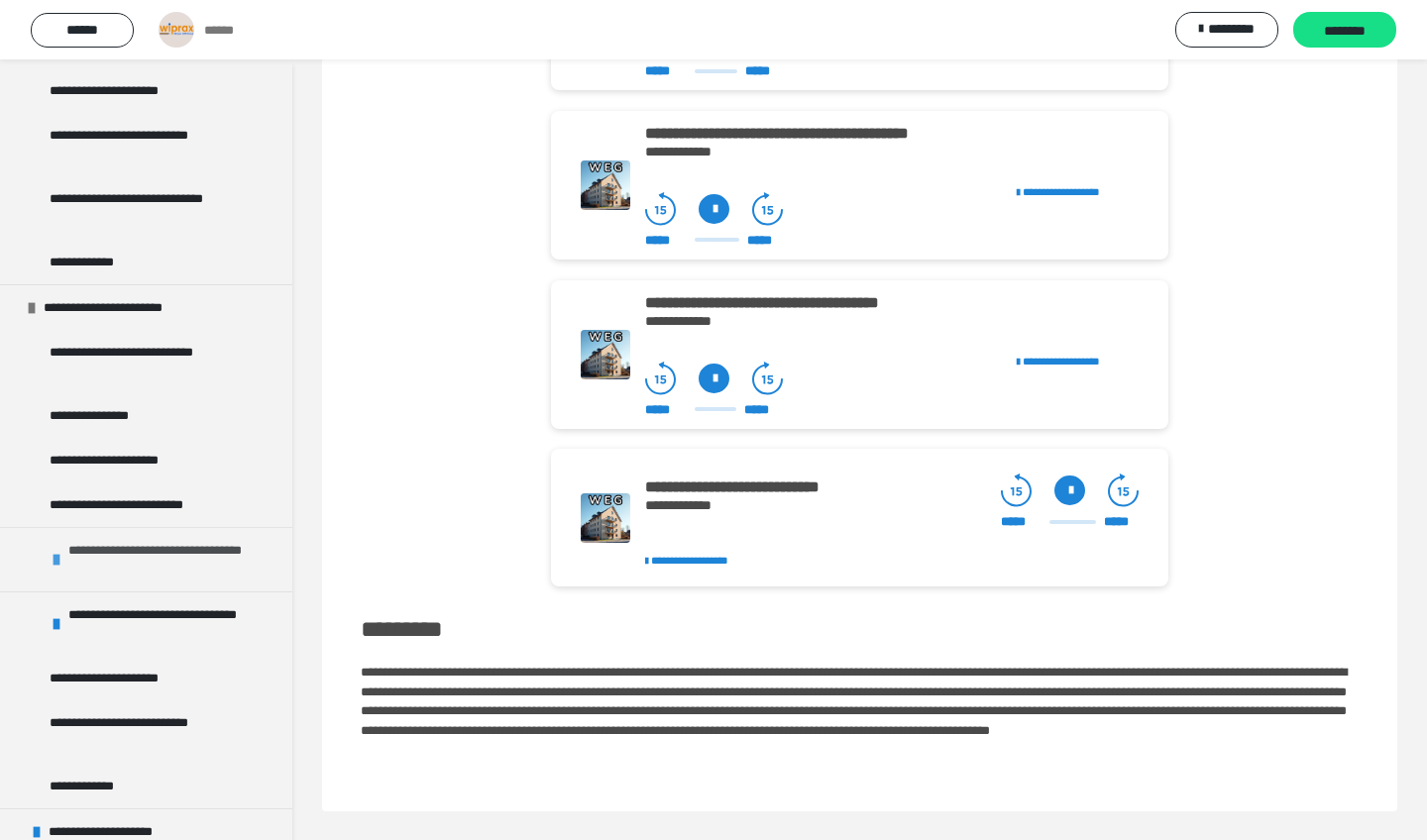 click on "**********" at bounding box center (175, 560) 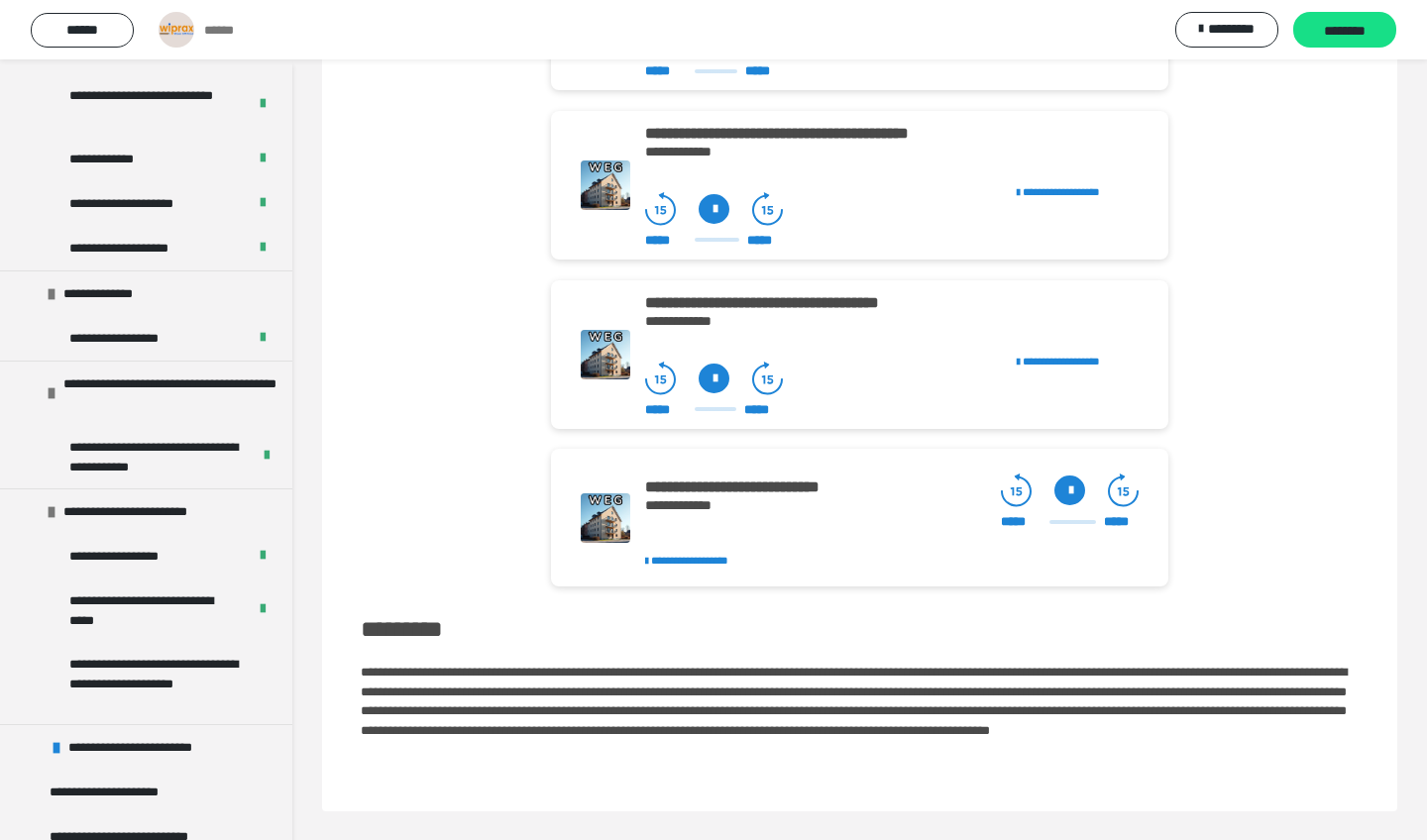 scroll, scrollTop: 3324, scrollLeft: 0, axis: vertical 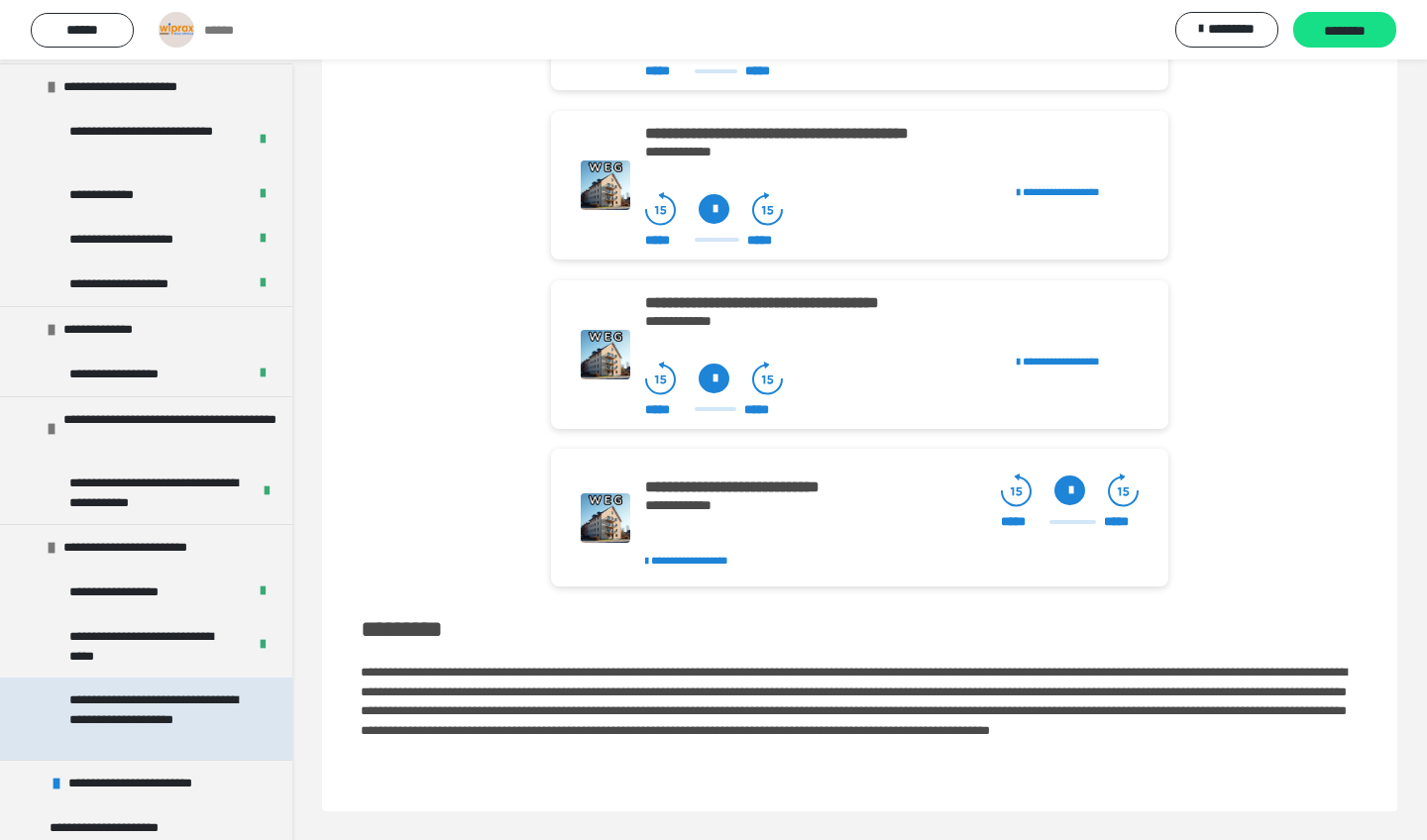 click on "**********" at bounding box center [158, 718] 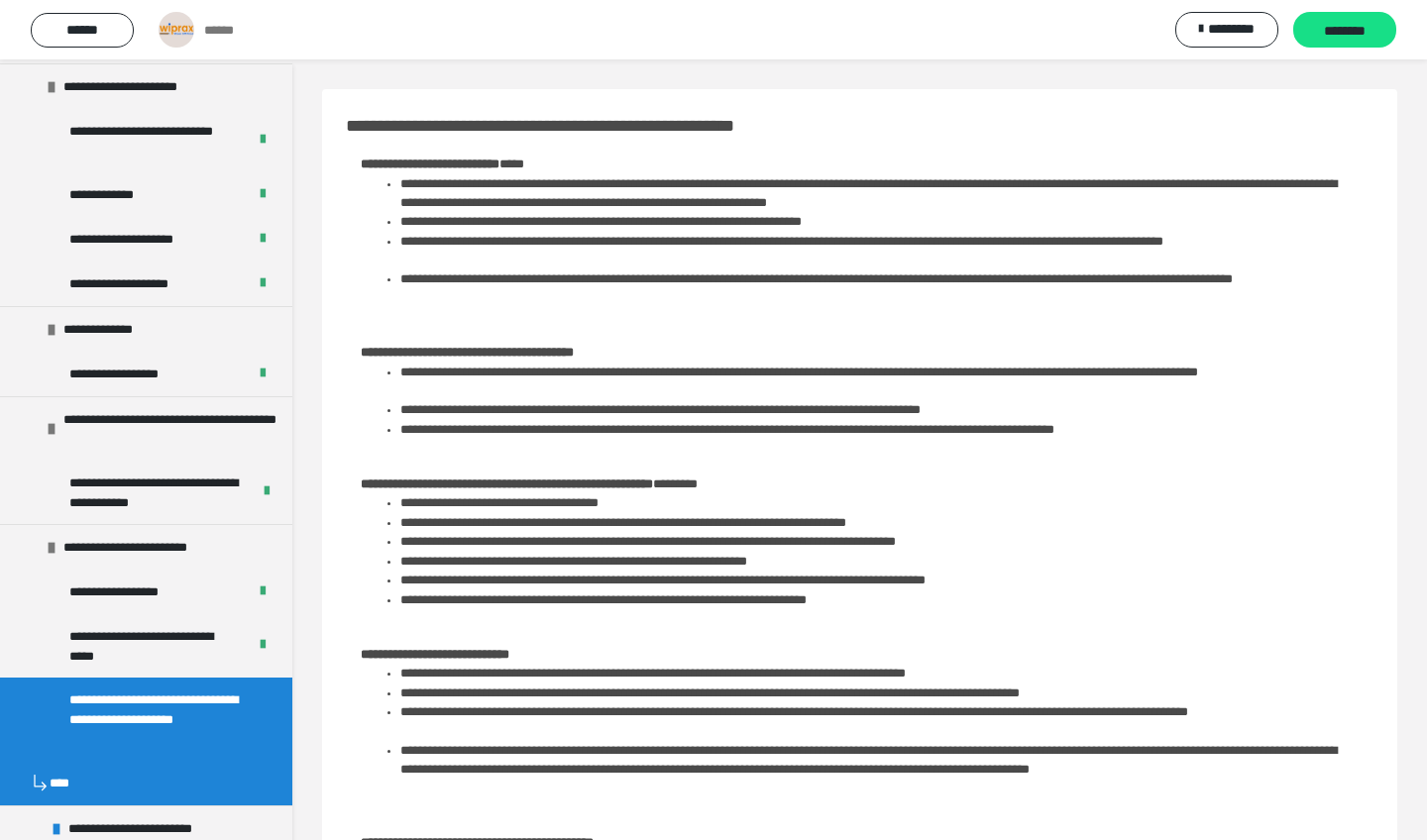 scroll, scrollTop: 0, scrollLeft: 0, axis: both 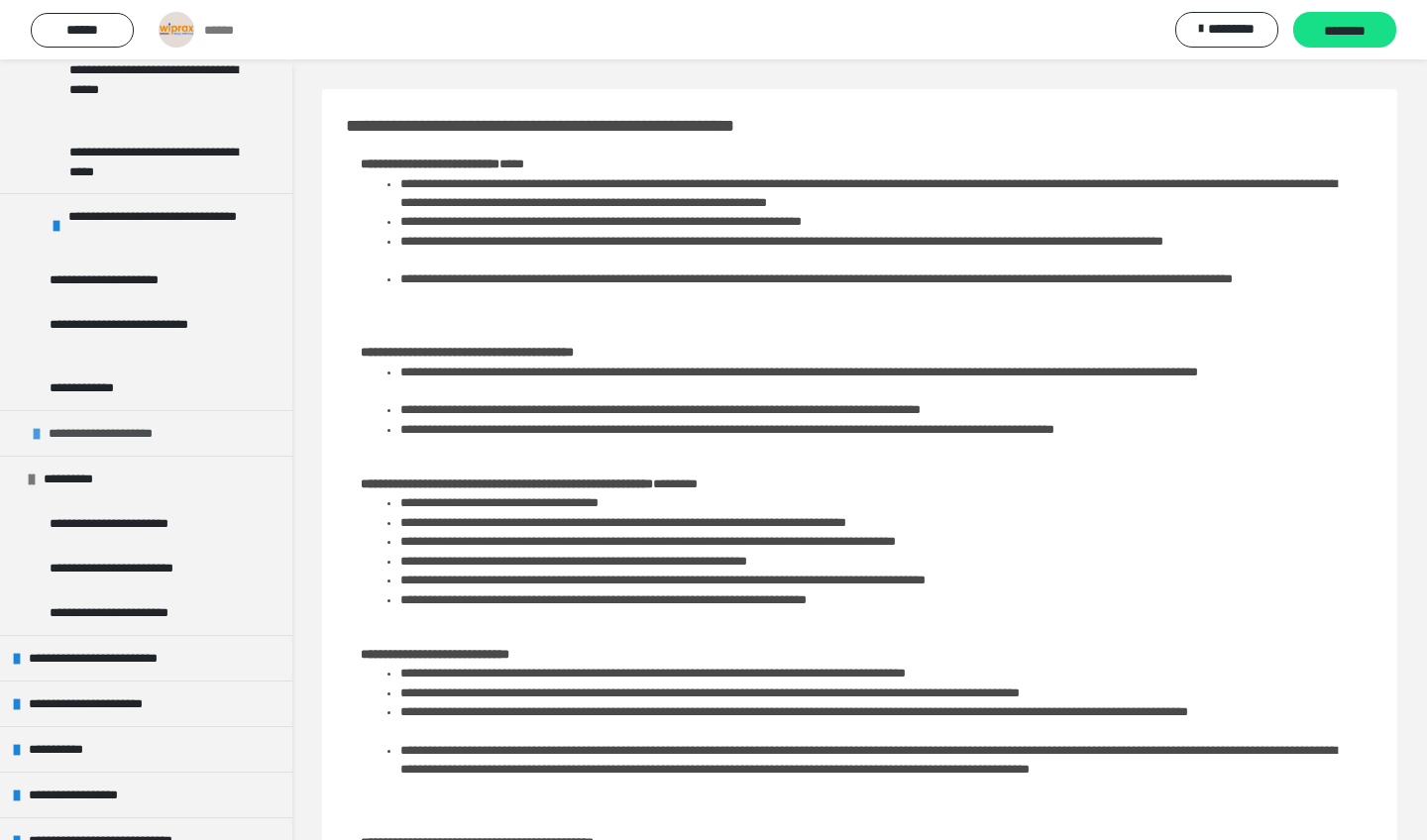 click on "**********" at bounding box center (121, 433) 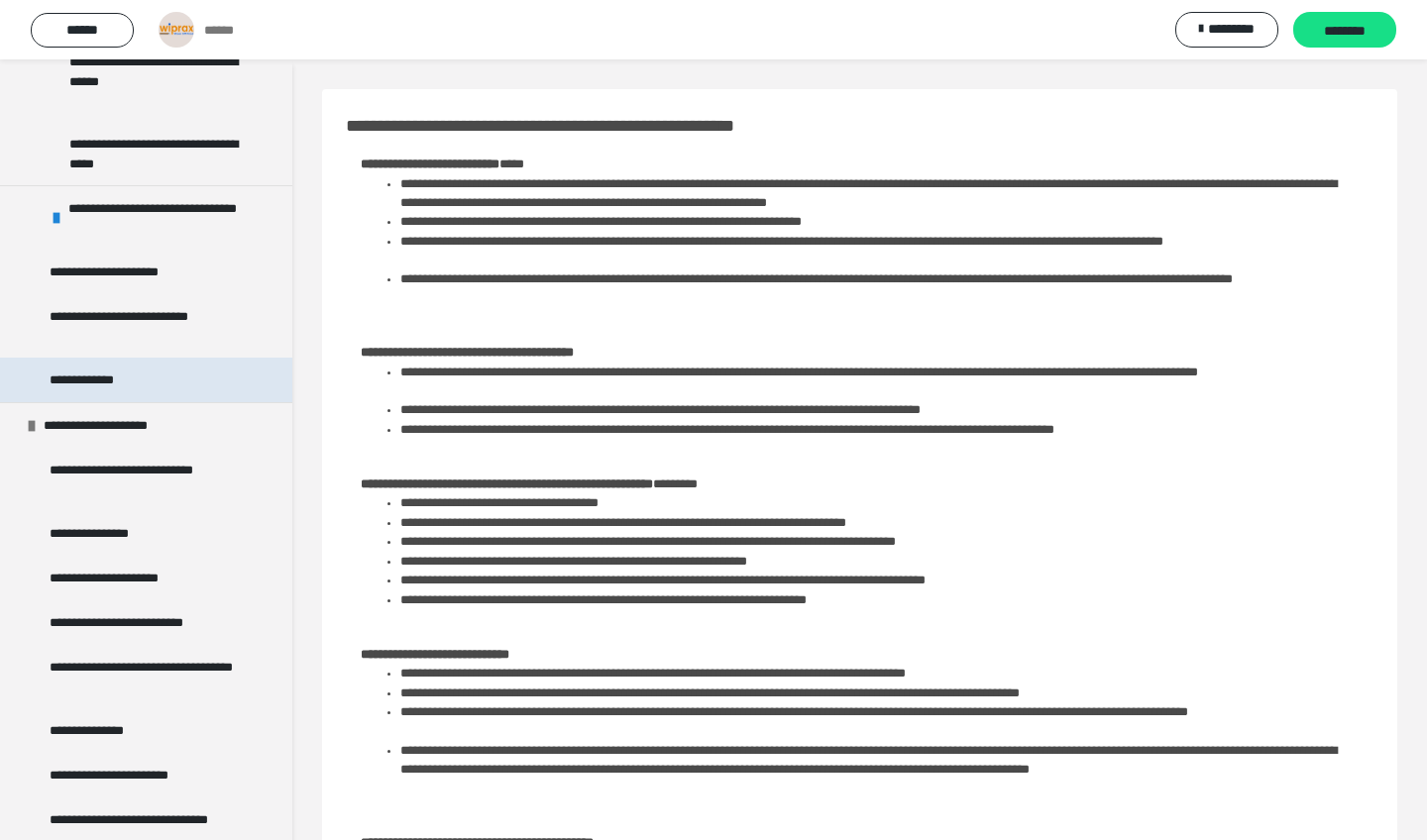 scroll, scrollTop: 4593, scrollLeft: 0, axis: vertical 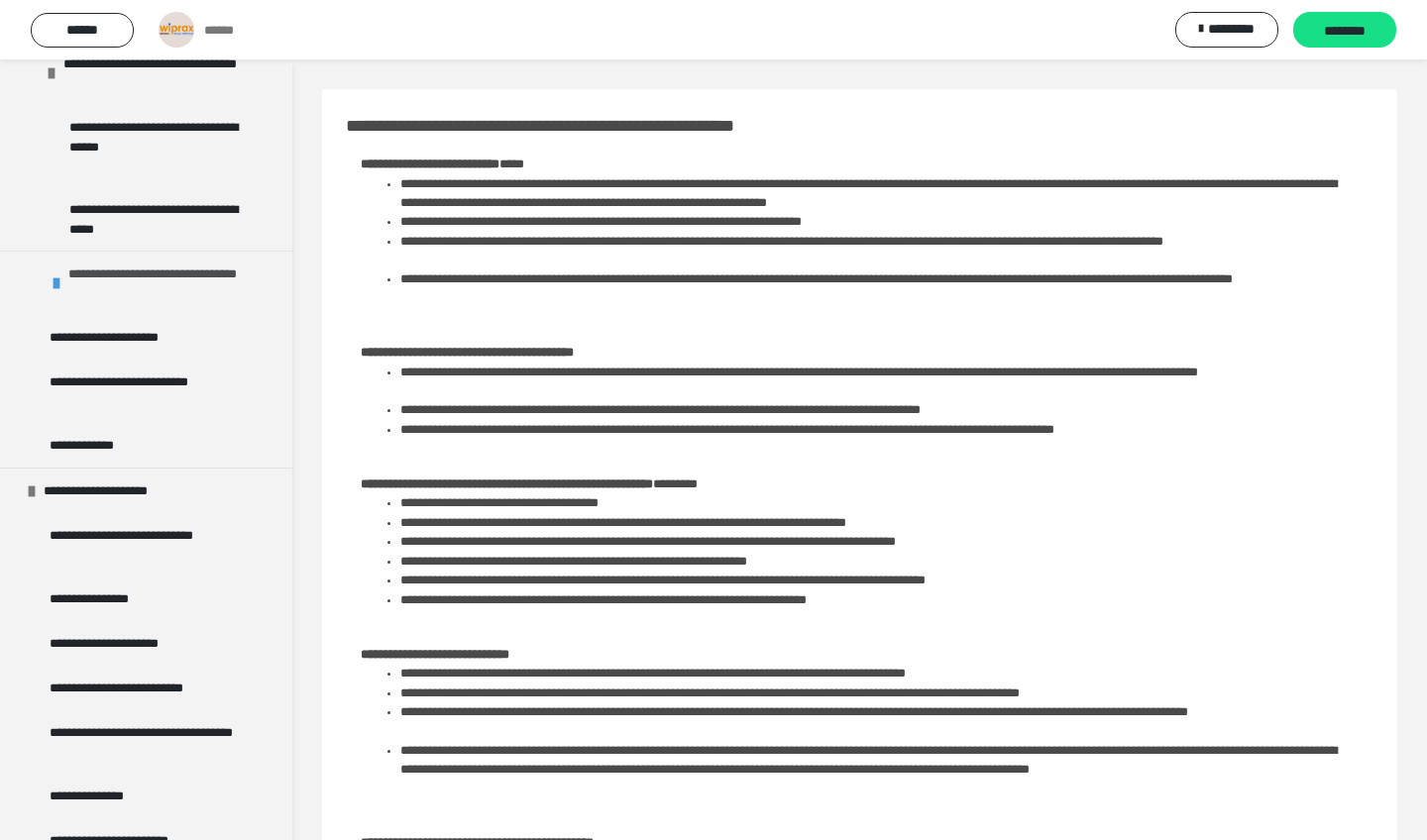 click on "**********" at bounding box center (175, 283) 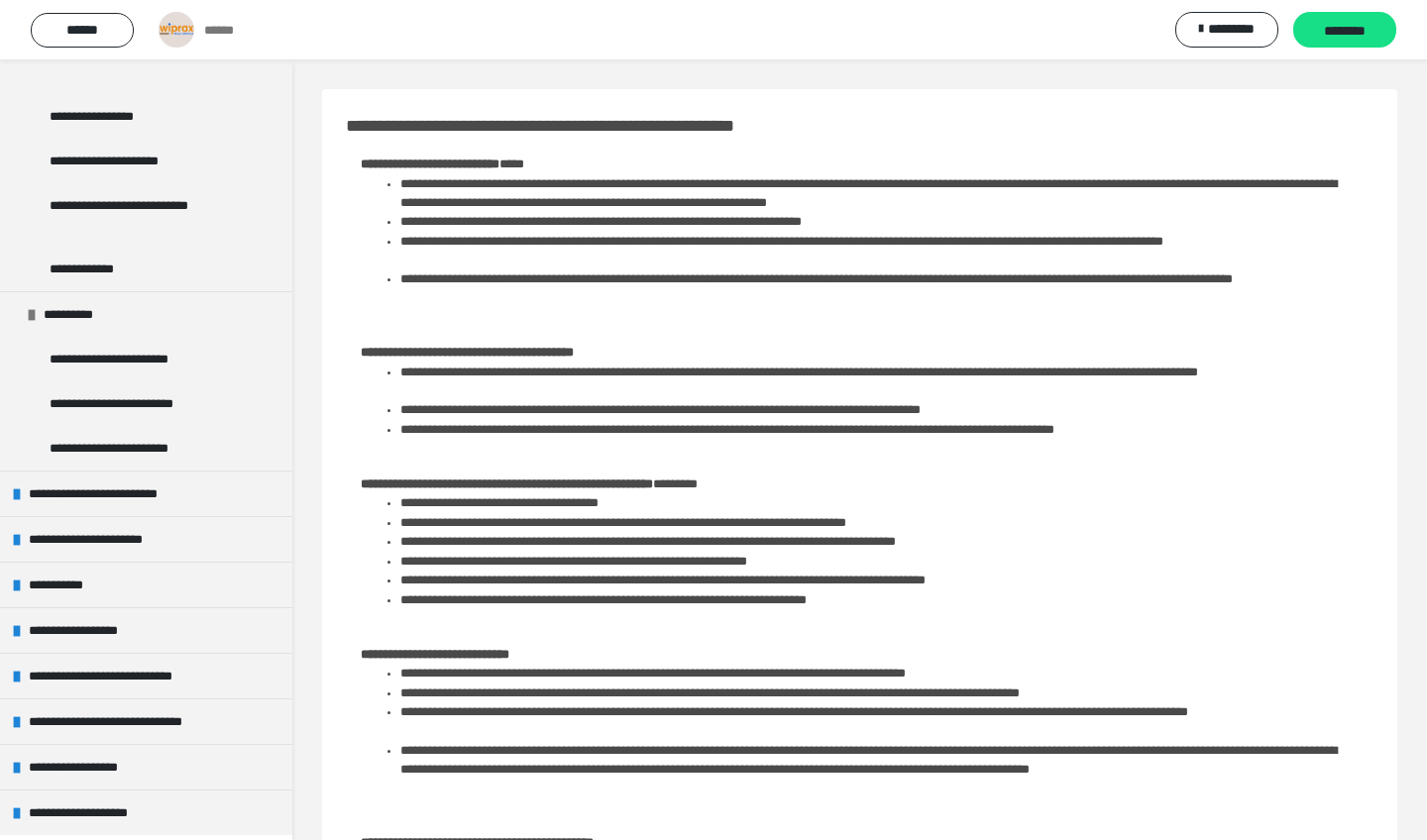 scroll, scrollTop: 5888, scrollLeft: 0, axis: vertical 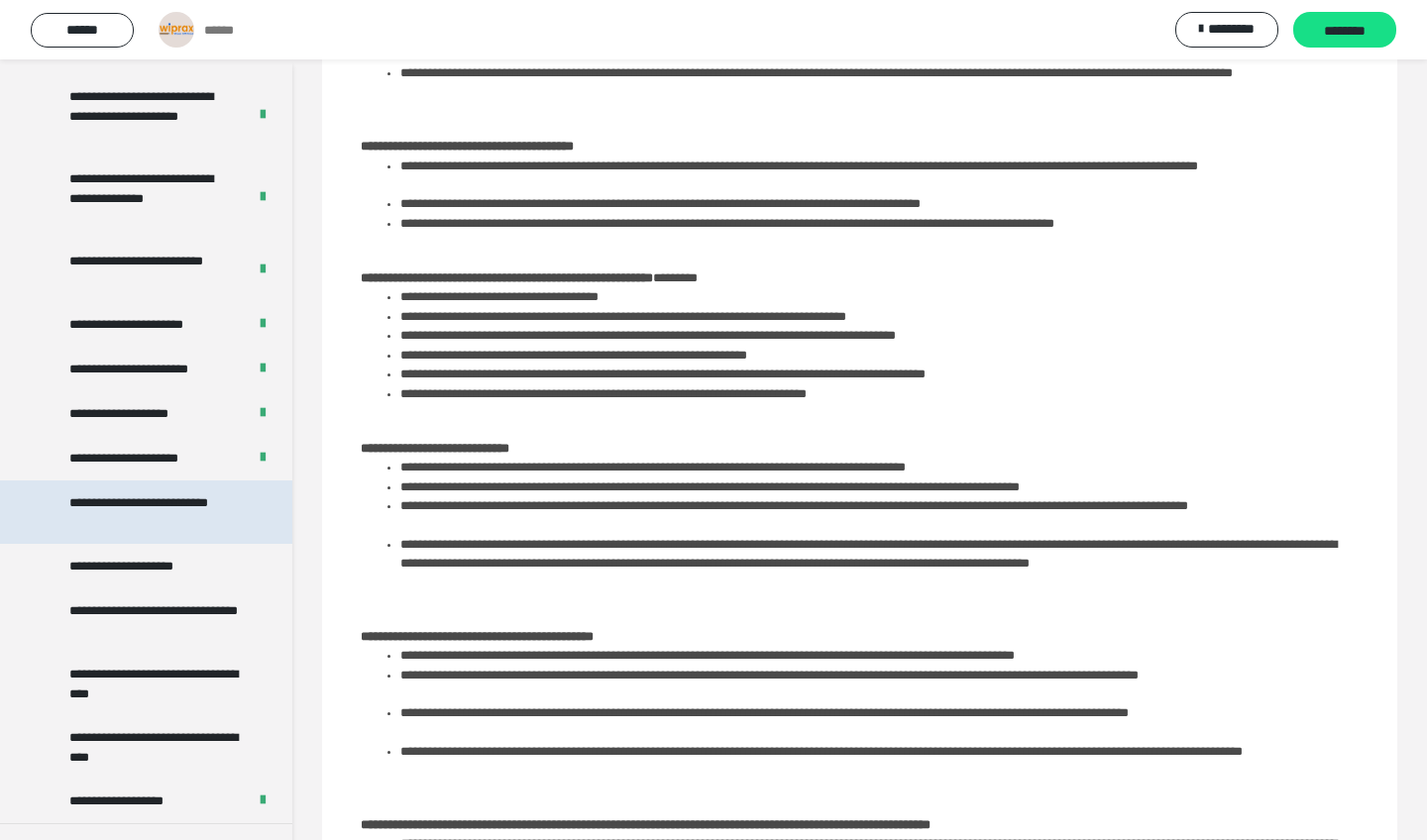 click on "**********" at bounding box center [158, 512] 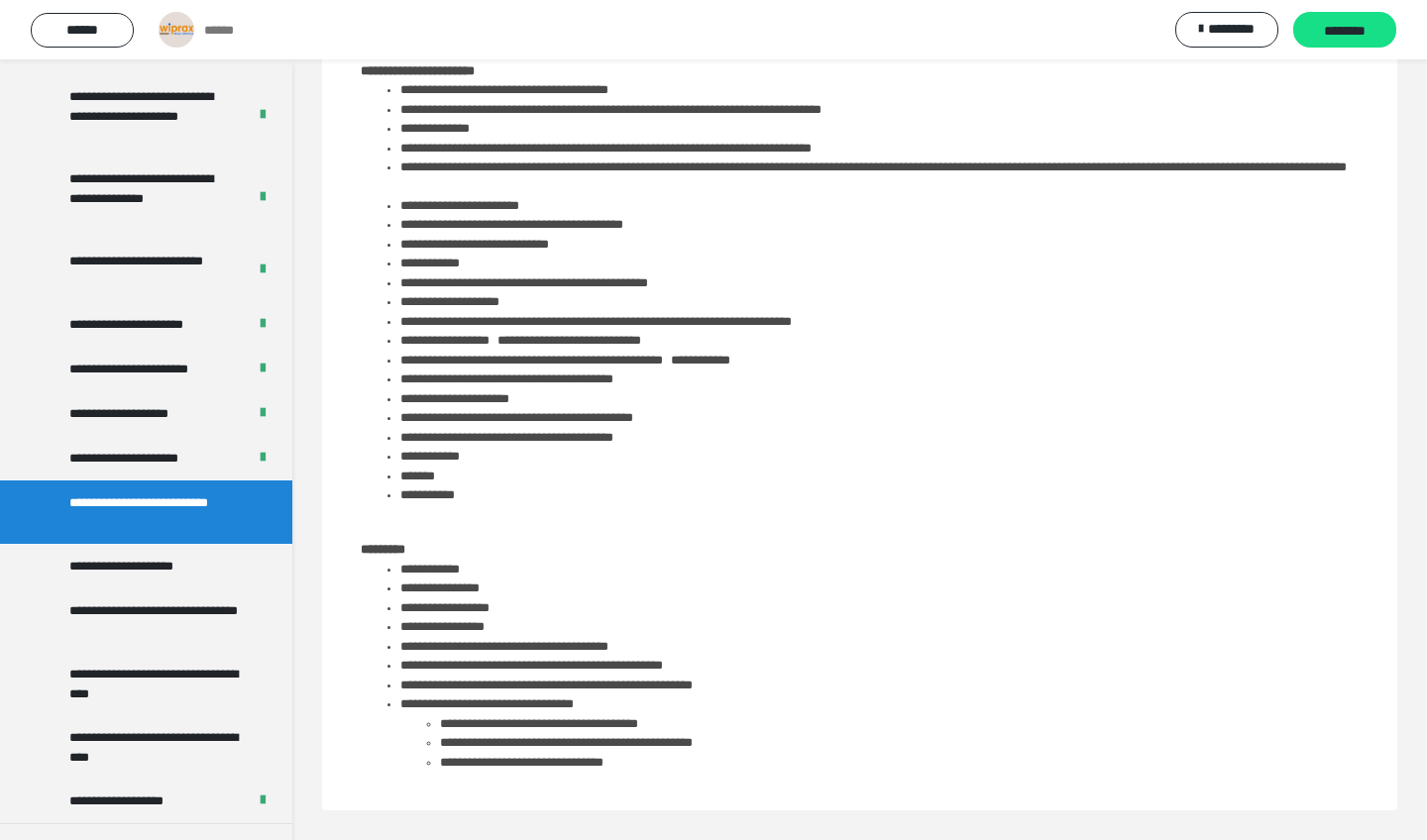scroll, scrollTop: 4979, scrollLeft: 0, axis: vertical 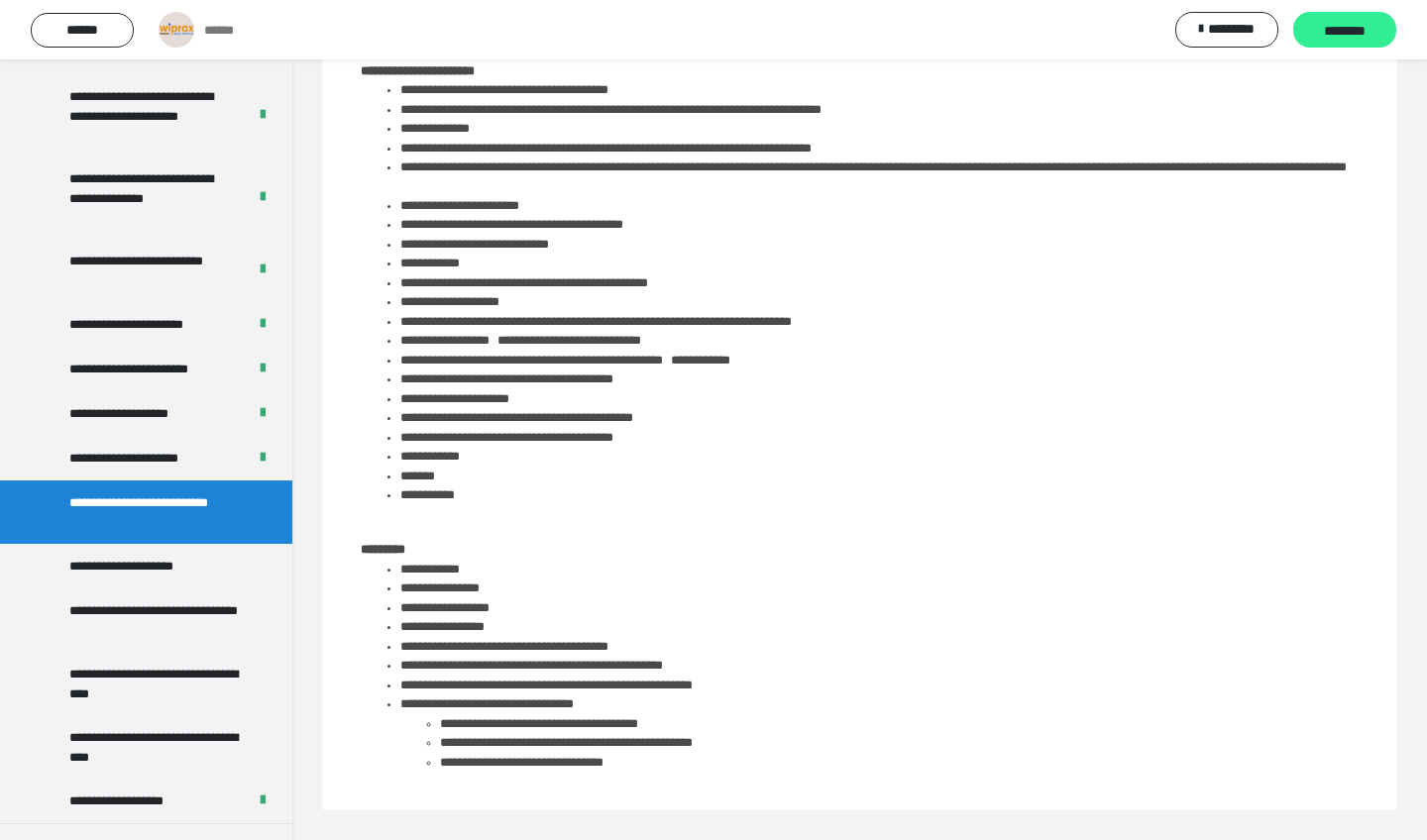 click on "********" at bounding box center (1345, 31) 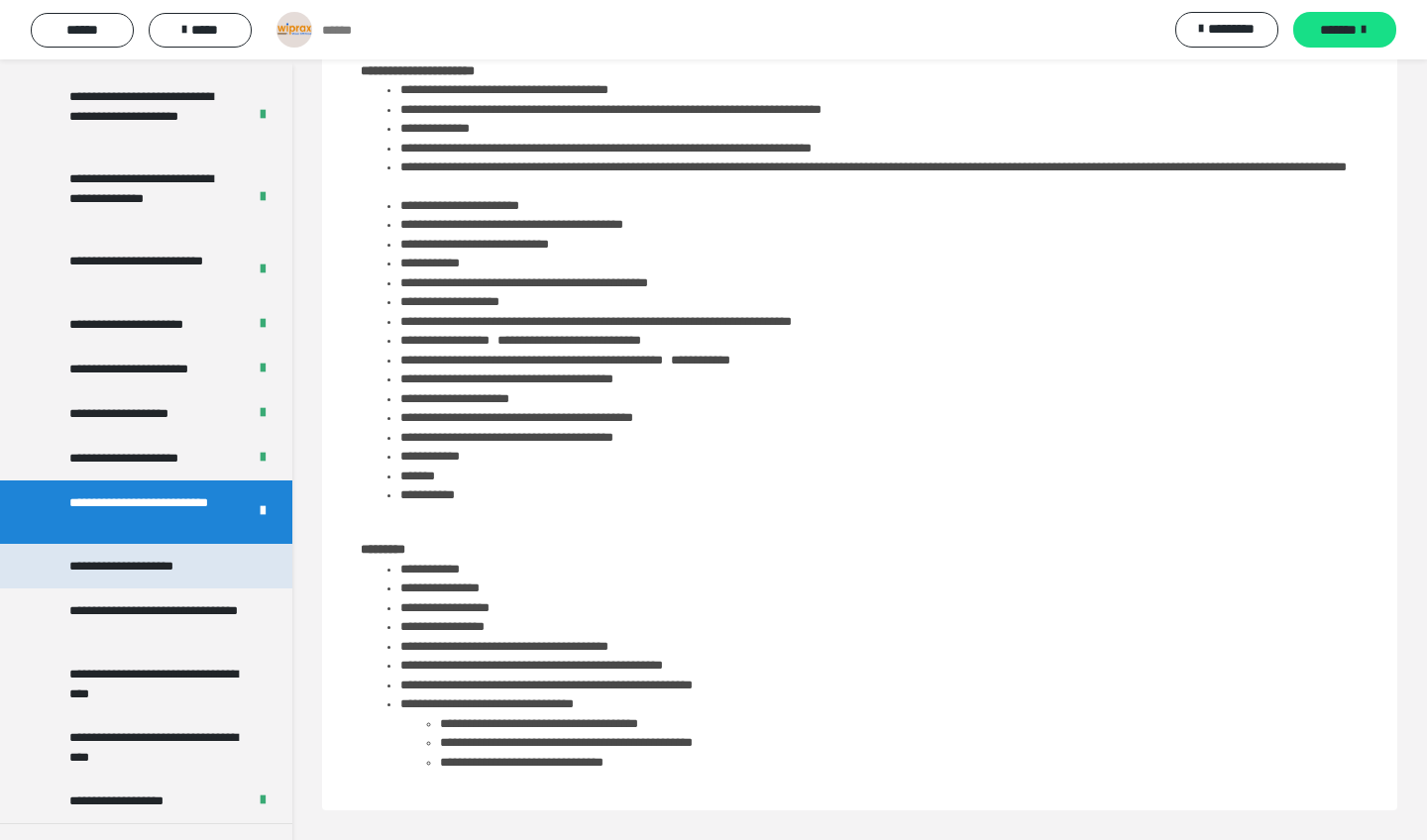 click on "**********" at bounding box center [146, 566] 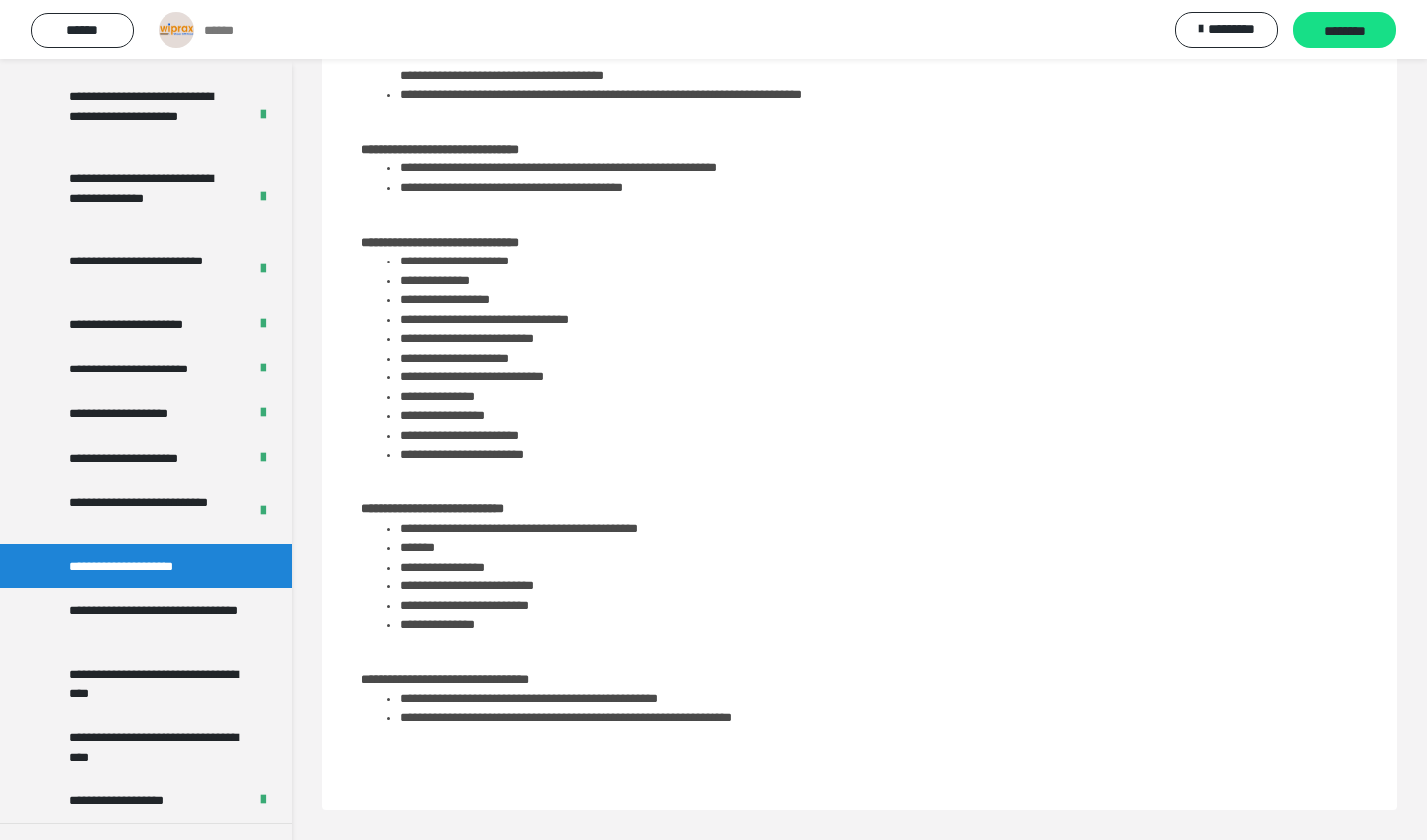 scroll, scrollTop: 959, scrollLeft: 0, axis: vertical 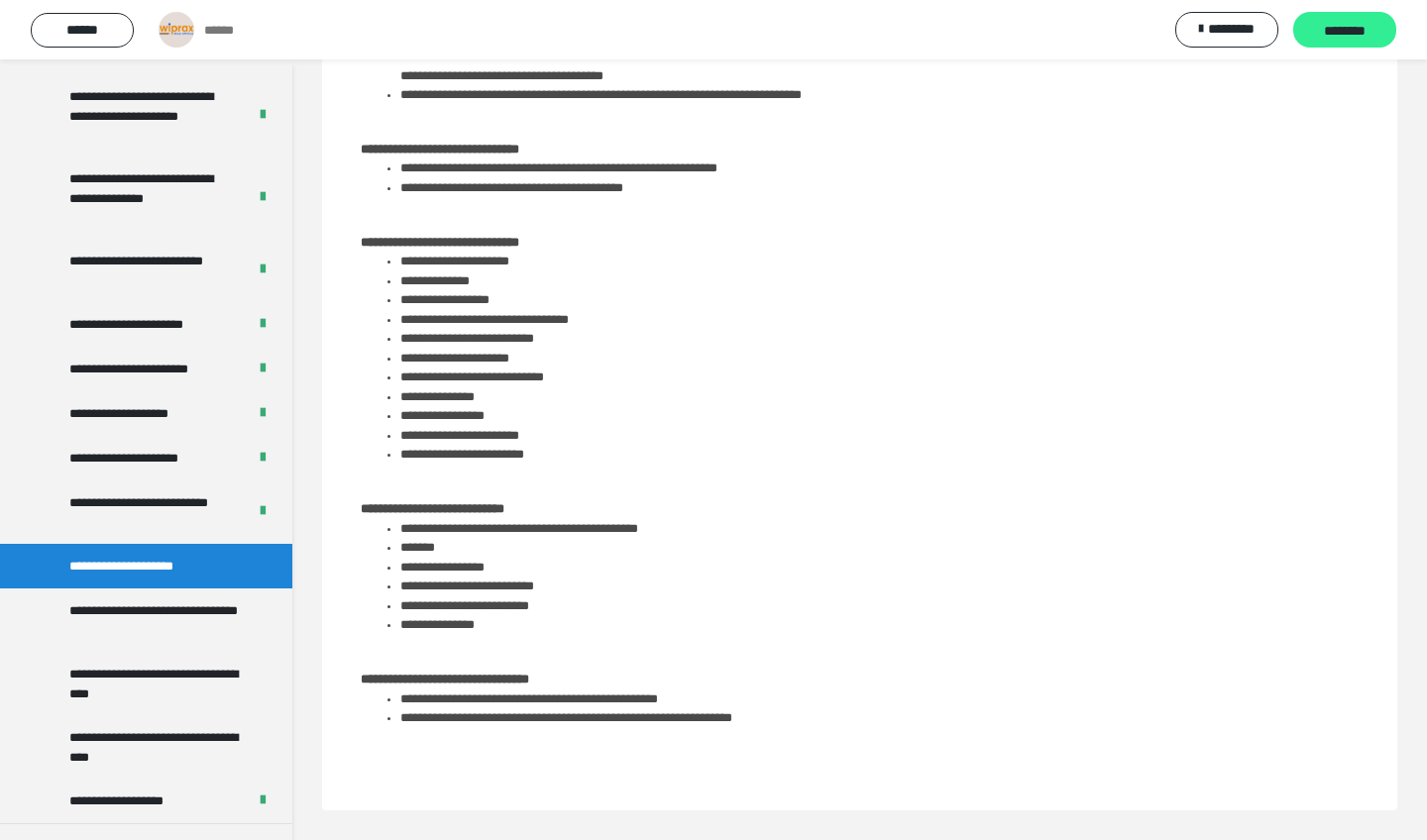 click on "********" at bounding box center (1345, 31) 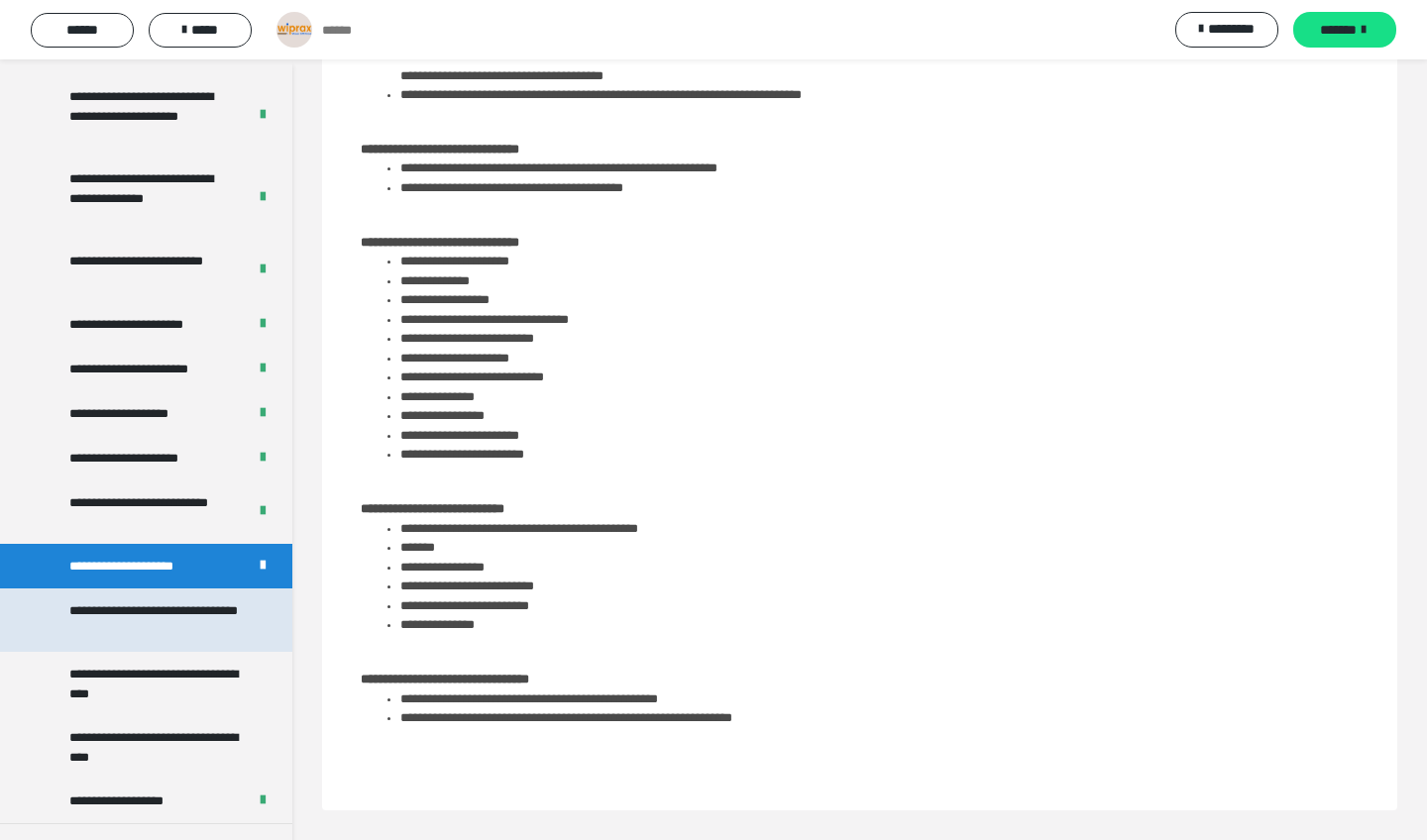 click on "**********" at bounding box center [158, 620] 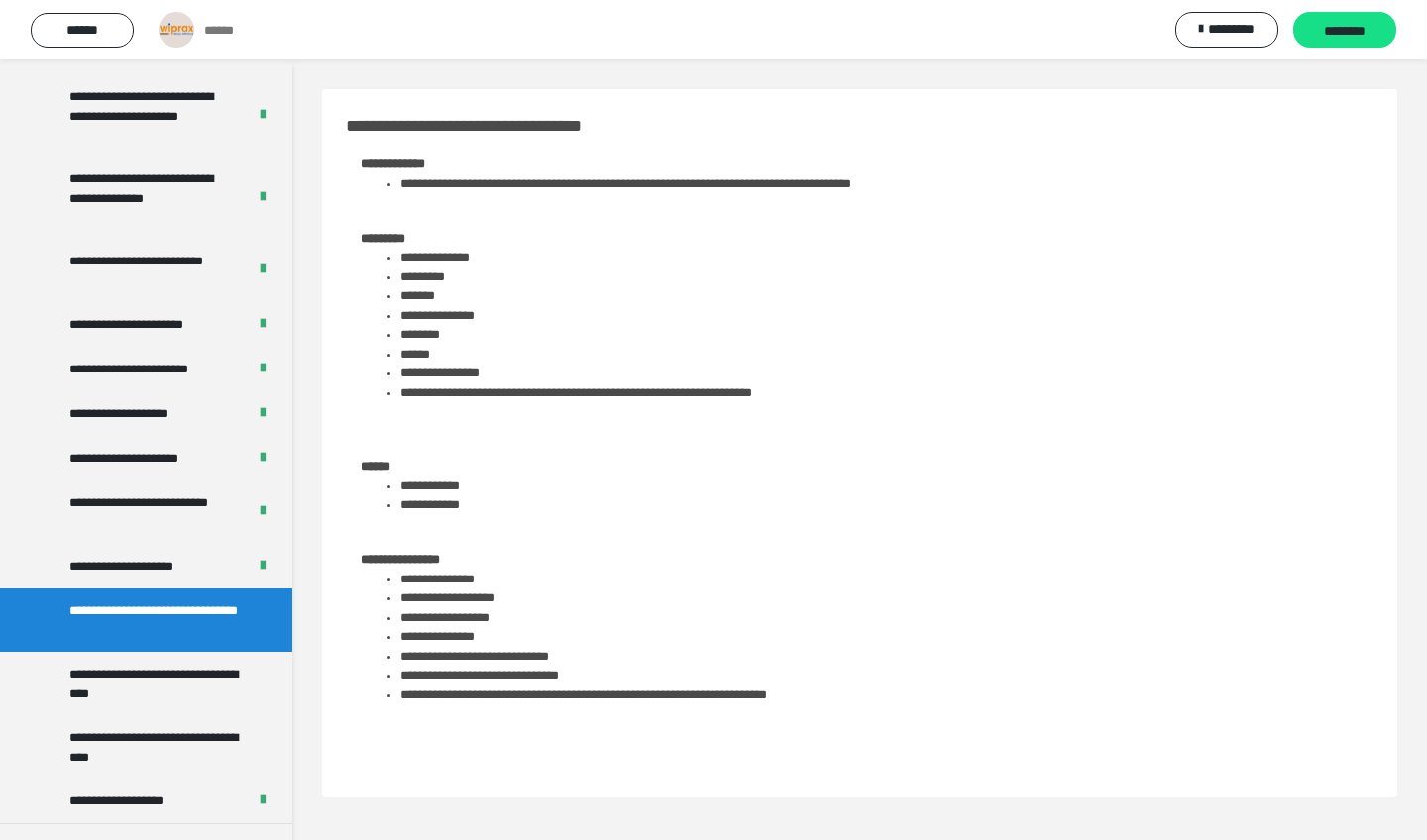 scroll, scrollTop: 0, scrollLeft: 0, axis: both 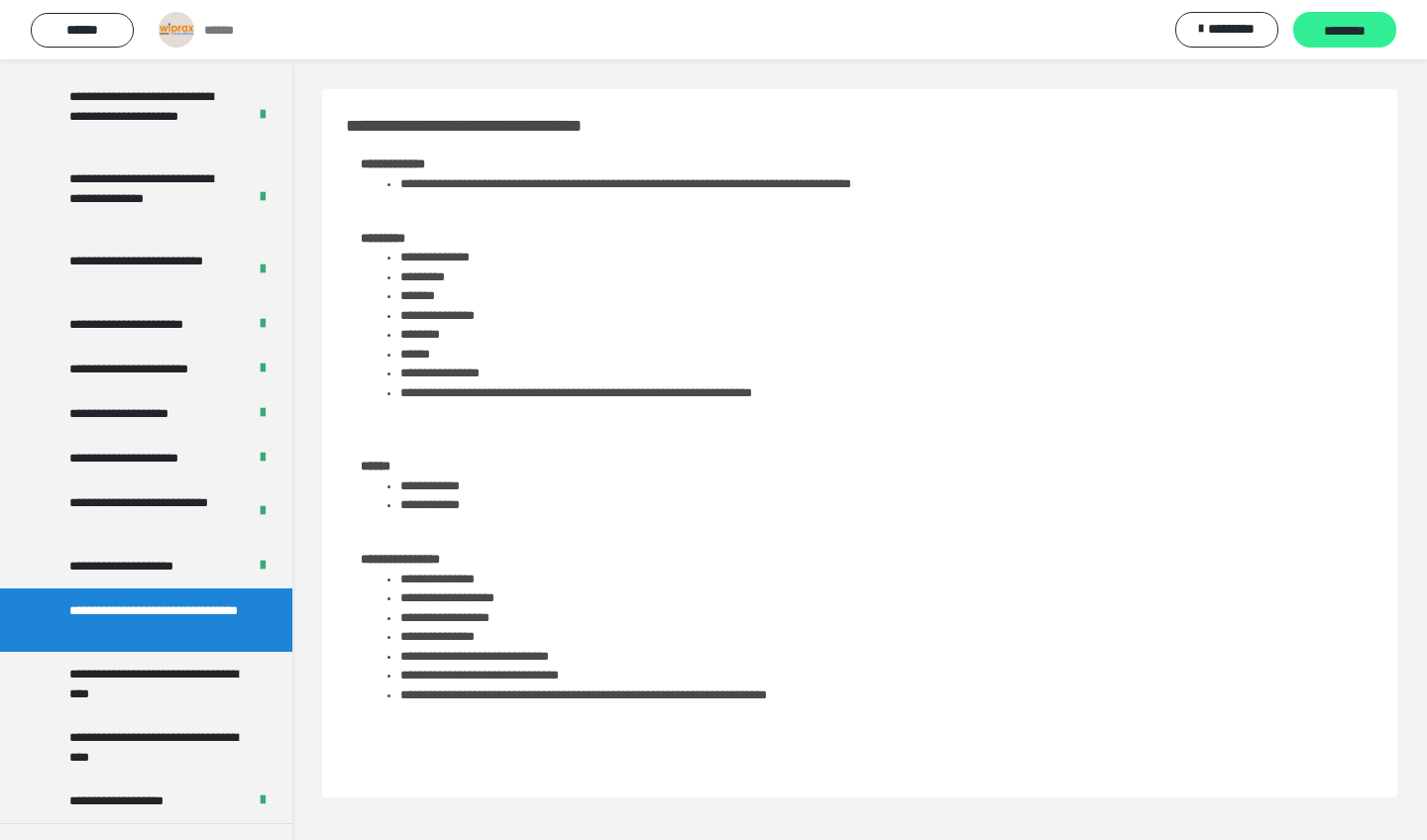 click on "********" at bounding box center [1345, 31] 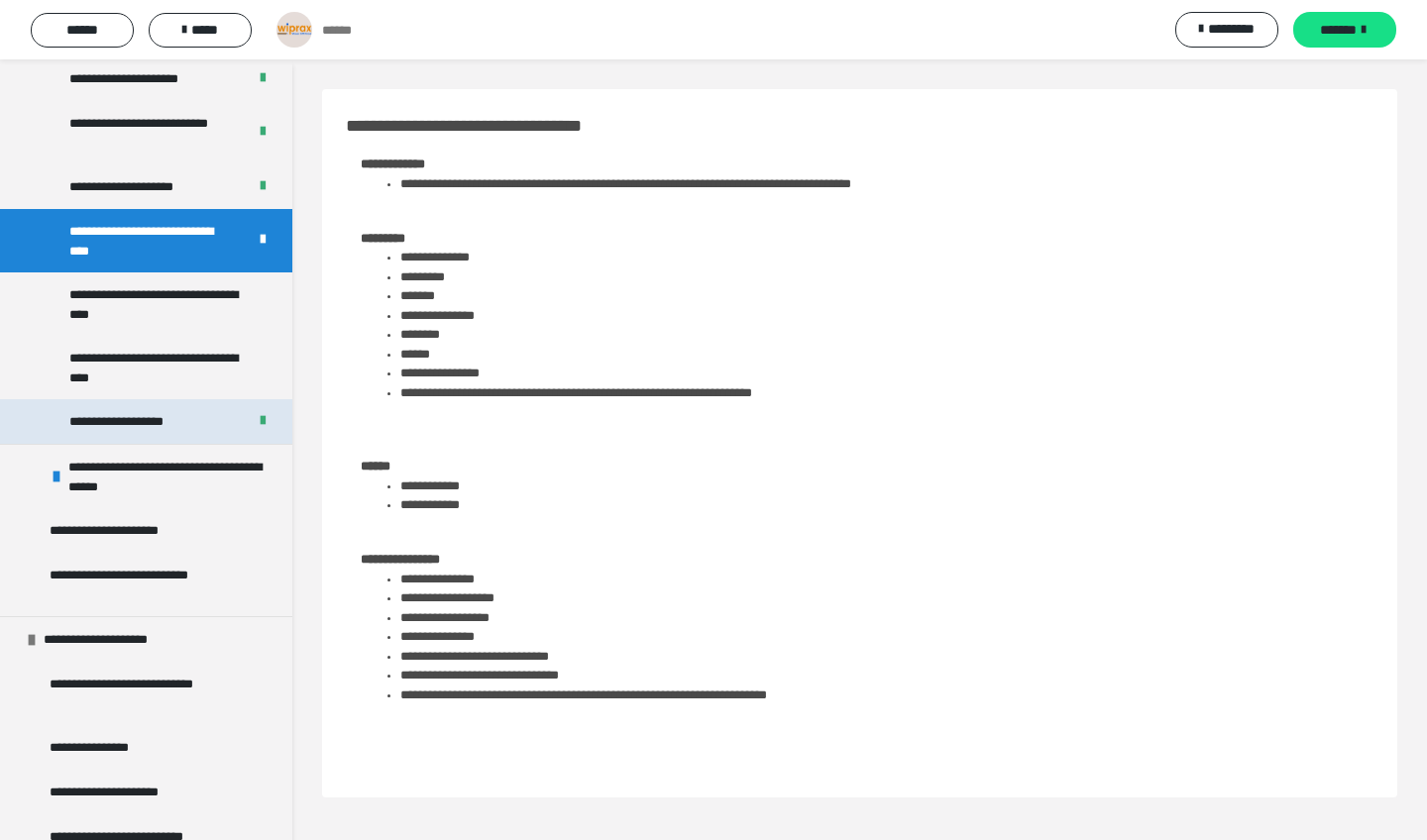 scroll, scrollTop: 1744, scrollLeft: 0, axis: vertical 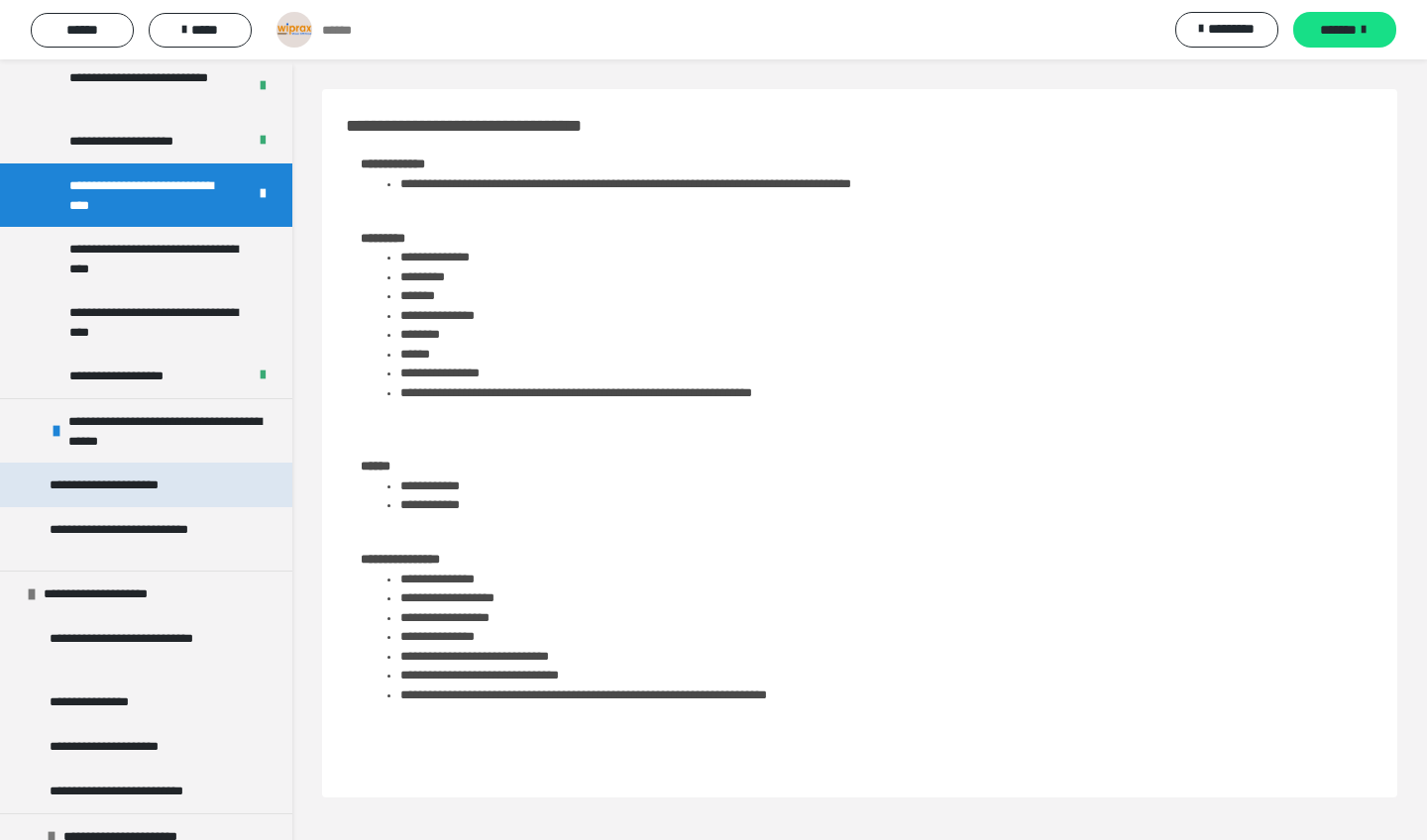 click on "**********" at bounding box center (122, 484) 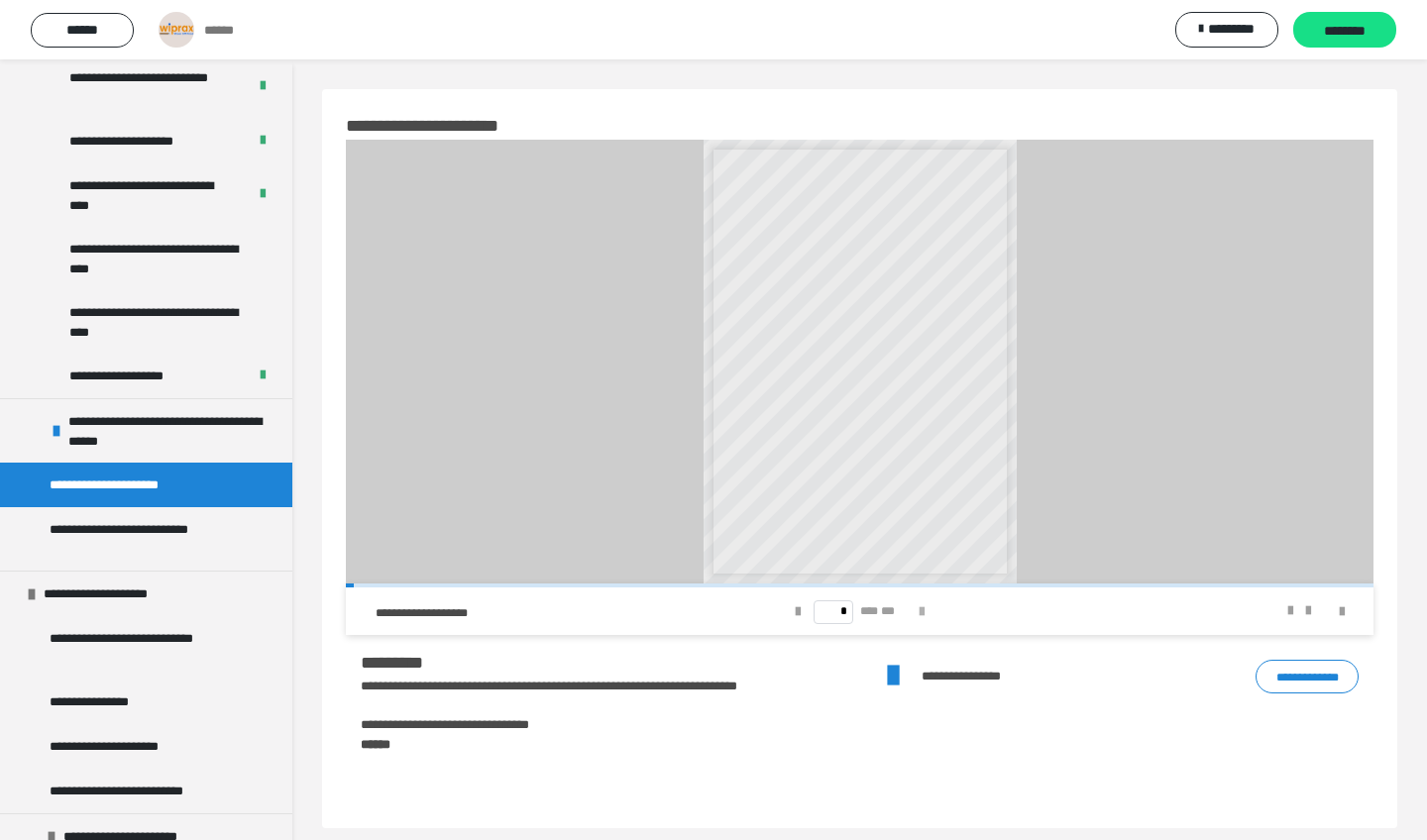 click at bounding box center [922, 612] 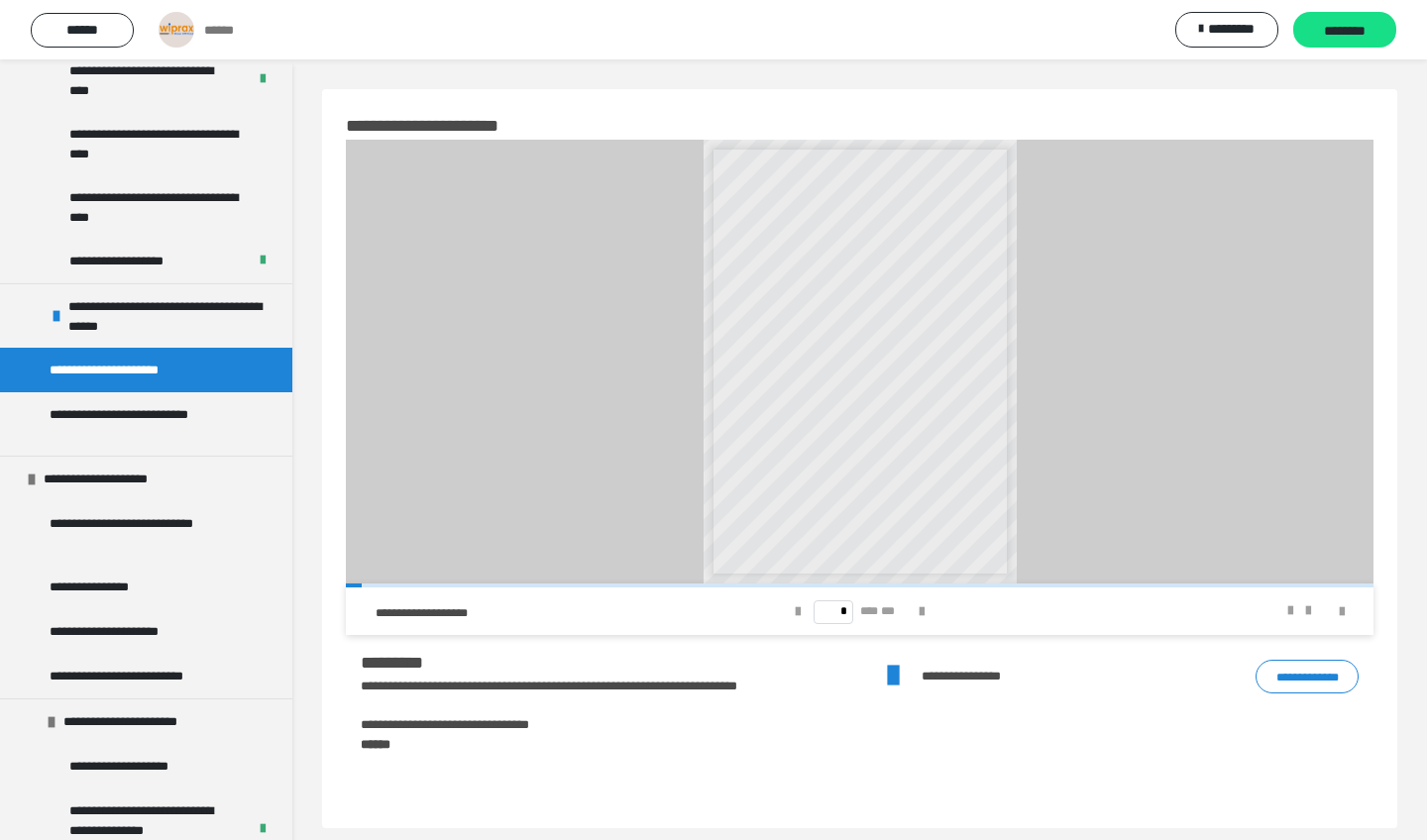 scroll, scrollTop: 1872, scrollLeft: 0, axis: vertical 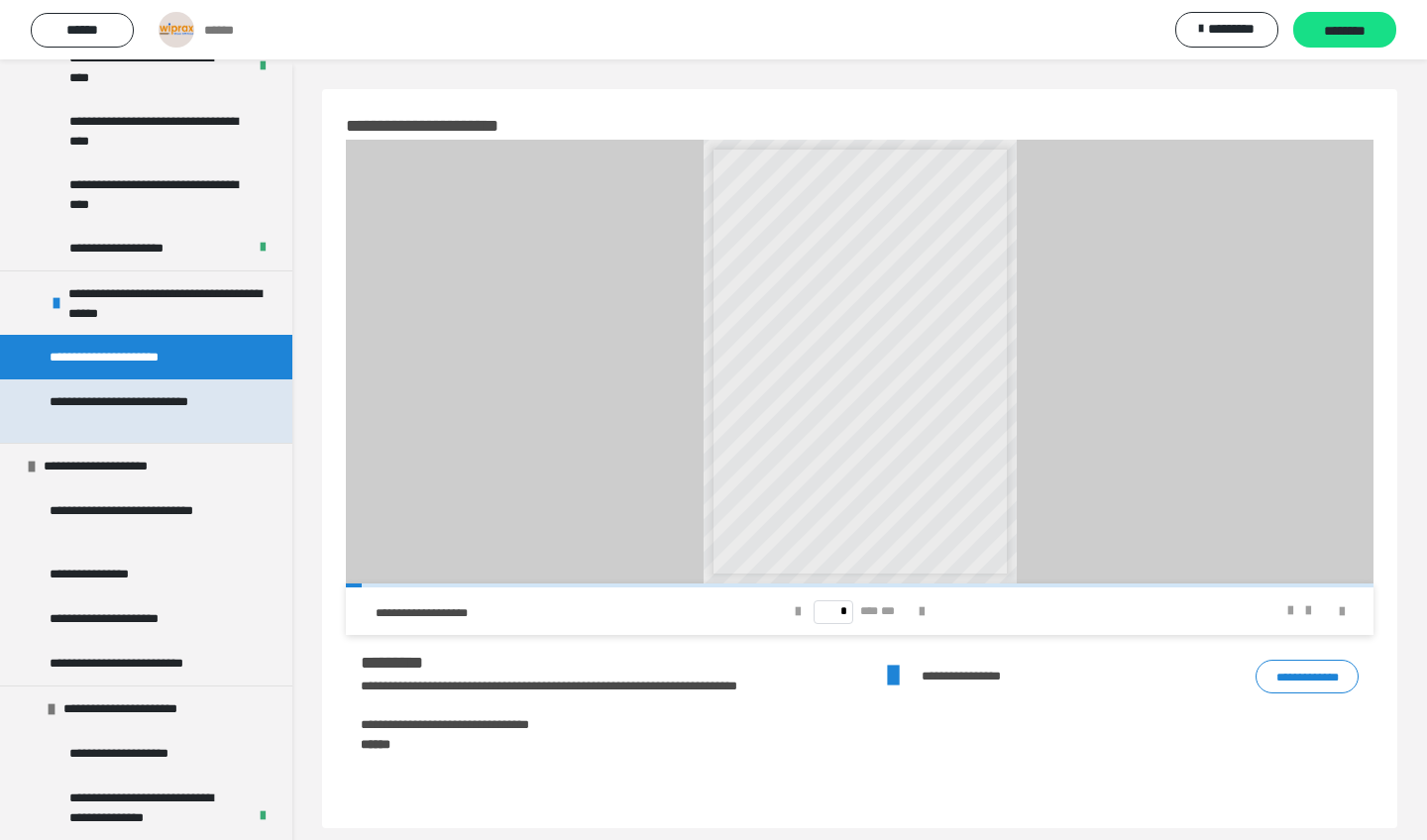 click on "**********" at bounding box center [148, 411] 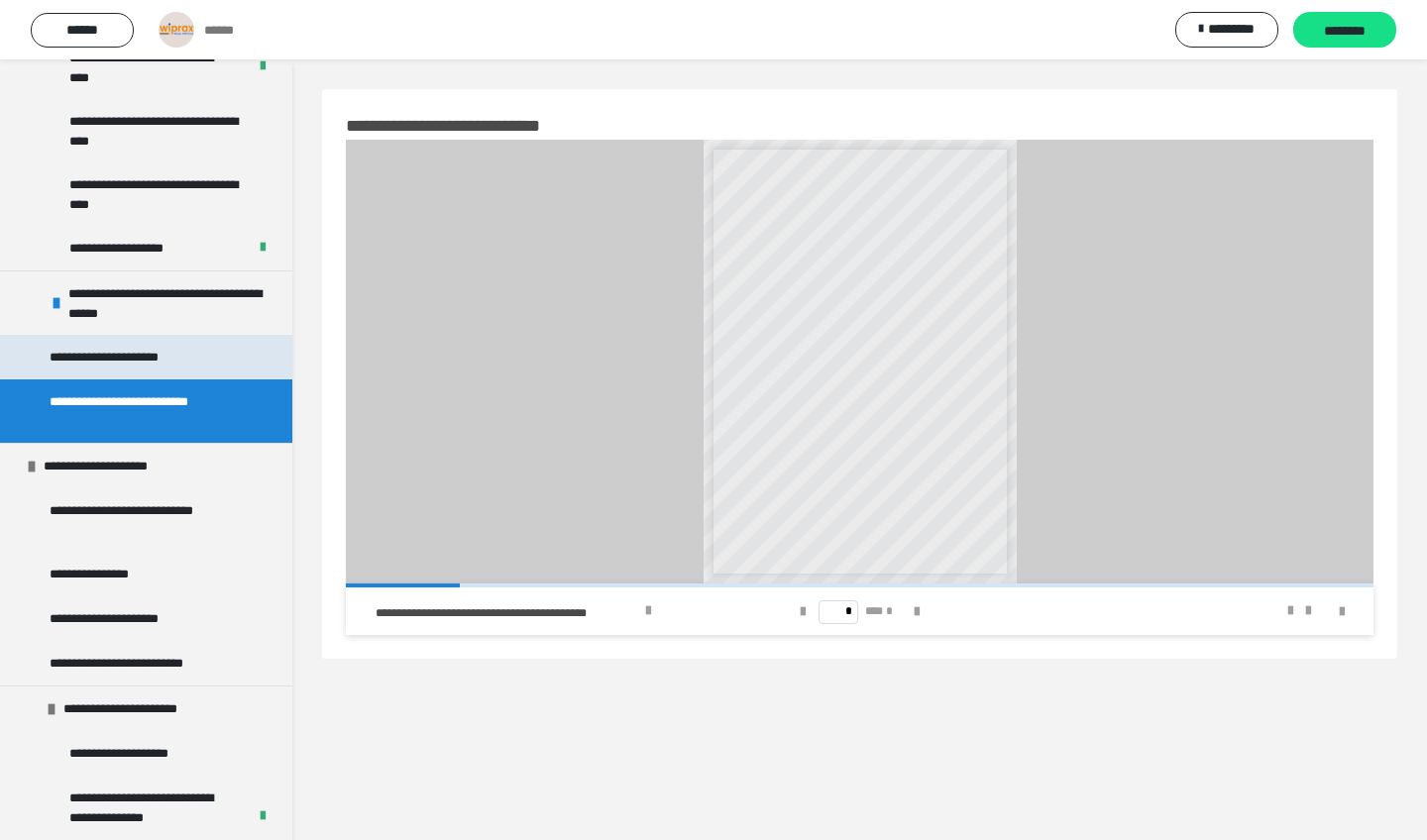 click on "**********" at bounding box center [146, 357] 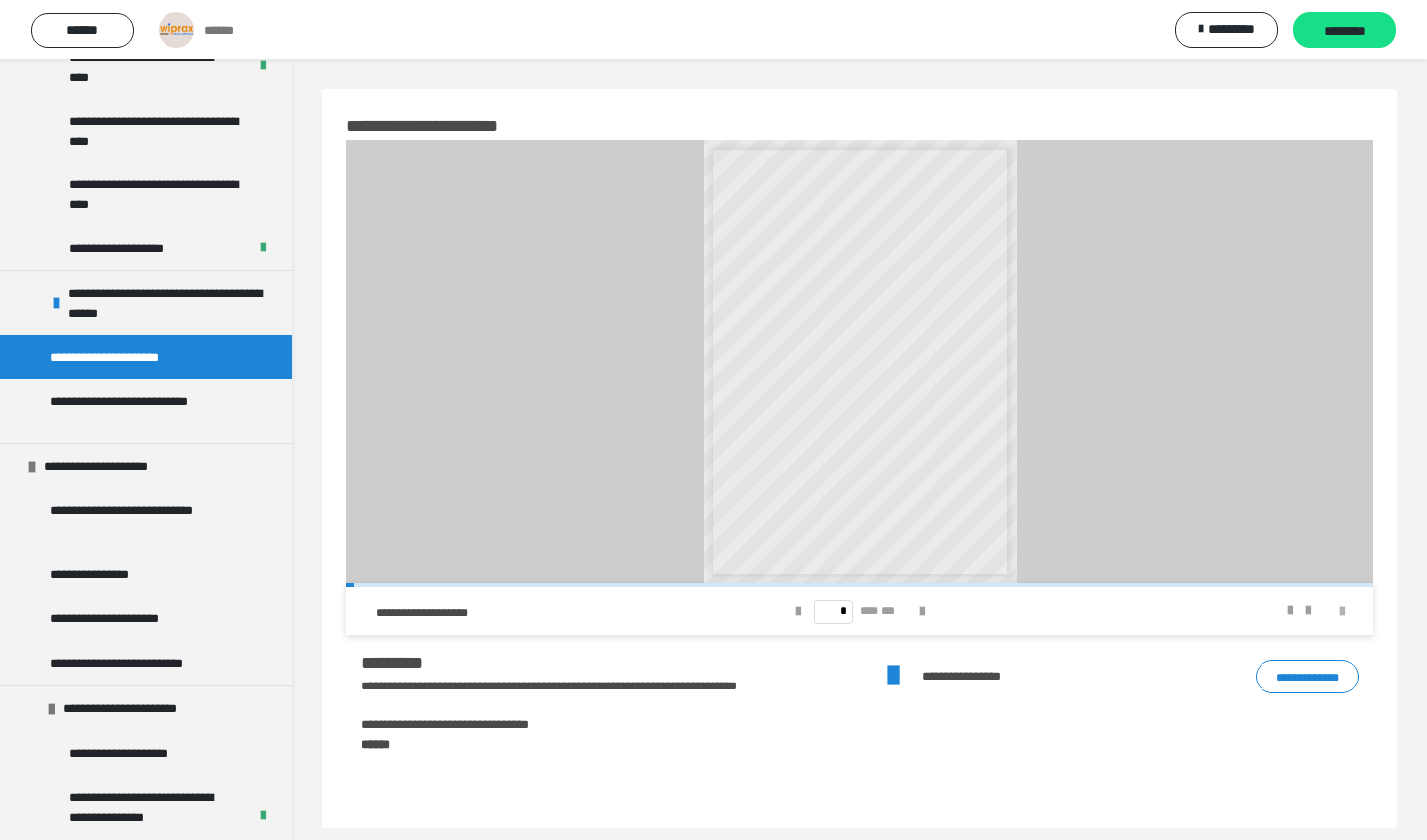 click at bounding box center (1342, 612) 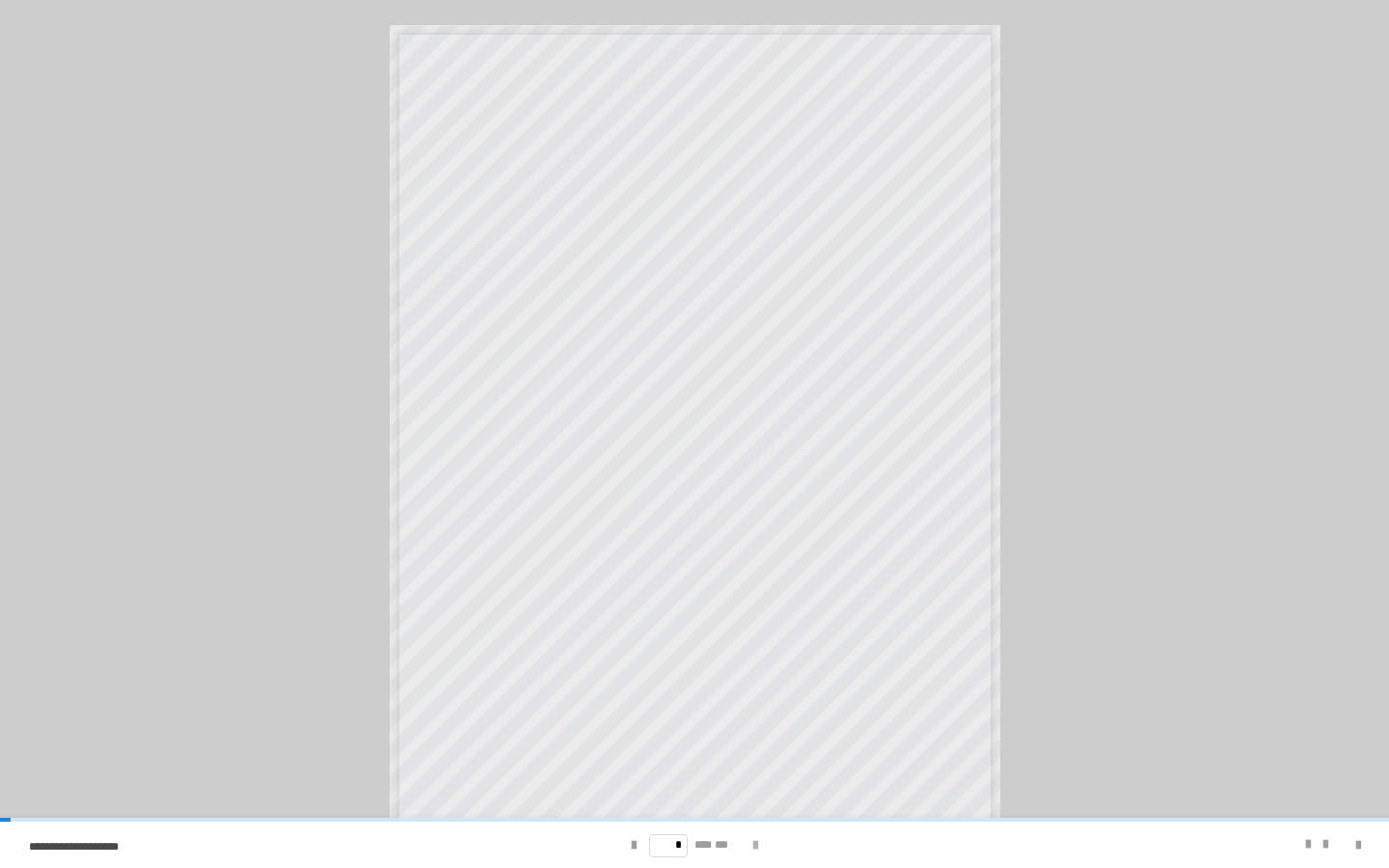 click at bounding box center (755, 846) 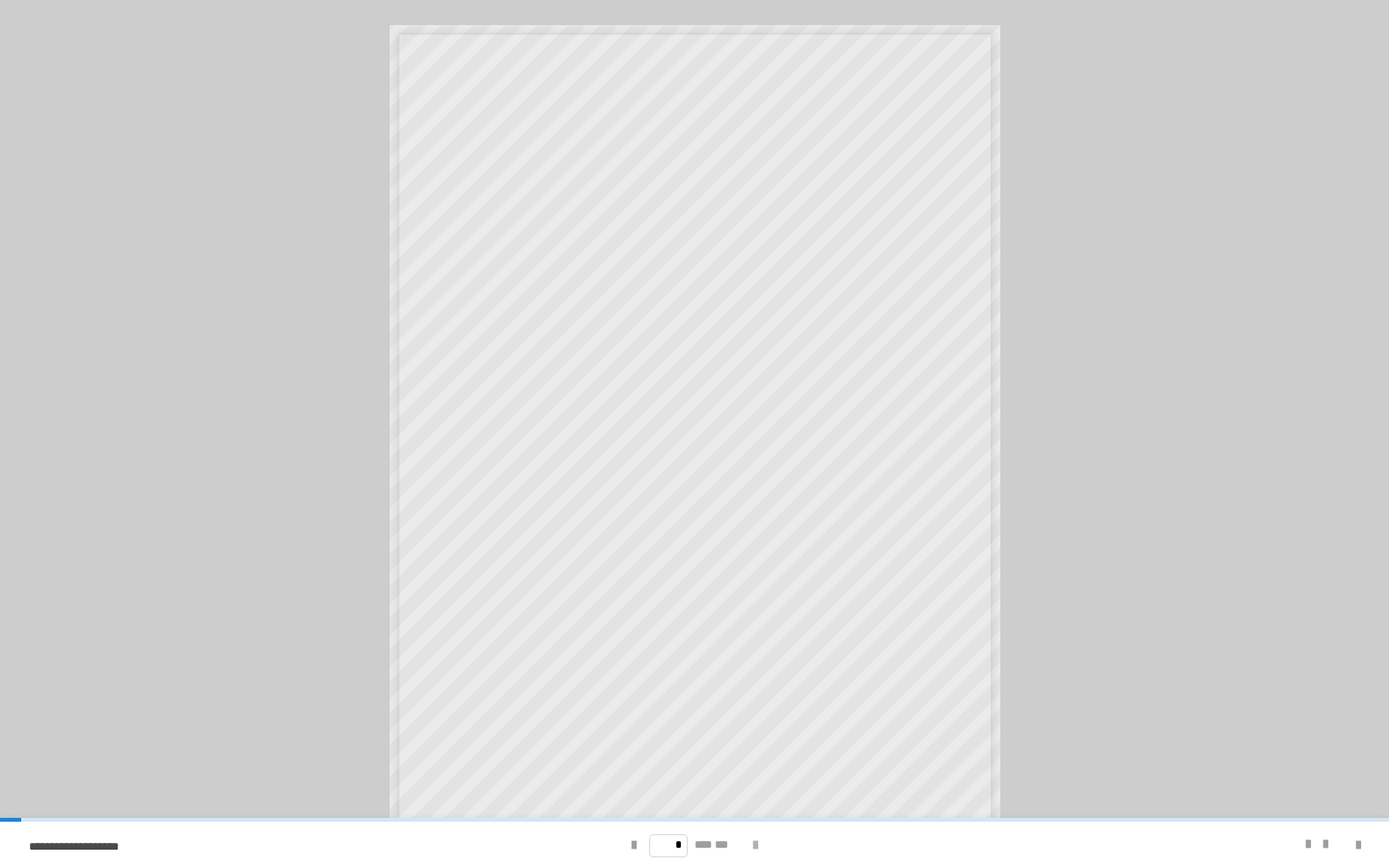 click at bounding box center [755, 846] 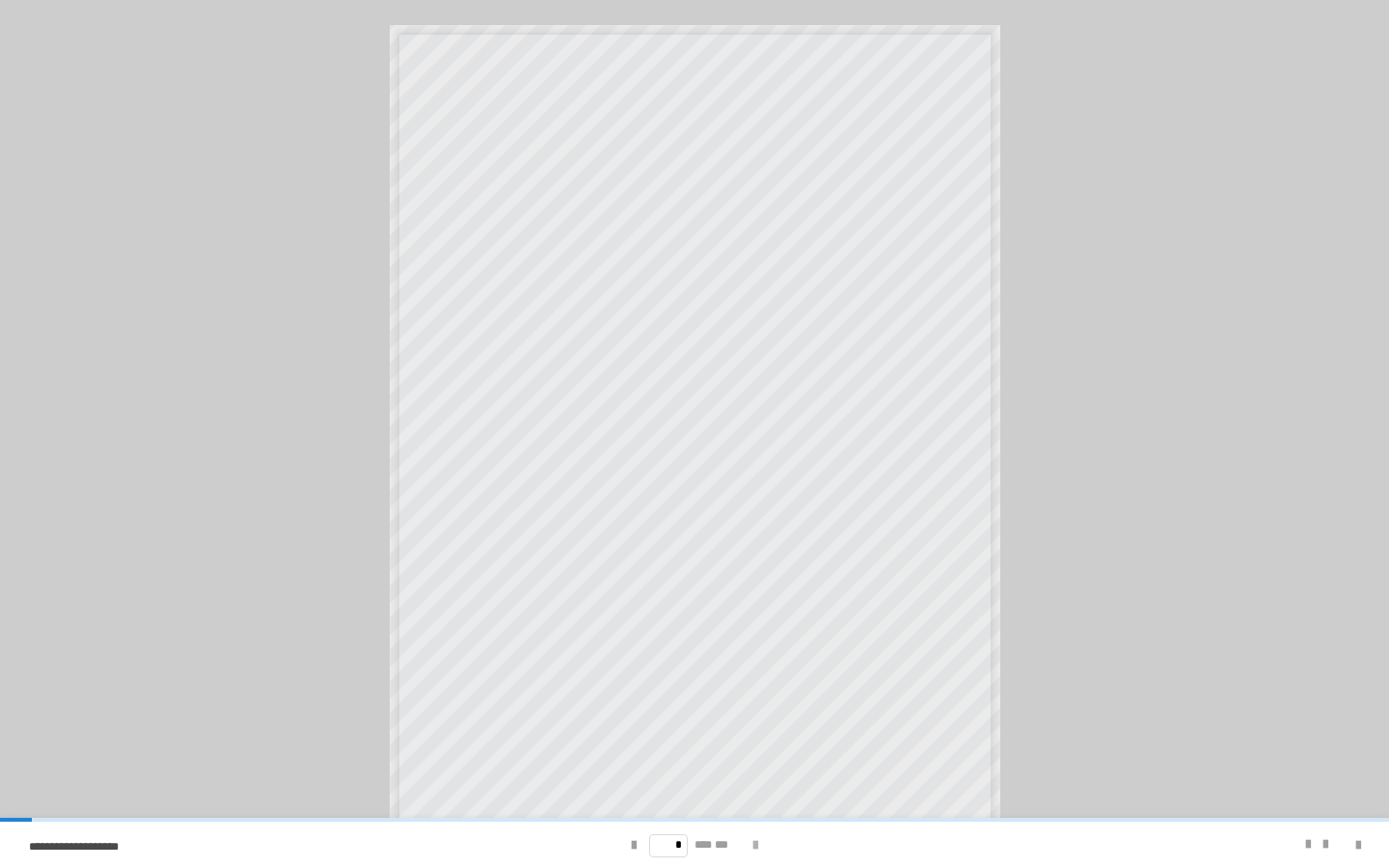 click at bounding box center [755, 846] 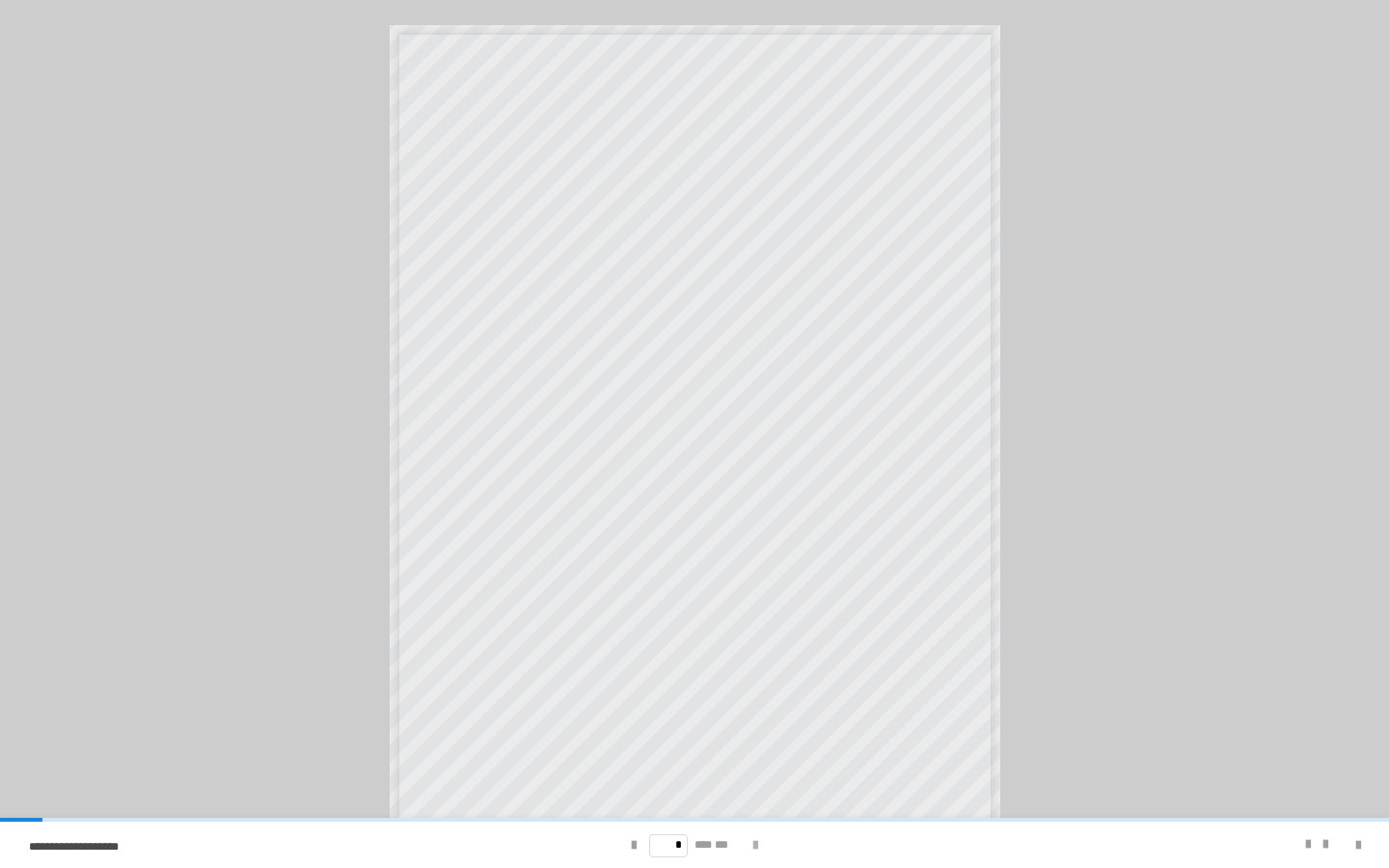 click at bounding box center (755, 846) 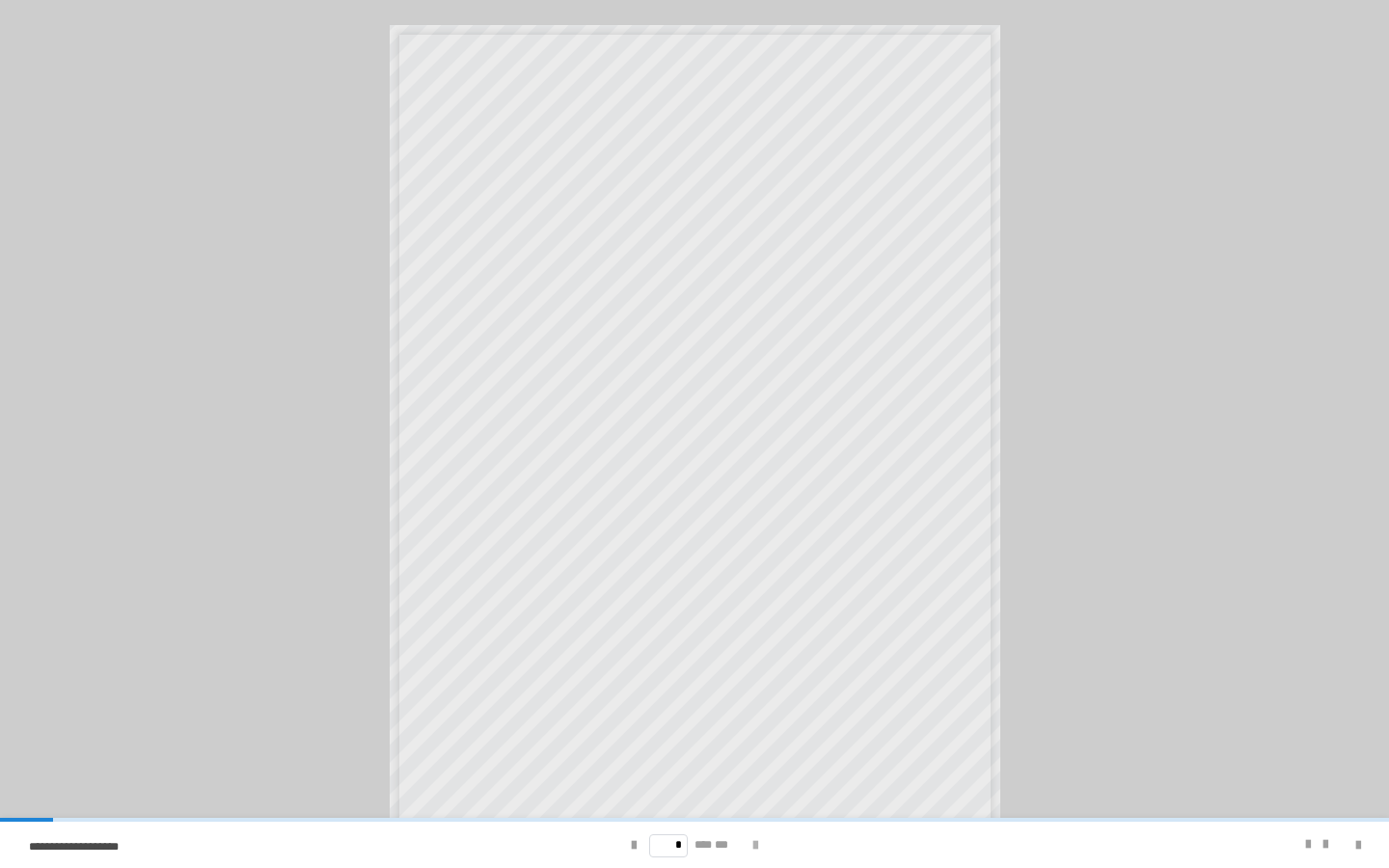 click at bounding box center [755, 846] 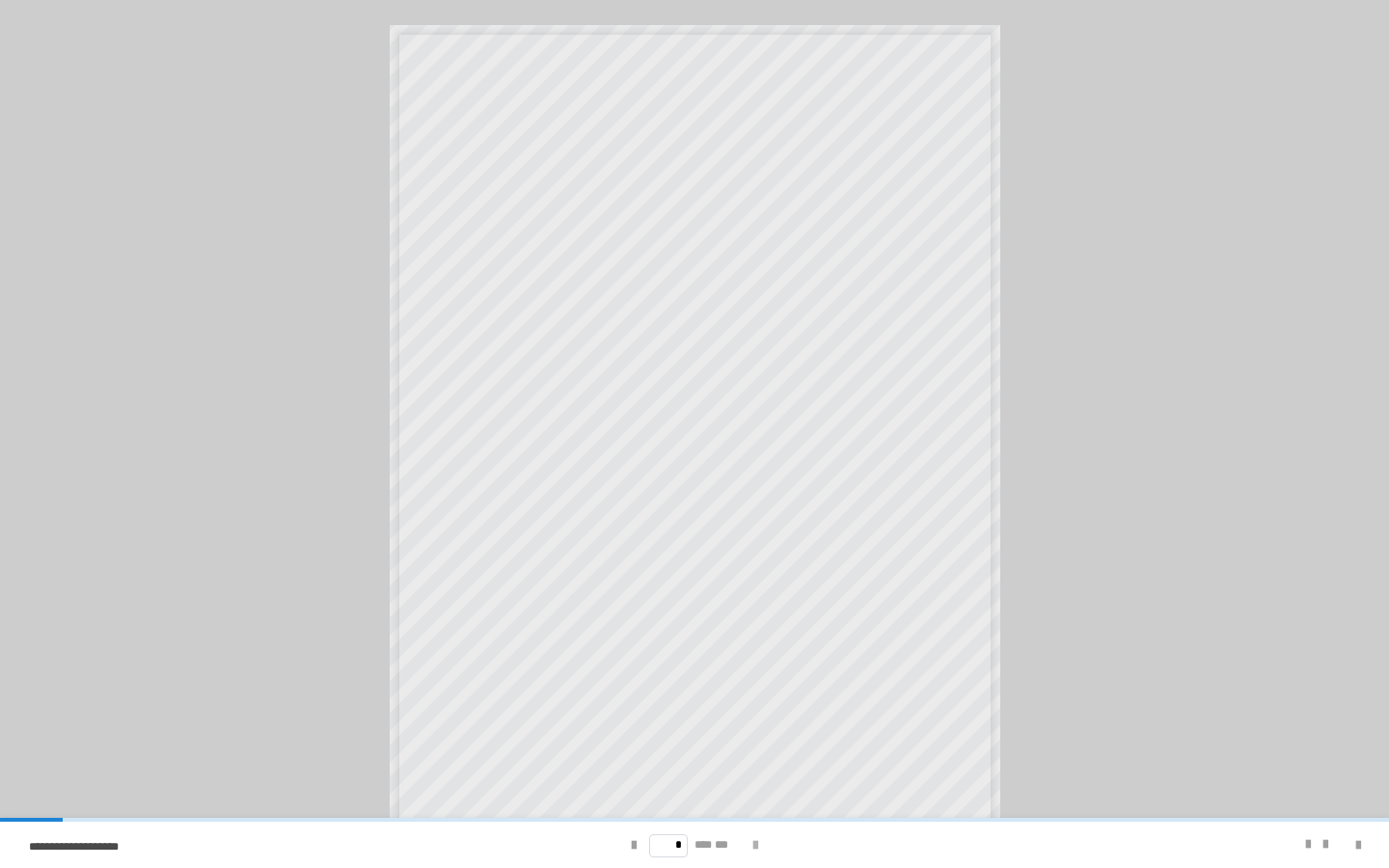 click at bounding box center [755, 846] 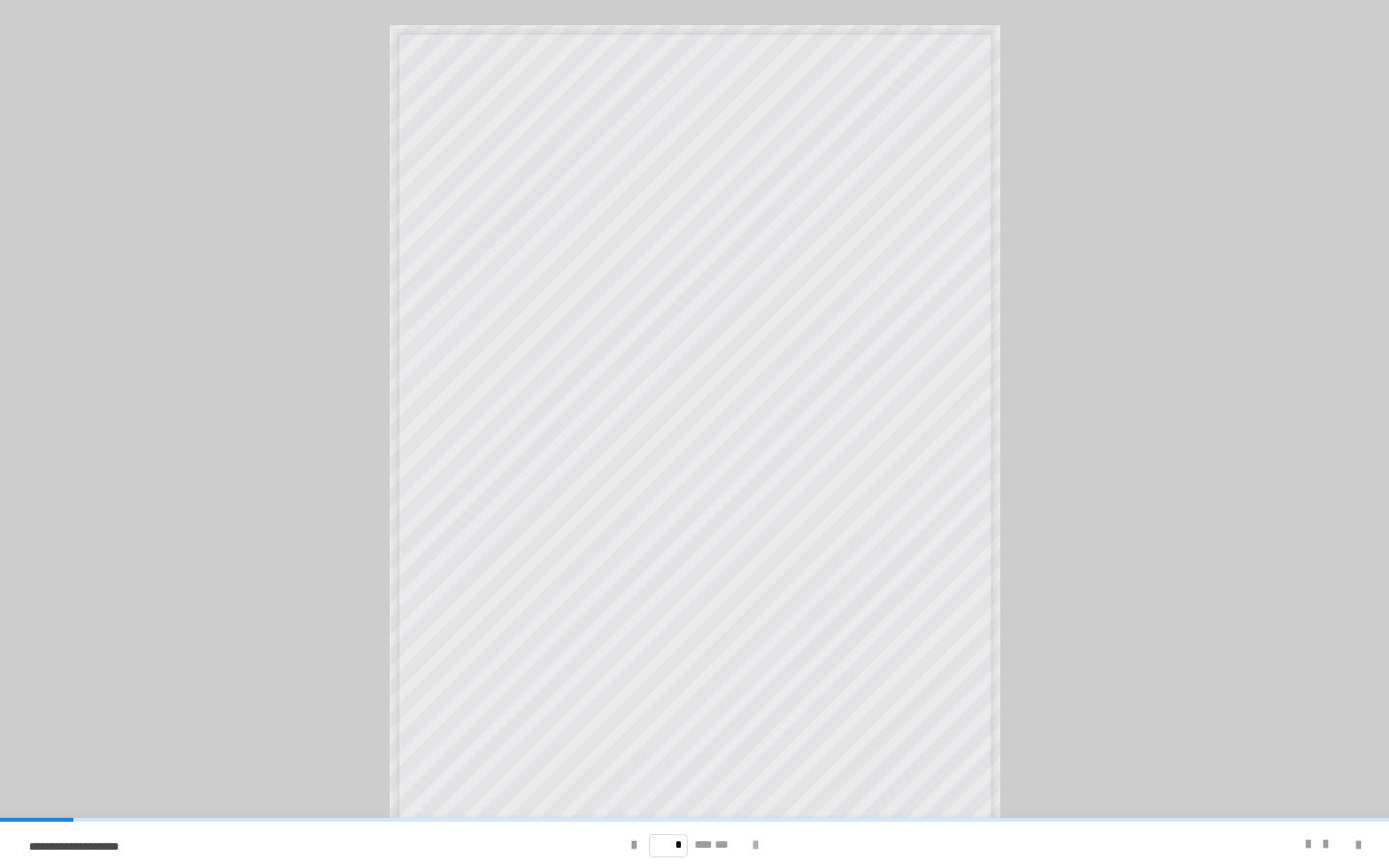 click at bounding box center (755, 846) 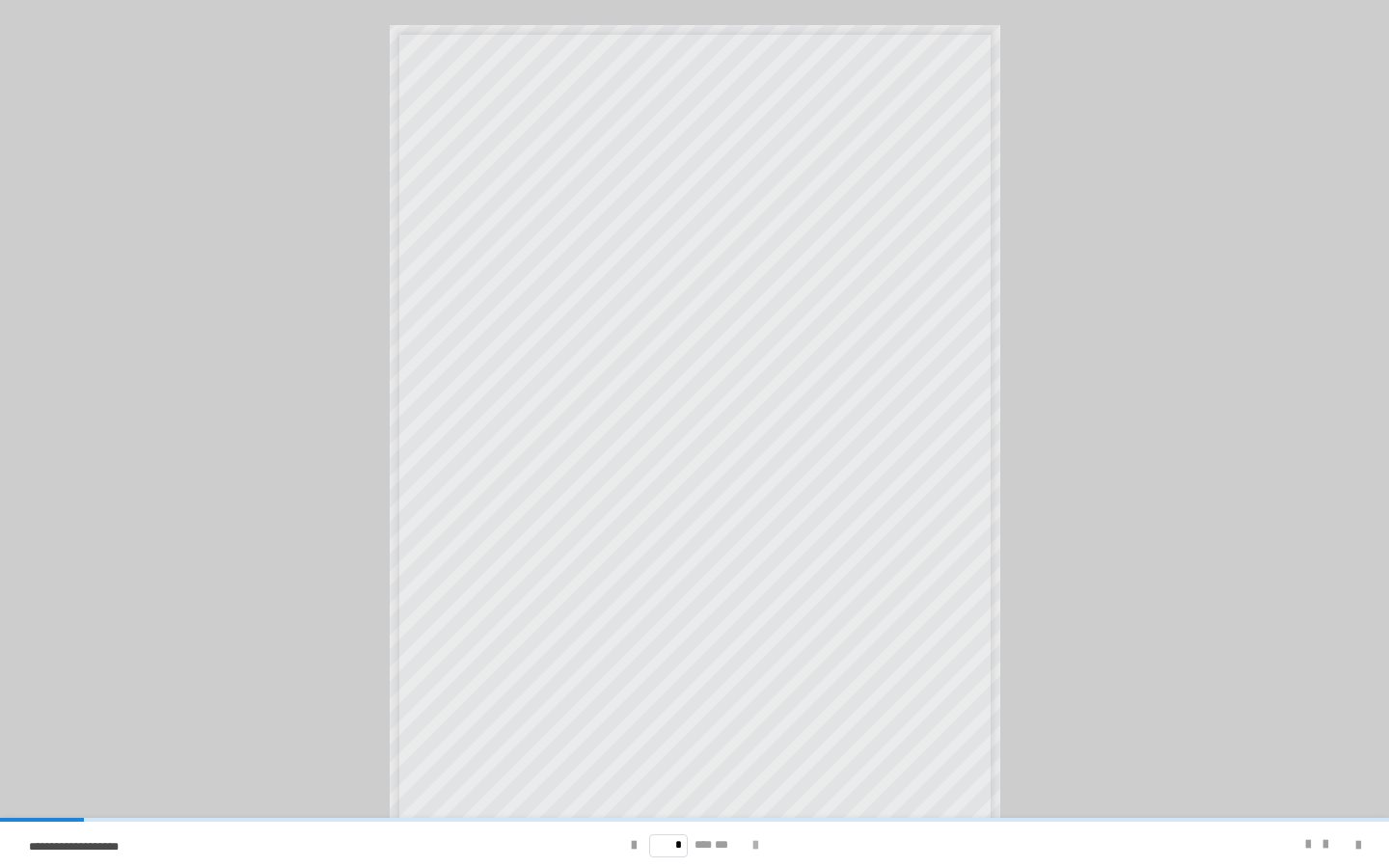 click at bounding box center [755, 846] 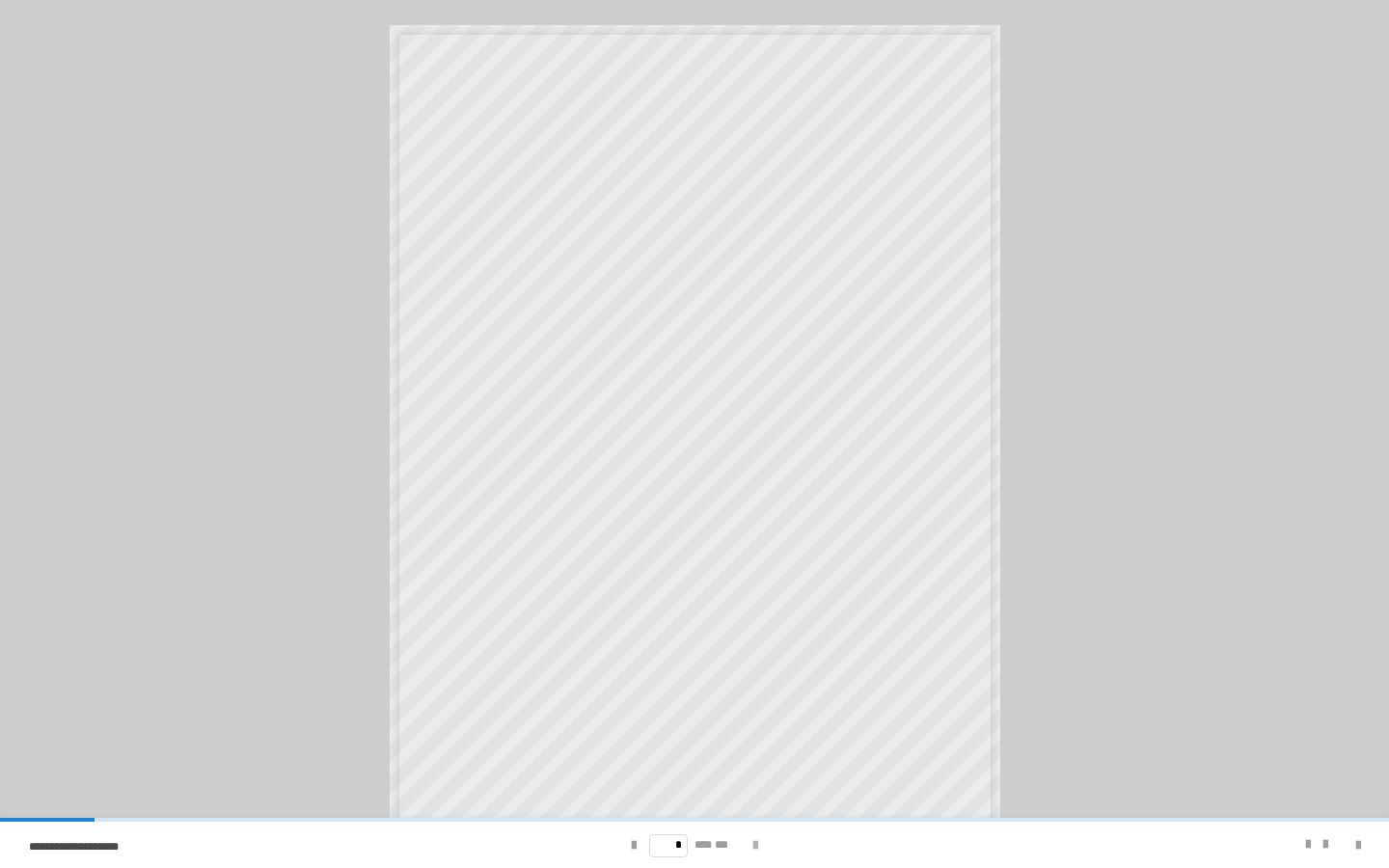 click at bounding box center [755, 846] 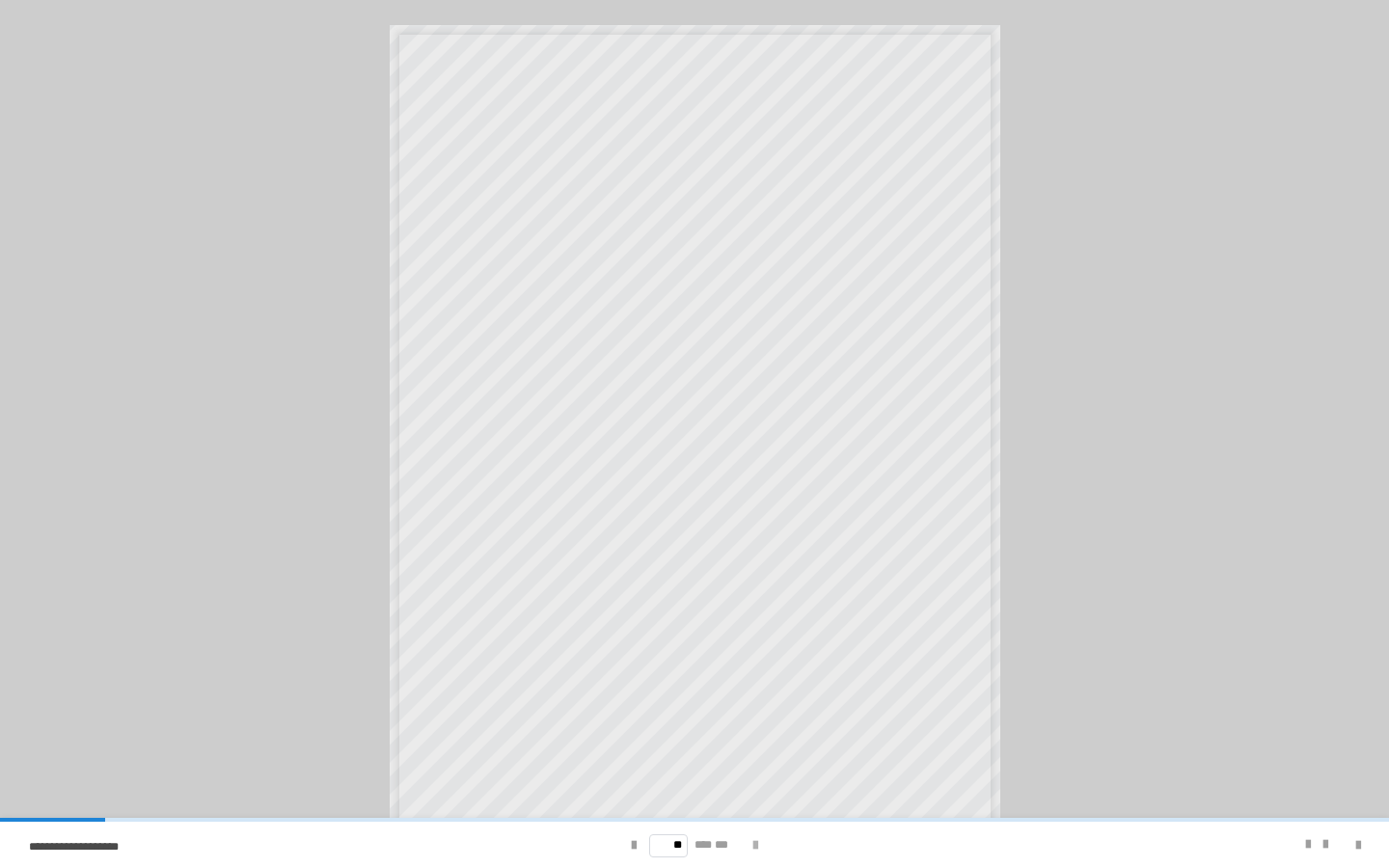 click at bounding box center (755, 846) 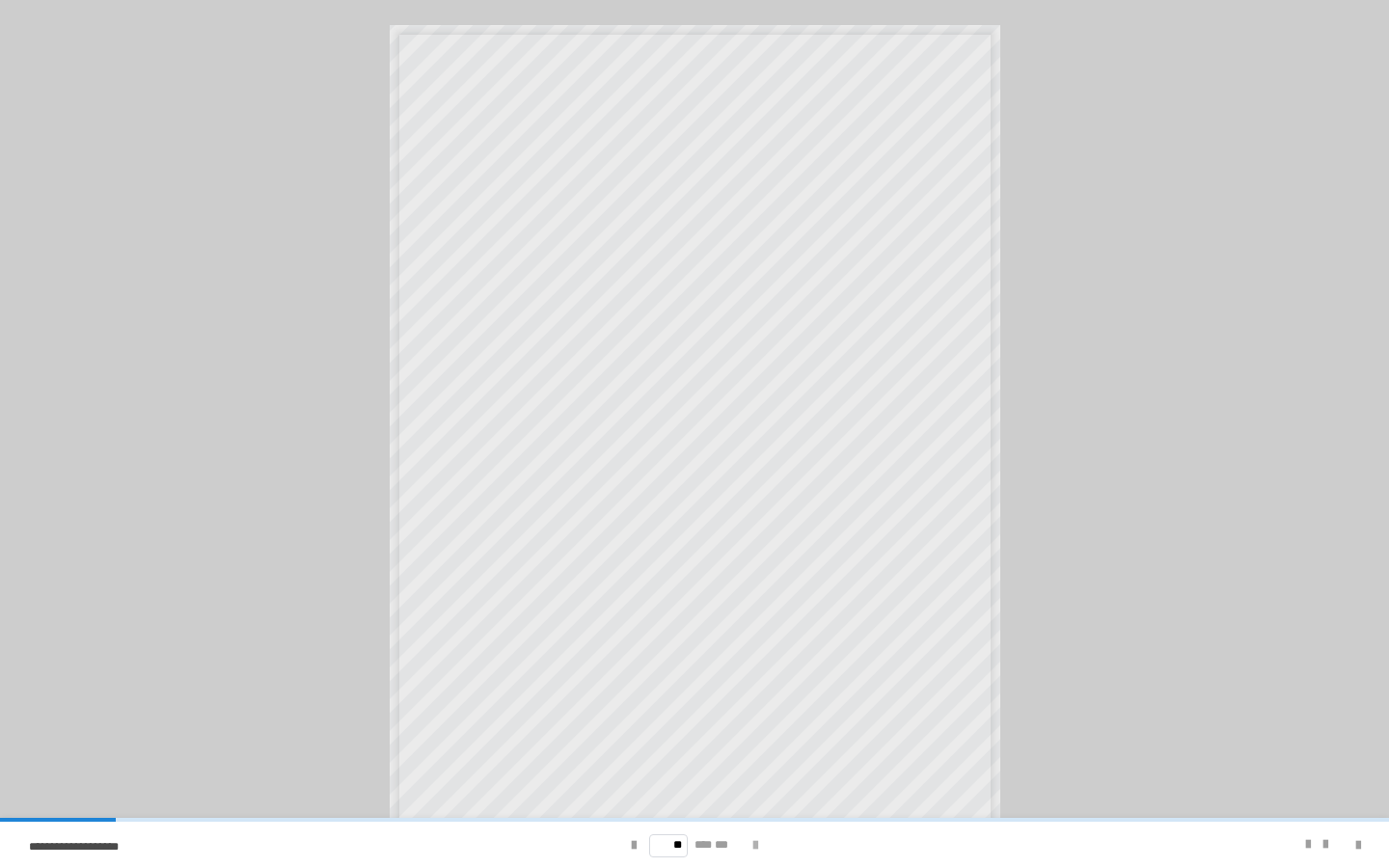 click at bounding box center (755, 846) 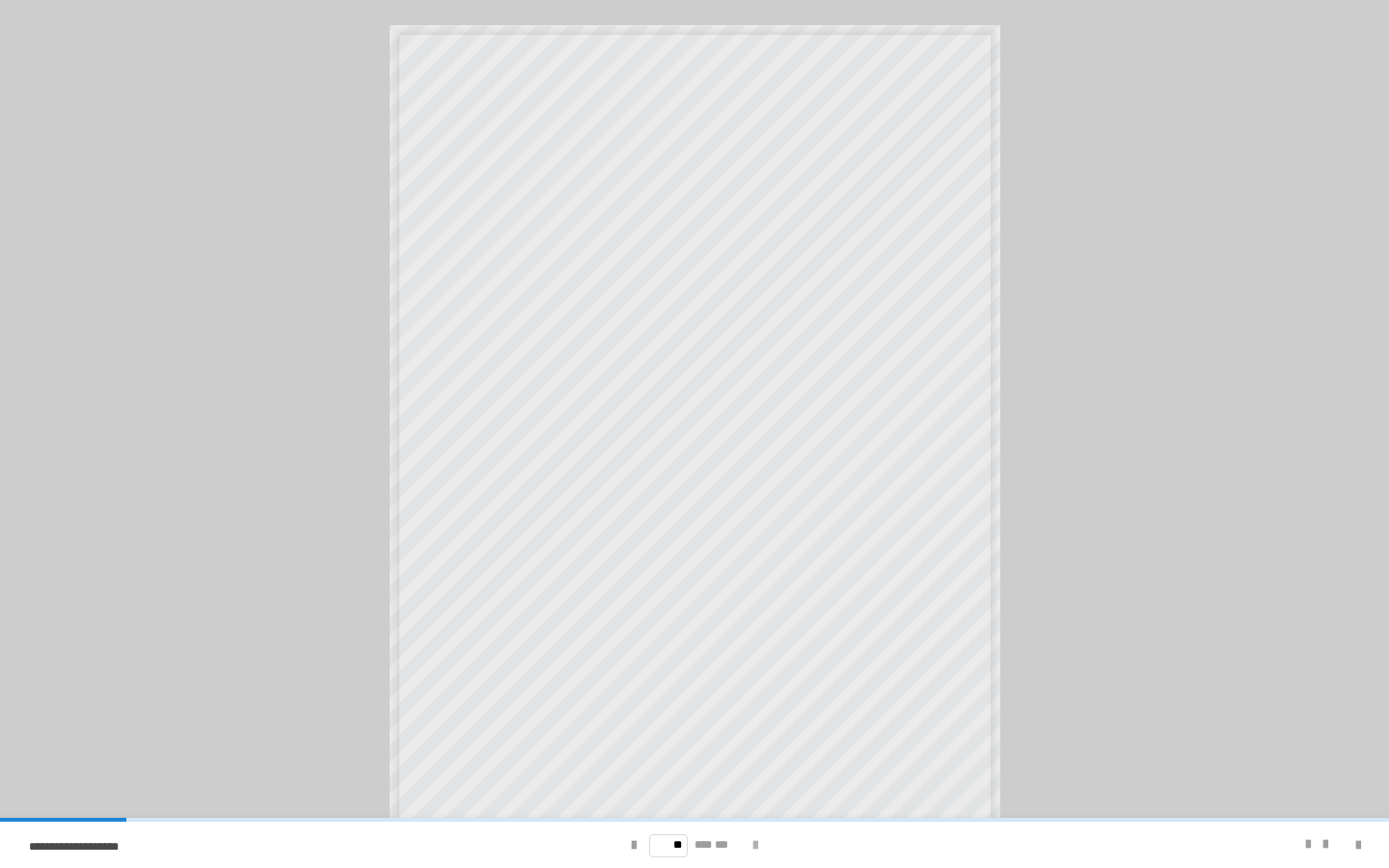 click at bounding box center [755, 846] 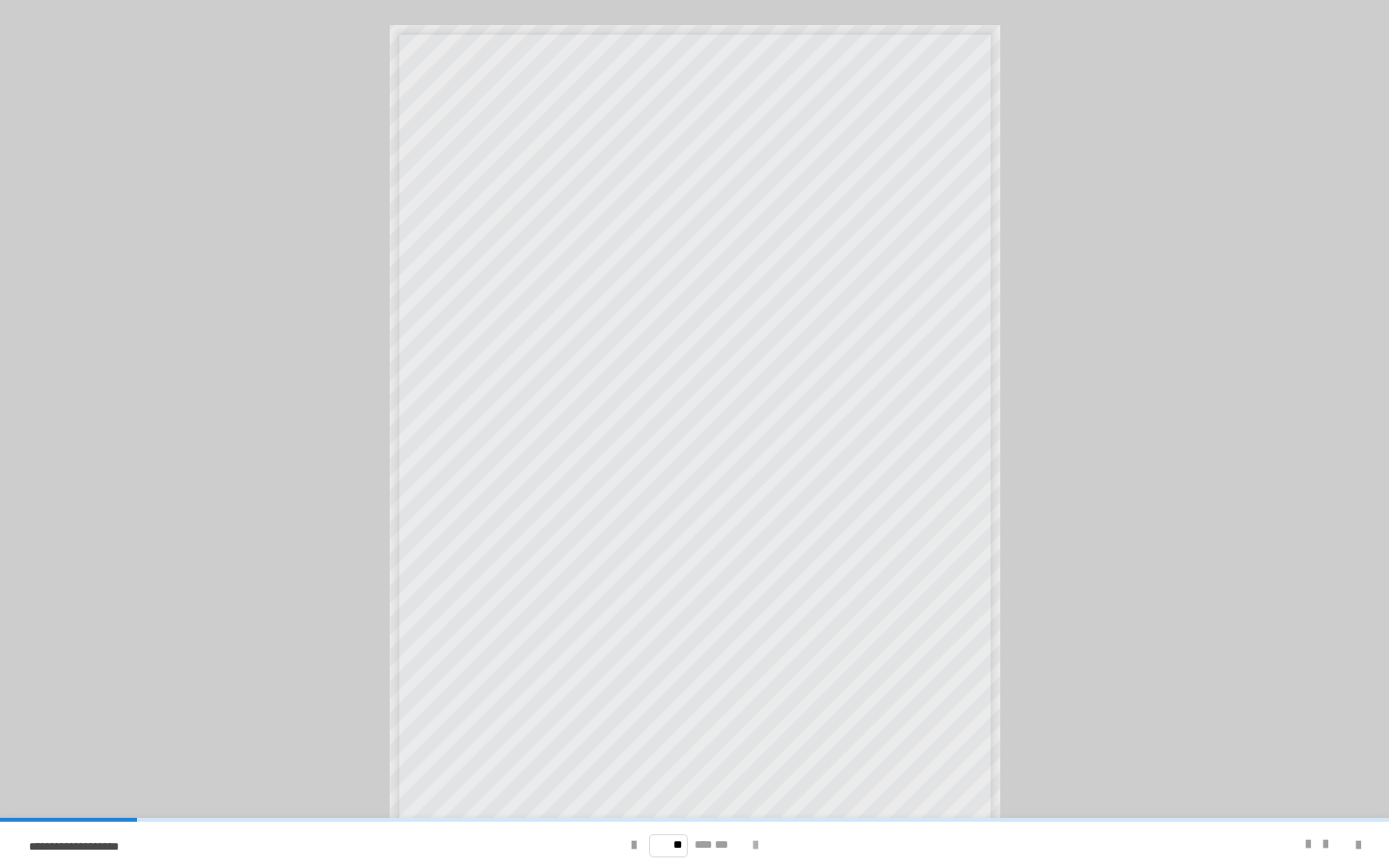 click at bounding box center [755, 846] 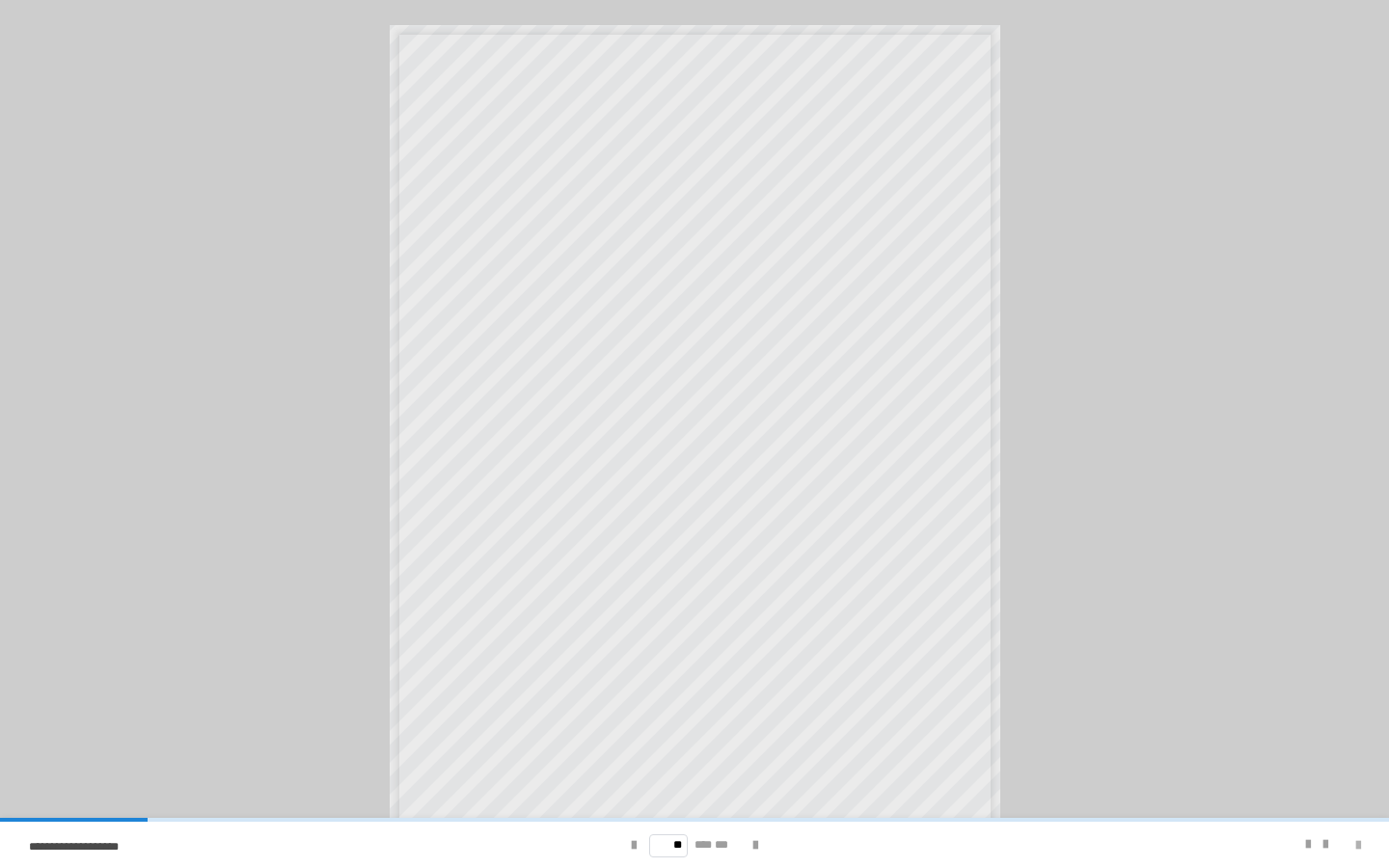 click at bounding box center [1358, 846] 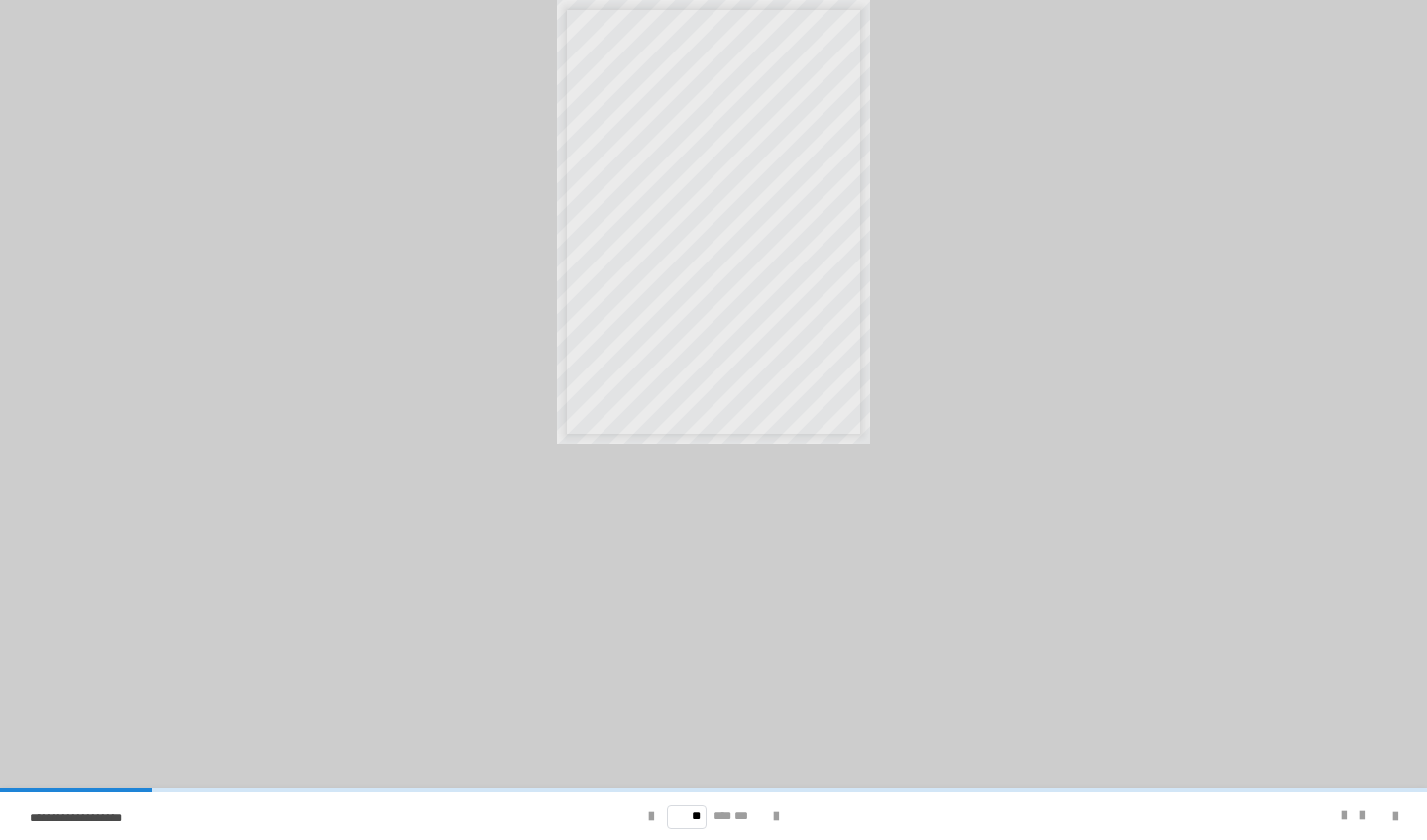 scroll, scrollTop: 1967, scrollLeft: 0, axis: vertical 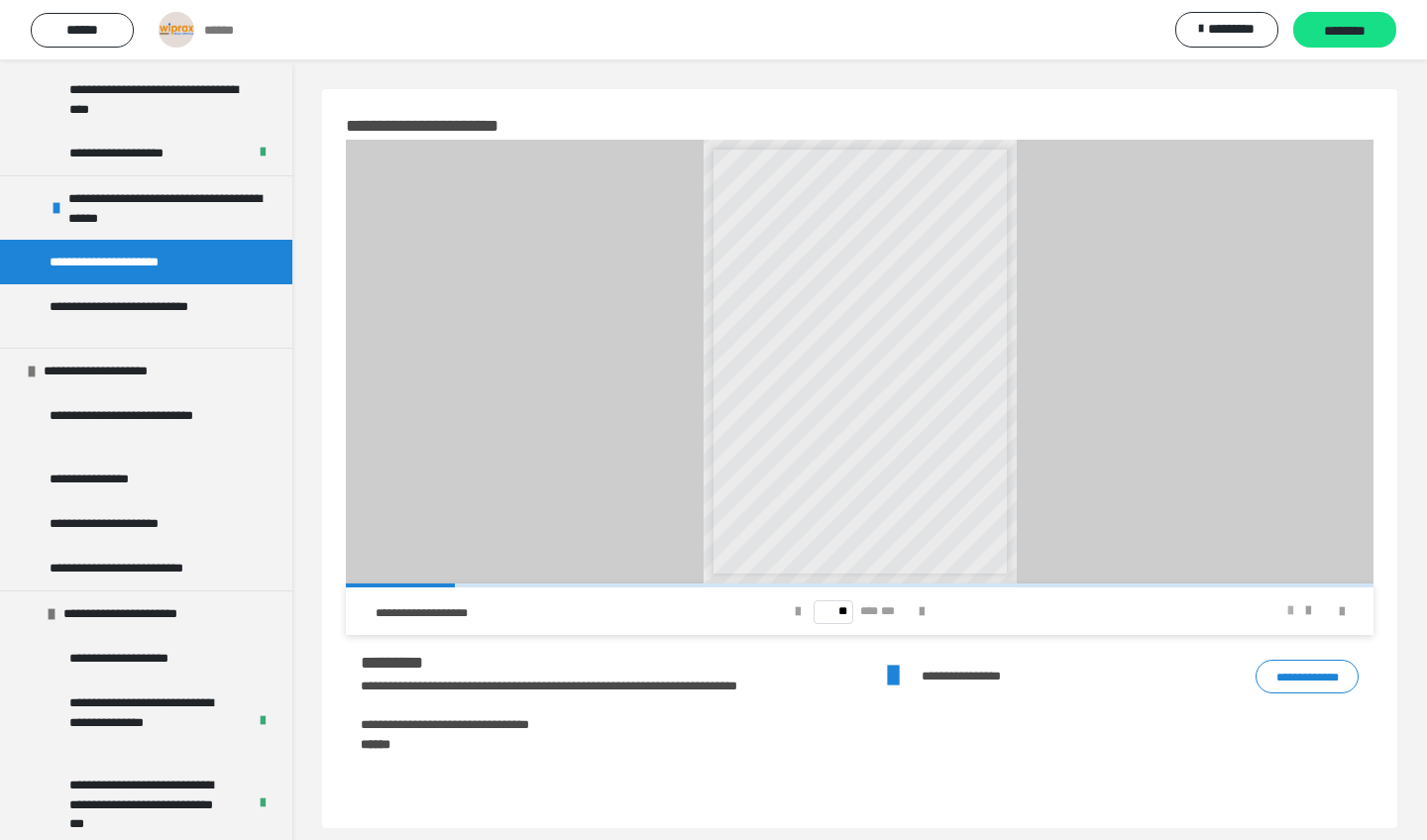 click at bounding box center [1290, 611] 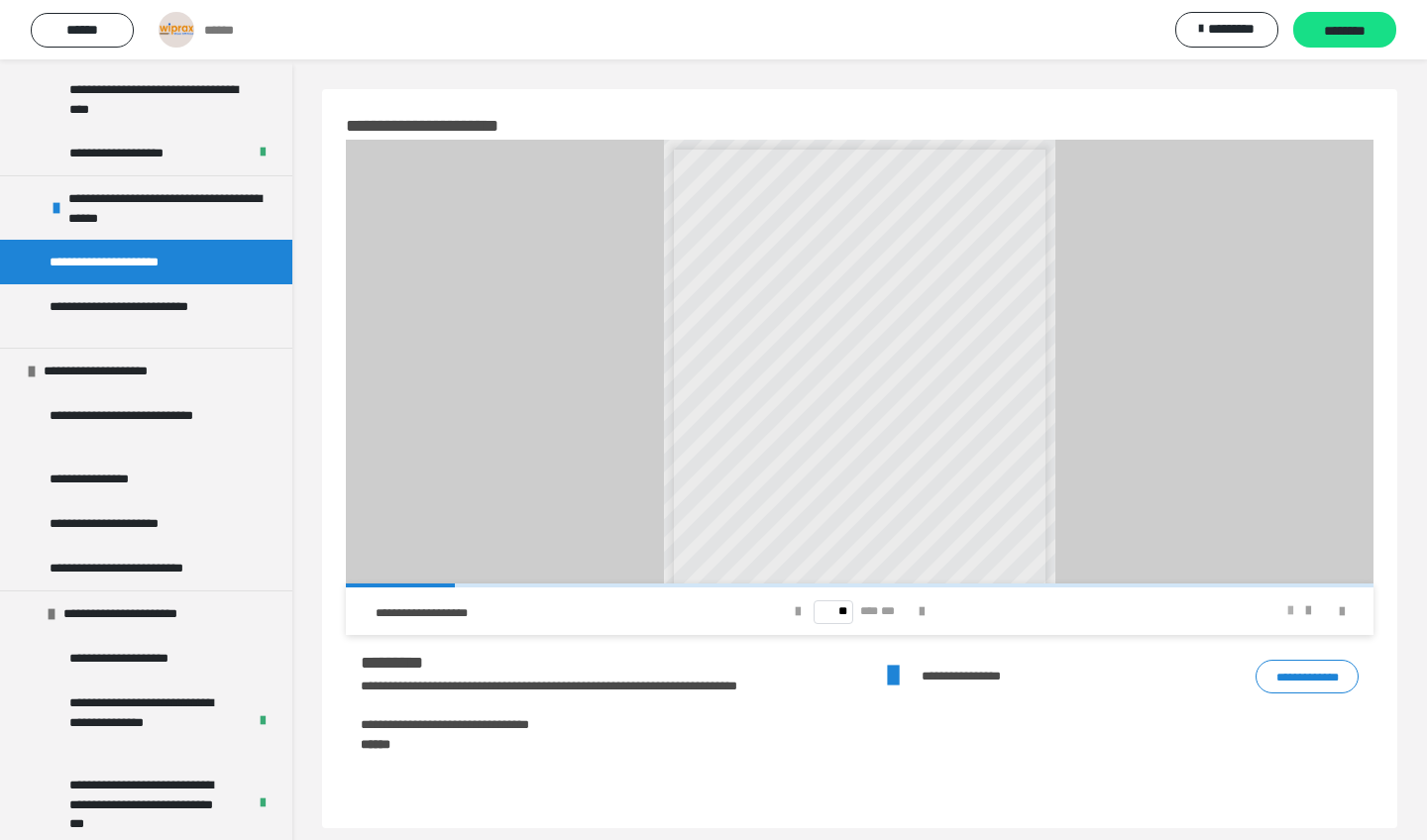 click at bounding box center [1290, 611] 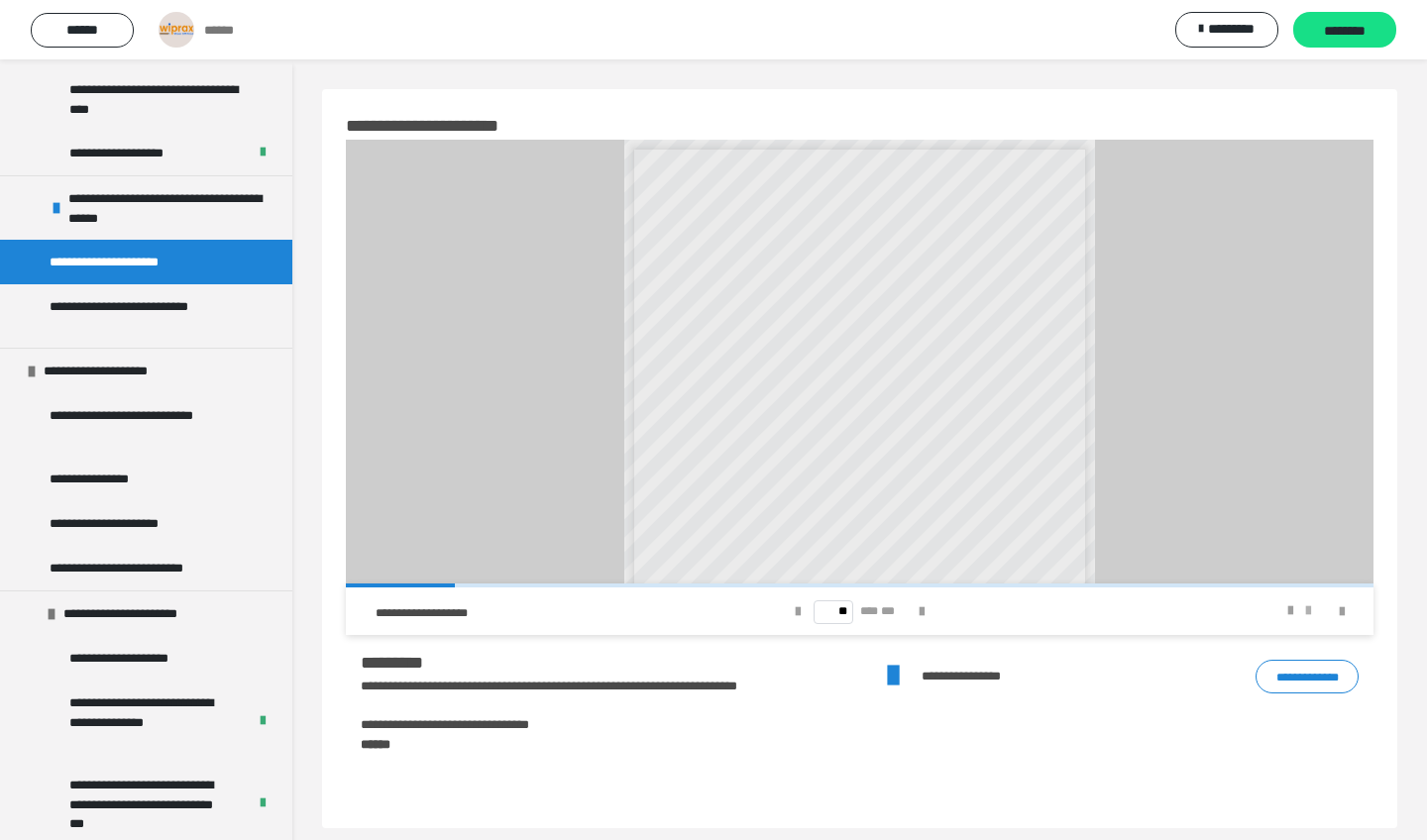 click at bounding box center (1308, 611) 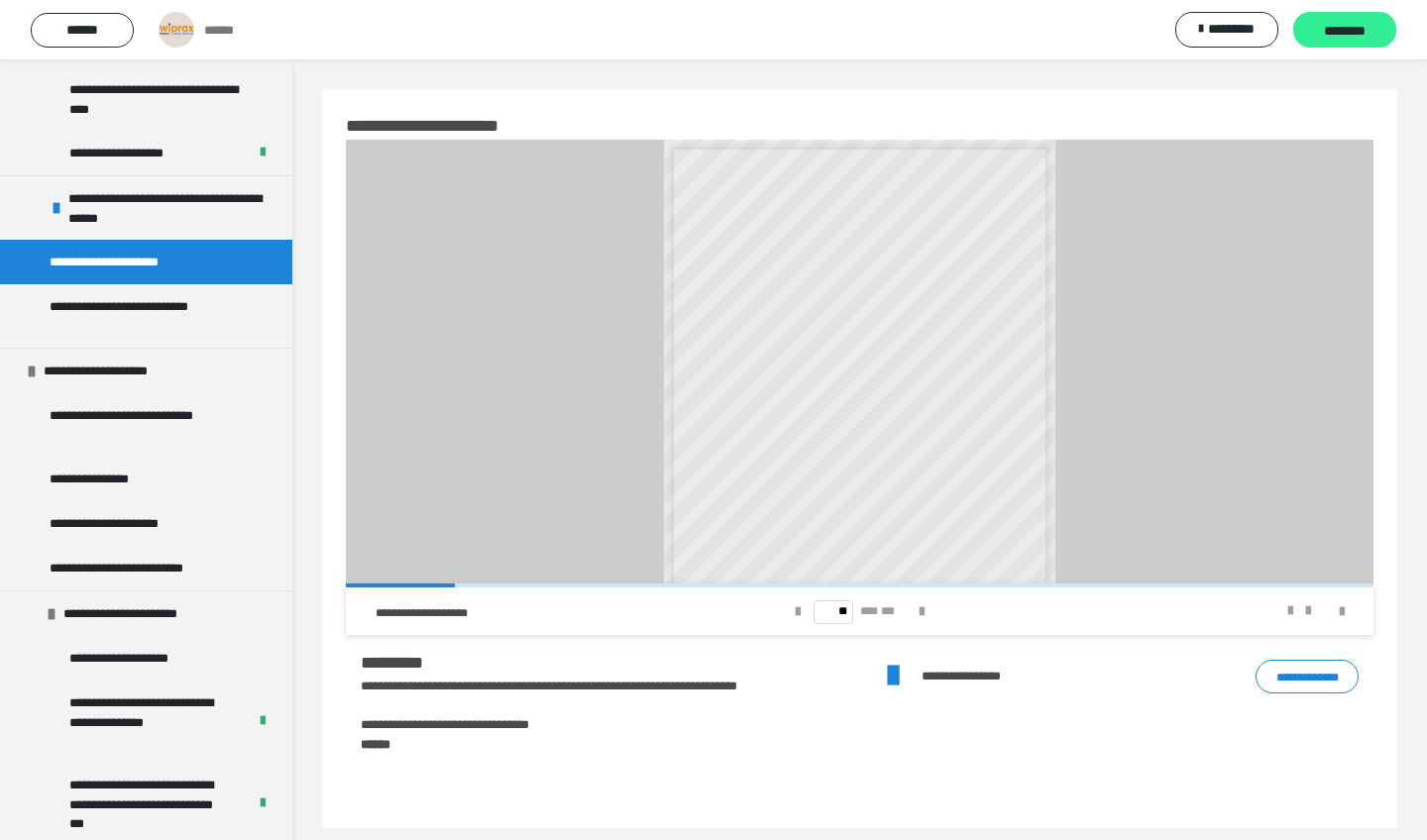 click on "********" at bounding box center [1345, 31] 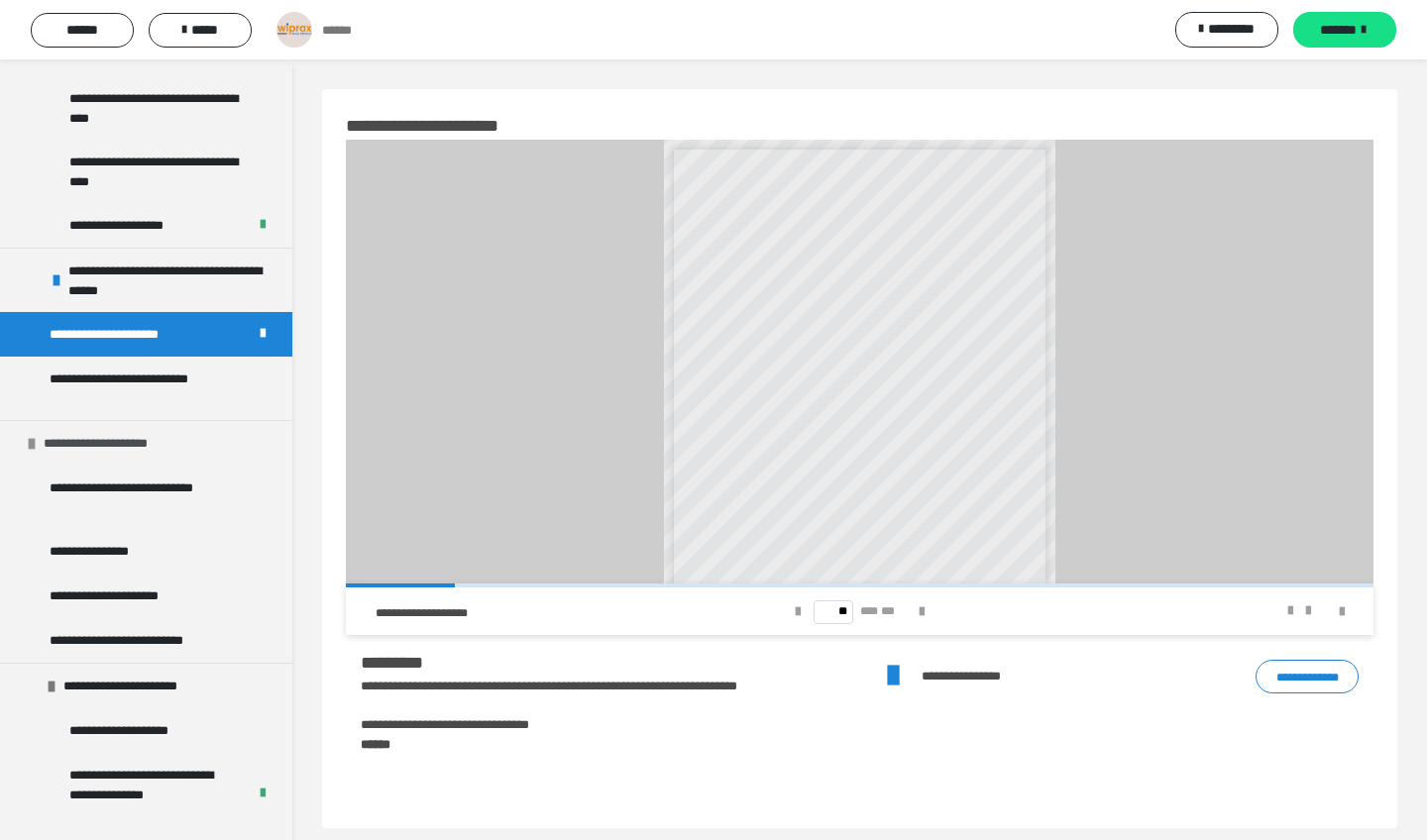 scroll, scrollTop: 1894, scrollLeft: 0, axis: vertical 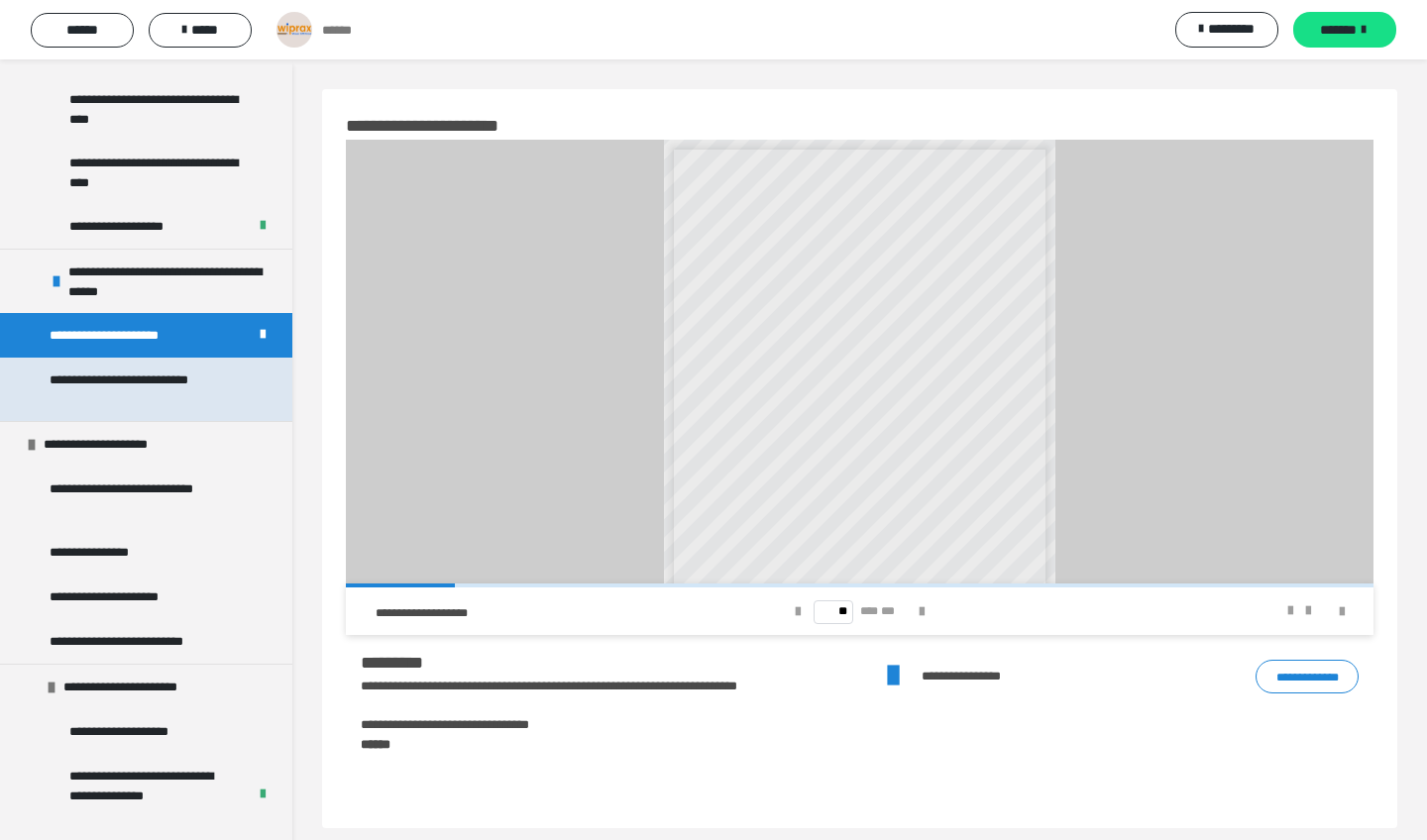 click on "**********" at bounding box center [148, 389] 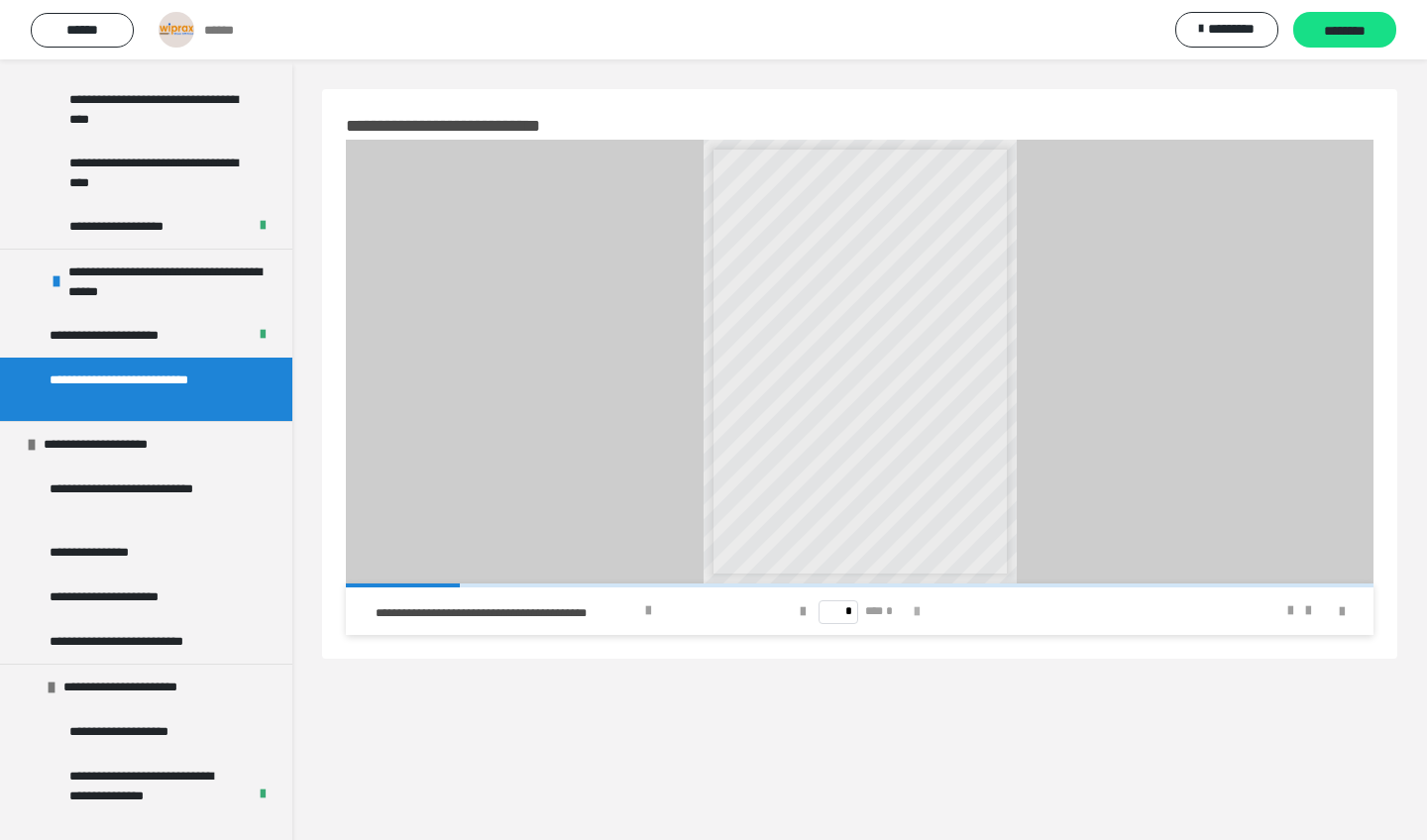 click at bounding box center [917, 612] 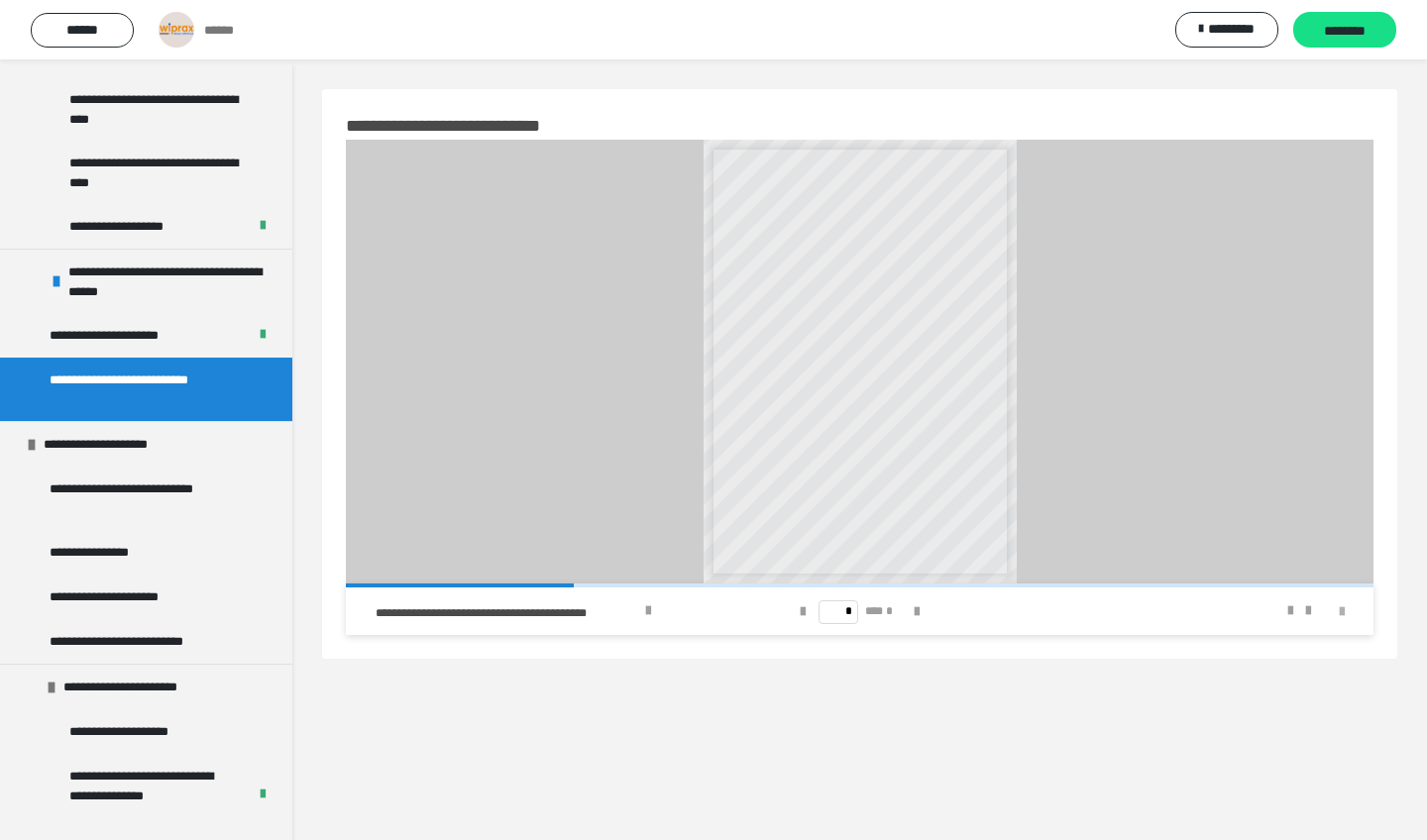 click at bounding box center (1342, 612) 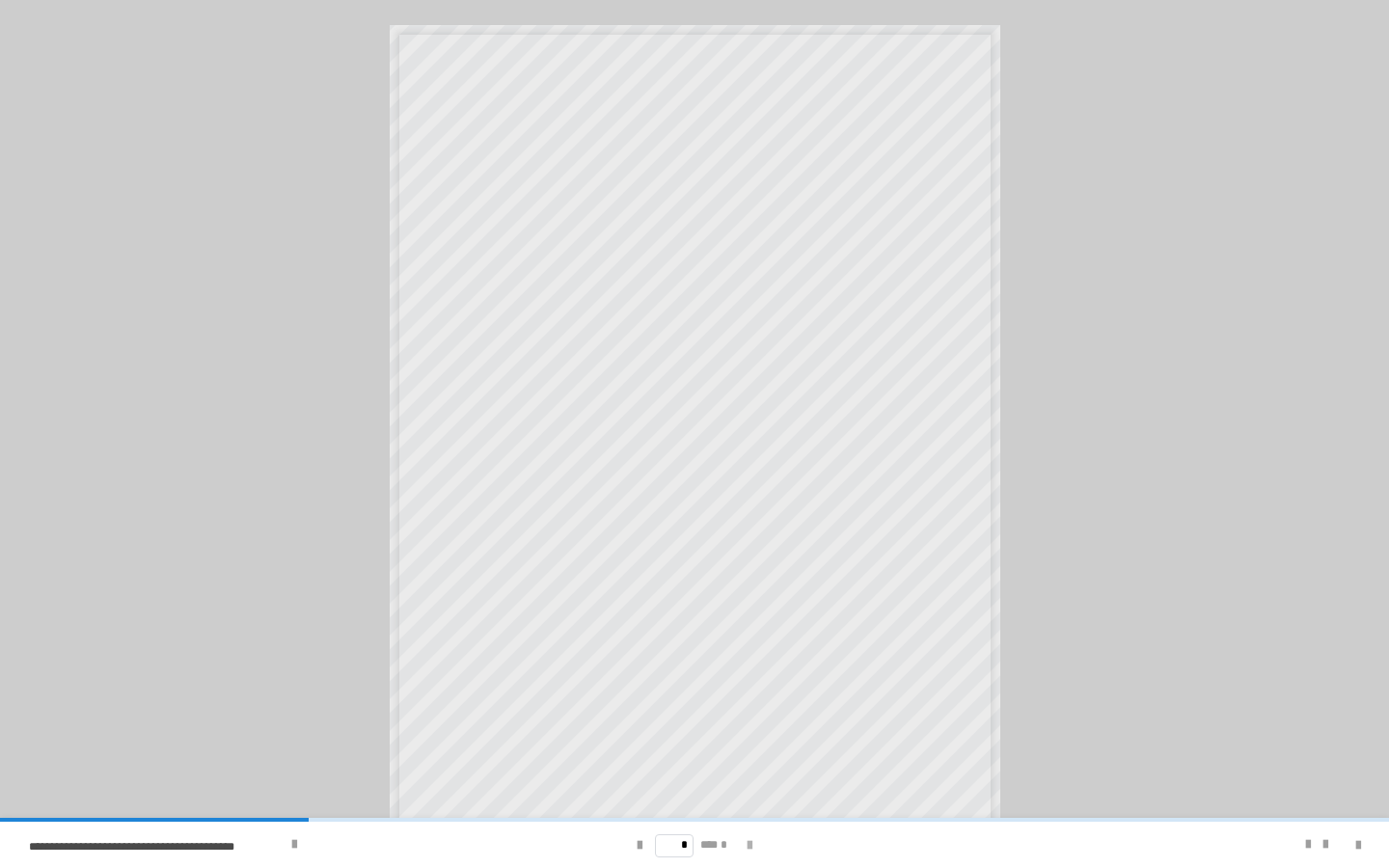 click at bounding box center [749, 846] 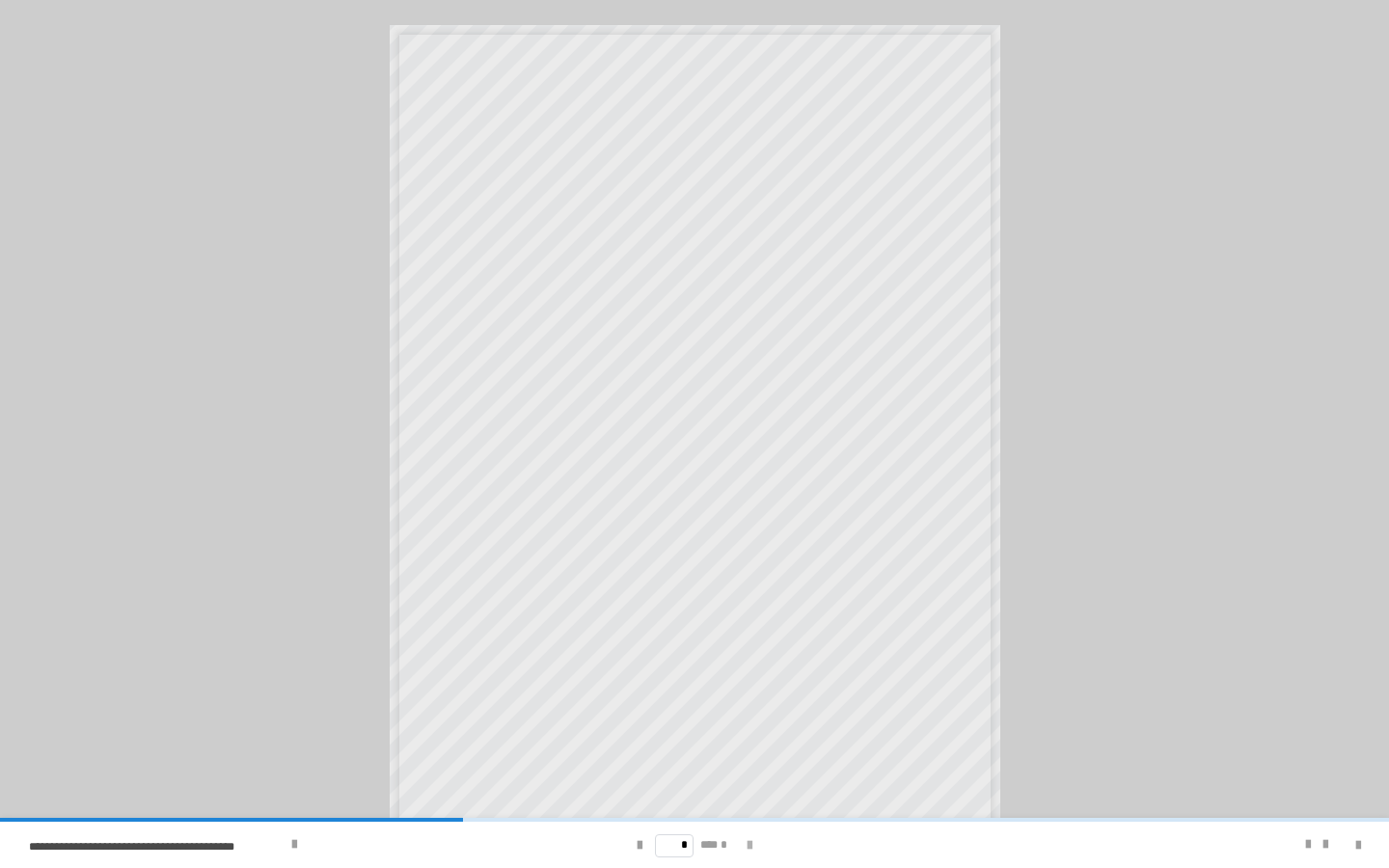 click at bounding box center (749, 846) 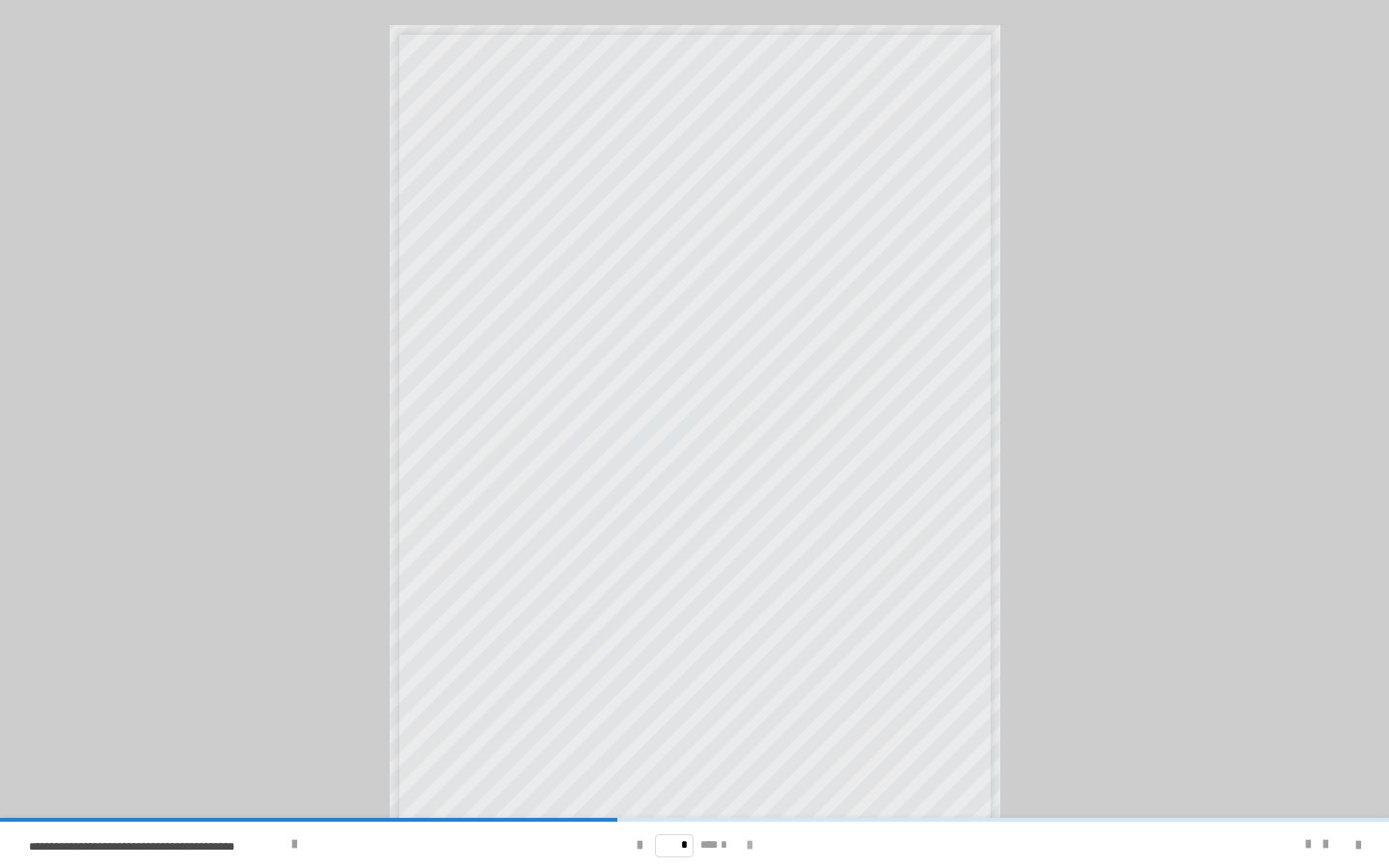 click at bounding box center [749, 846] 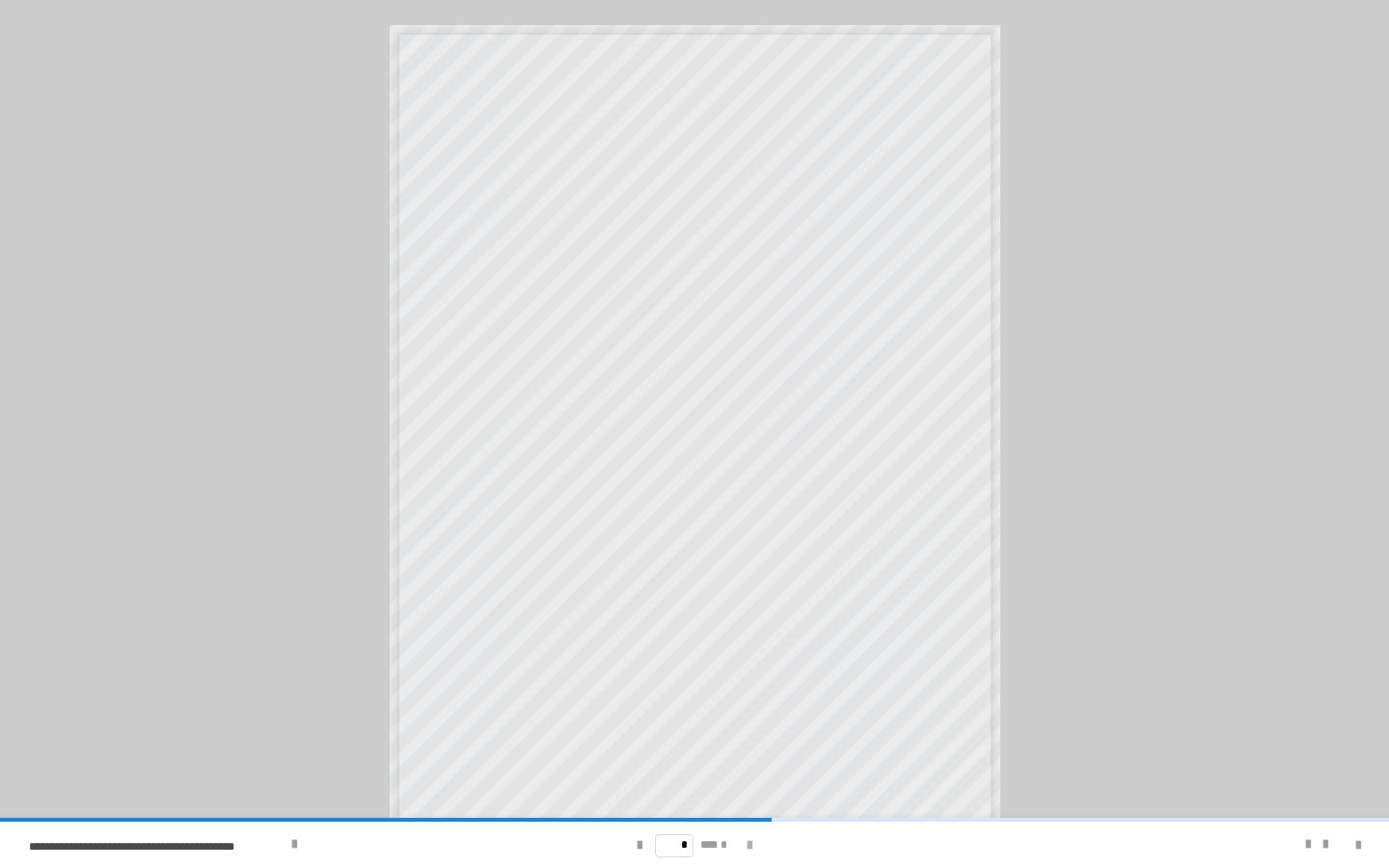 click at bounding box center [749, 846] 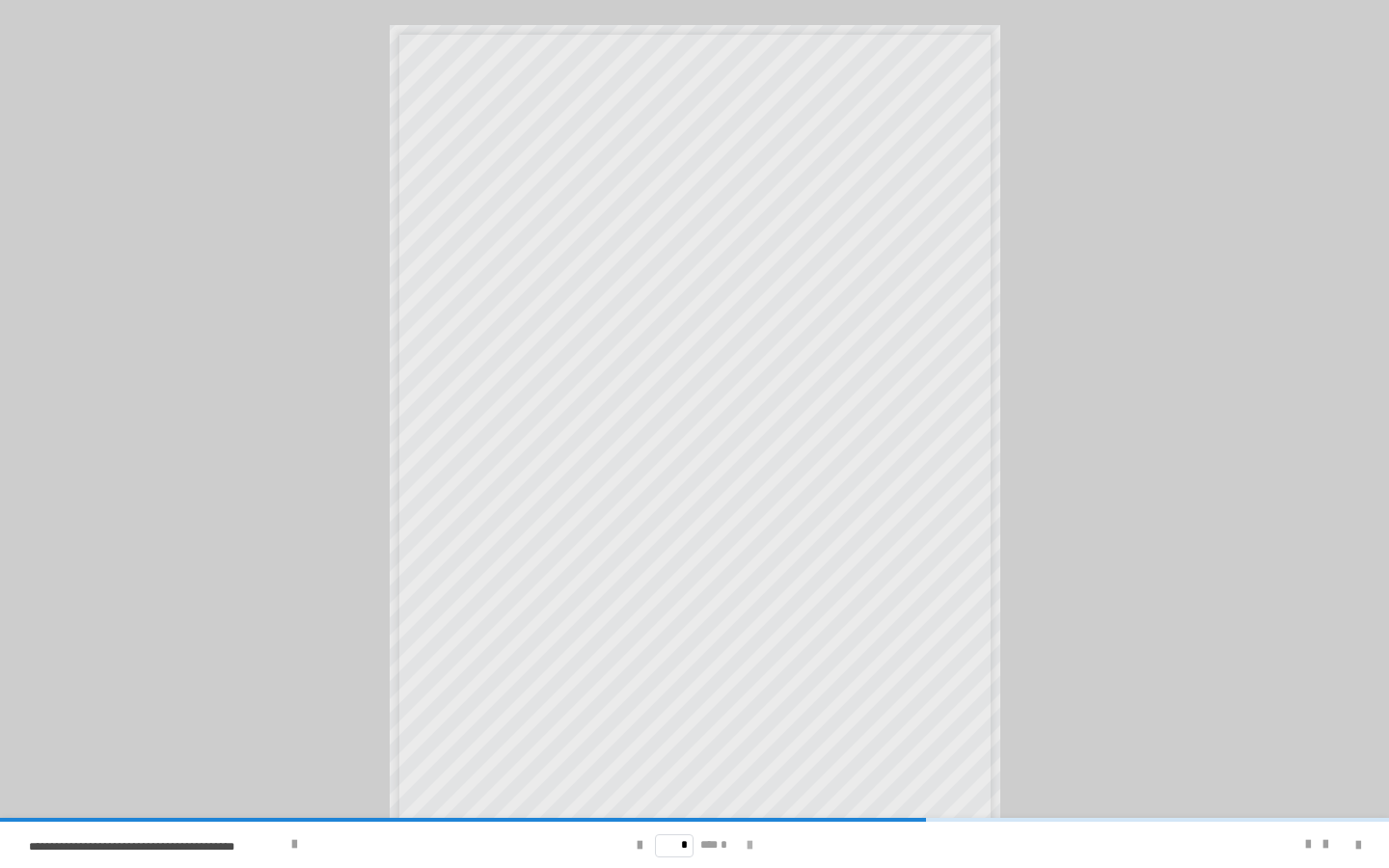 click at bounding box center (749, 846) 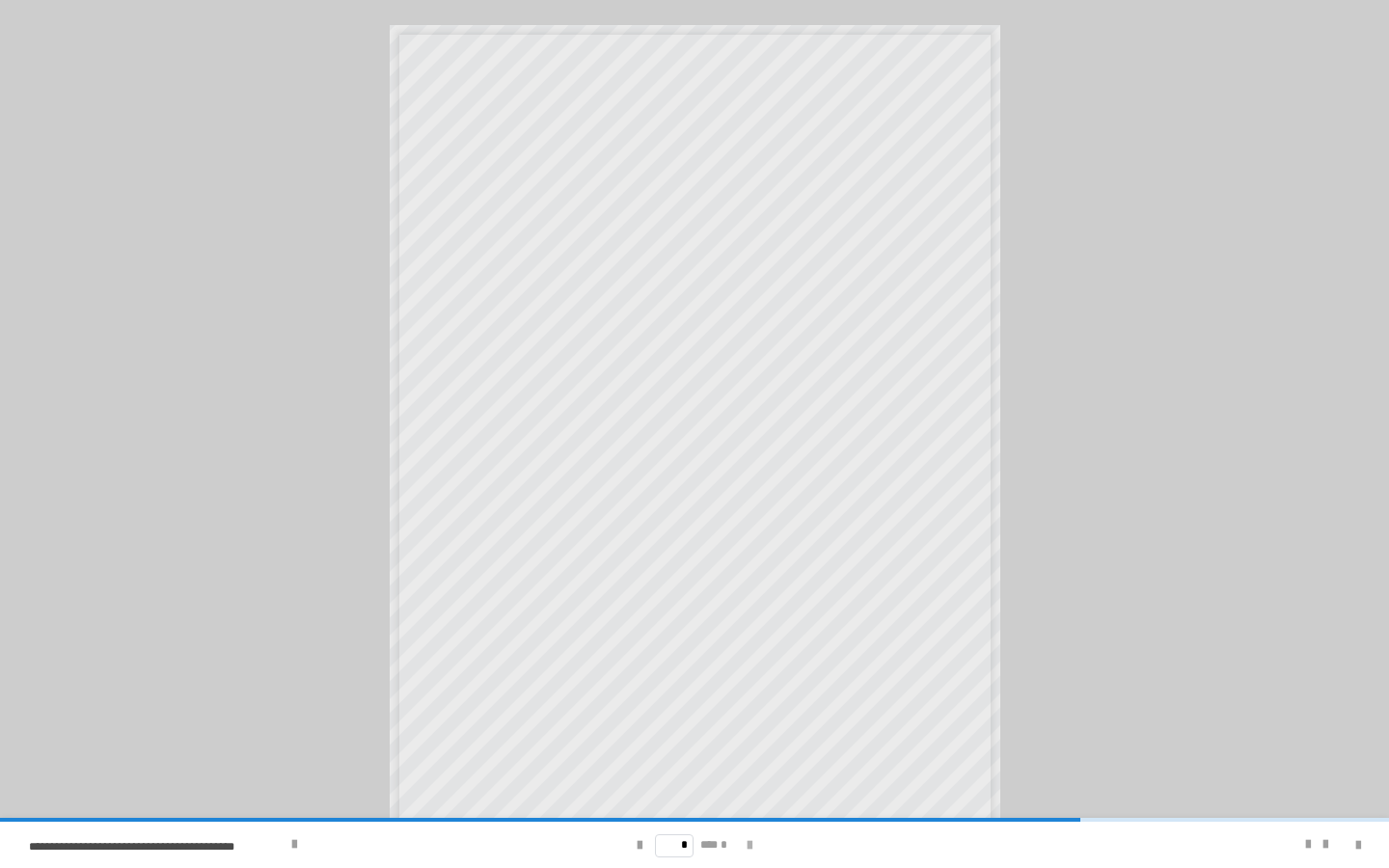 click at bounding box center [749, 846] 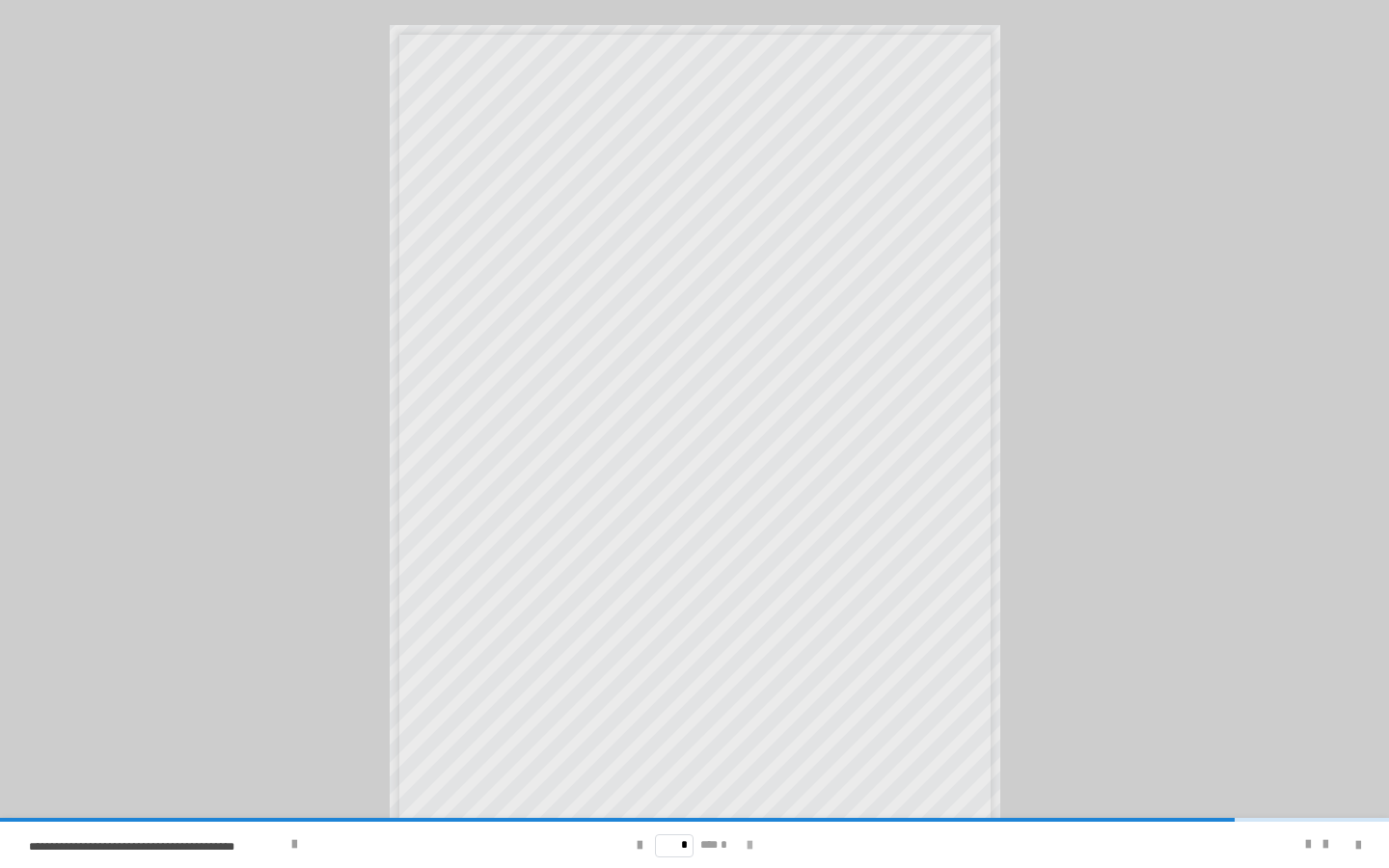 click at bounding box center (749, 846) 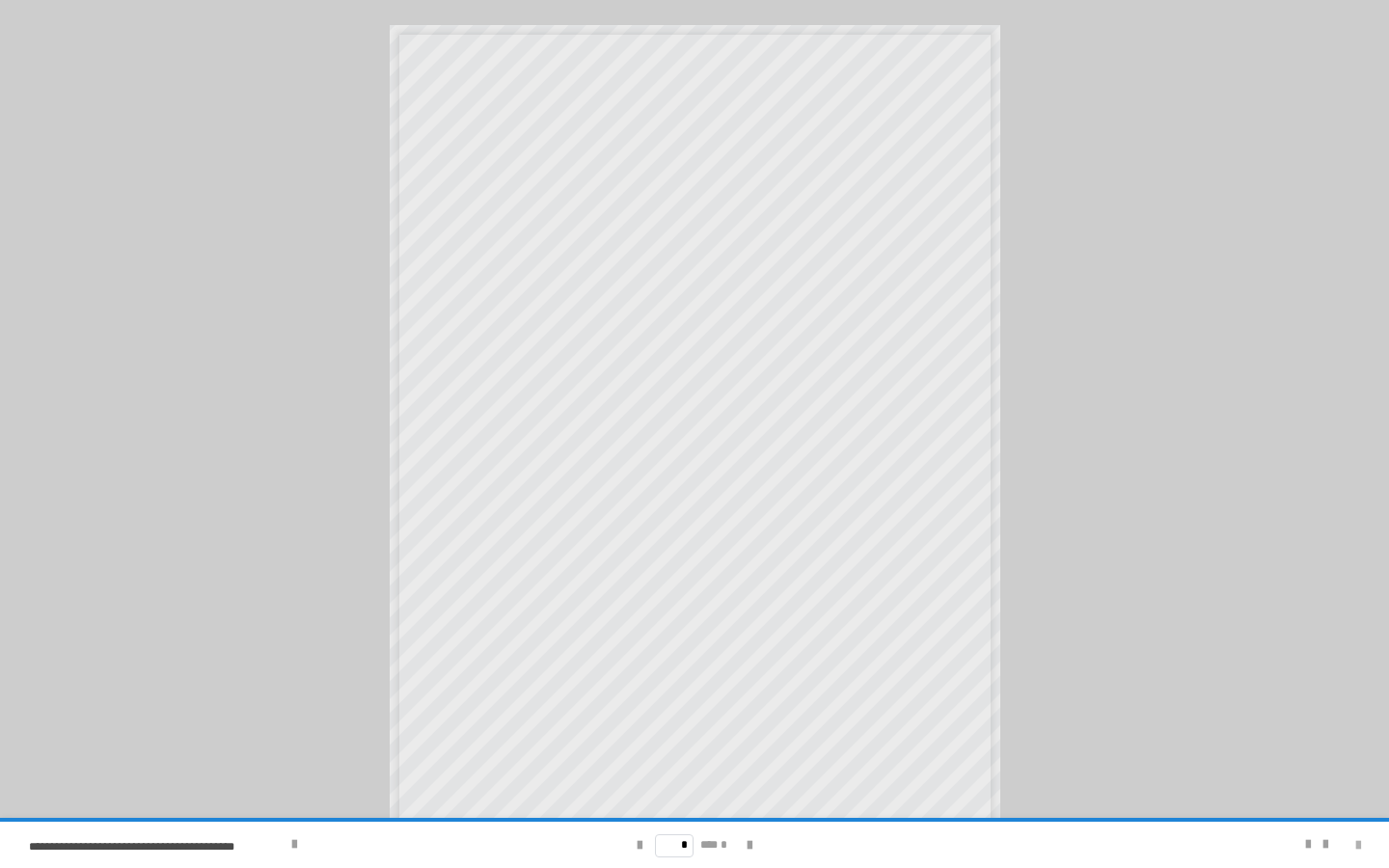 click at bounding box center (1358, 846) 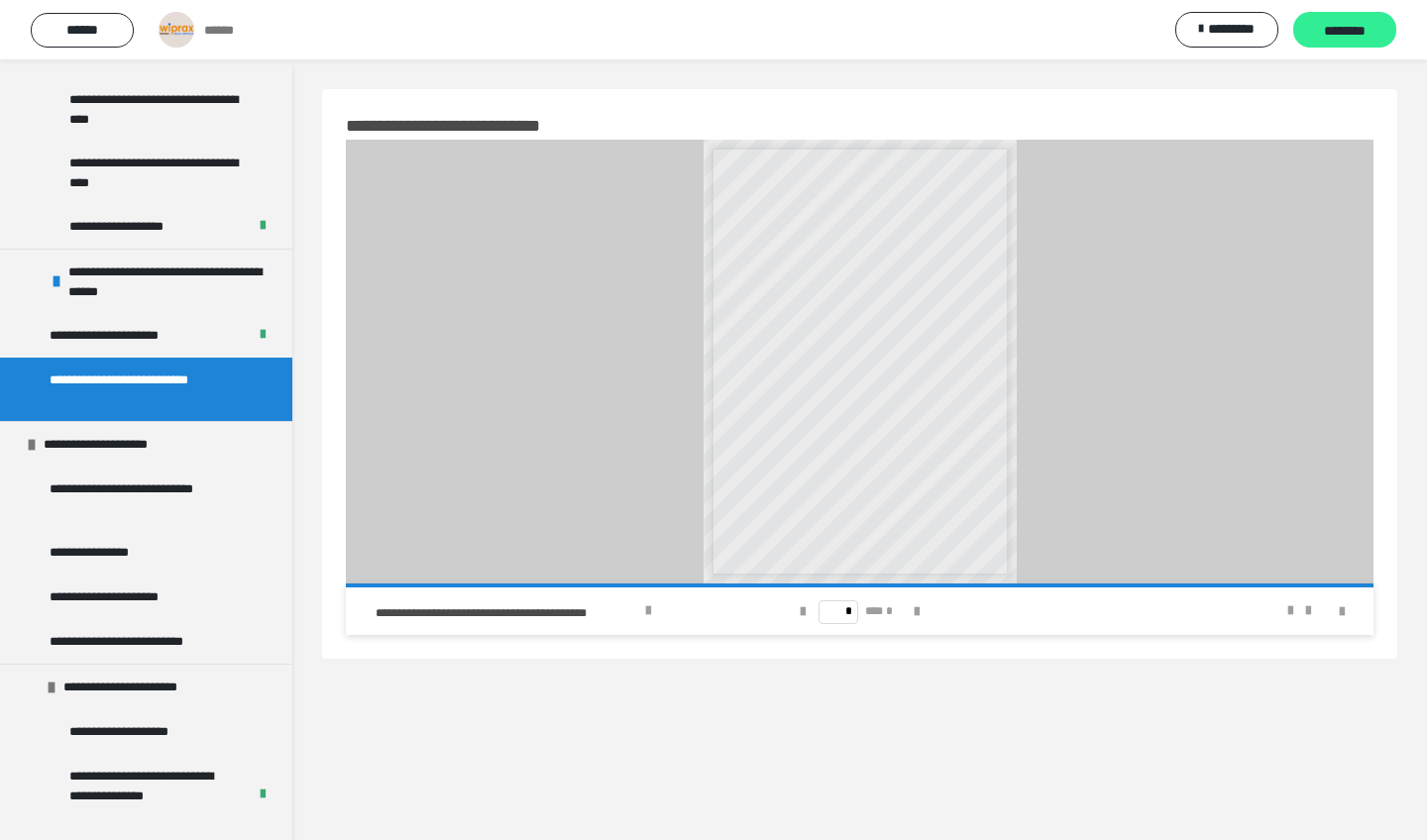 click on "********" at bounding box center [1345, 30] 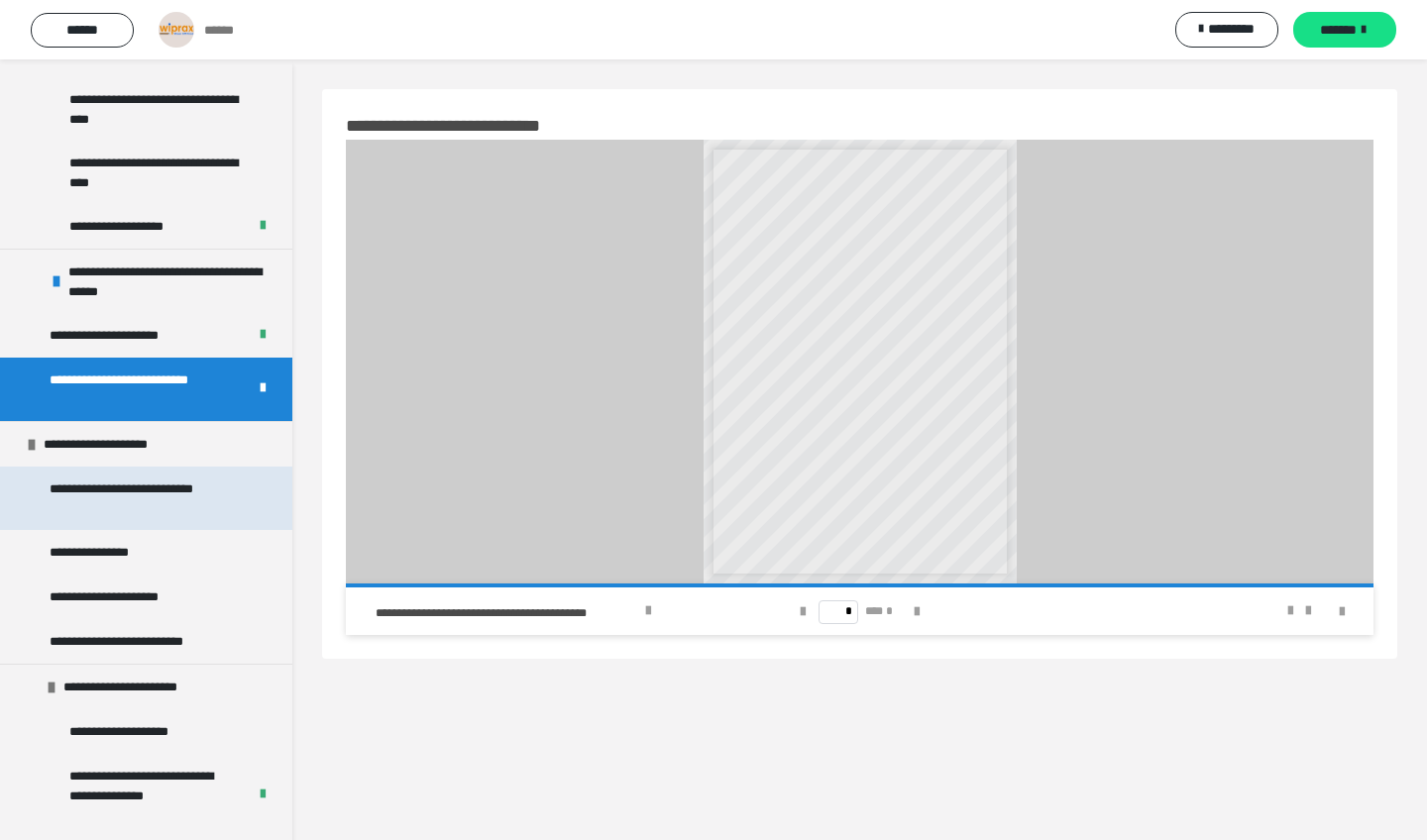 click on "**********" at bounding box center [148, 498] 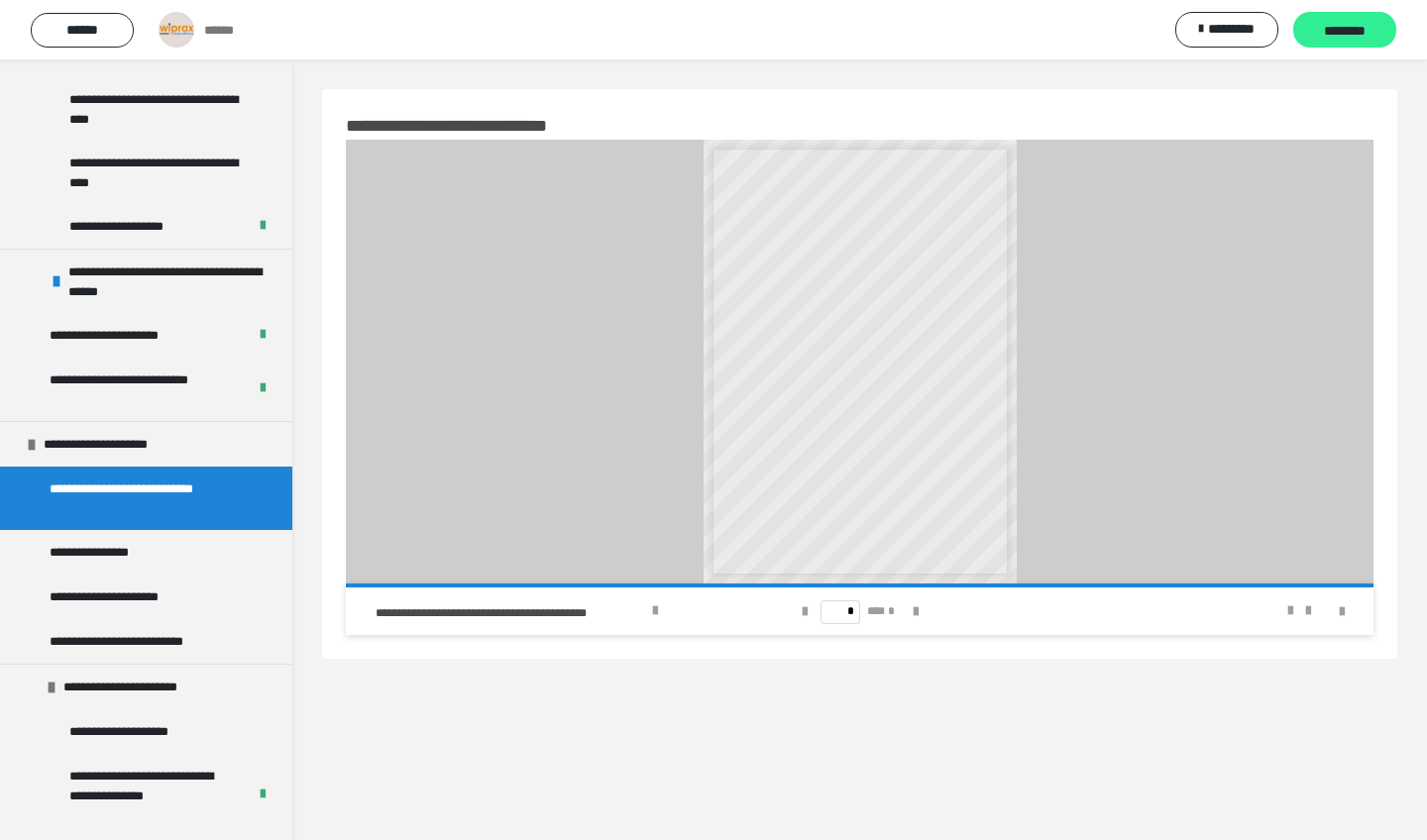 click on "********" at bounding box center (1345, 30) 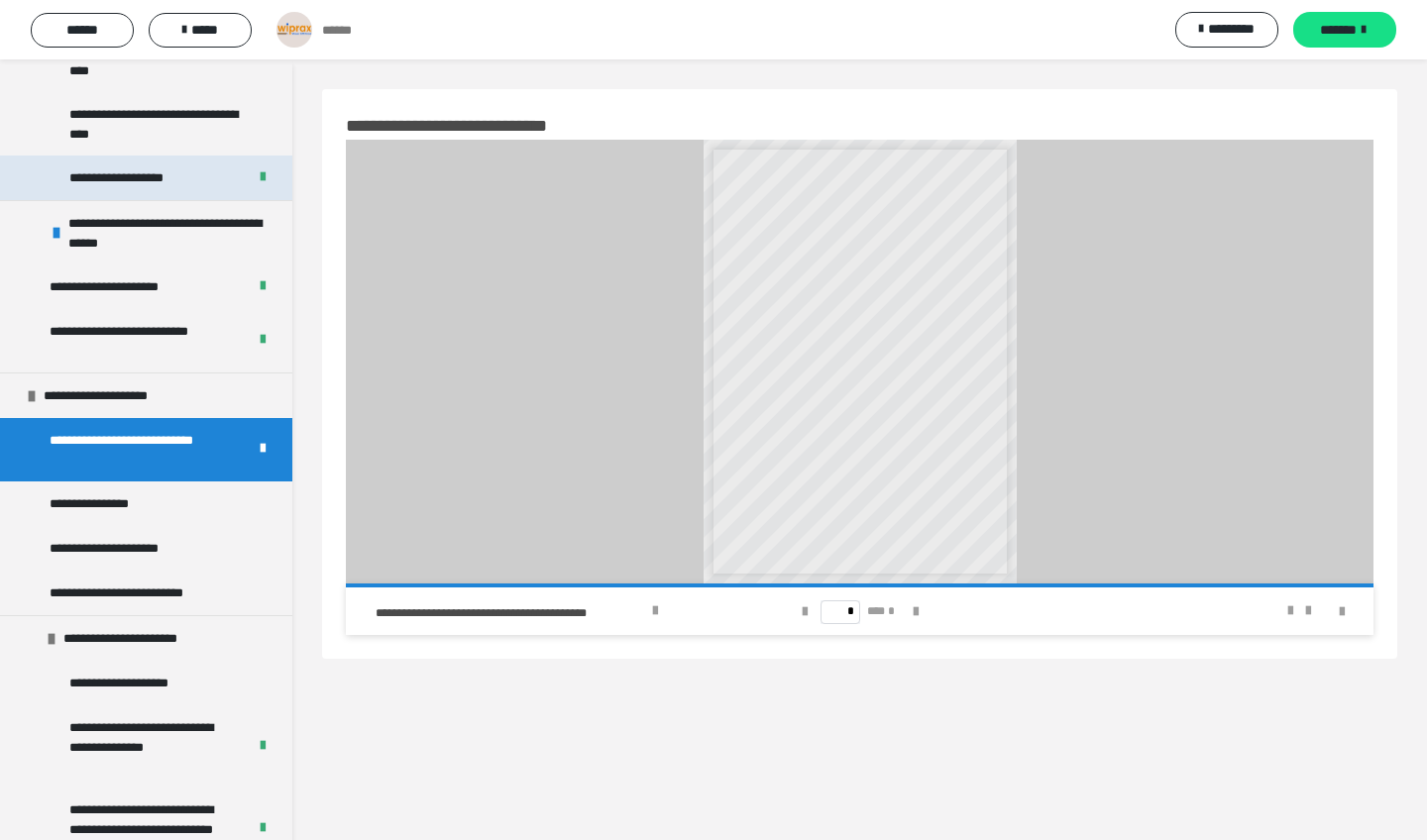 scroll, scrollTop: 1954, scrollLeft: 0, axis: vertical 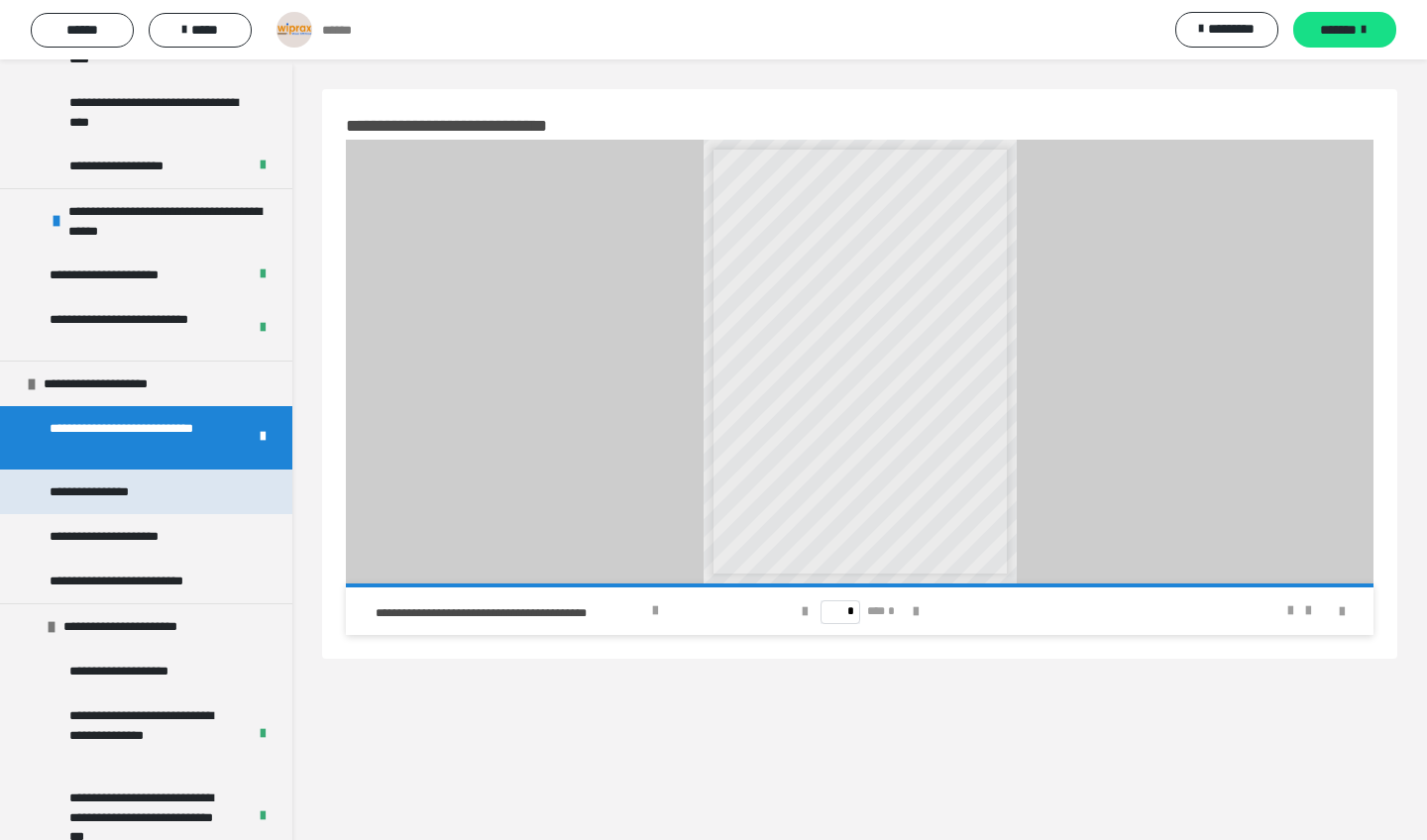 click on "**********" at bounding box center [146, 491] 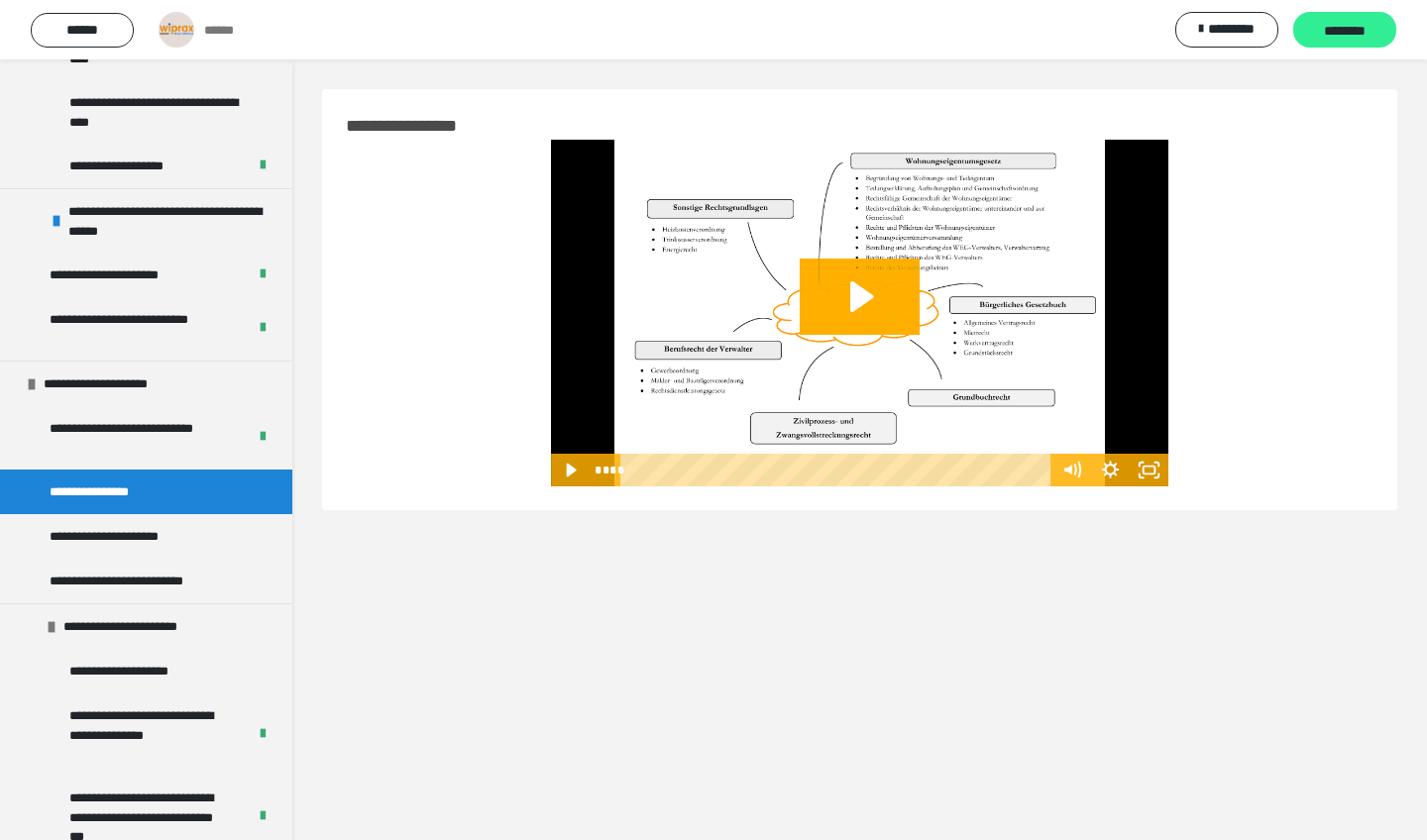 click on "********" at bounding box center (1345, 31) 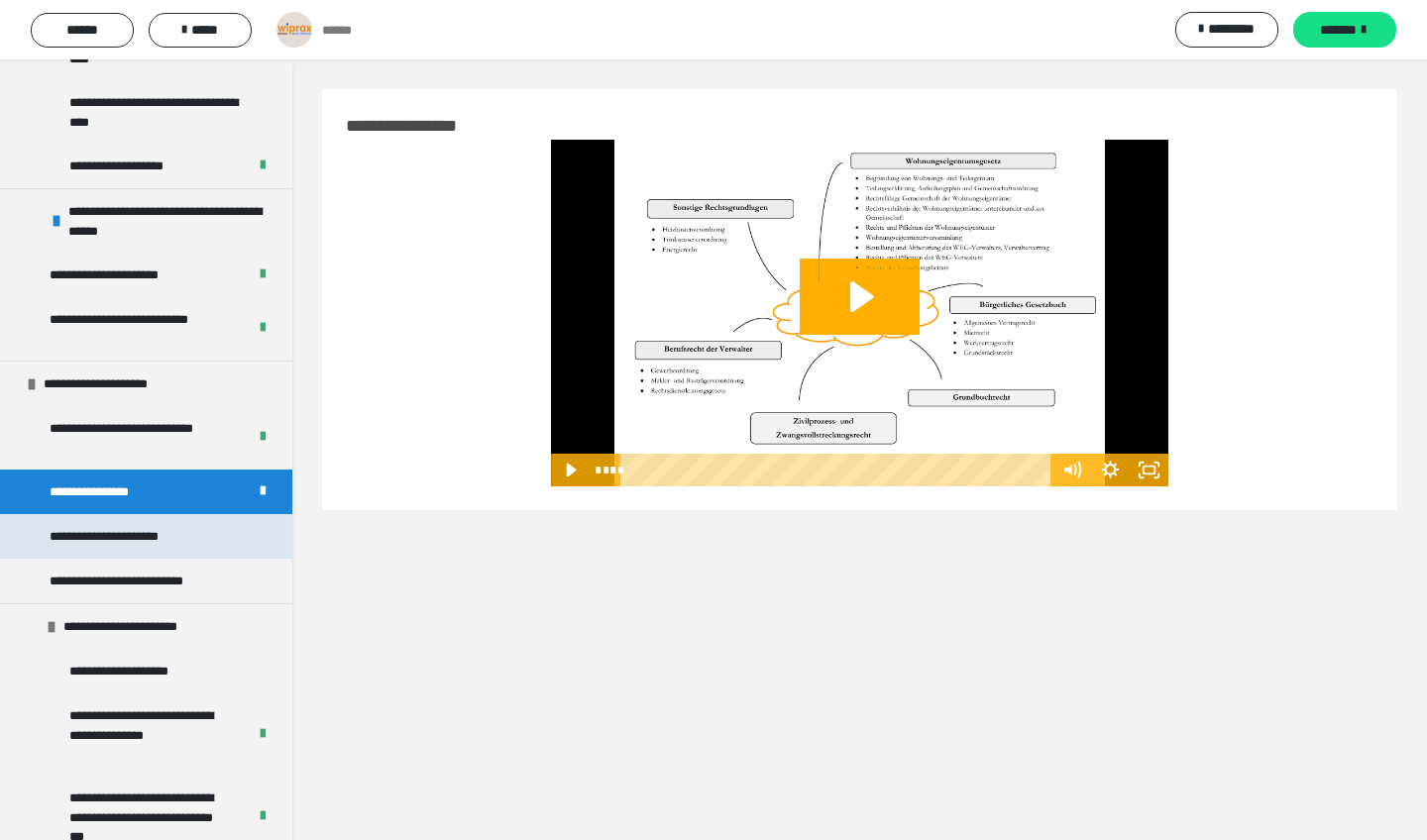 click on "**********" at bounding box center [125, 536] 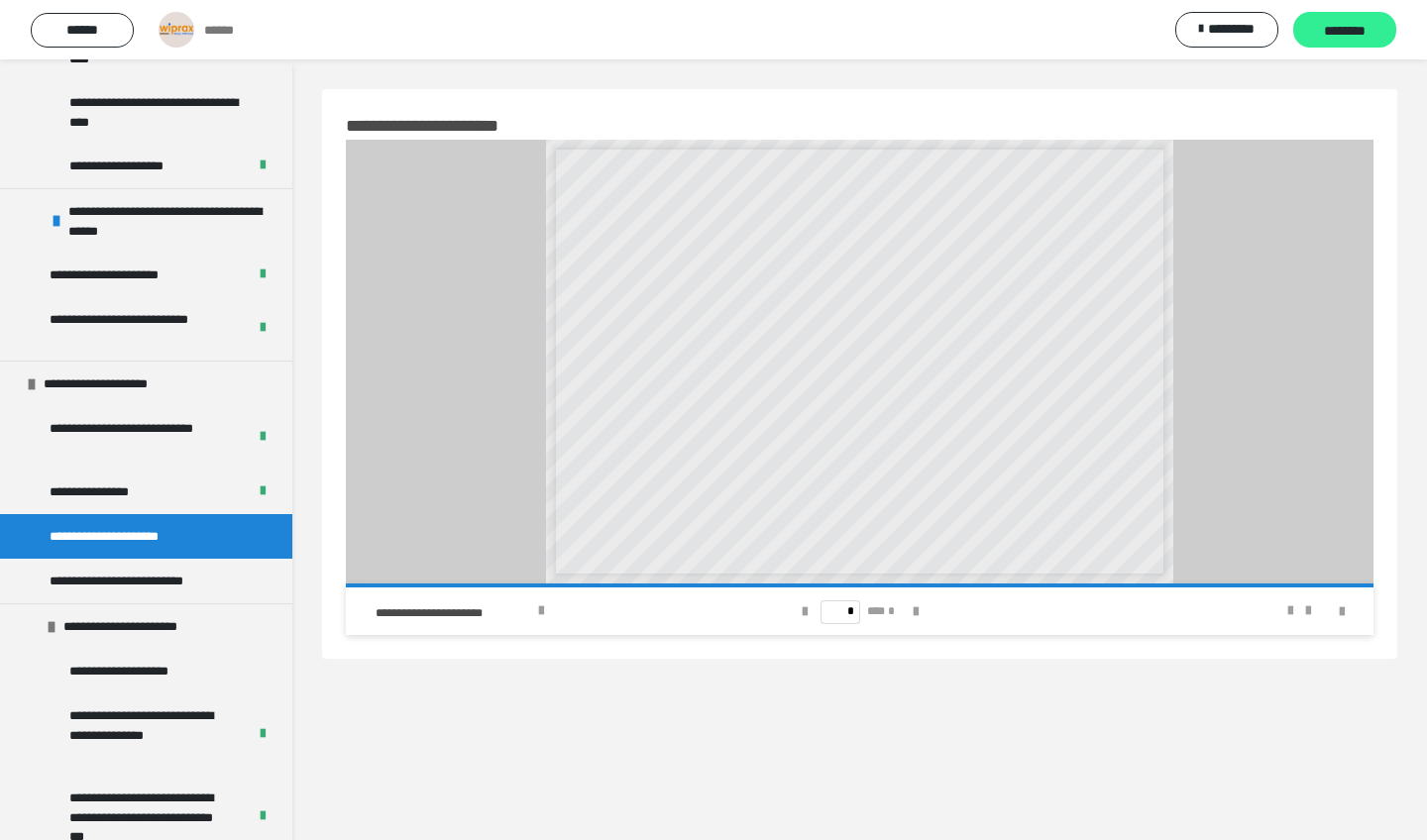click on "********" at bounding box center (1345, 31) 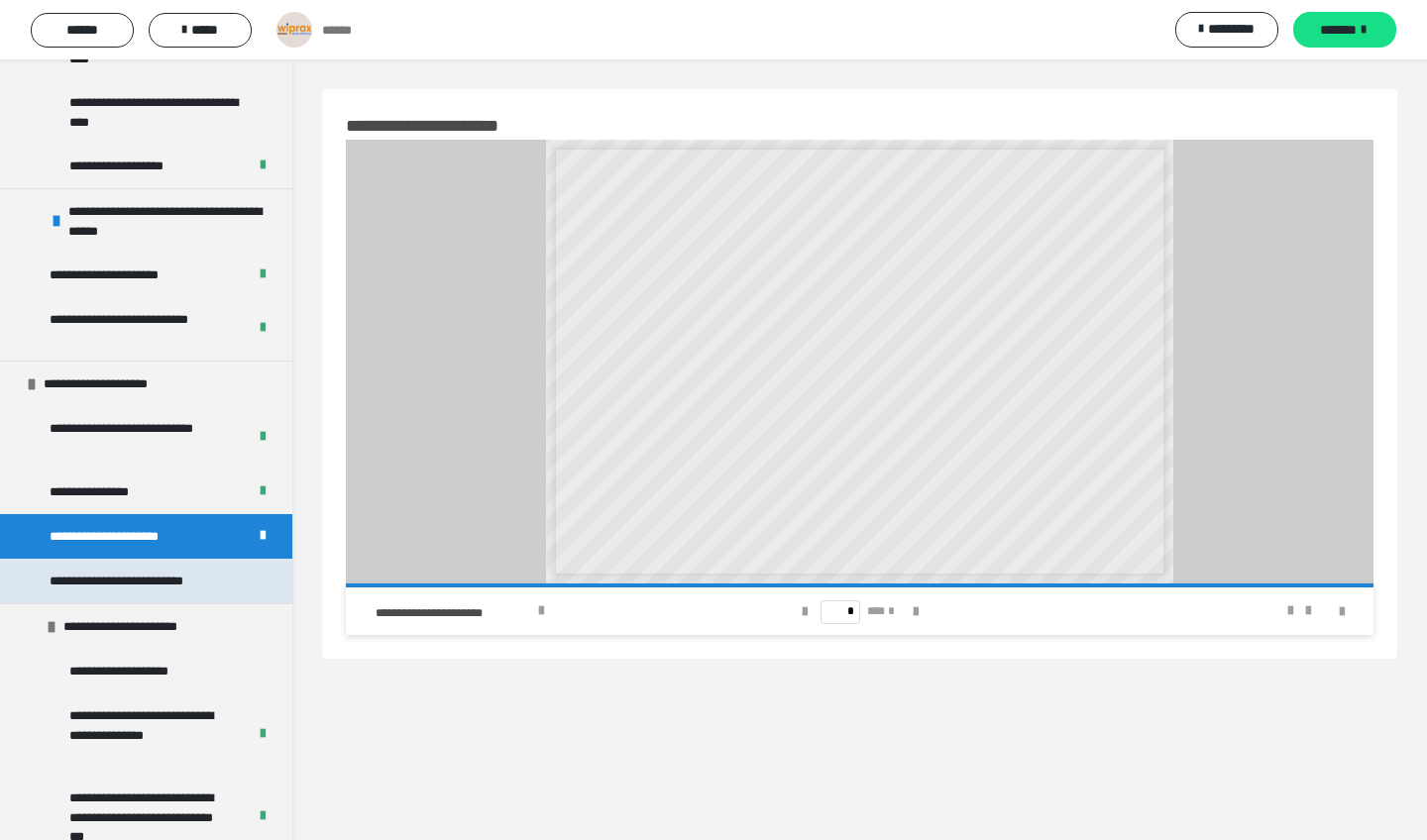 click on "**********" at bounding box center [143, 580] 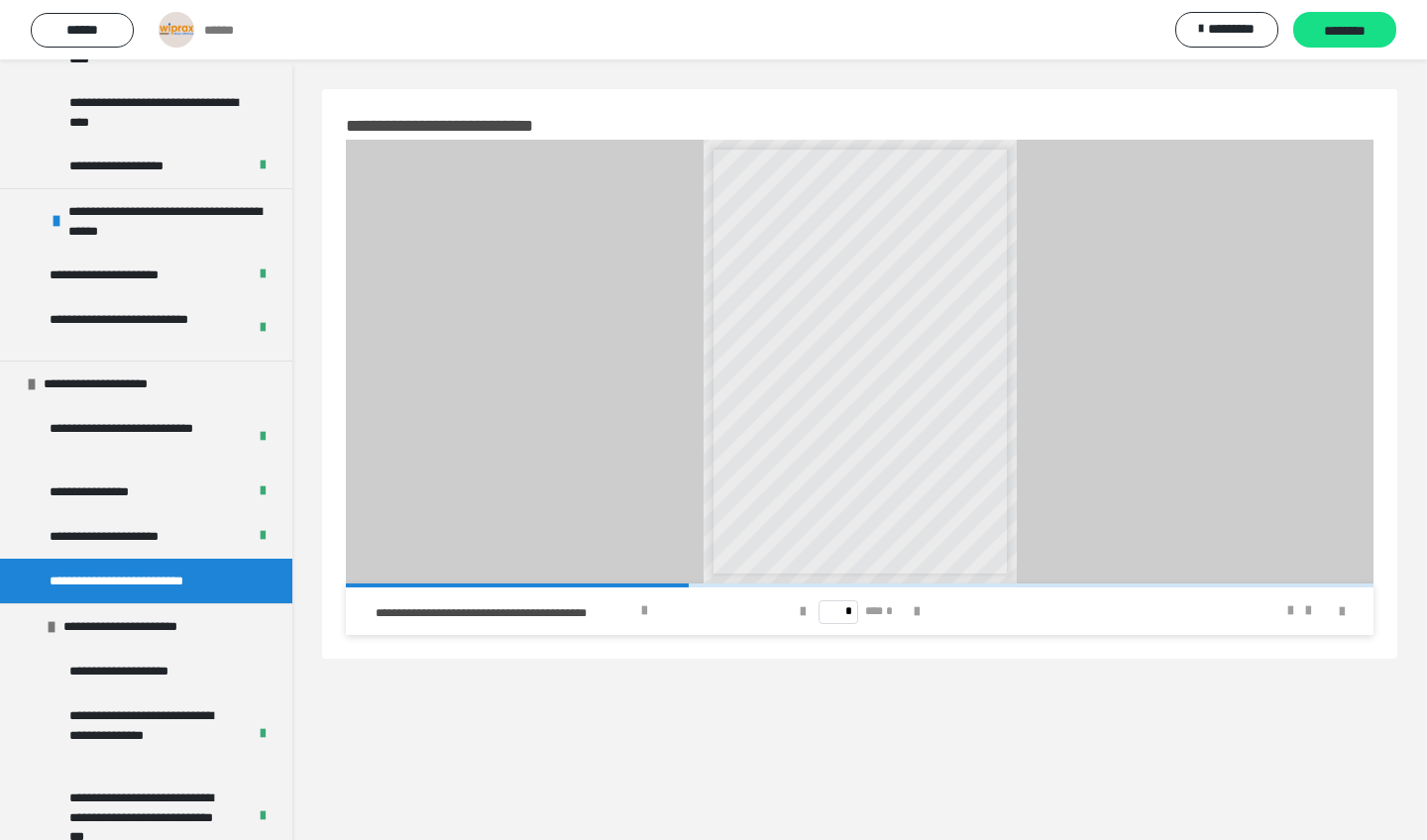 click on "****** ****** ********* ********" at bounding box center (714, 30) 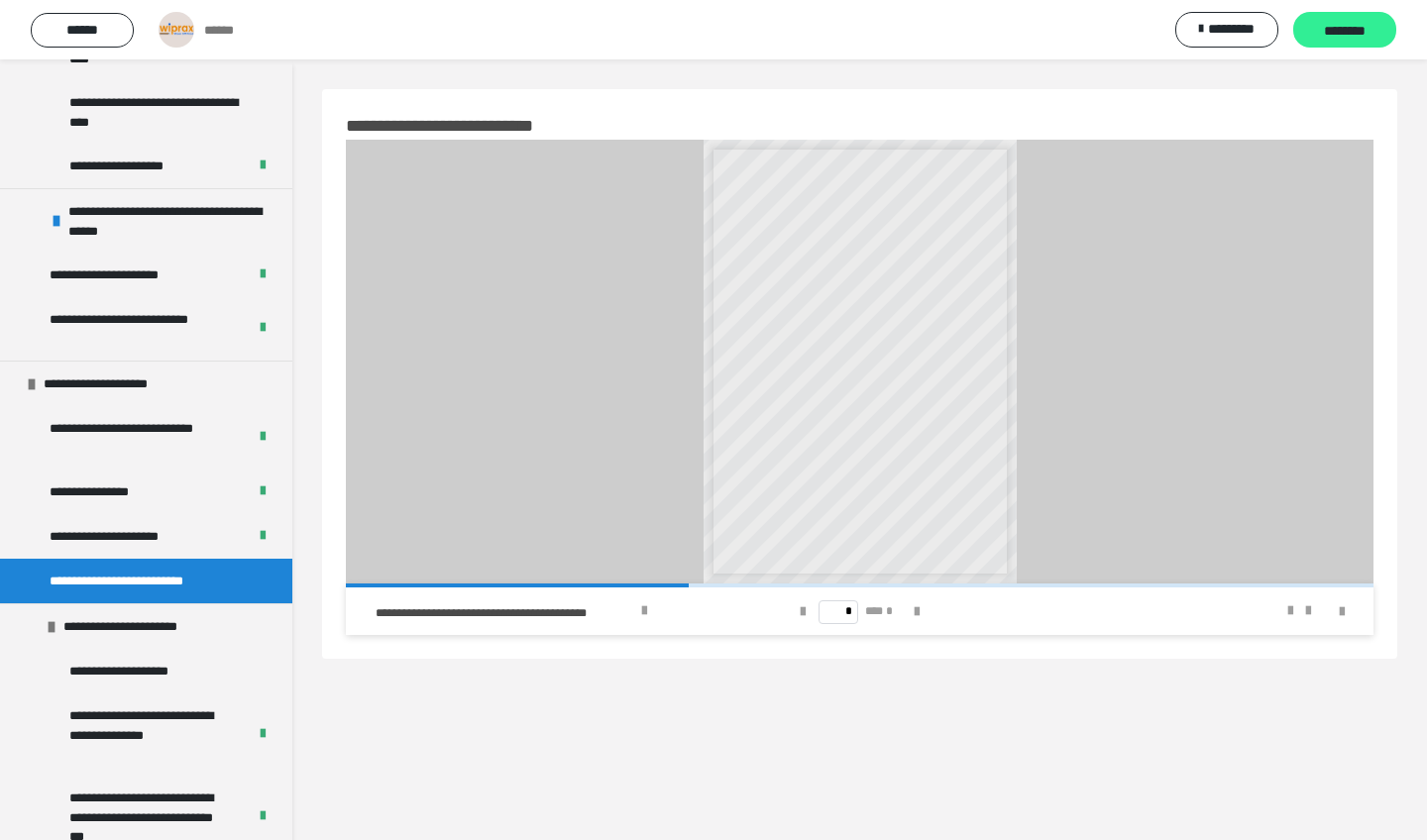 click on "********" at bounding box center [1345, 30] 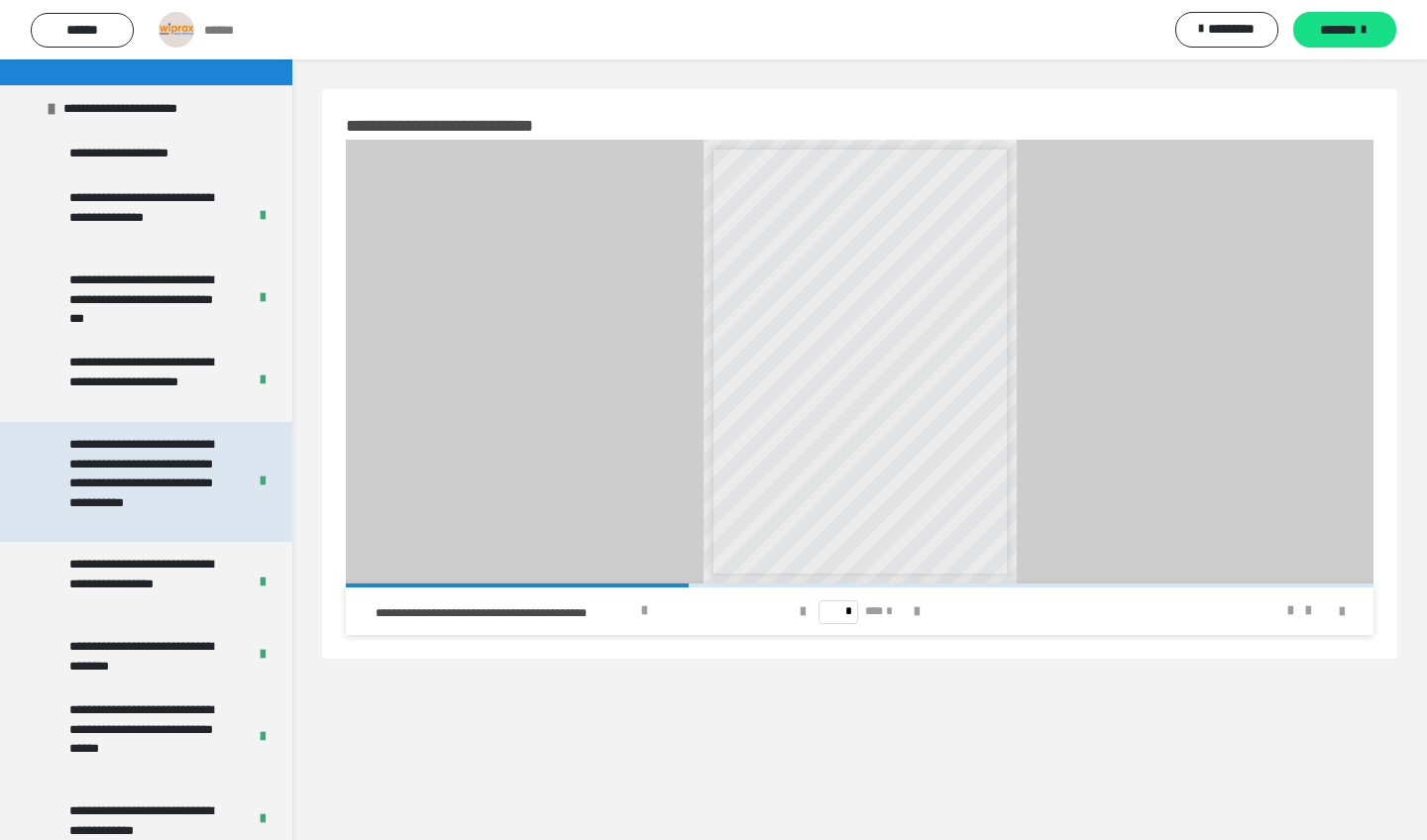 scroll, scrollTop: 2486, scrollLeft: 0, axis: vertical 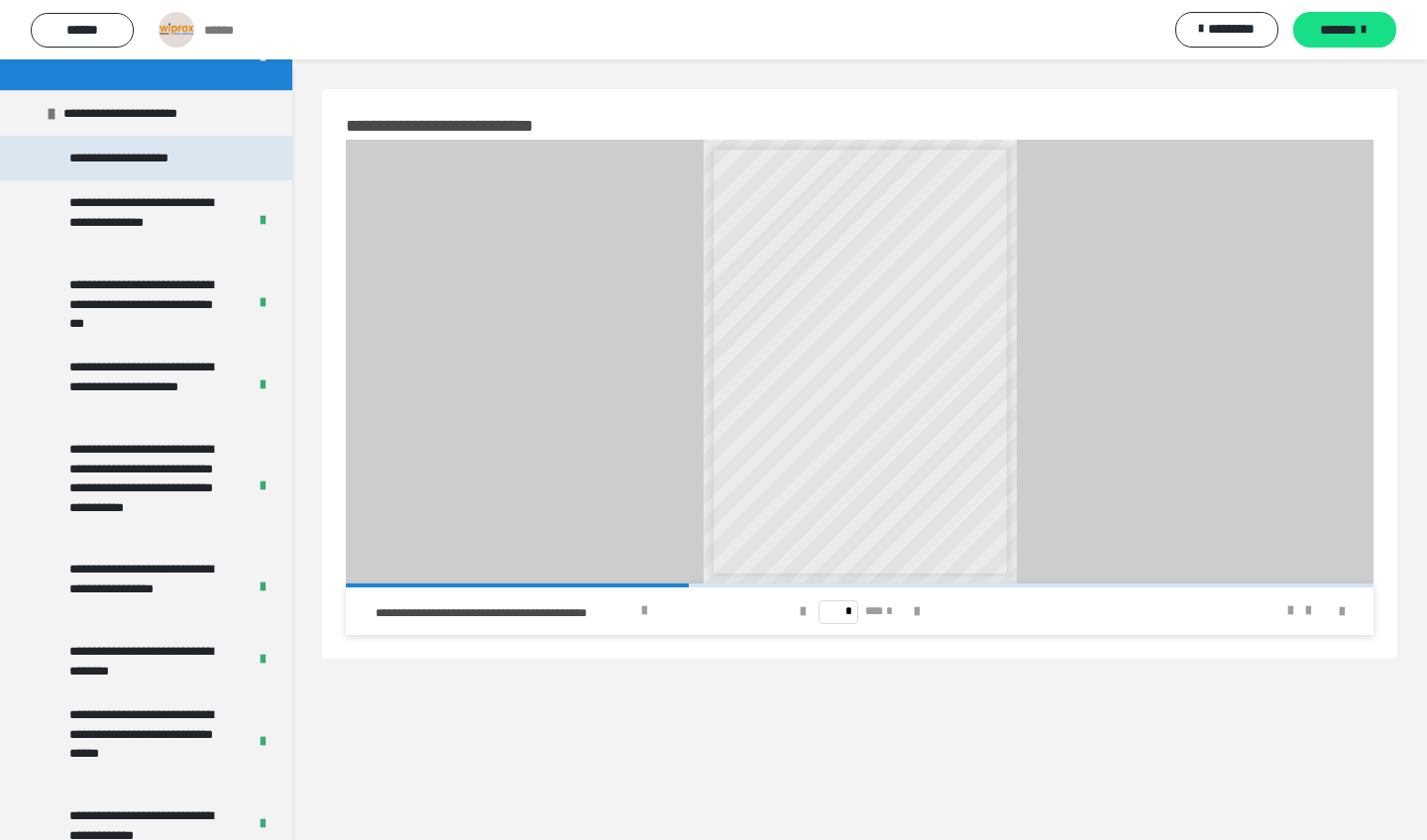 click on "**********" at bounding box center (146, 158) 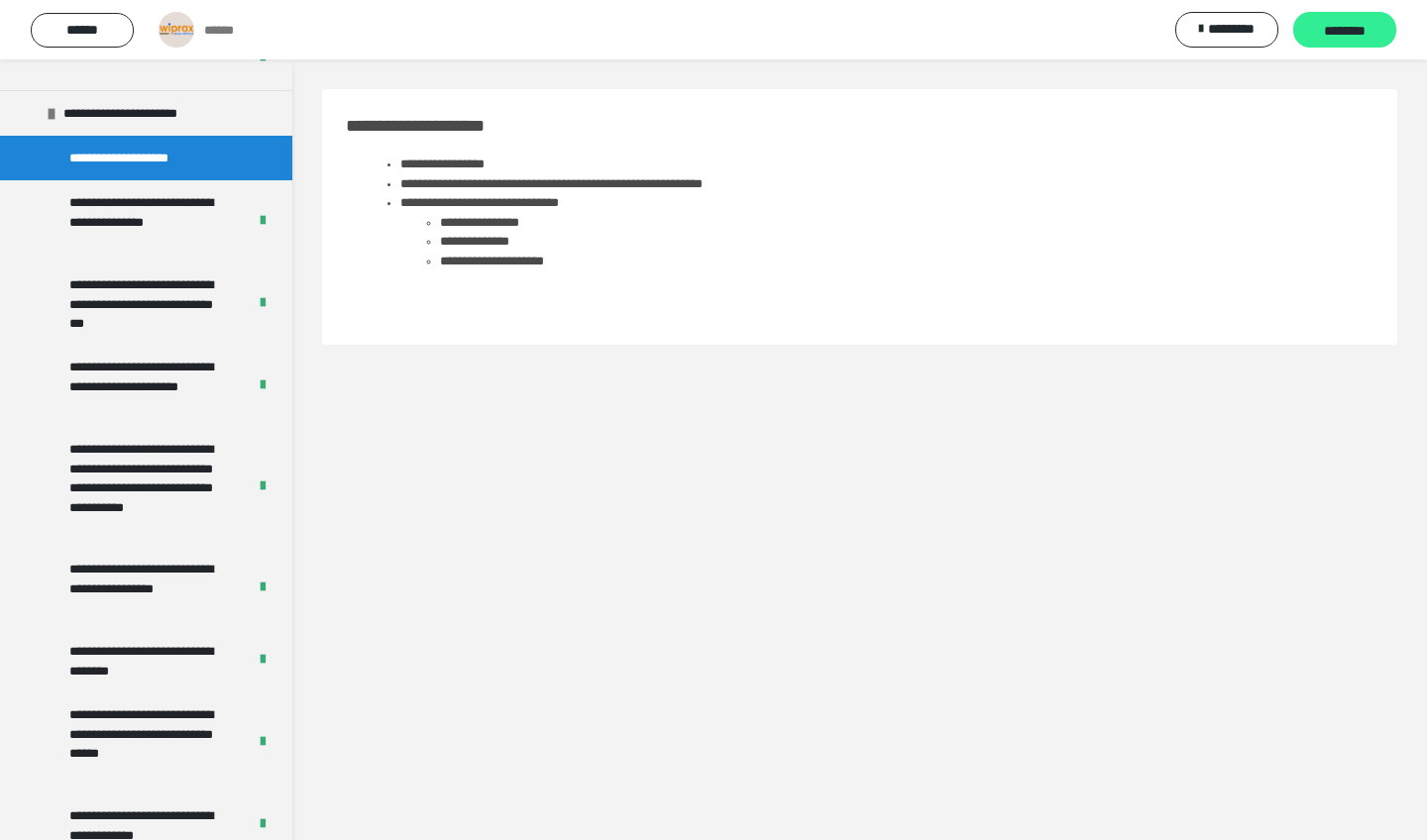click on "********" at bounding box center [1345, 31] 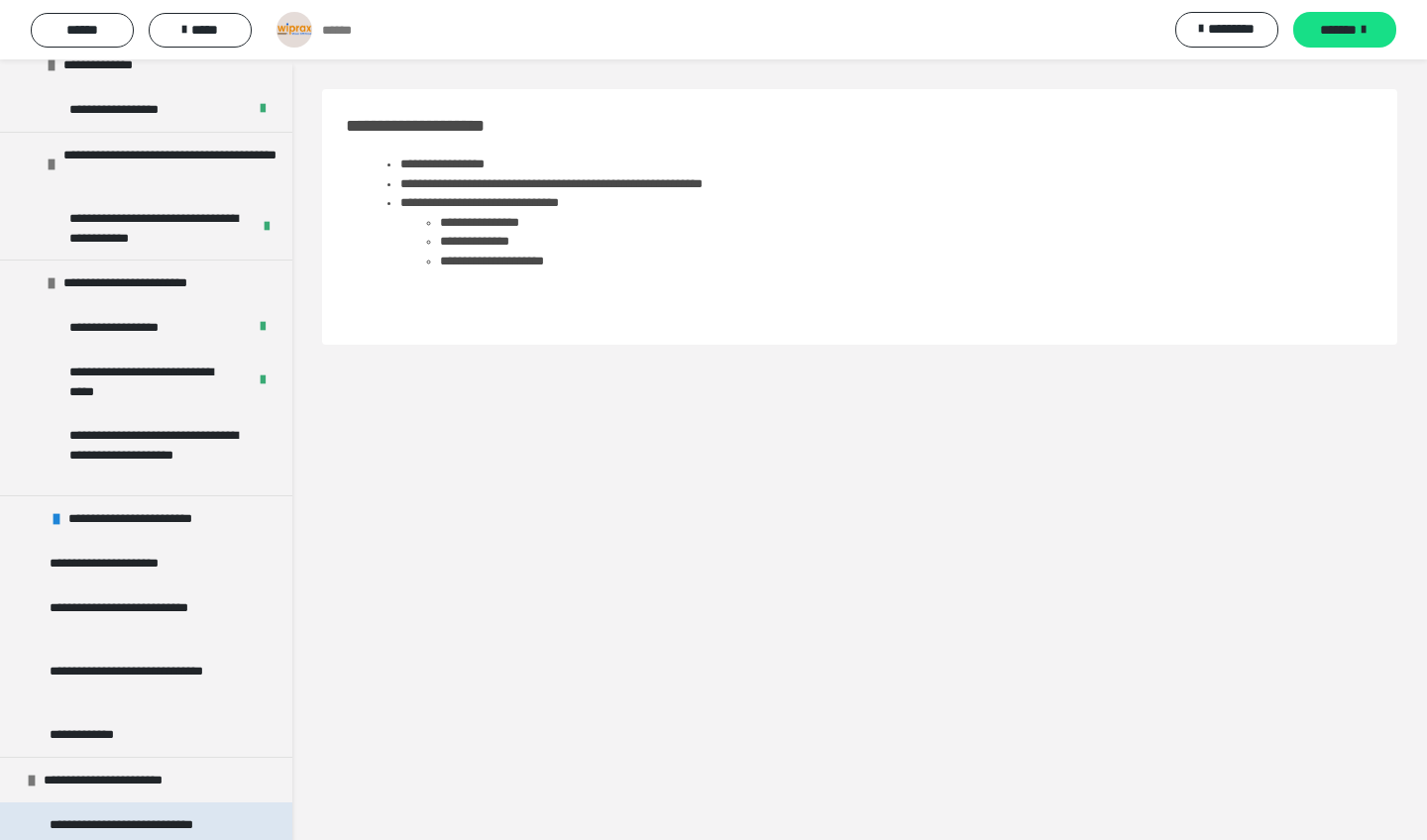 scroll, scrollTop: 3604, scrollLeft: 0, axis: vertical 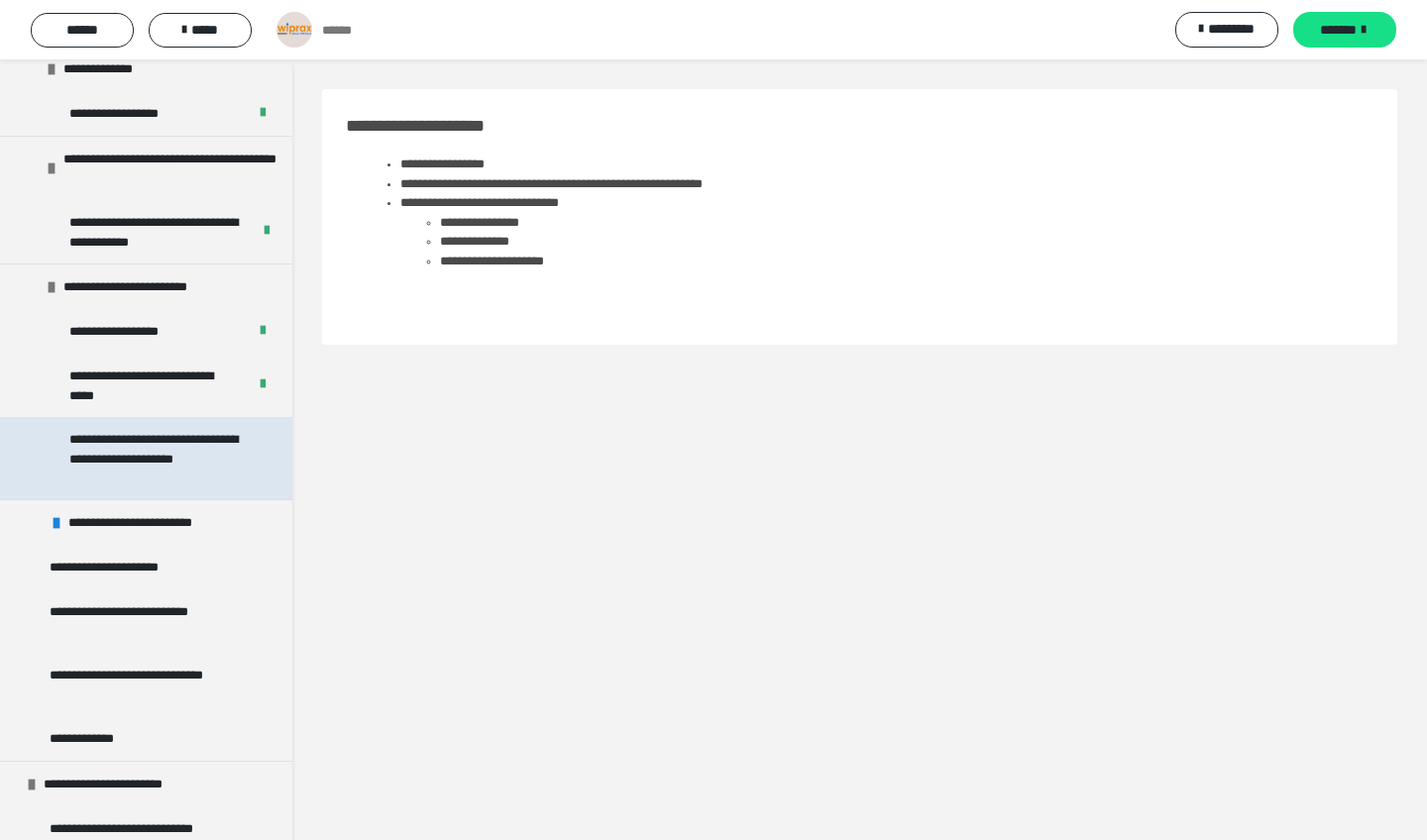 click on "**********" at bounding box center (158, 458) 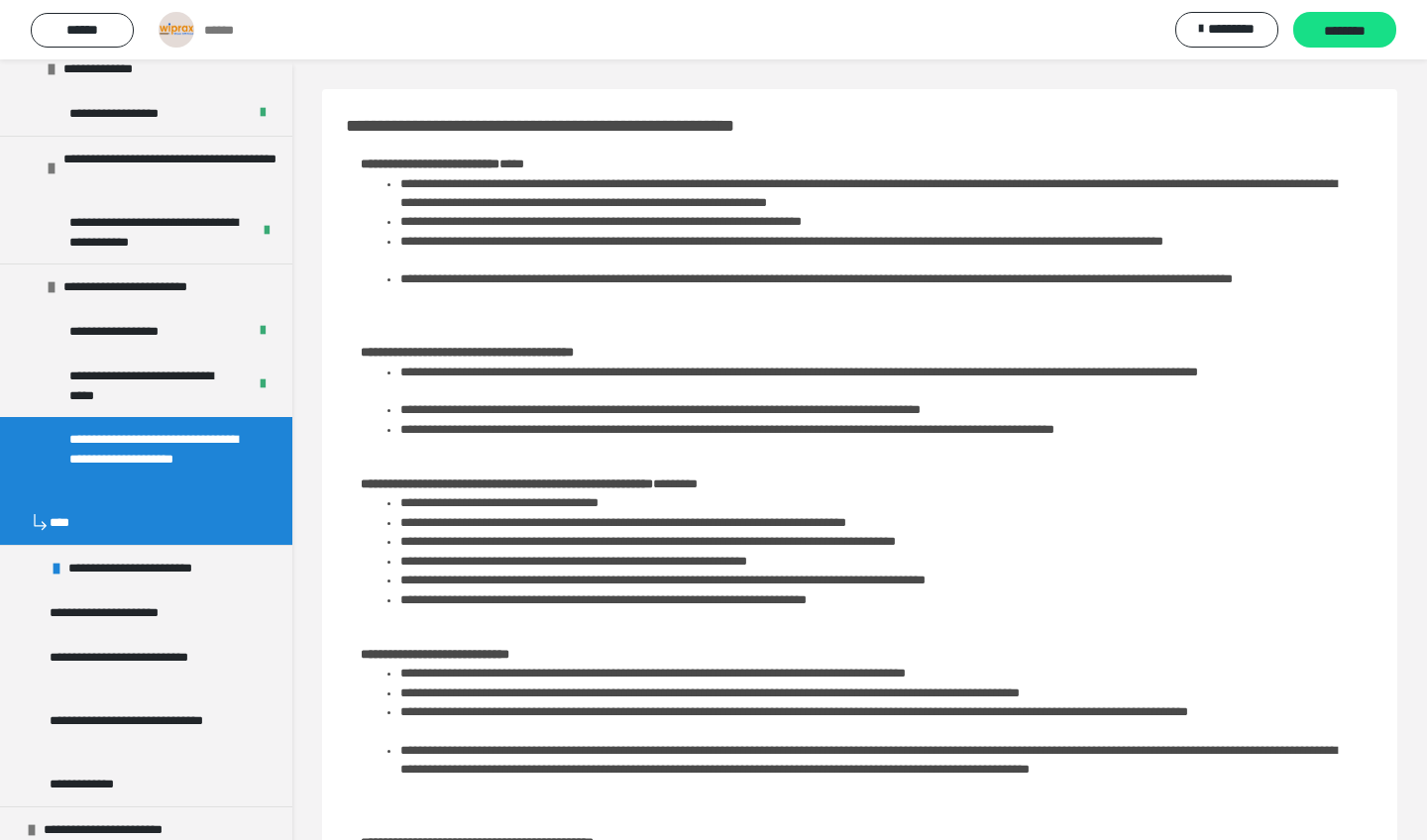 scroll, scrollTop: 0, scrollLeft: 0, axis: both 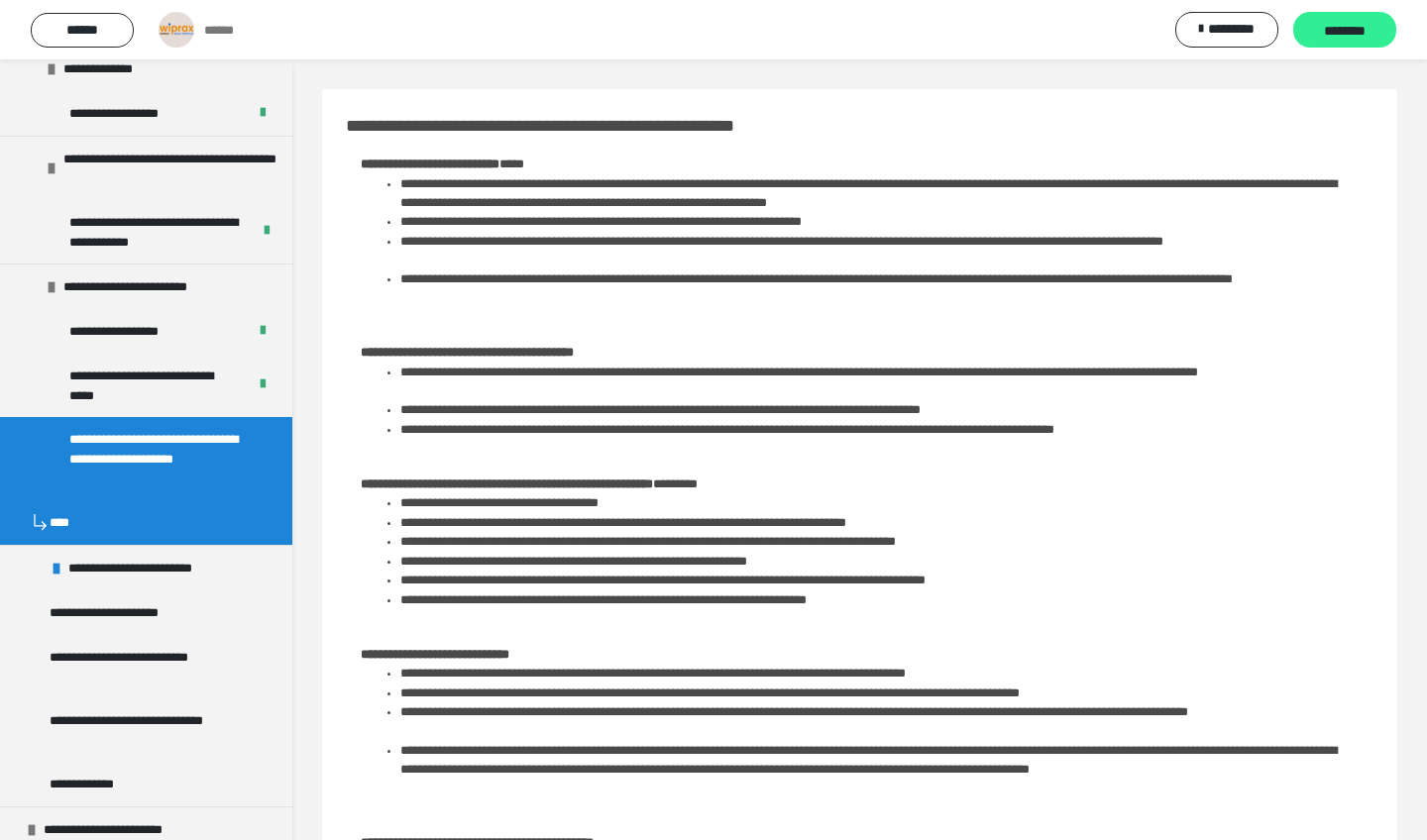 click on "********" at bounding box center [1345, 31] 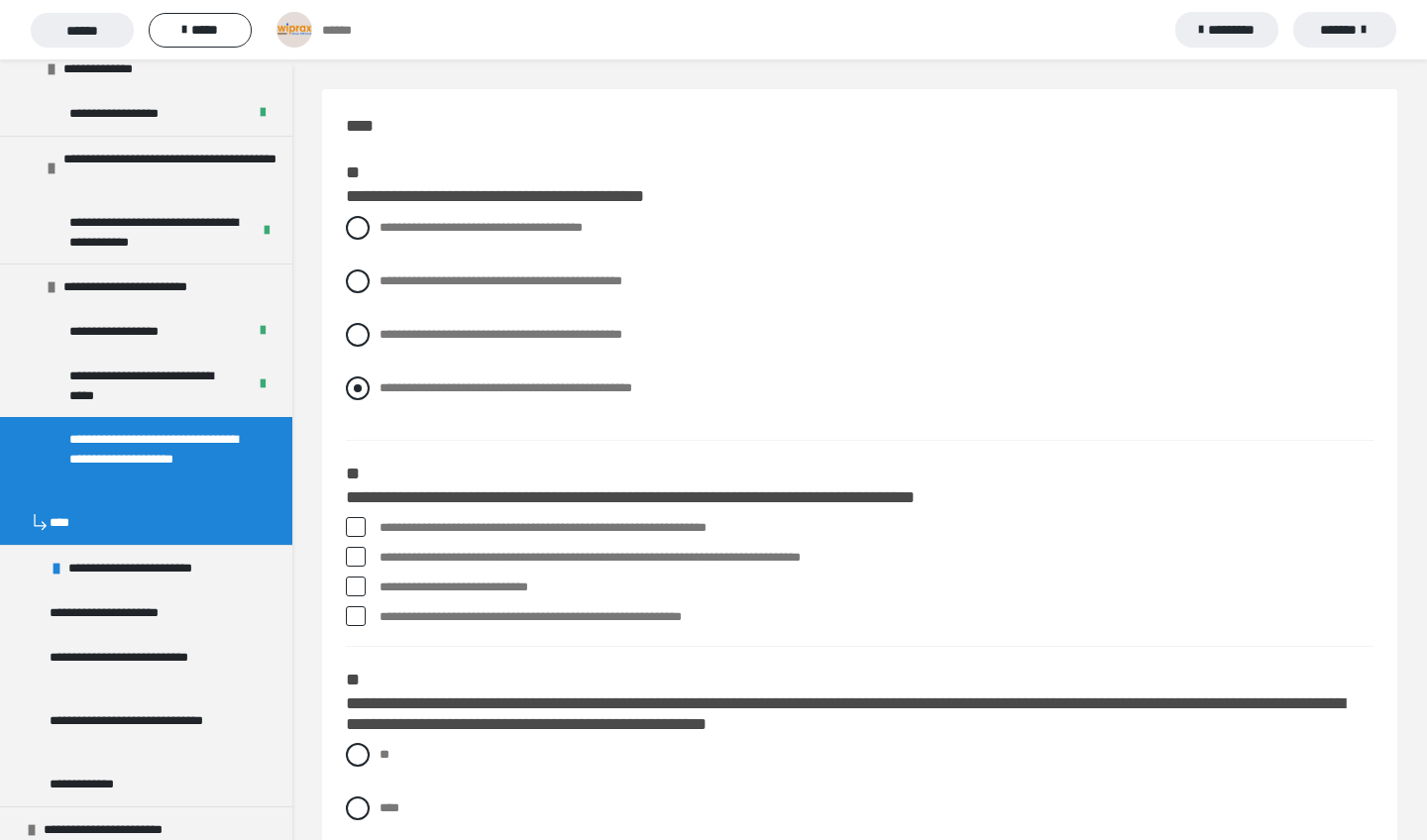 click on "**********" at bounding box center (505, 387) 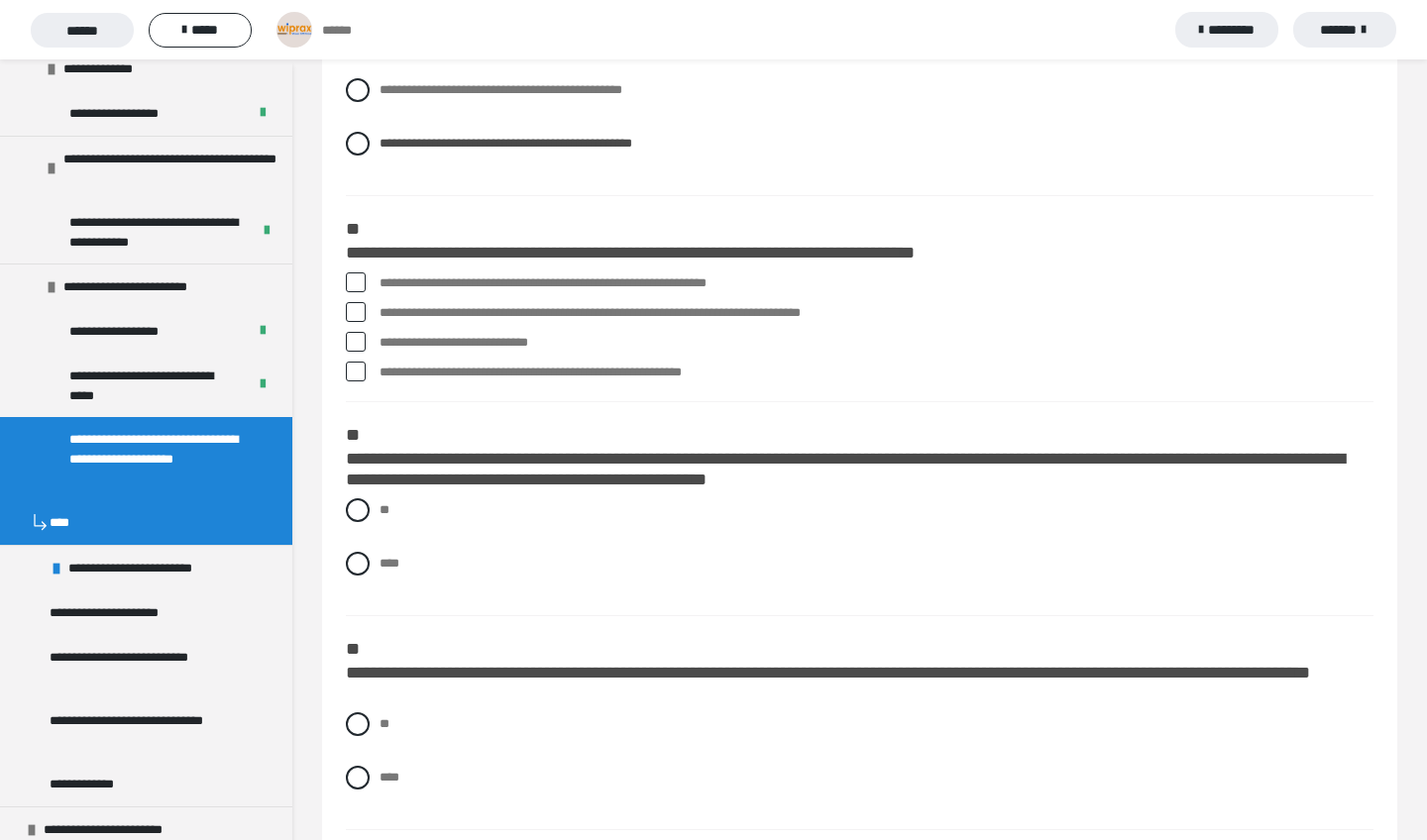 scroll, scrollTop: 245, scrollLeft: 0, axis: vertical 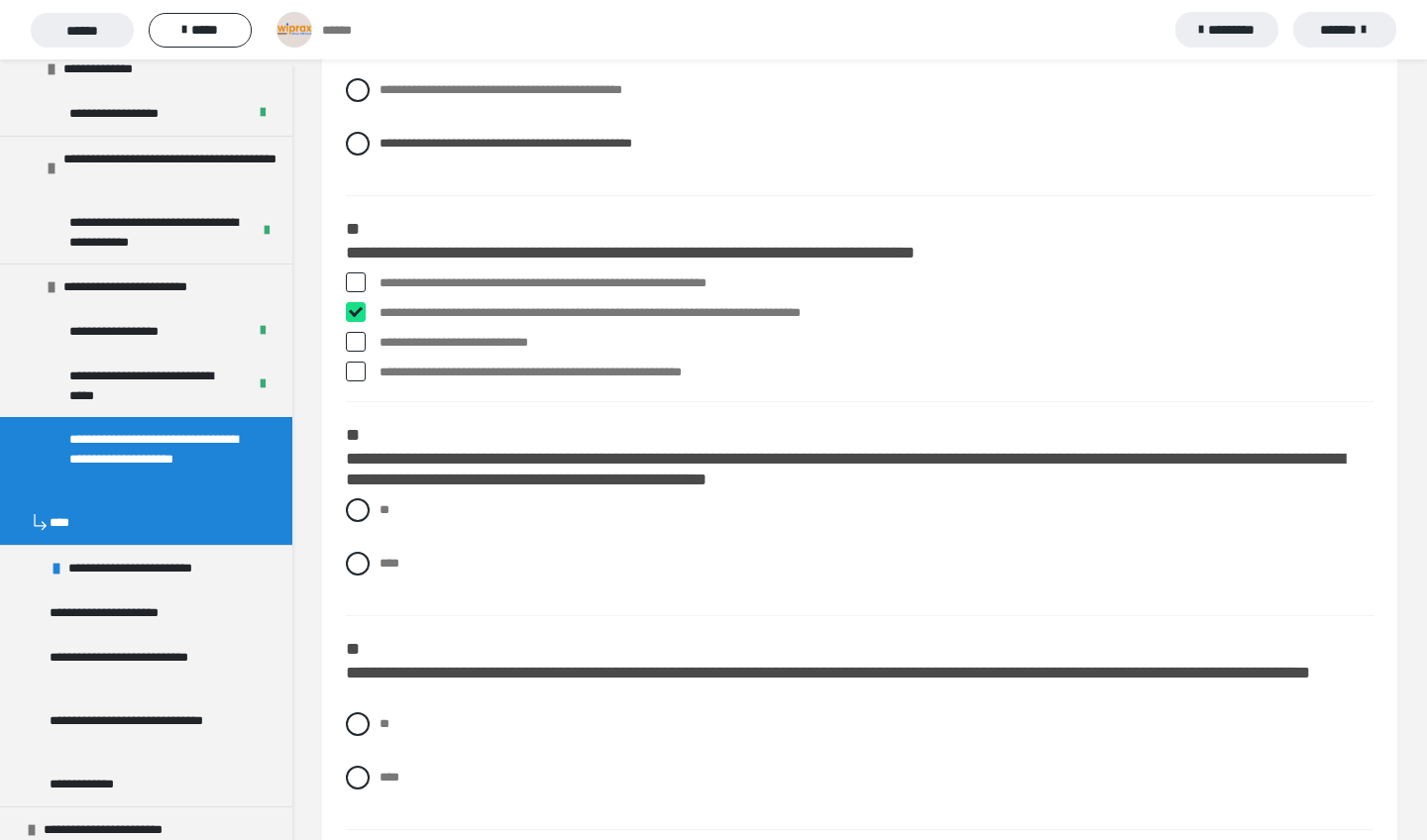 checkbox on "****" 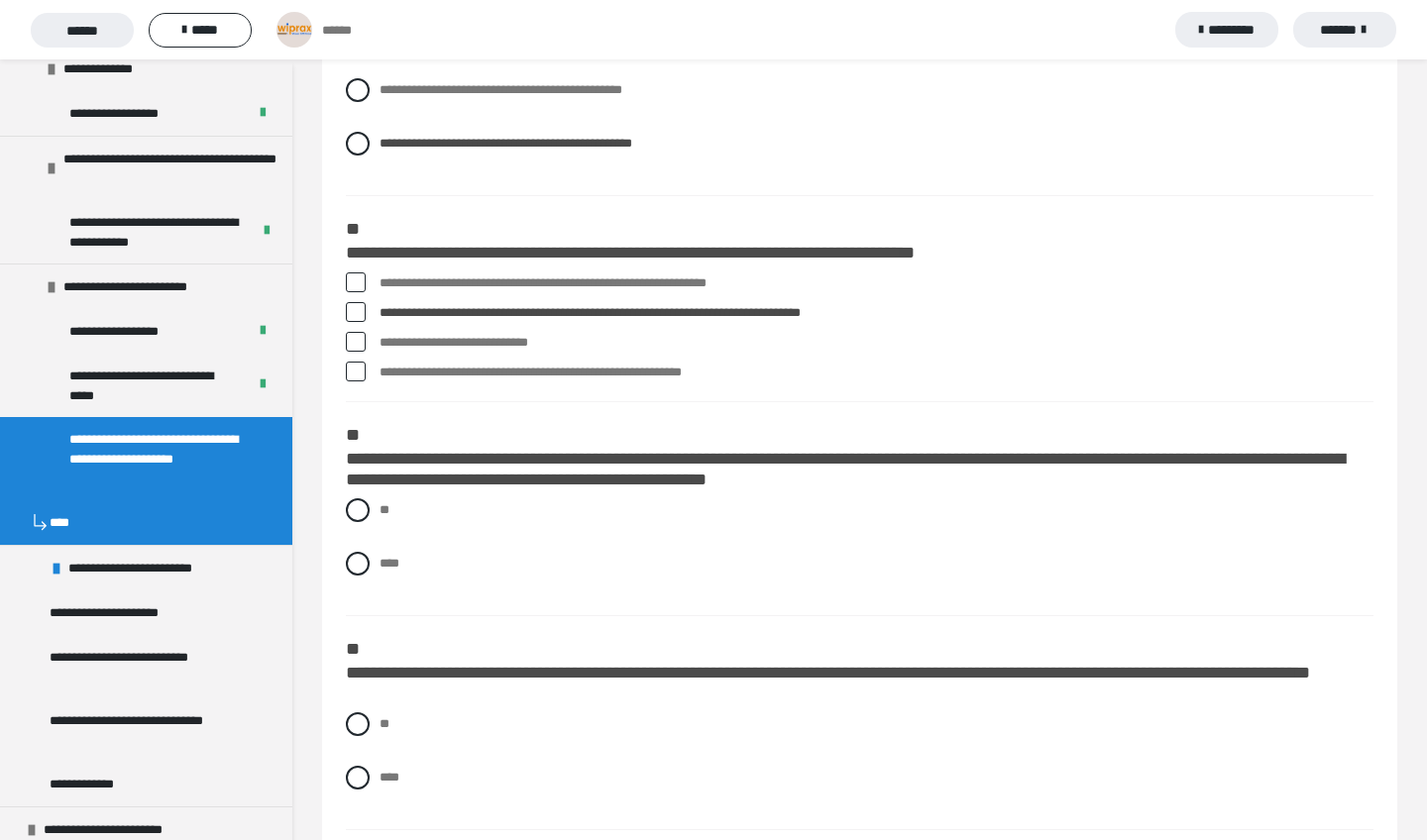 click on "**********" at bounding box center (876, 283) 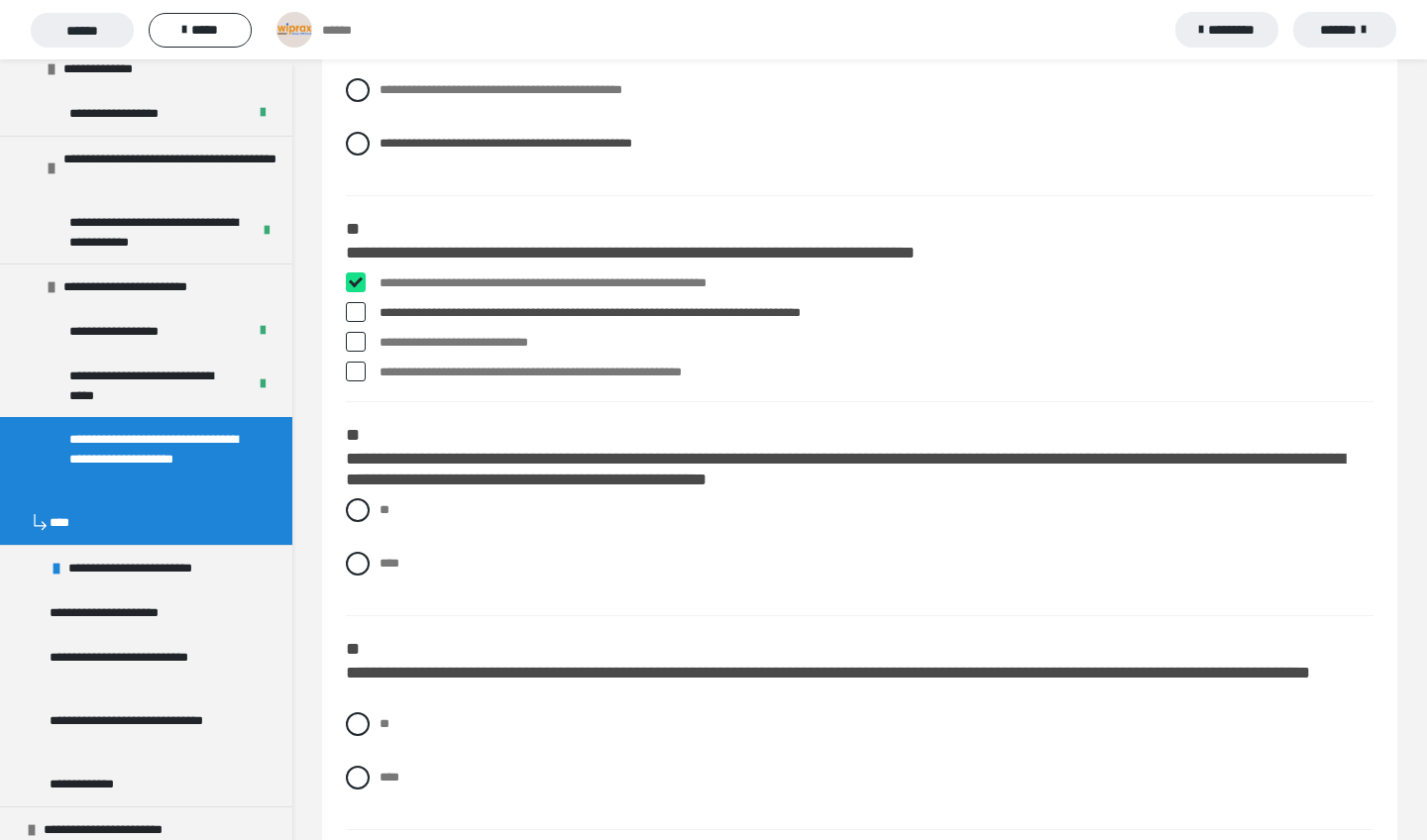 checkbox on "****" 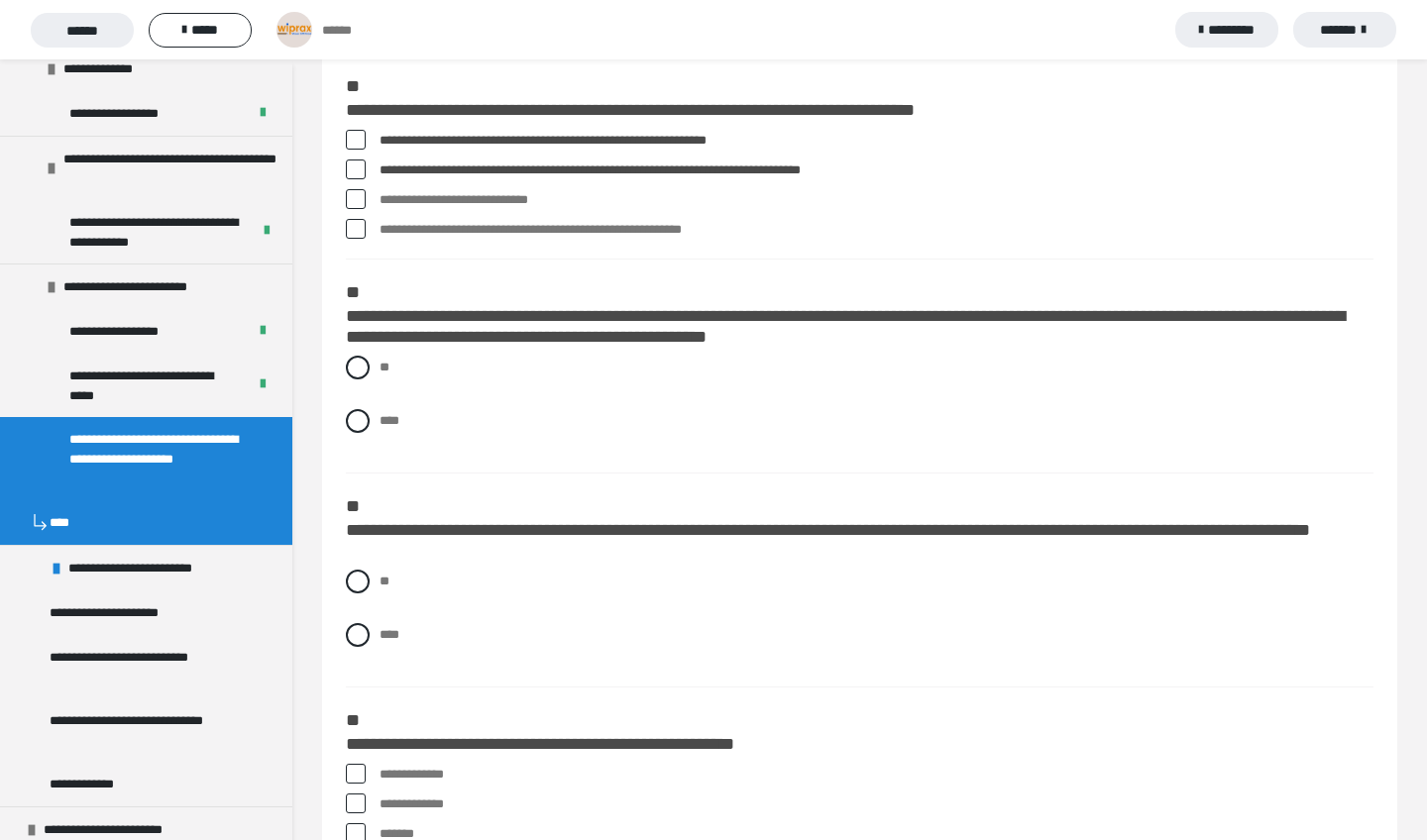 scroll, scrollTop: 385, scrollLeft: 0, axis: vertical 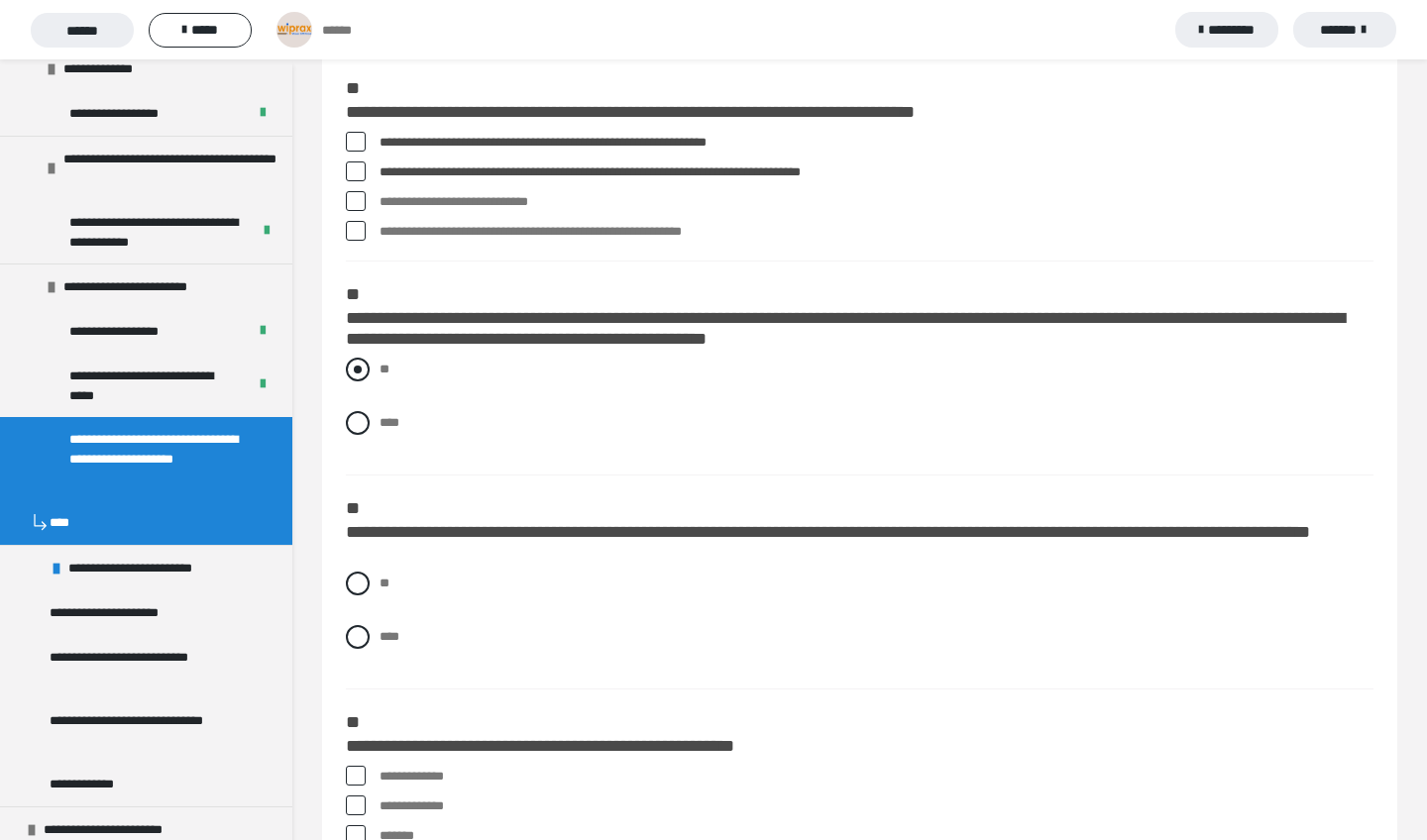 click at bounding box center (358, 369) 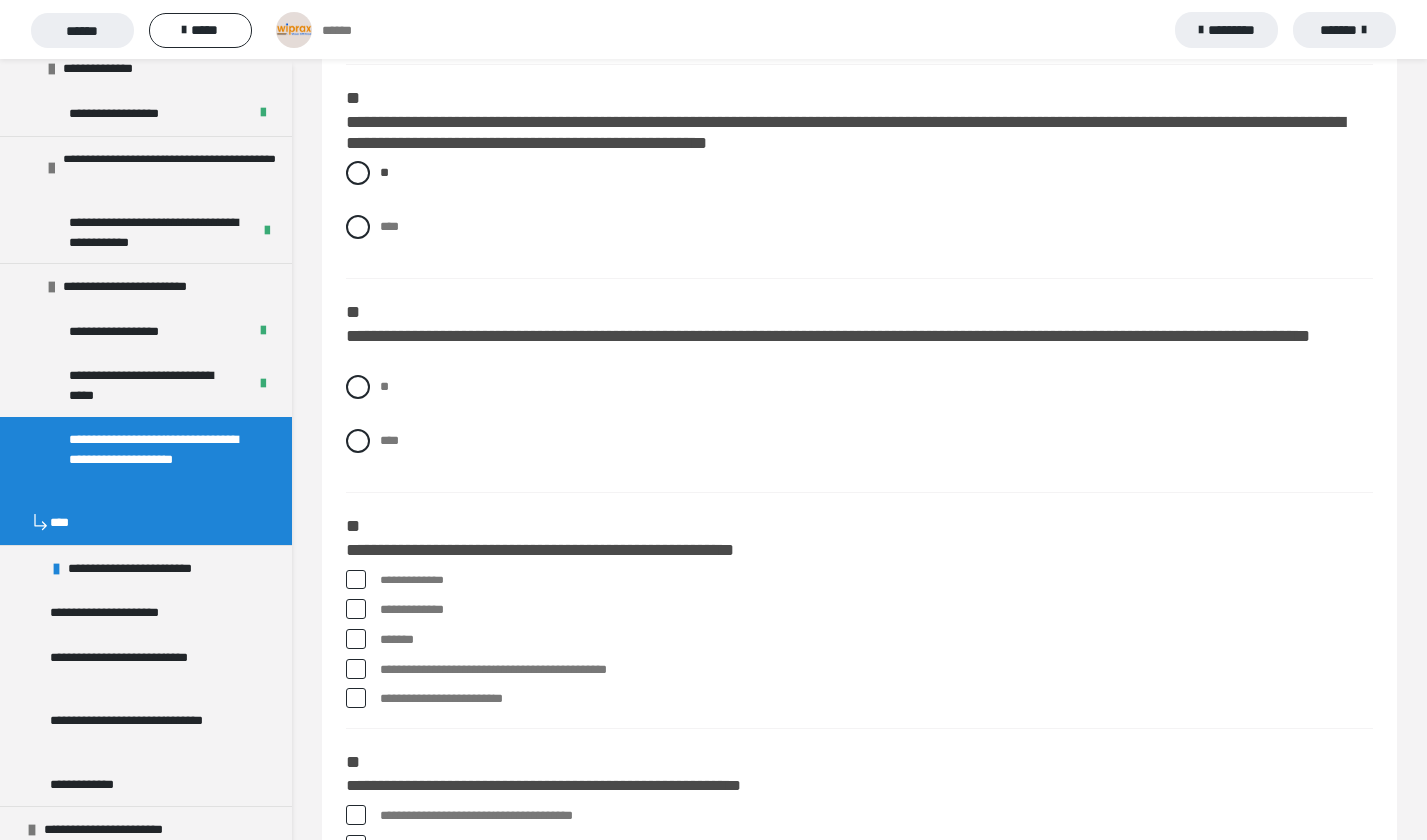 scroll, scrollTop: 581, scrollLeft: 0, axis: vertical 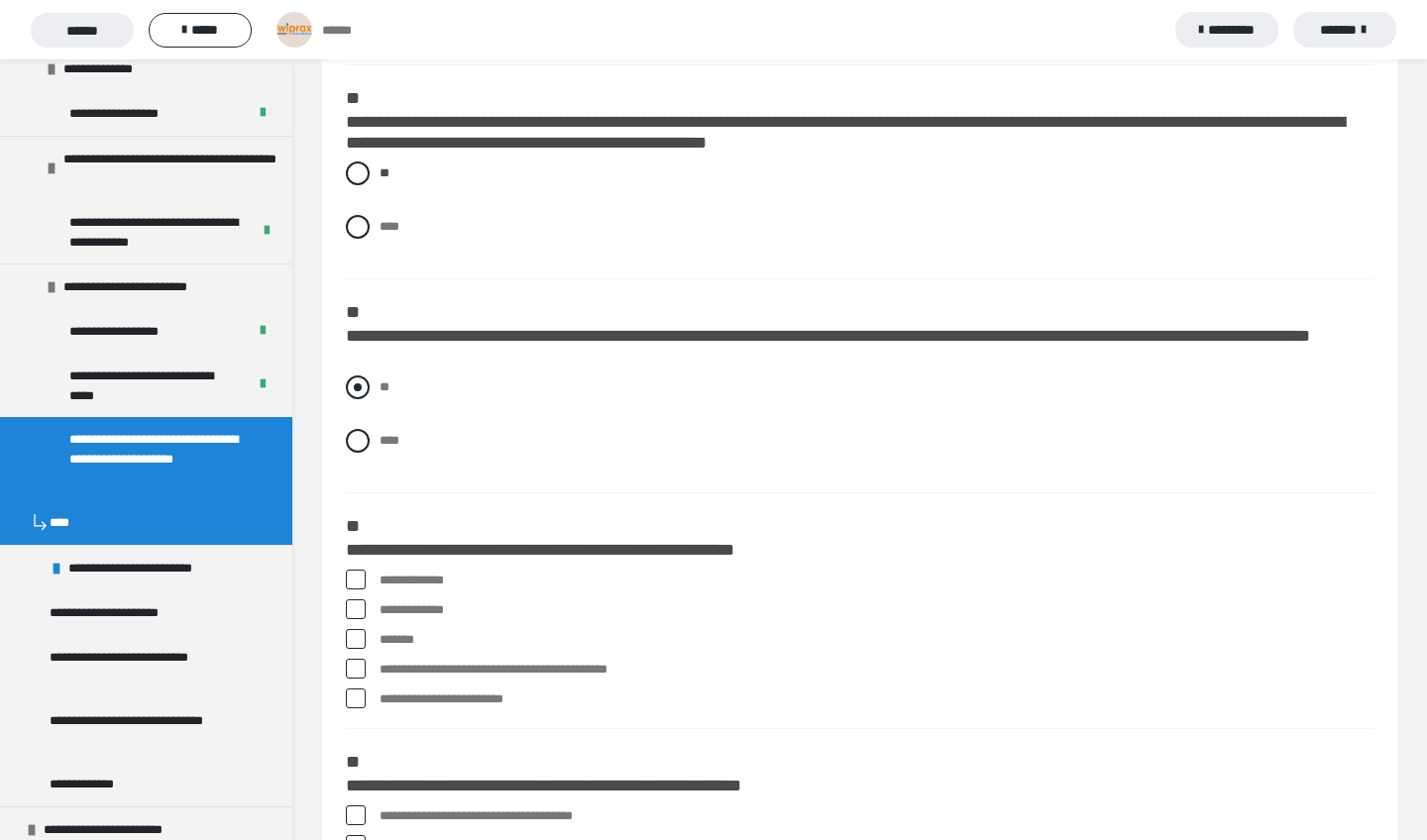 click at bounding box center (358, 387) 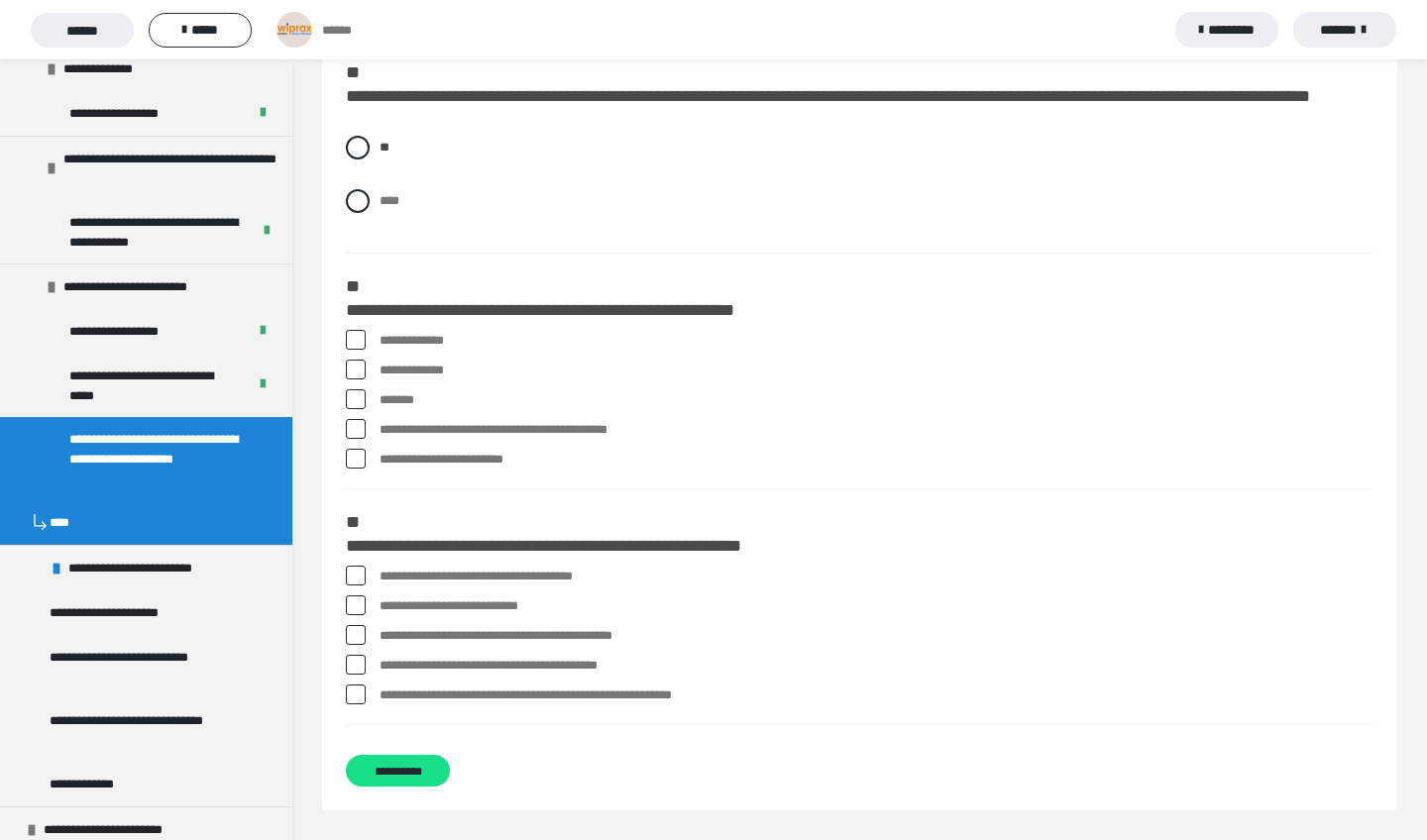 scroll, scrollTop: 821, scrollLeft: 0, axis: vertical 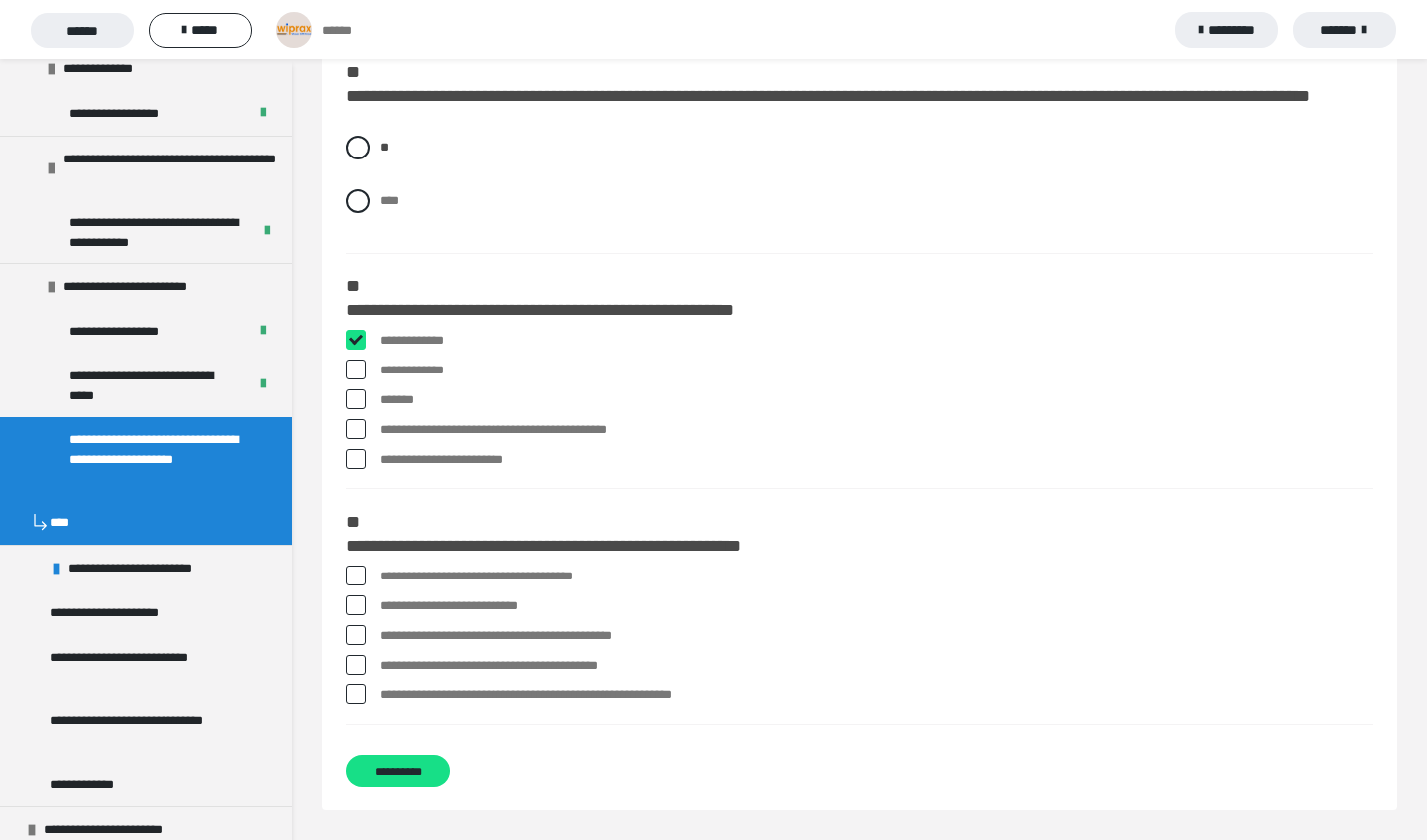 checkbox on "****" 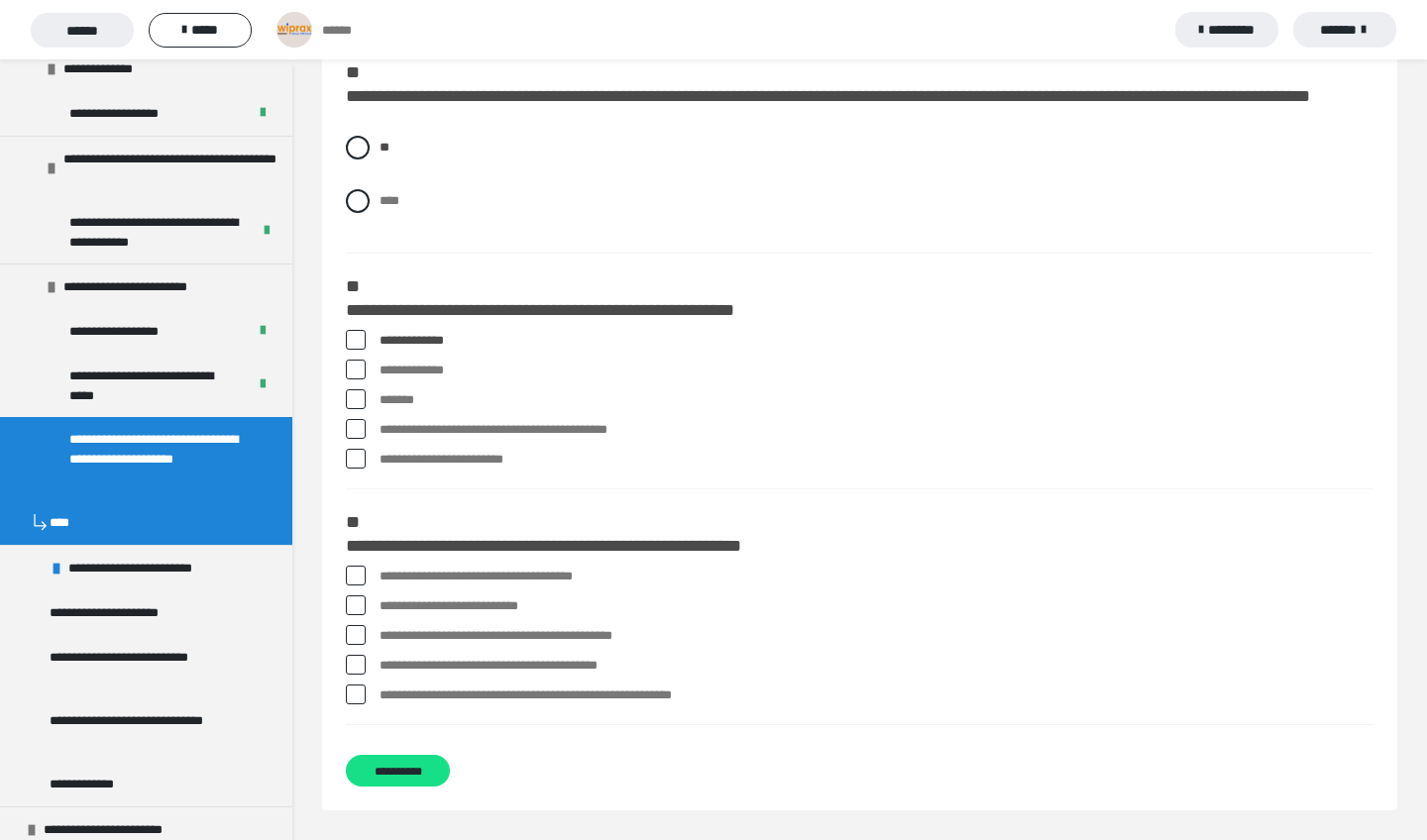 click at bounding box center [356, 369] 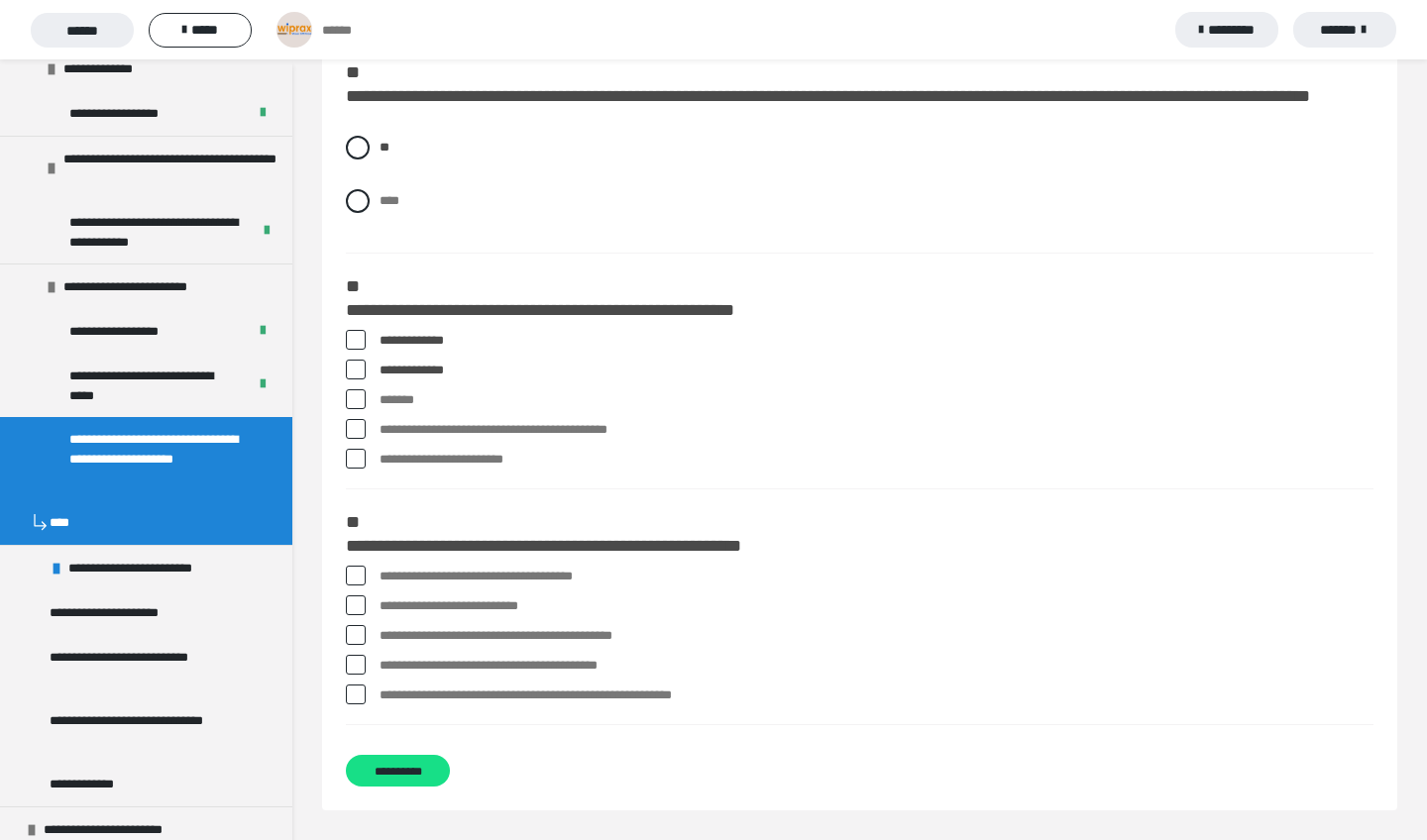 click at bounding box center (356, 399) 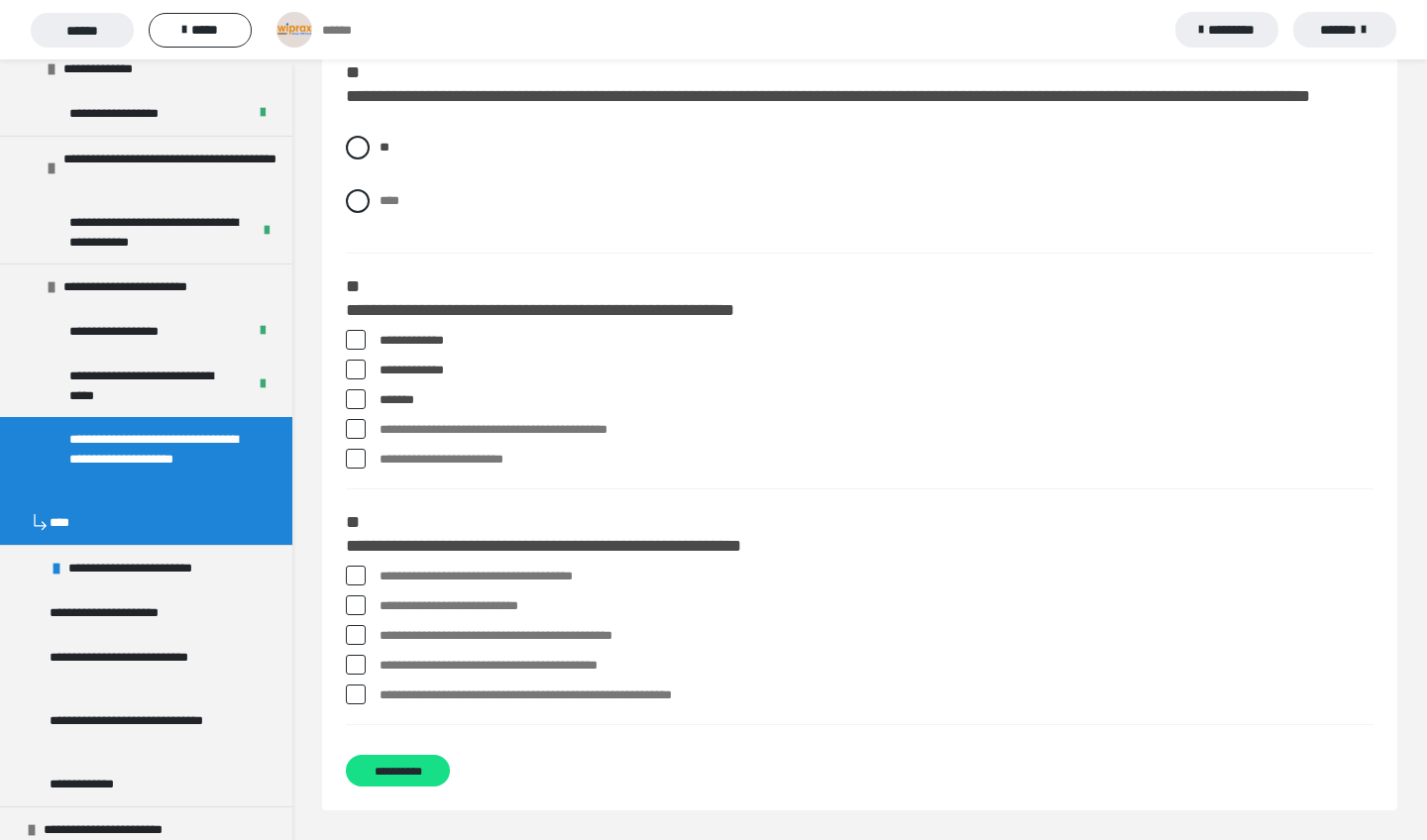 click at bounding box center (356, 429) 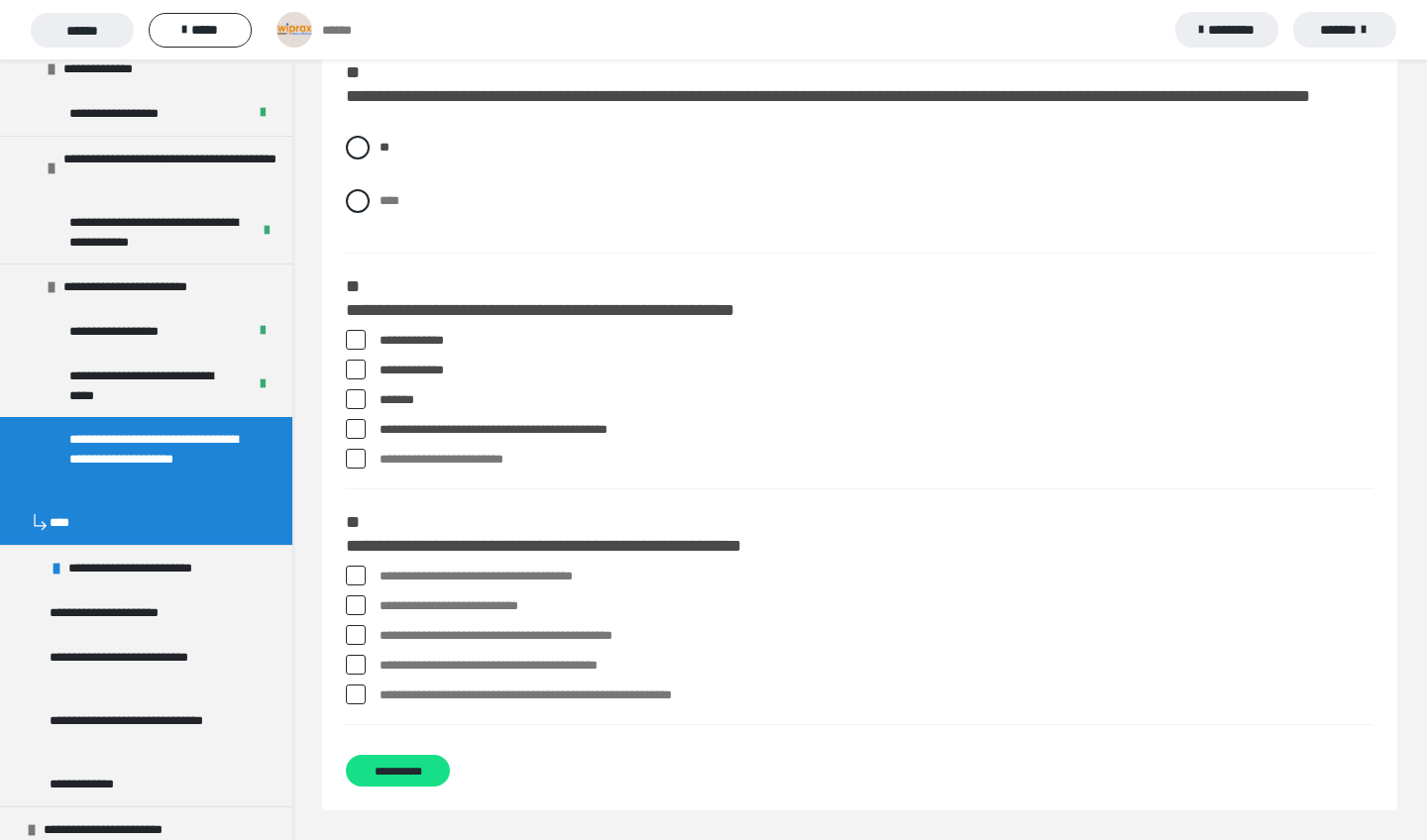 click on "**********" at bounding box center (876, 606) 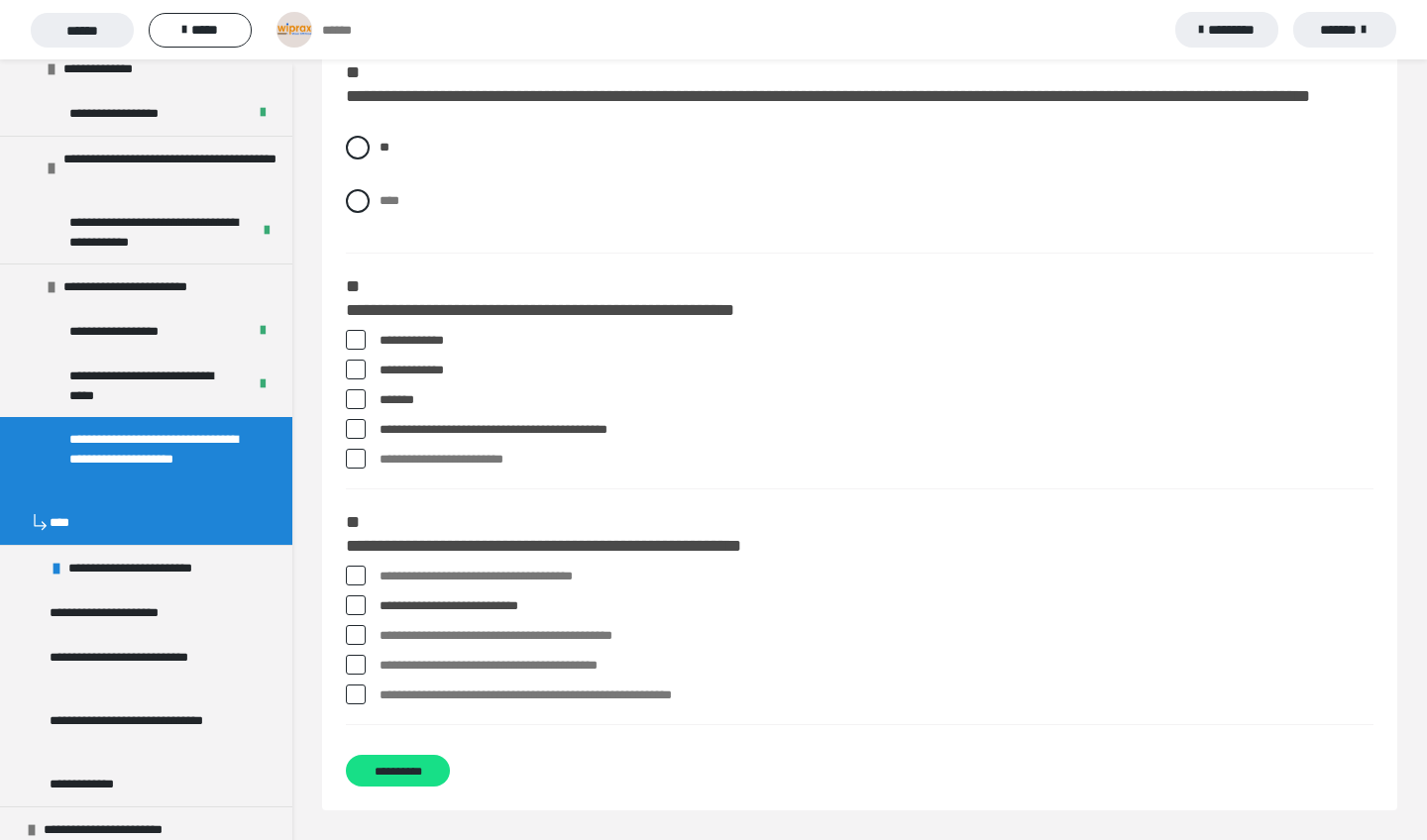 click on "**********" at bounding box center (876, 577) 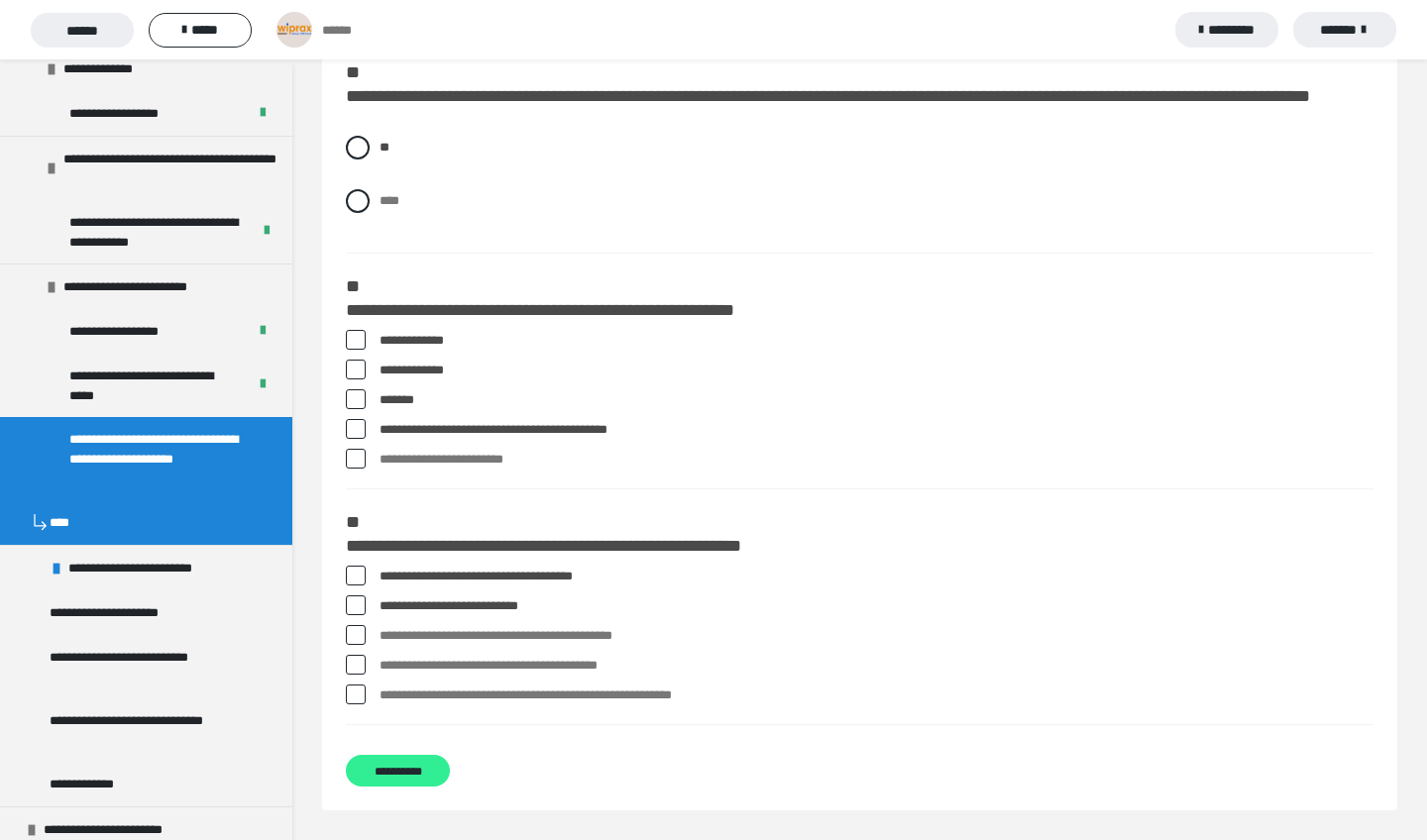 click on "**********" at bounding box center (397, 771) 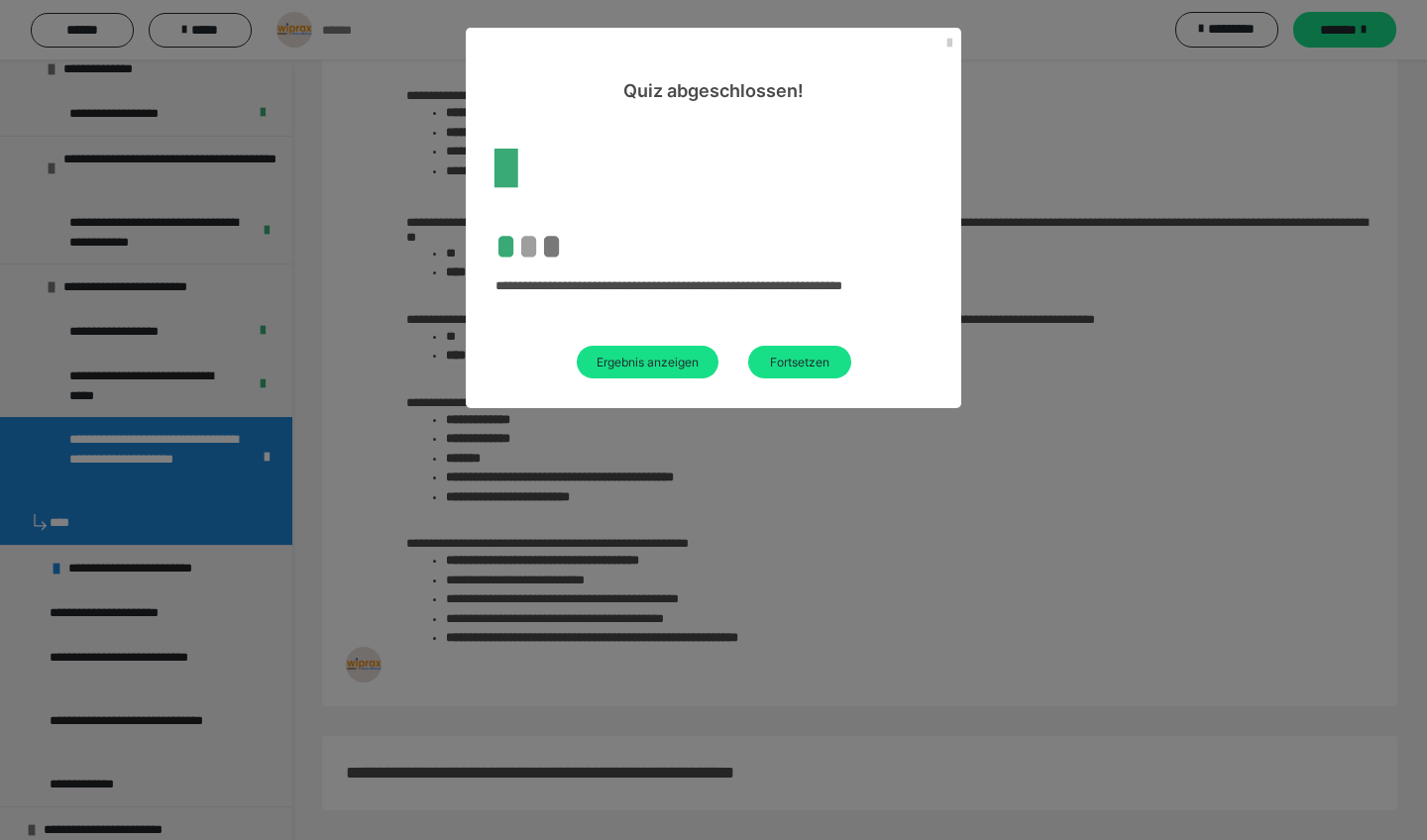 scroll, scrollTop: 371, scrollLeft: 0, axis: vertical 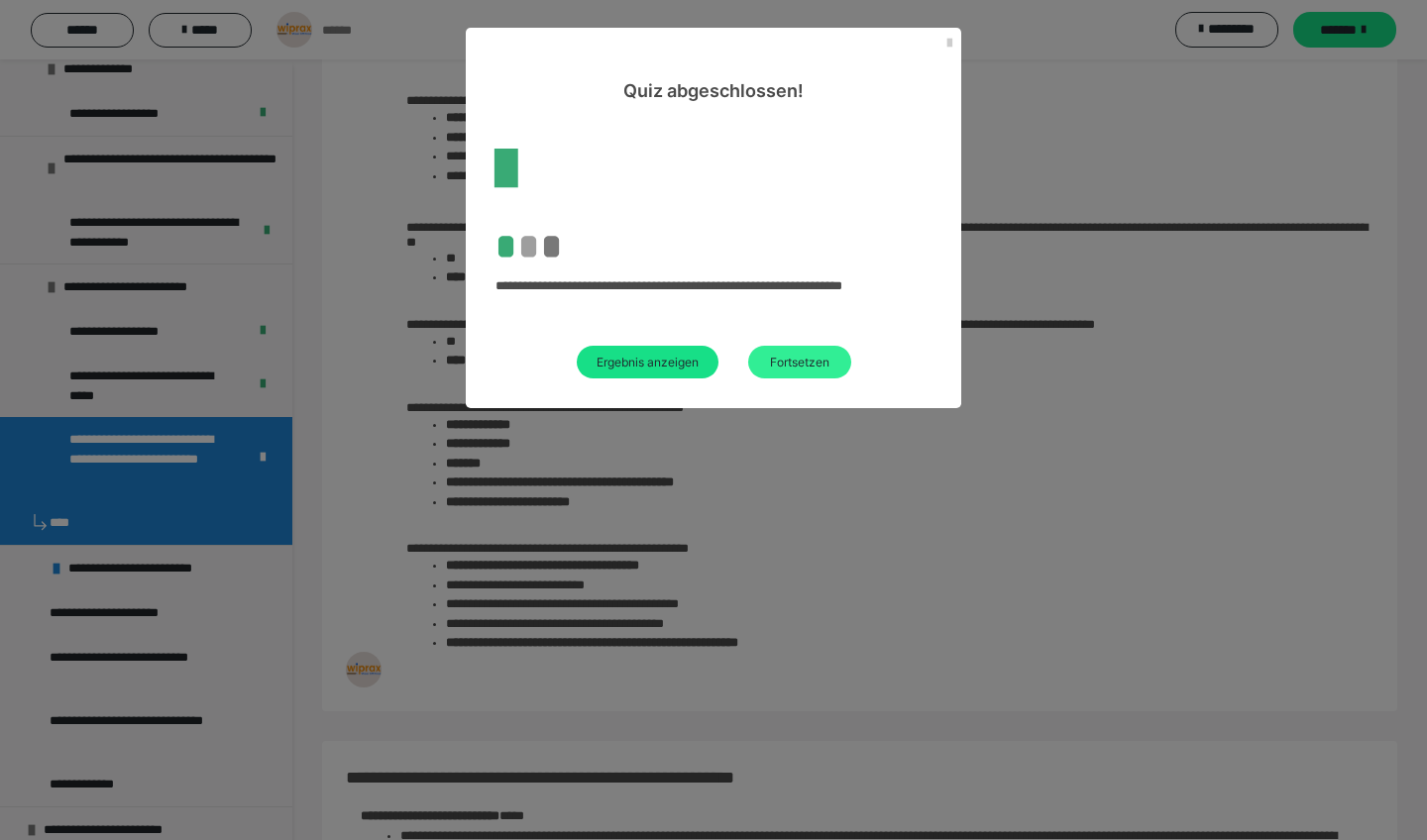click on "Fortsetzen" at bounding box center (800, 362) 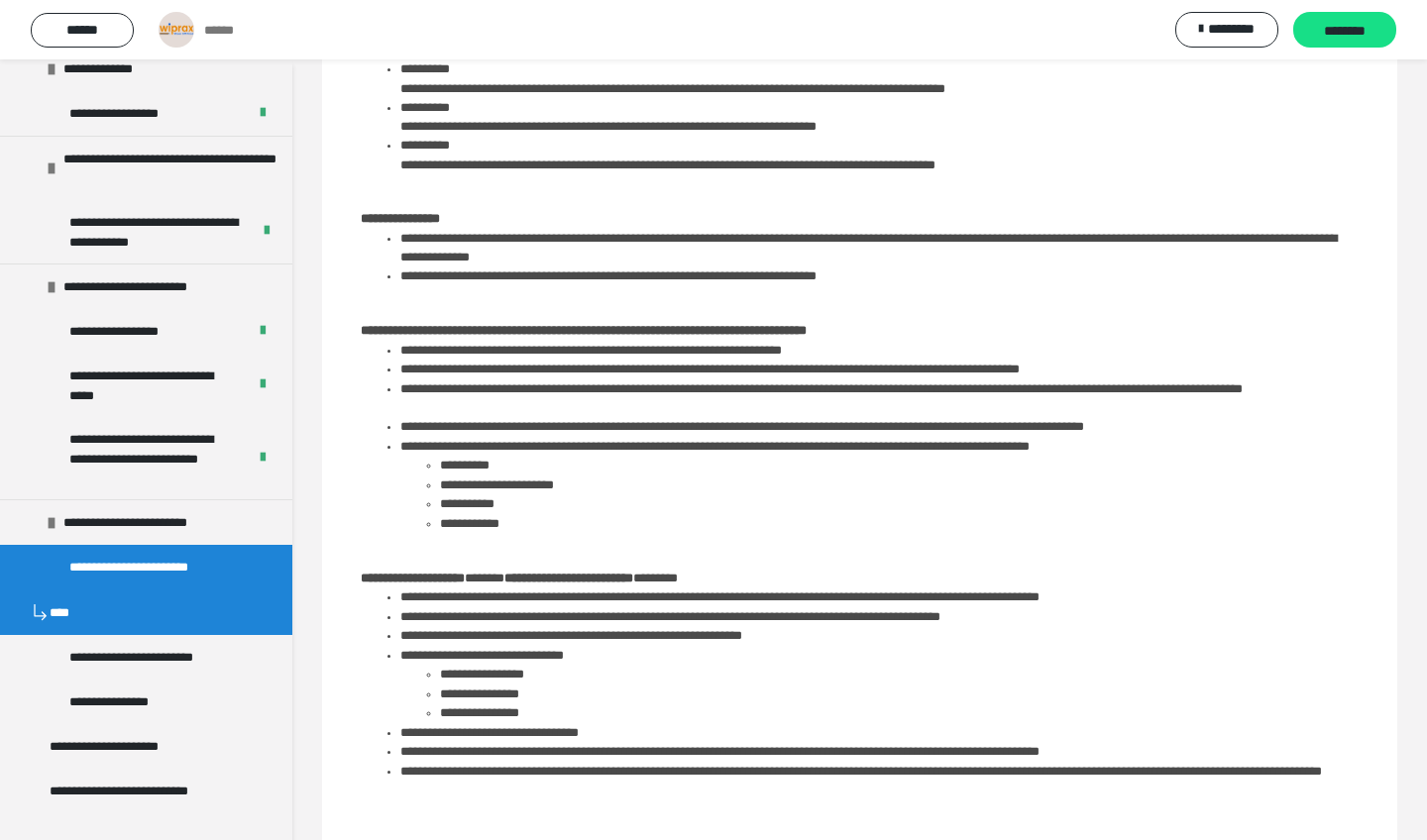 scroll, scrollTop: 704, scrollLeft: 0, axis: vertical 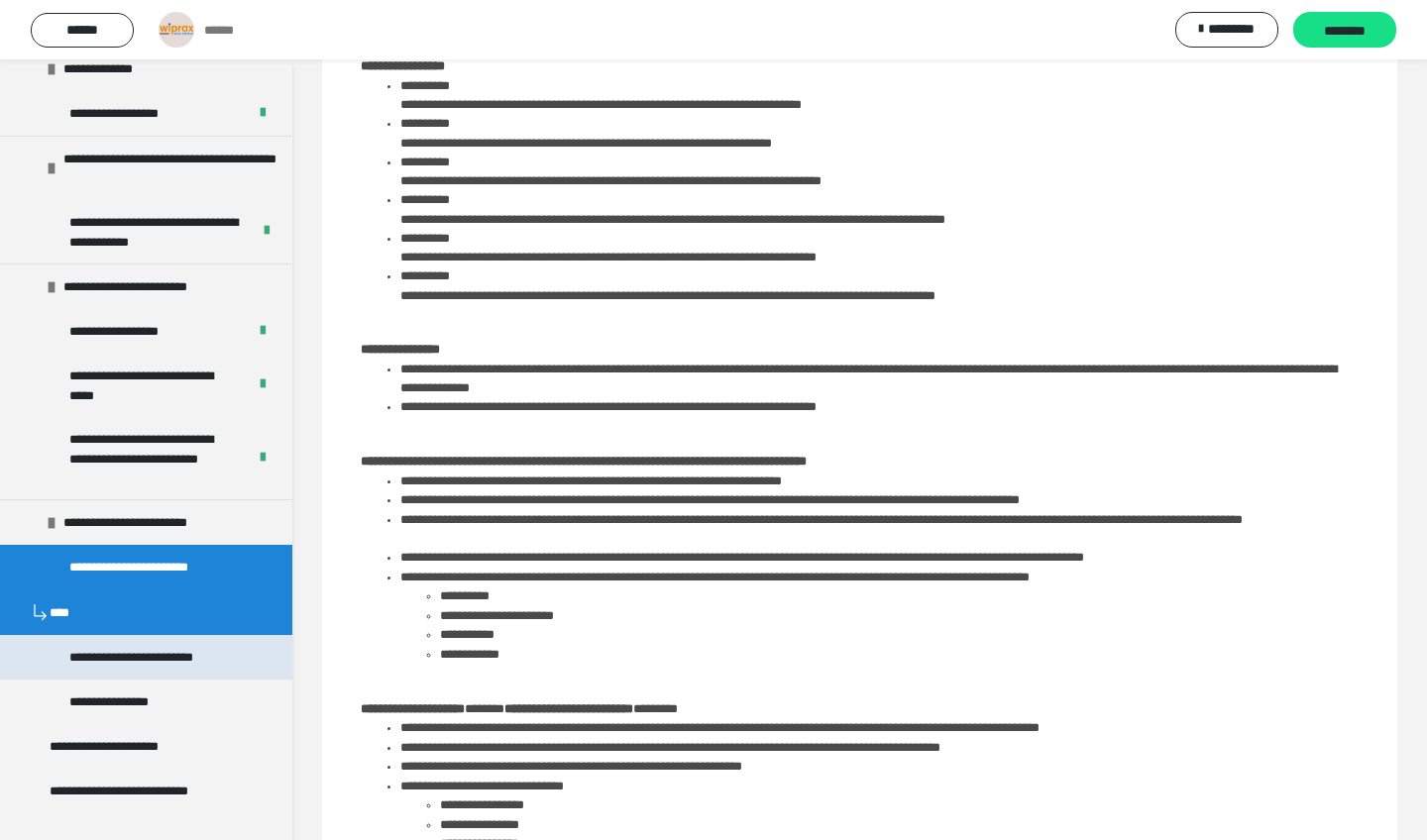 click on "**********" at bounding box center (146, 657) 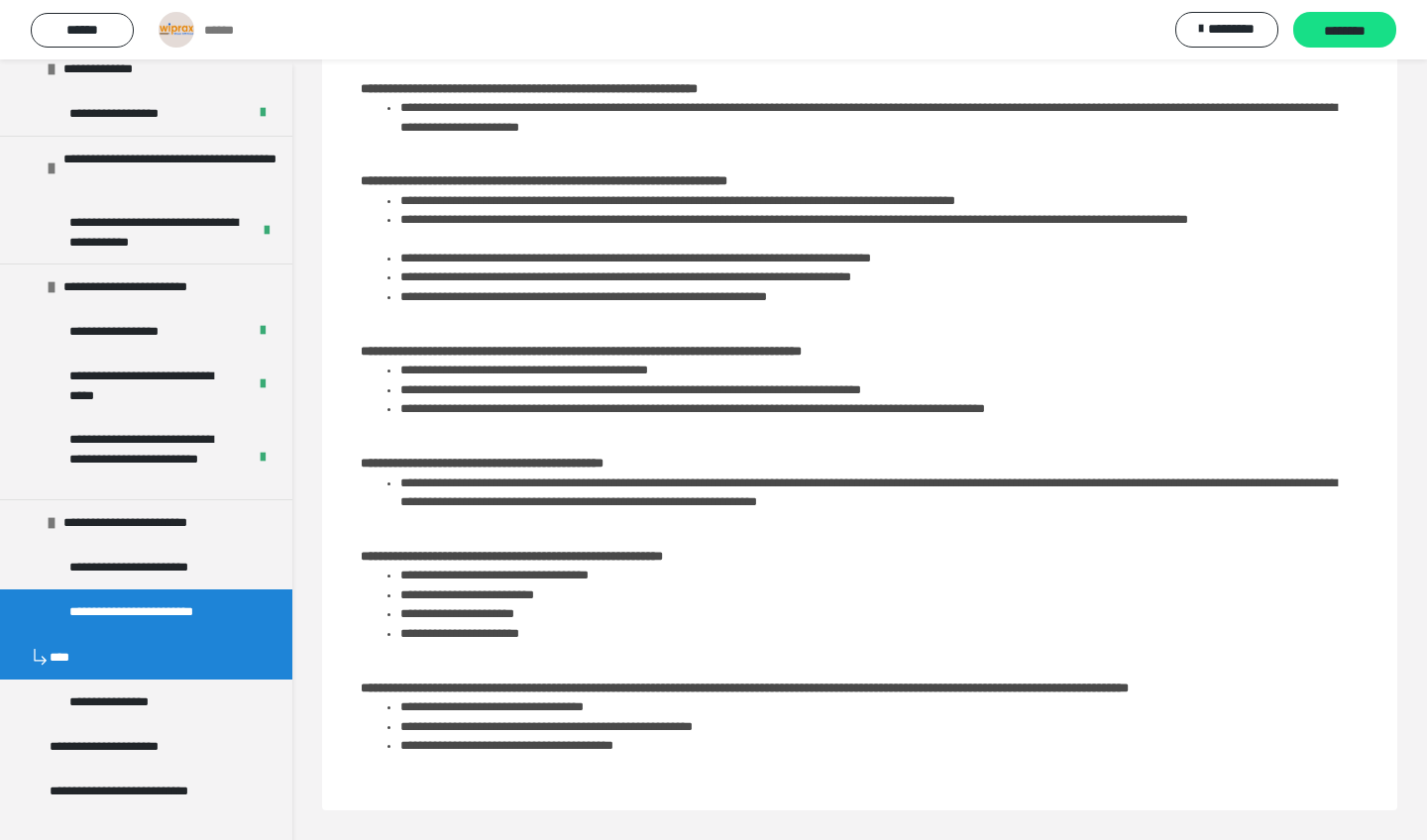 scroll, scrollTop: 180, scrollLeft: 0, axis: vertical 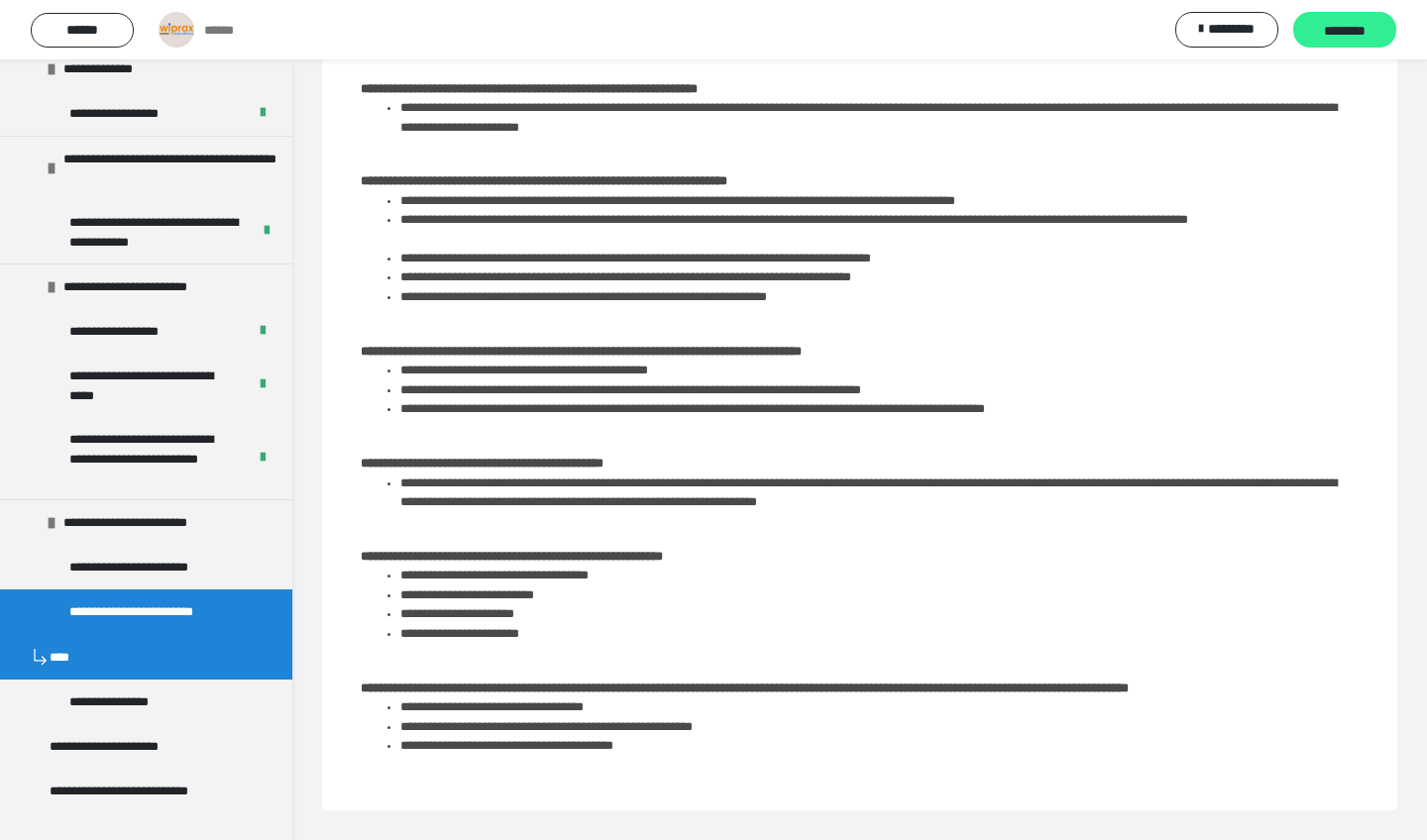 click on "********" at bounding box center [1345, 30] 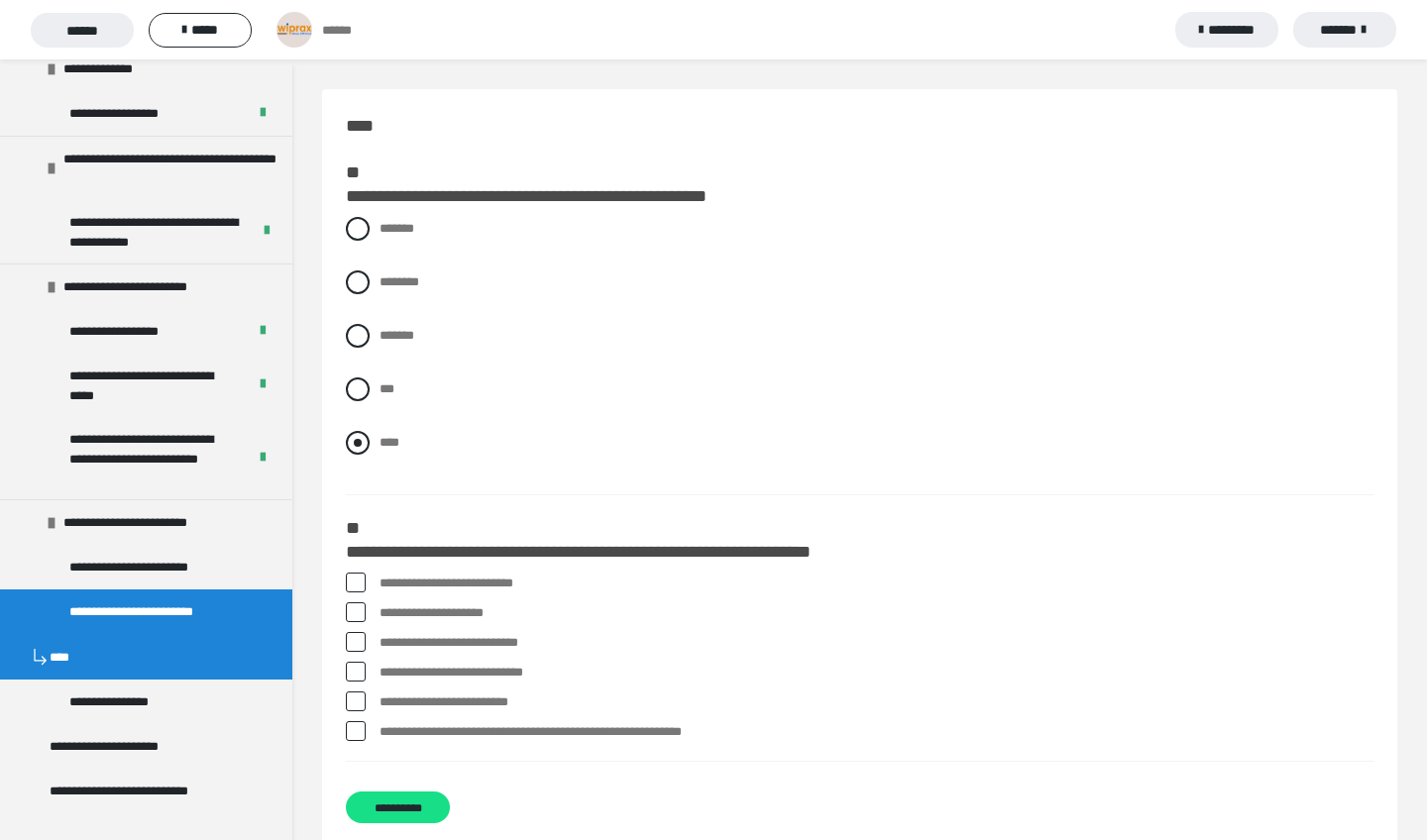 click on "****" at bounding box center [389, 442] 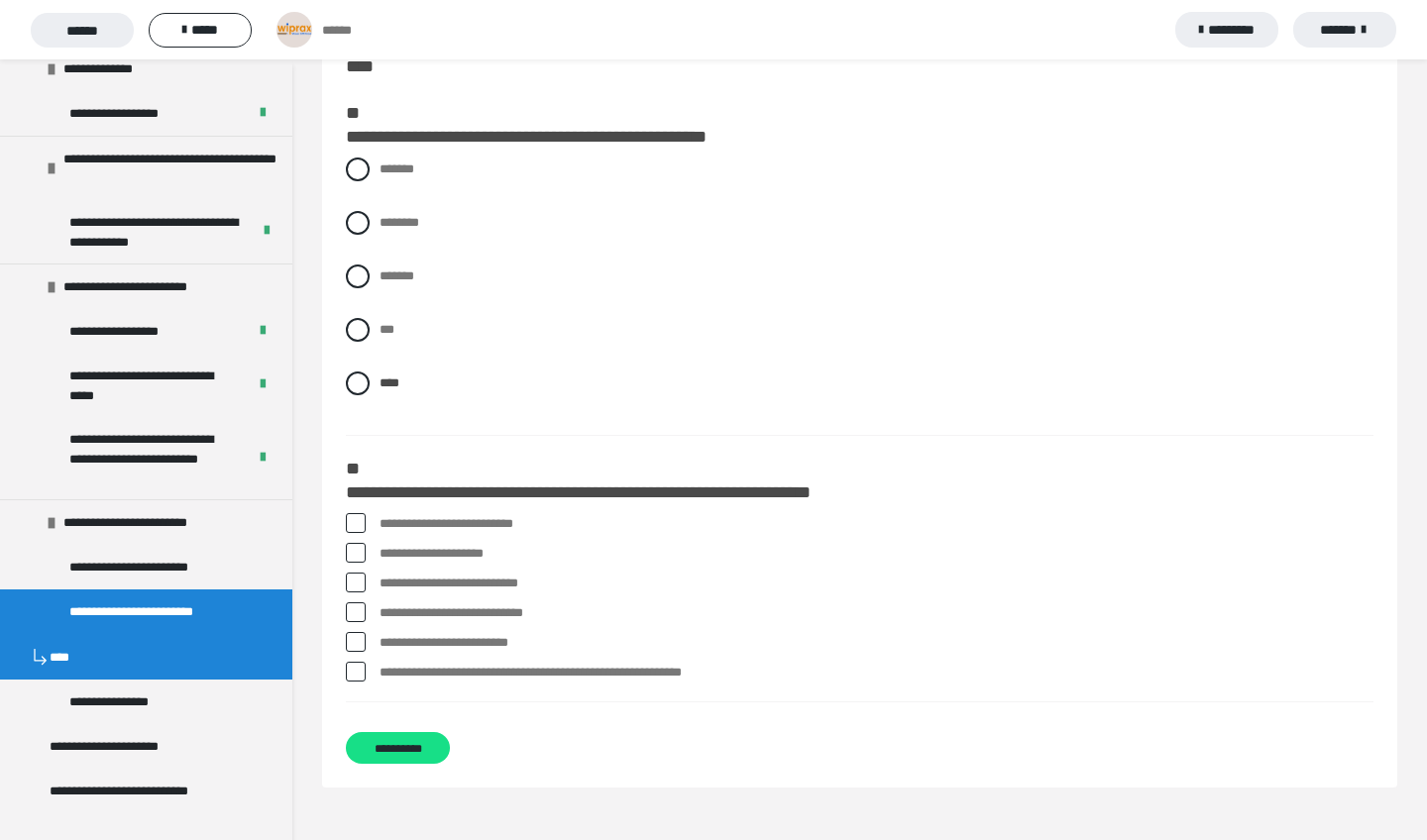 scroll, scrollTop: 59, scrollLeft: 0, axis: vertical 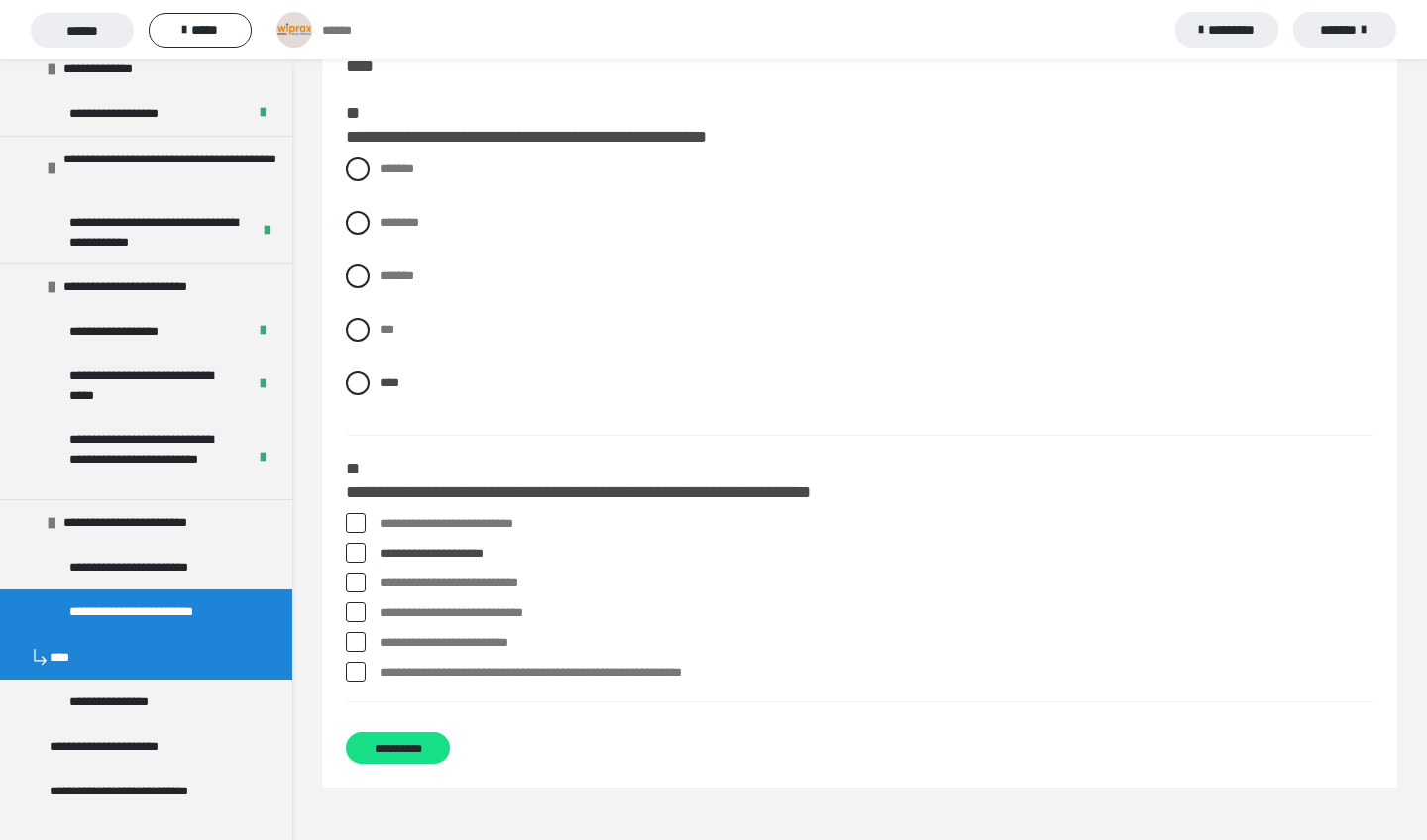 click on "**********" at bounding box center (876, 613) 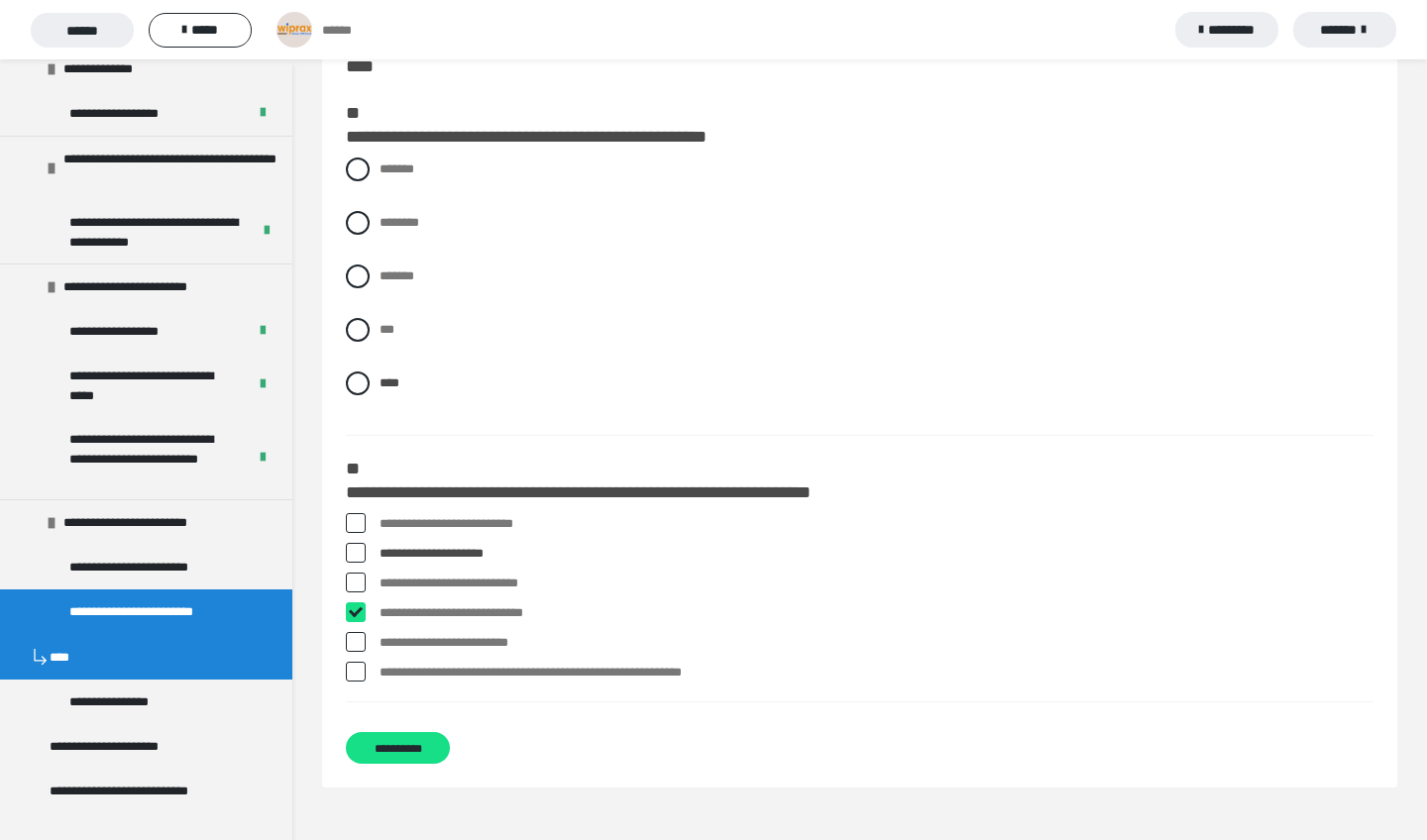 checkbox on "****" 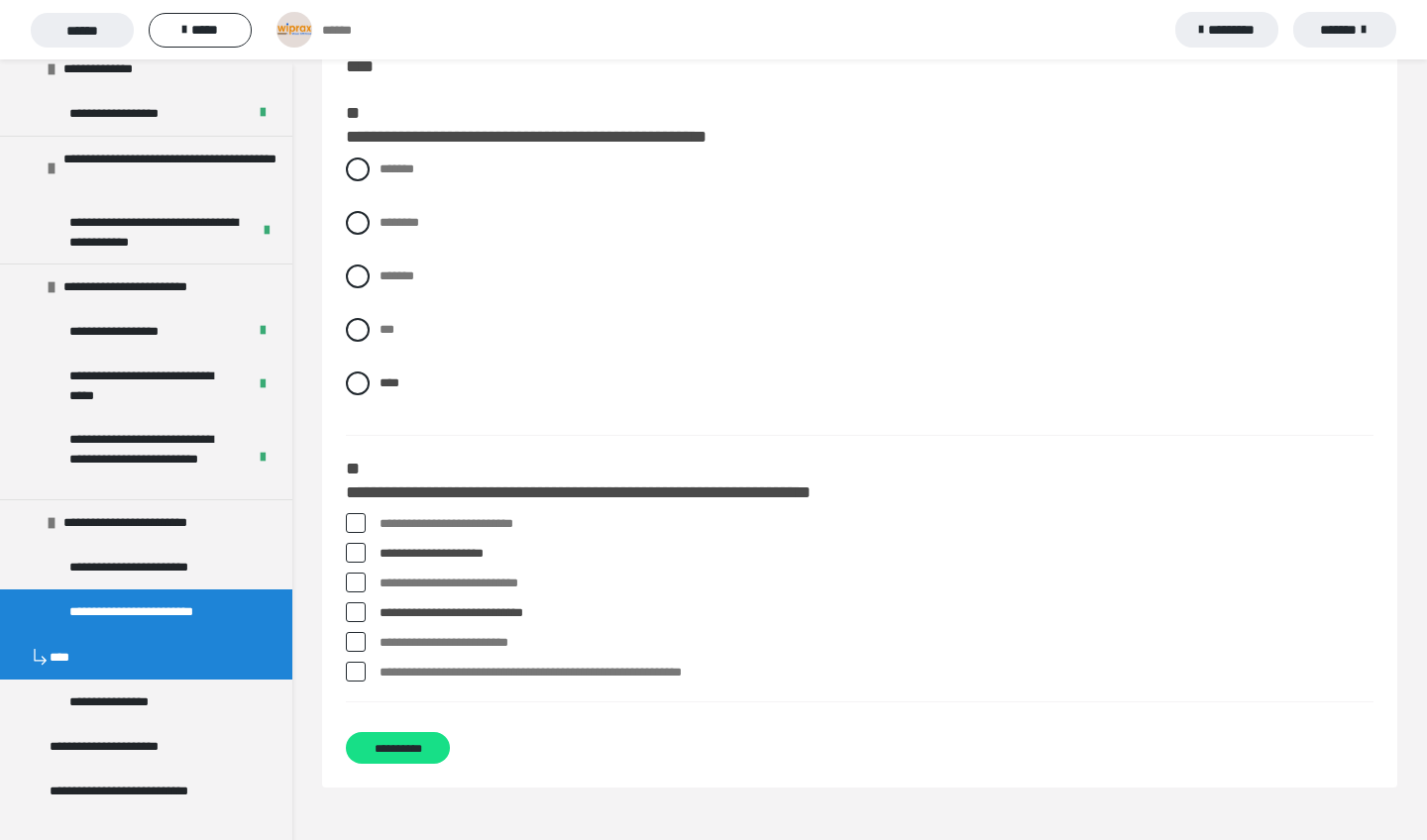 click on "**********" at bounding box center (876, 524) 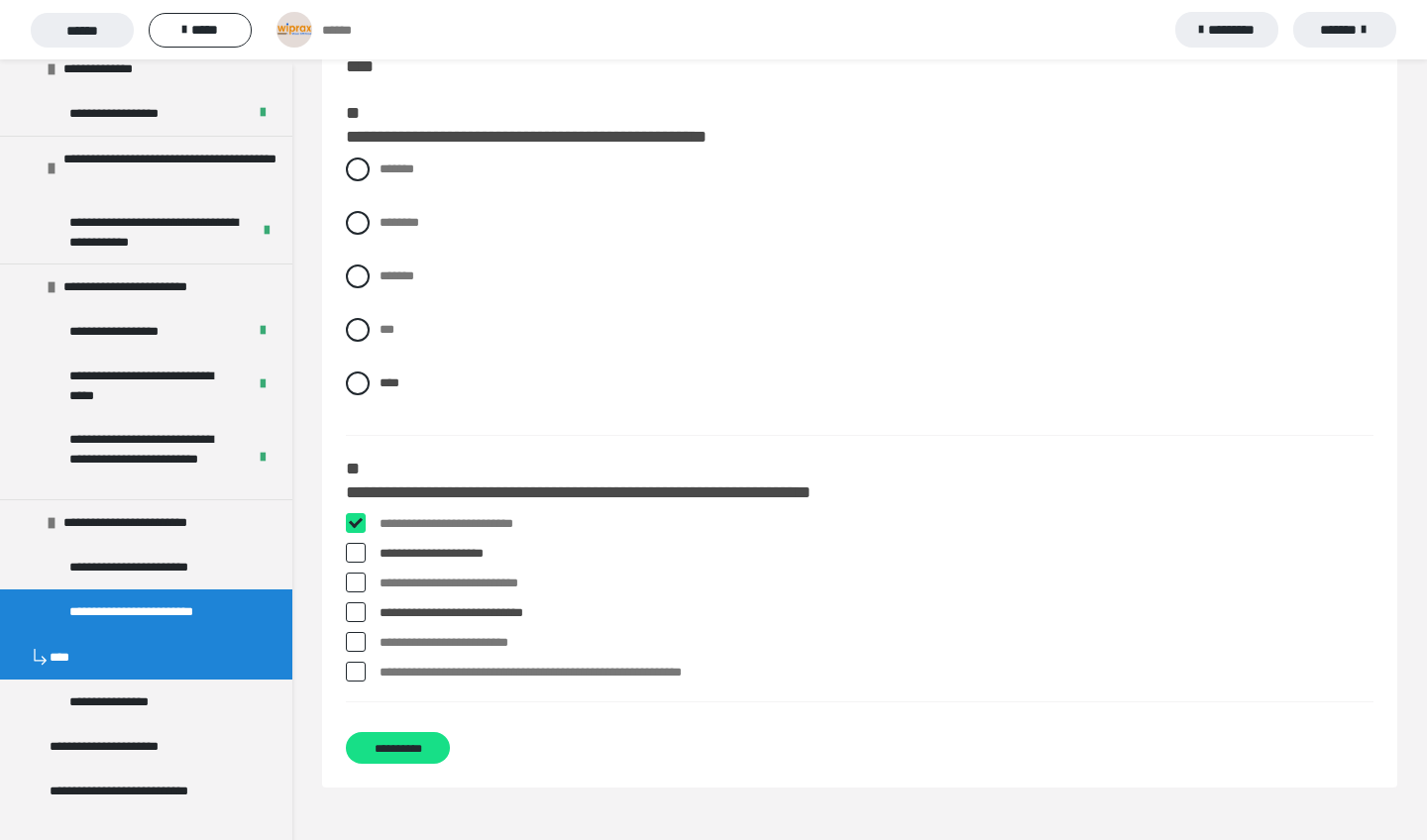checkbox on "****" 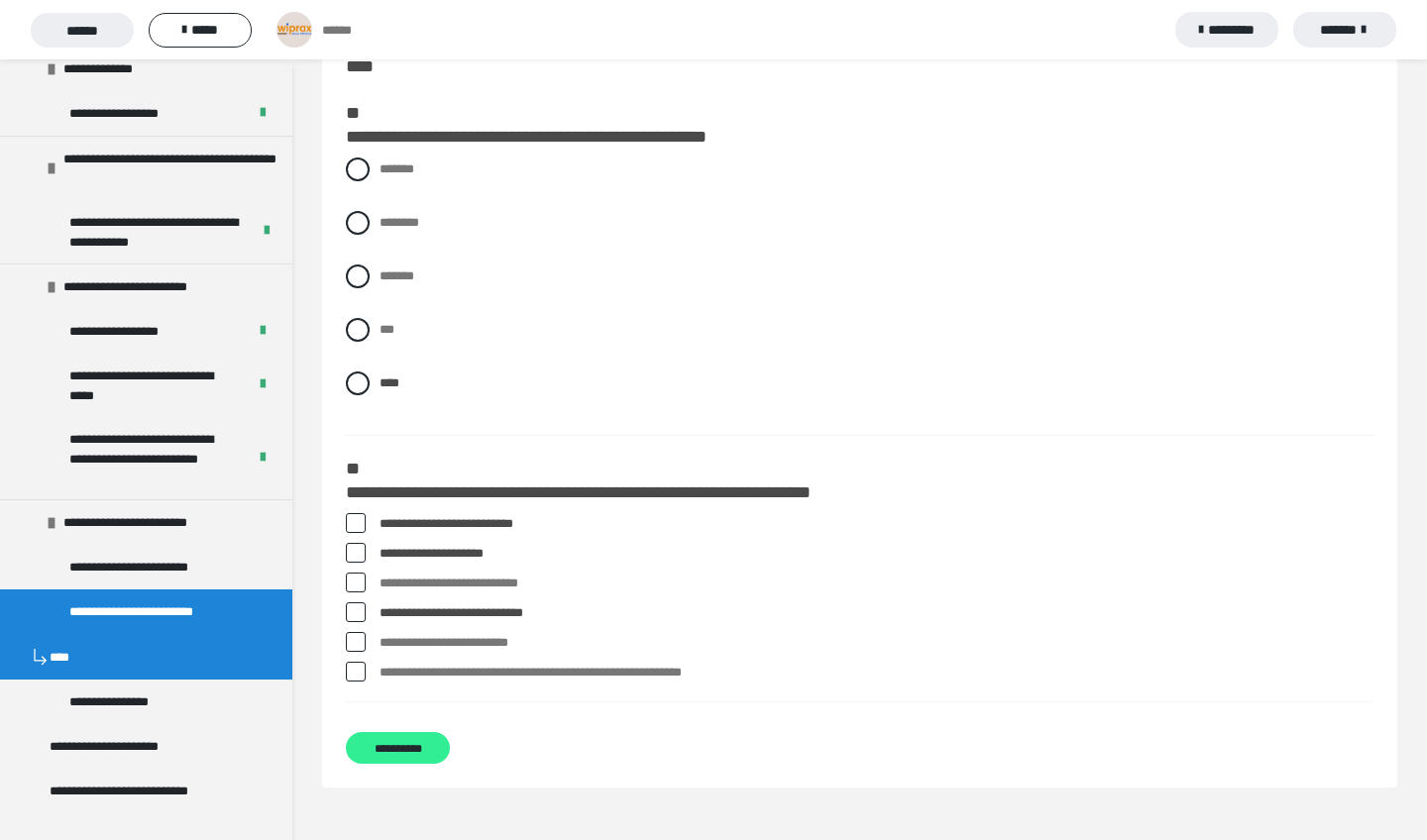 click on "**********" at bounding box center (397, 748) 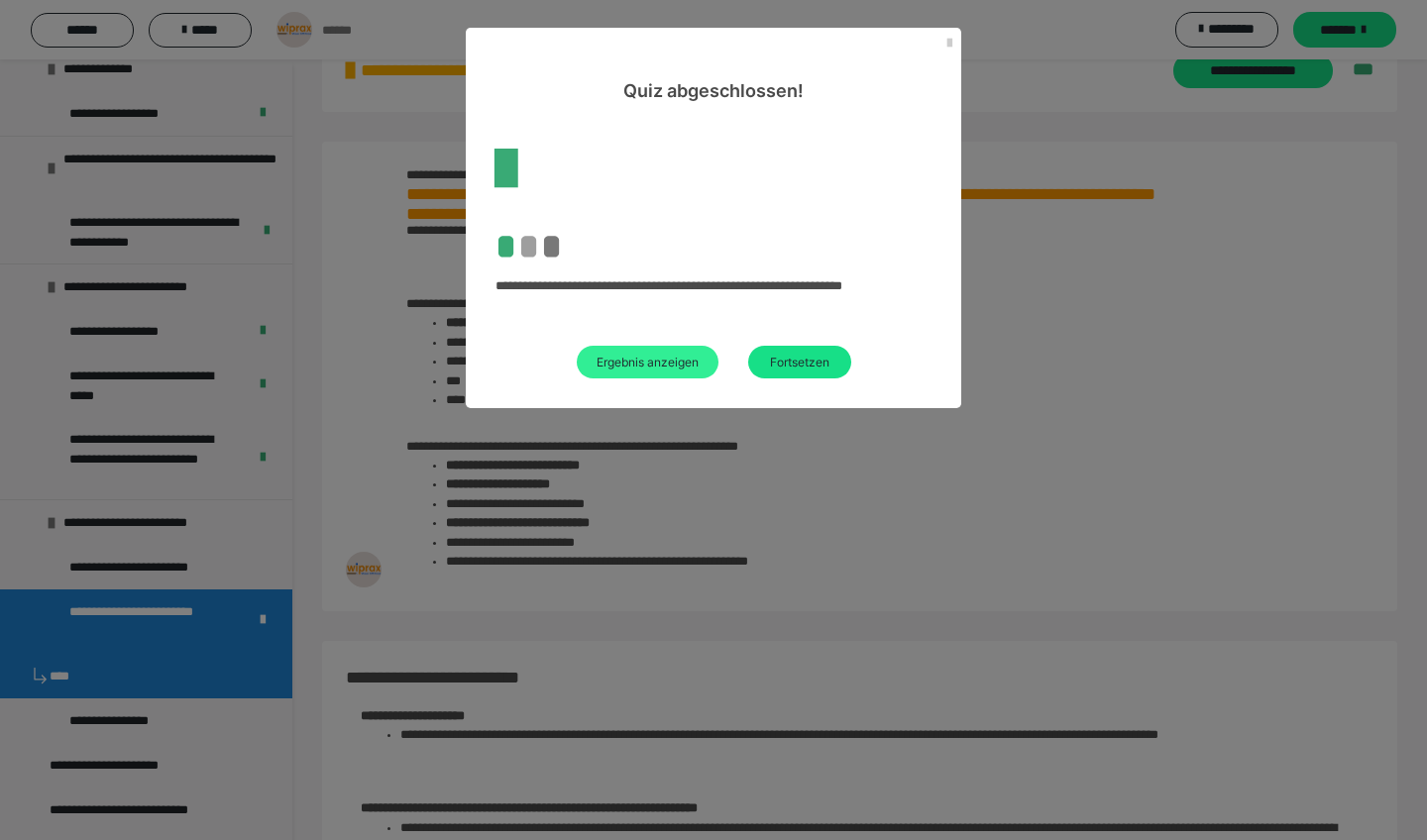 click on "Ergebnis anzeigen" at bounding box center (647, 362) 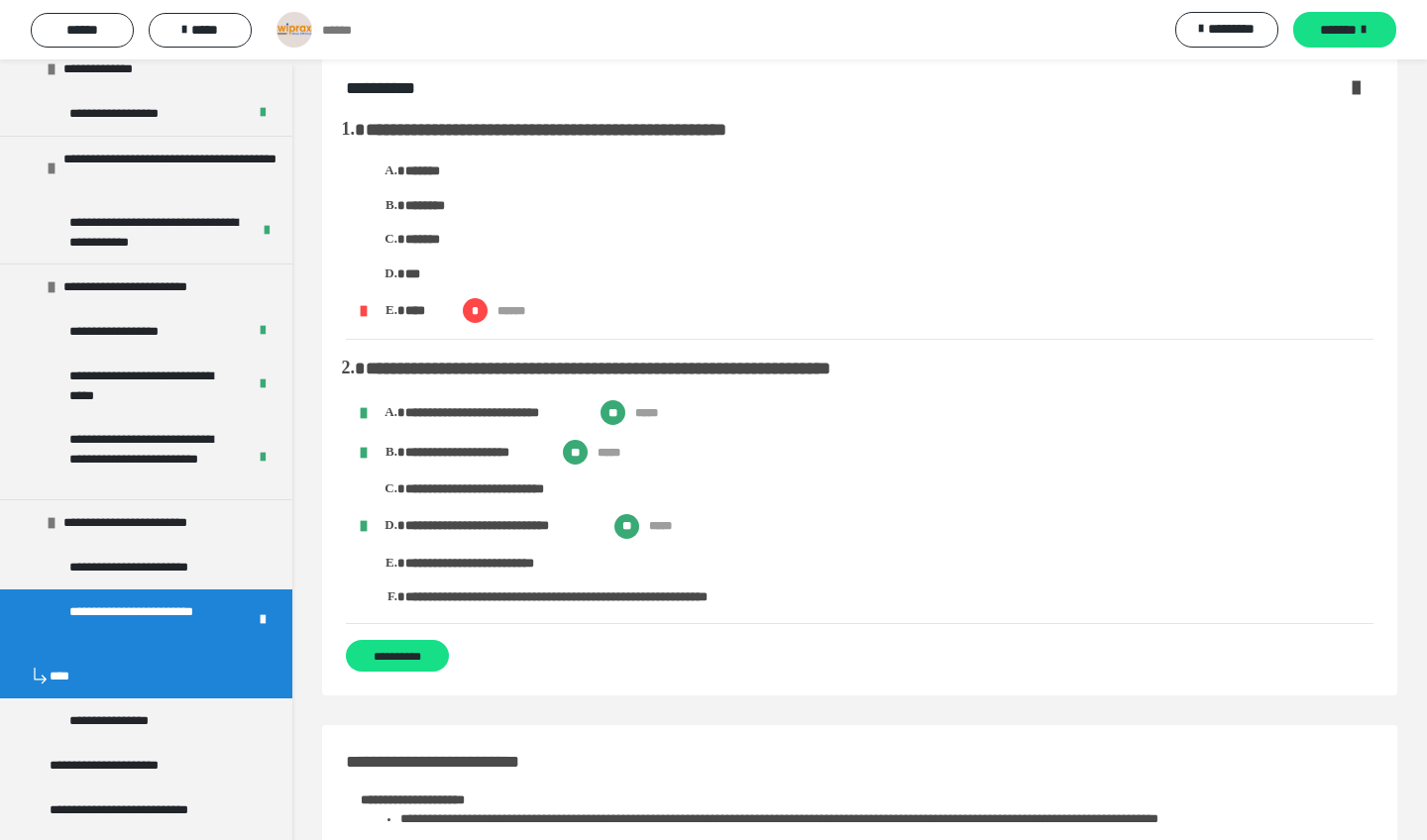 scroll, scrollTop: 25, scrollLeft: 0, axis: vertical 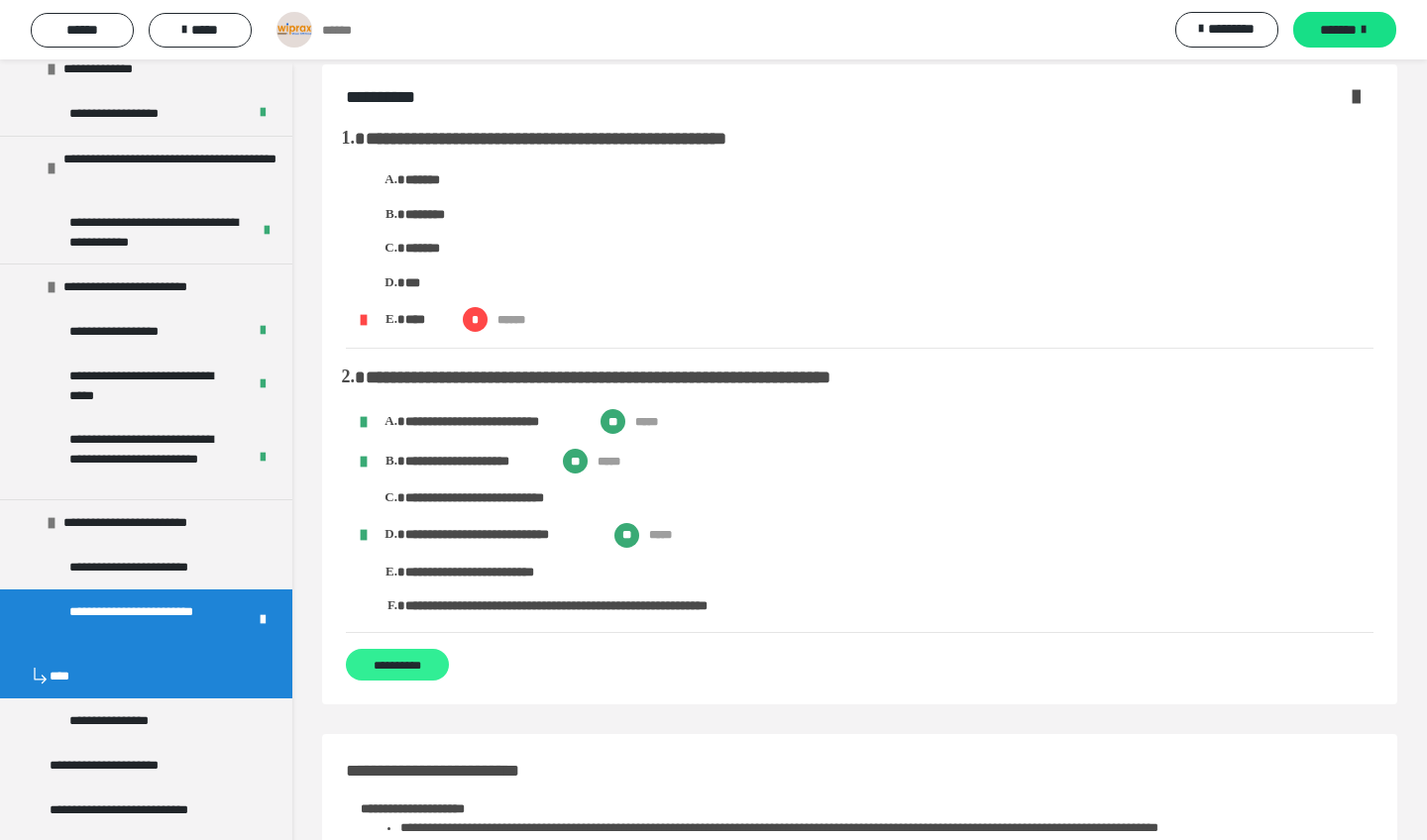 click on "**********" at bounding box center [397, 665] 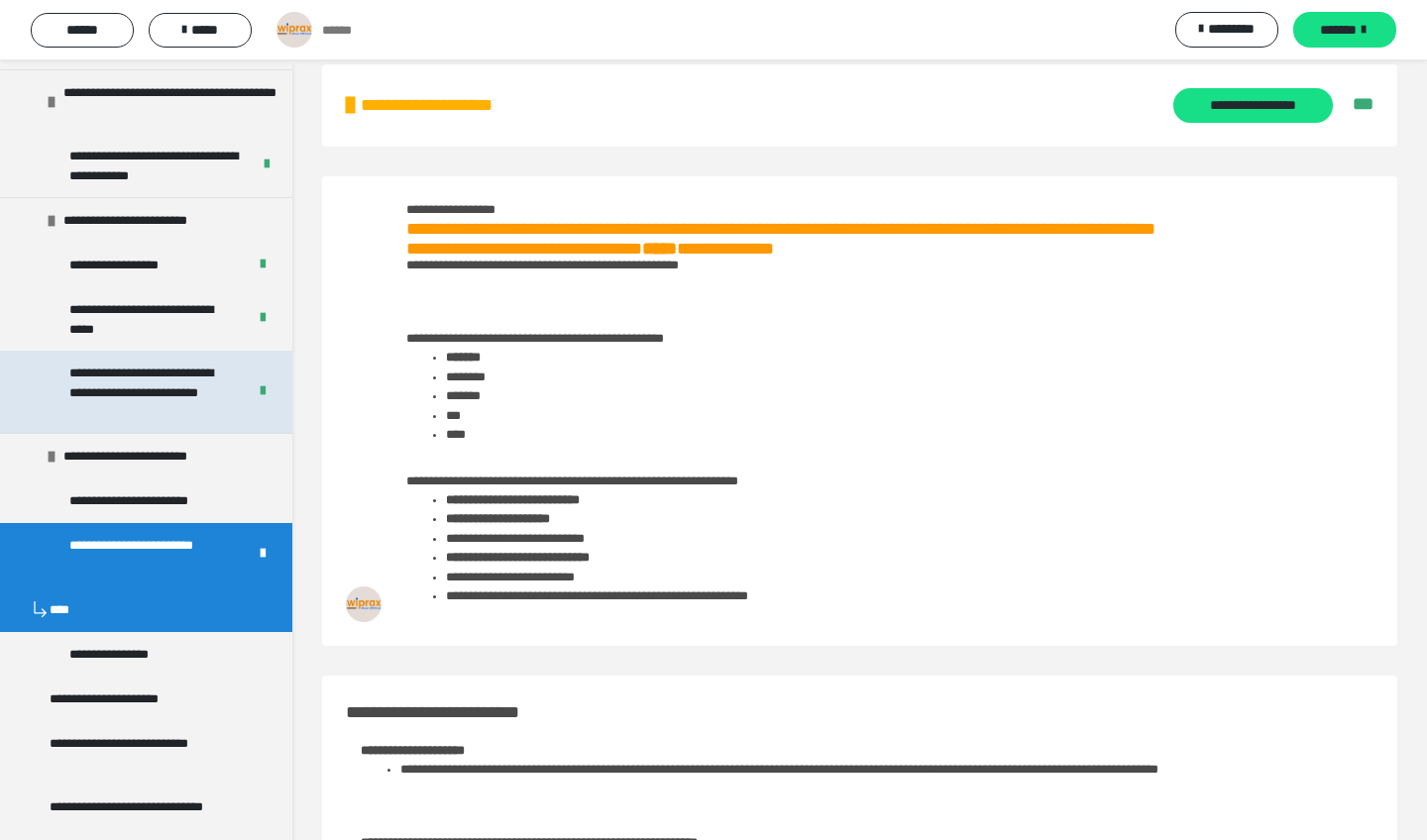 scroll, scrollTop: 3687, scrollLeft: 0, axis: vertical 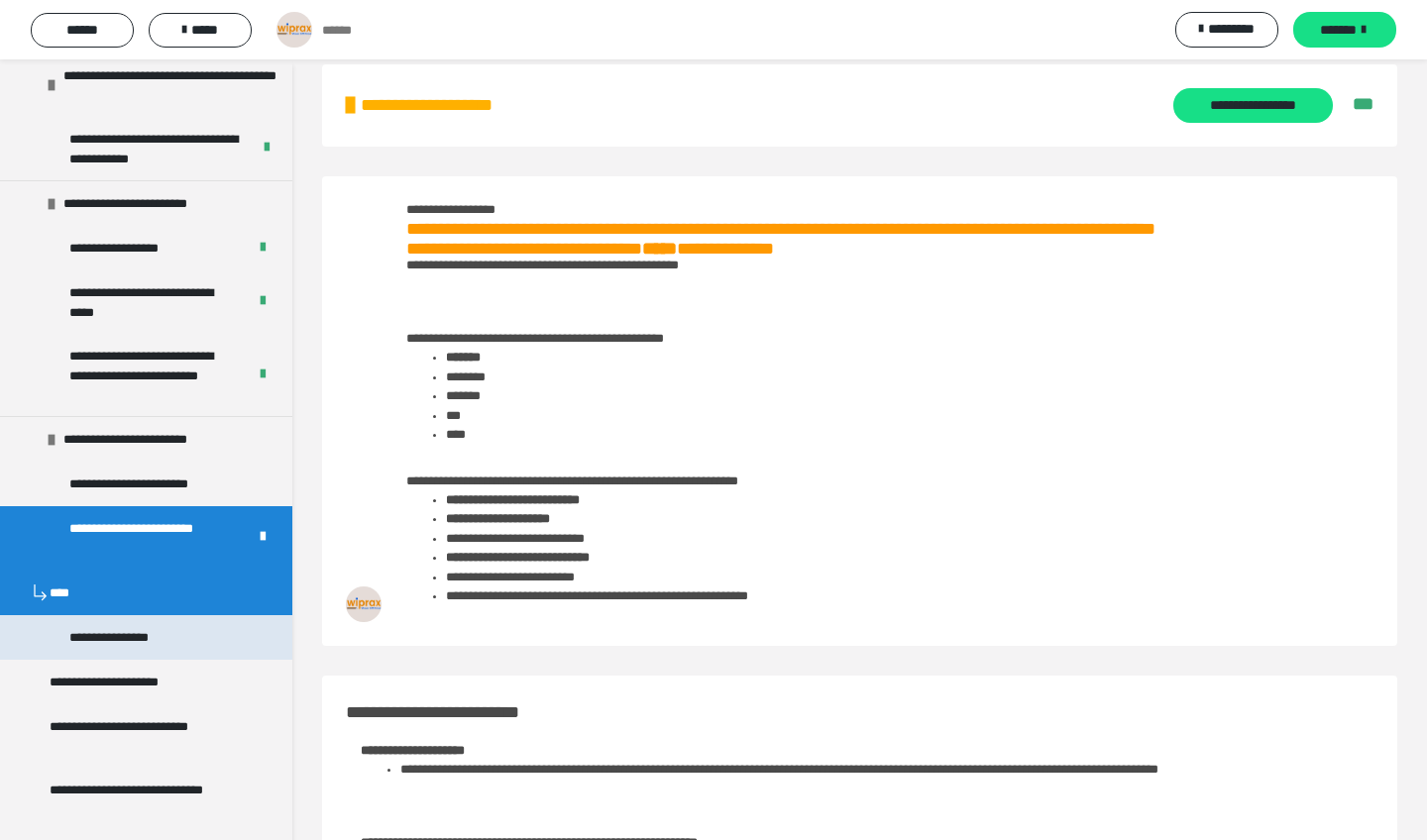 click on "**********" at bounding box center [119, 637] 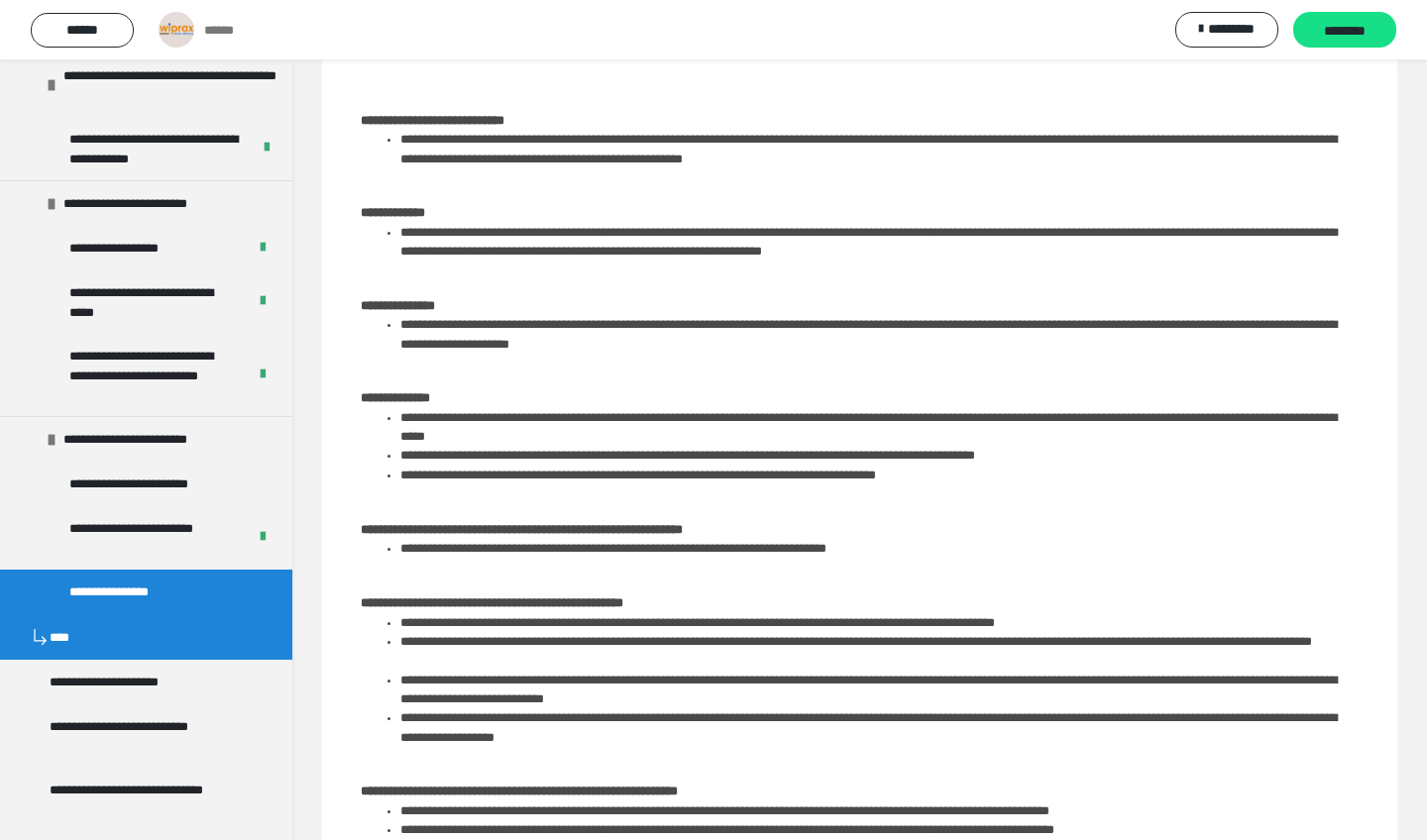 scroll, scrollTop: 425, scrollLeft: 0, axis: vertical 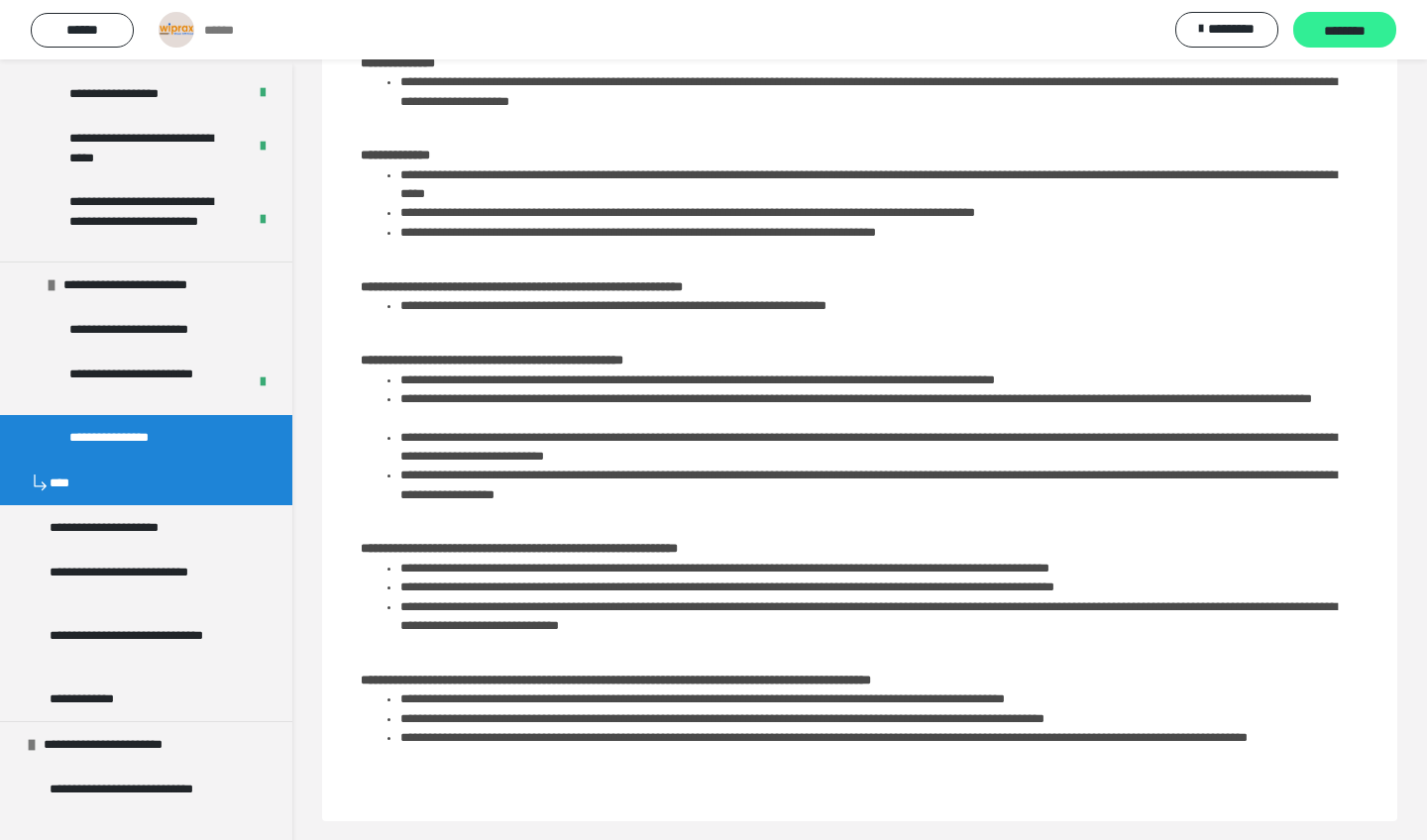 click on "********" at bounding box center [1345, 31] 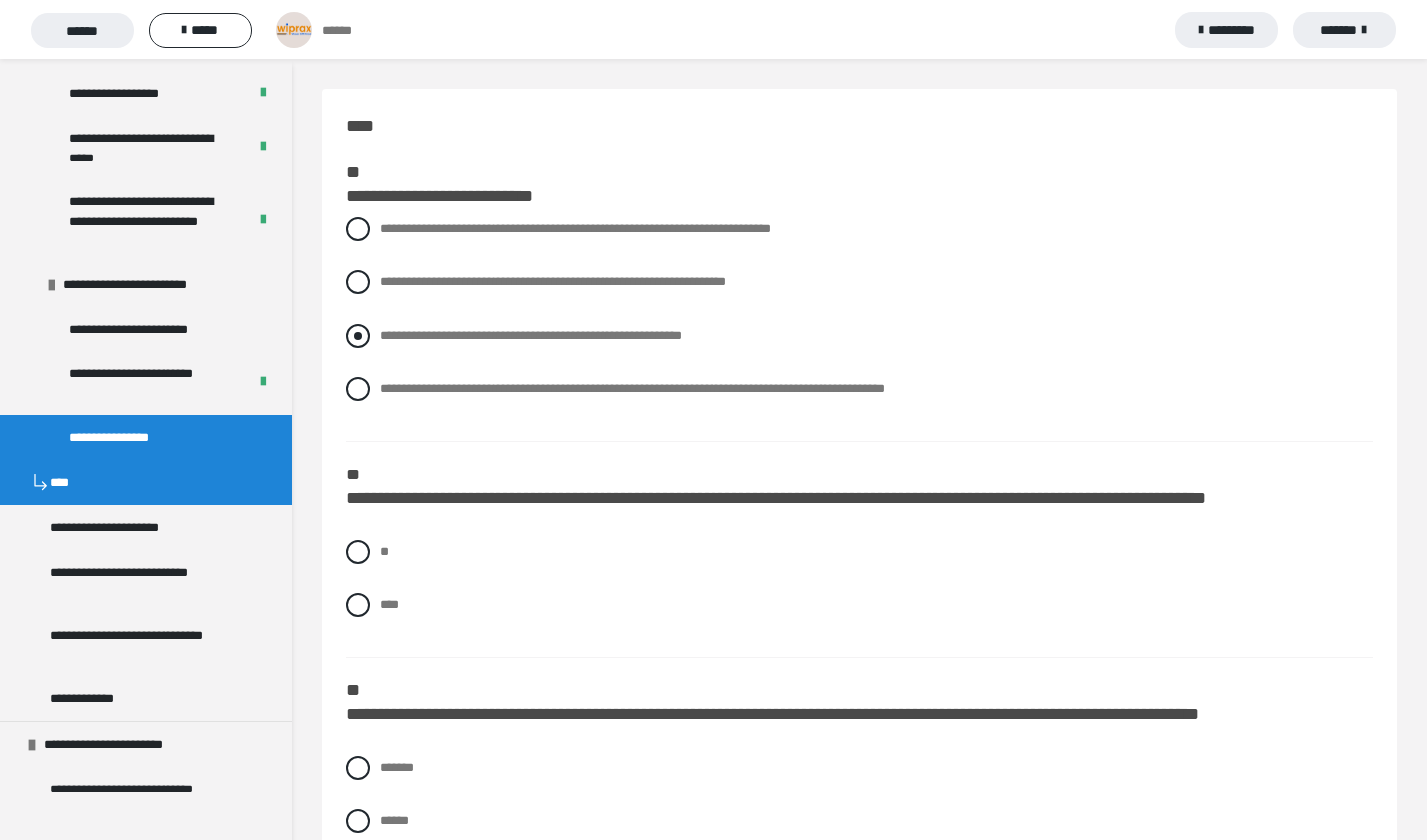 click on "**********" at bounding box center (530, 335) 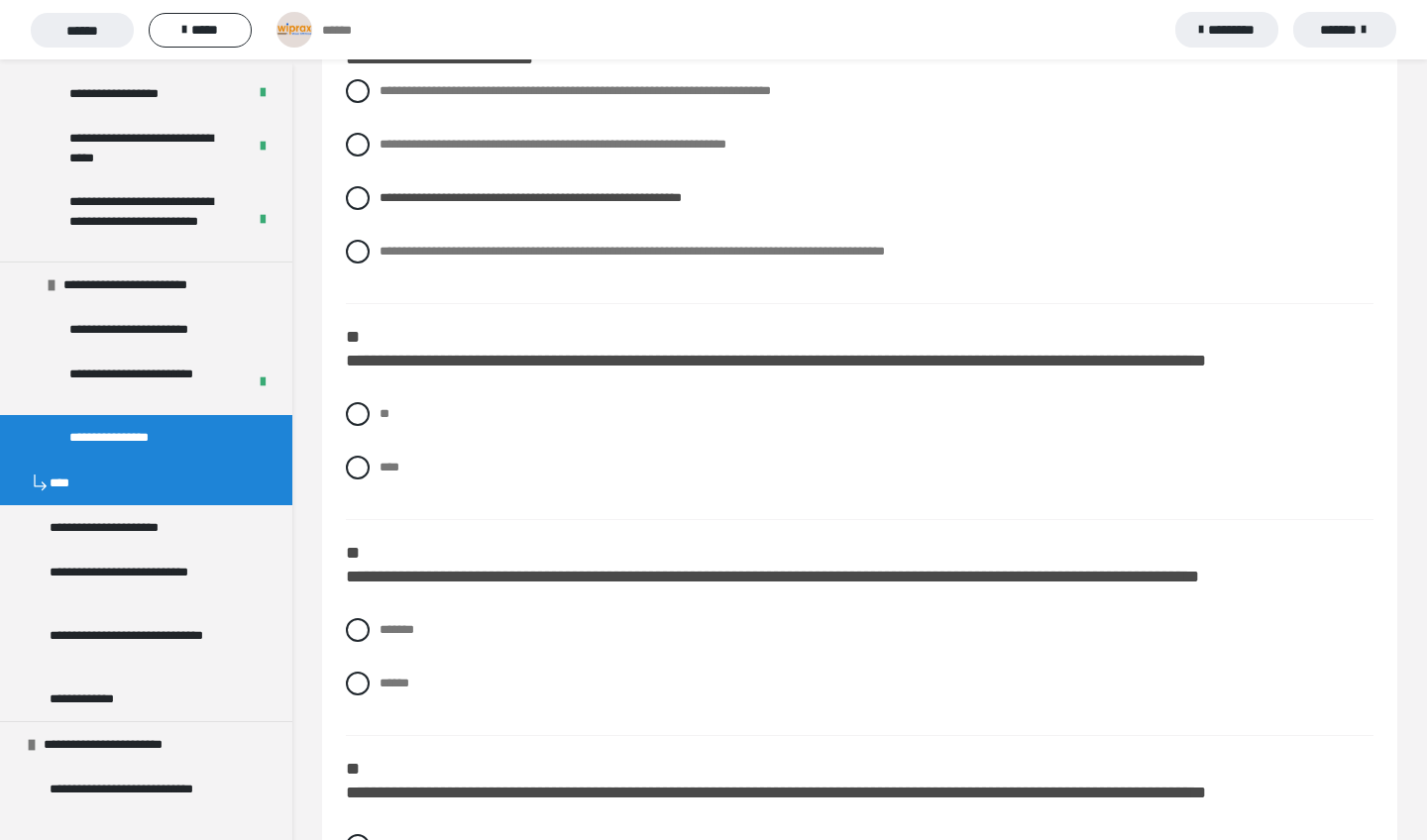 scroll, scrollTop: 182, scrollLeft: 0, axis: vertical 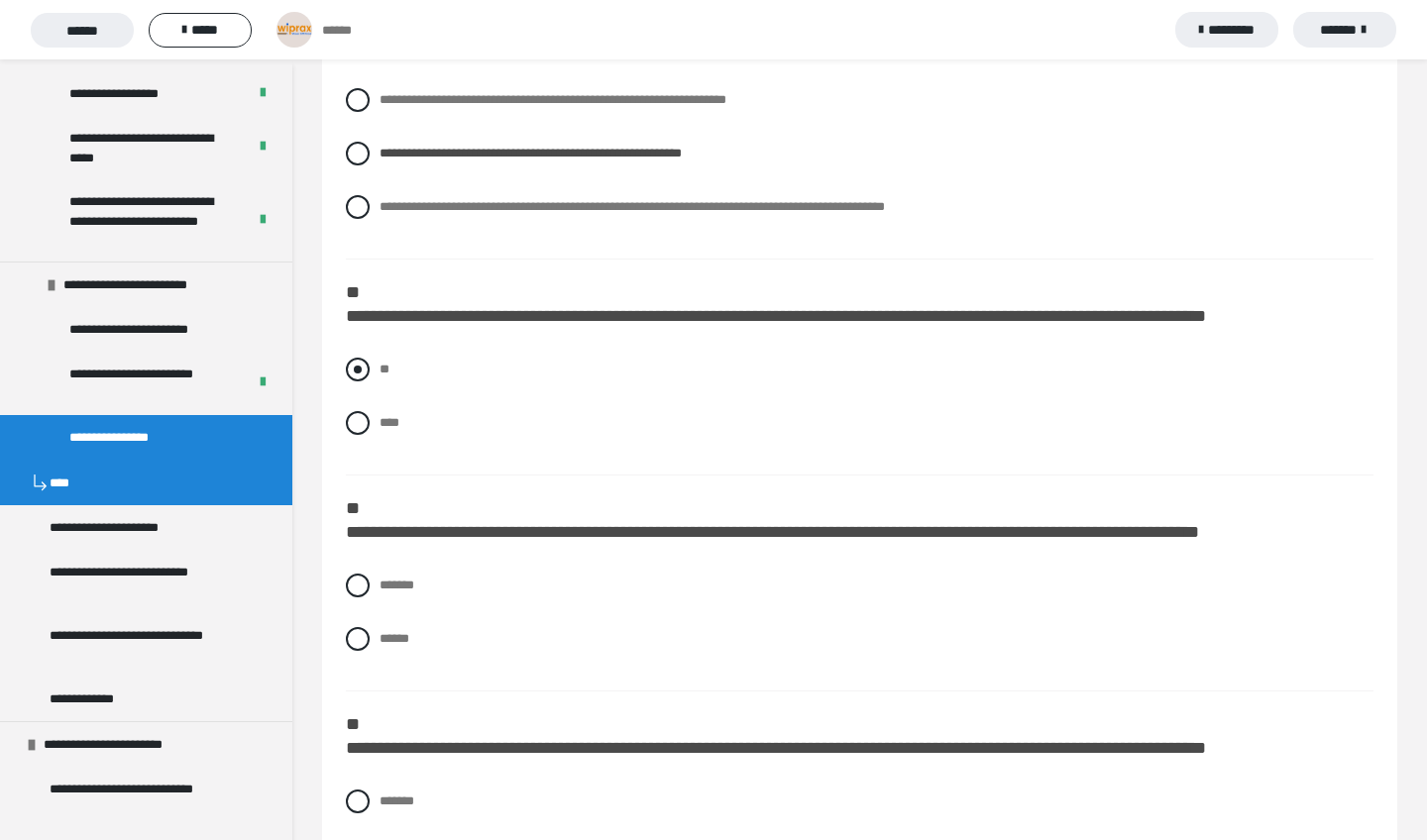 click on "**" at bounding box center [385, 364] 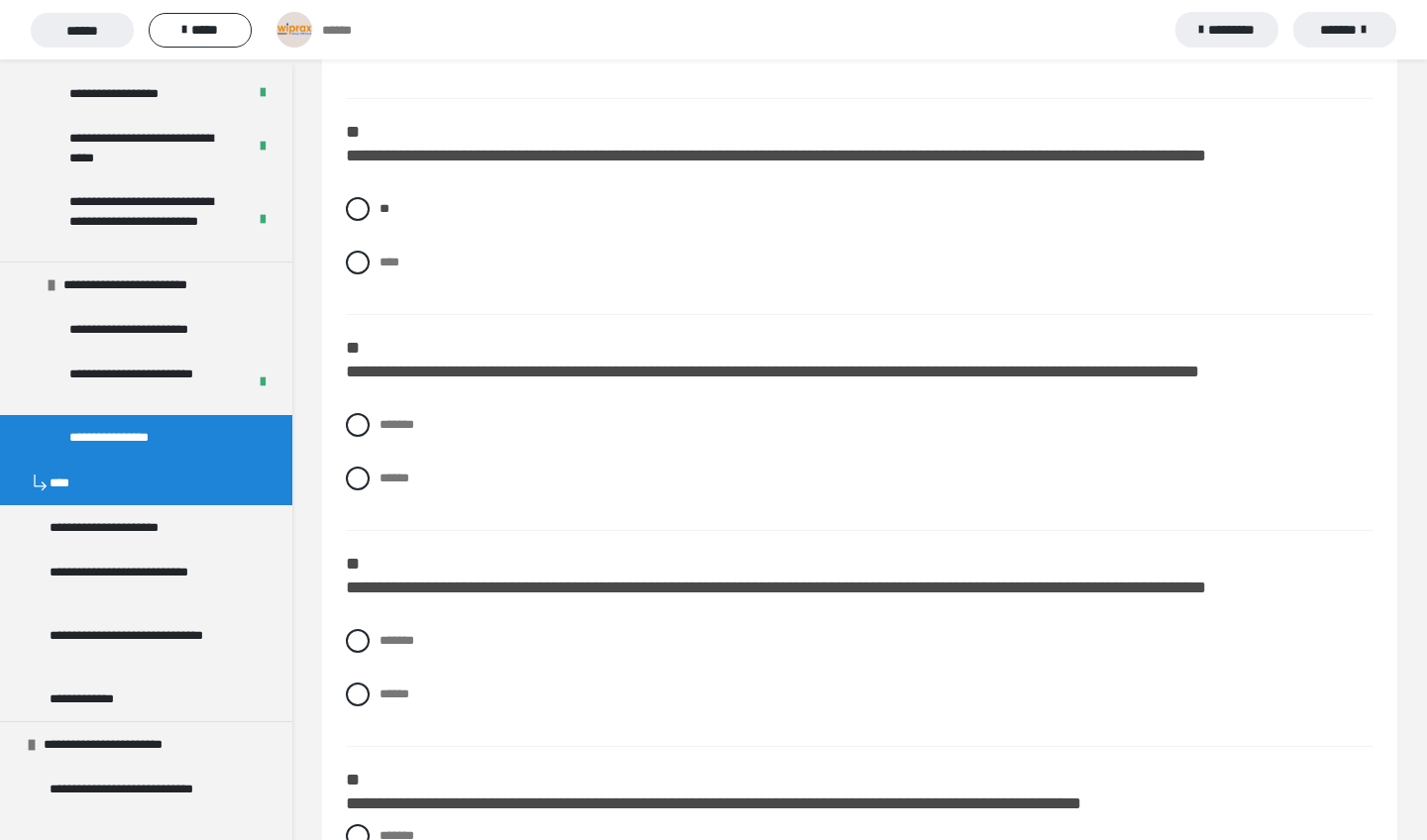 scroll, scrollTop: 350, scrollLeft: 0, axis: vertical 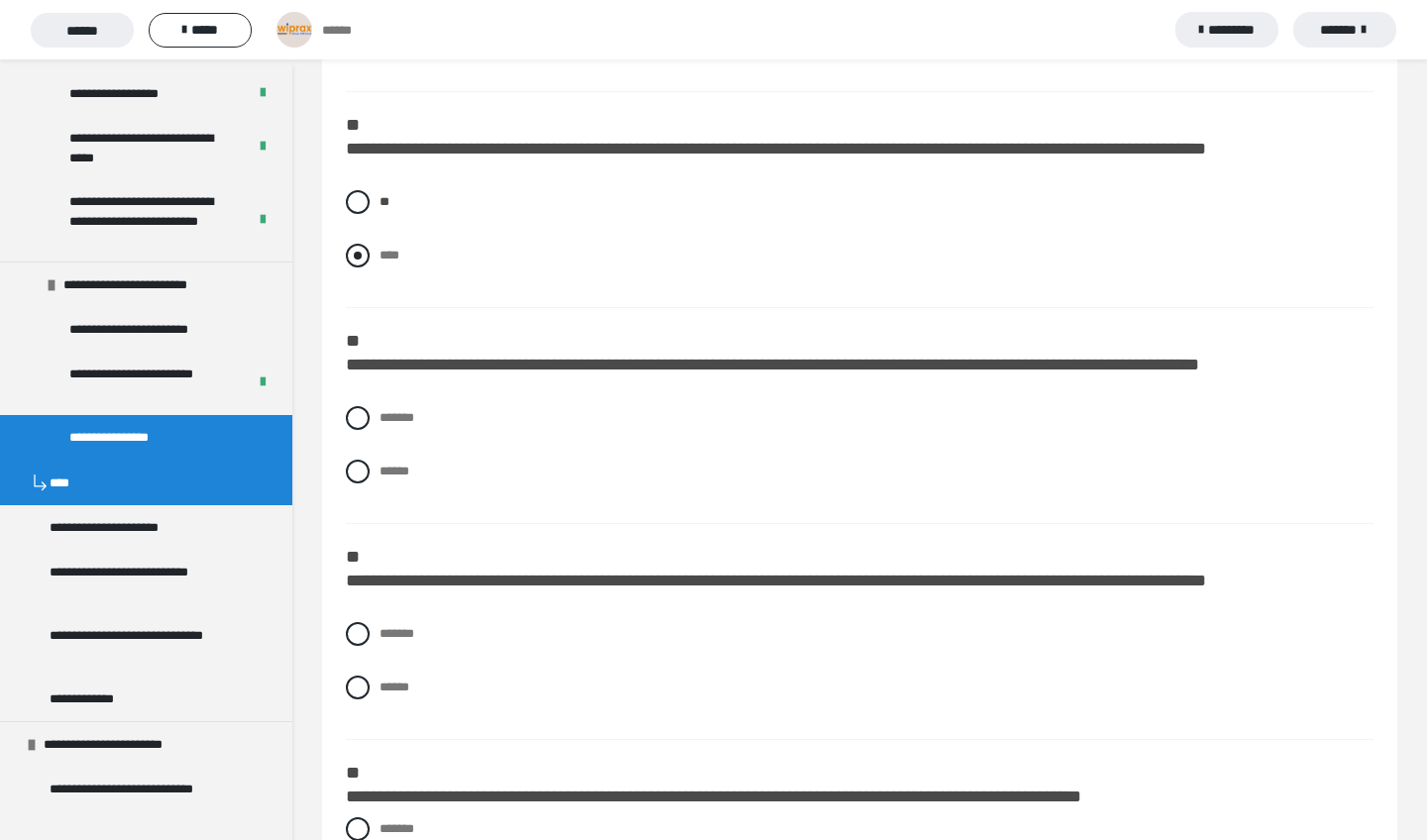 click on "****" at bounding box center [389, 255] 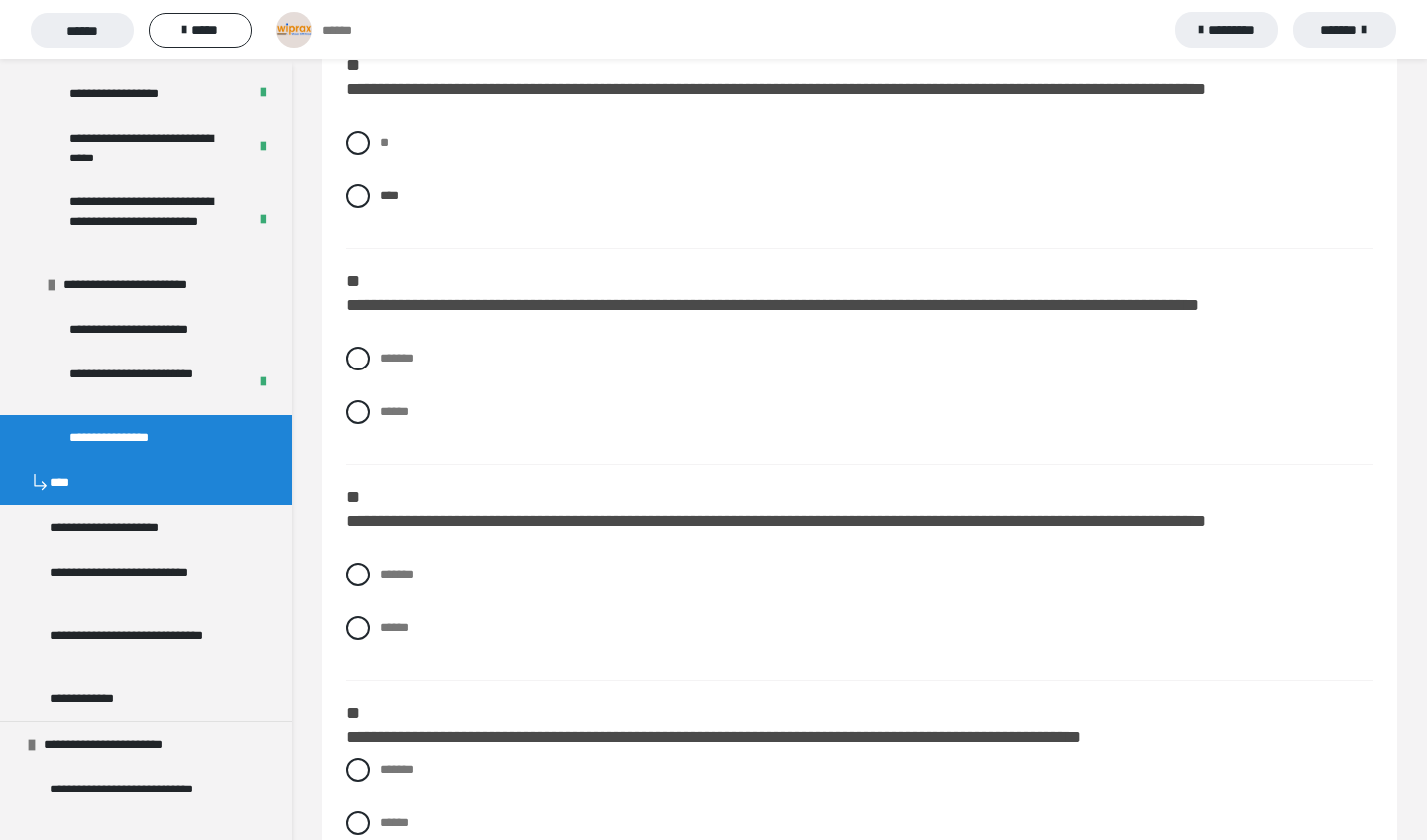 scroll, scrollTop: 412, scrollLeft: 0, axis: vertical 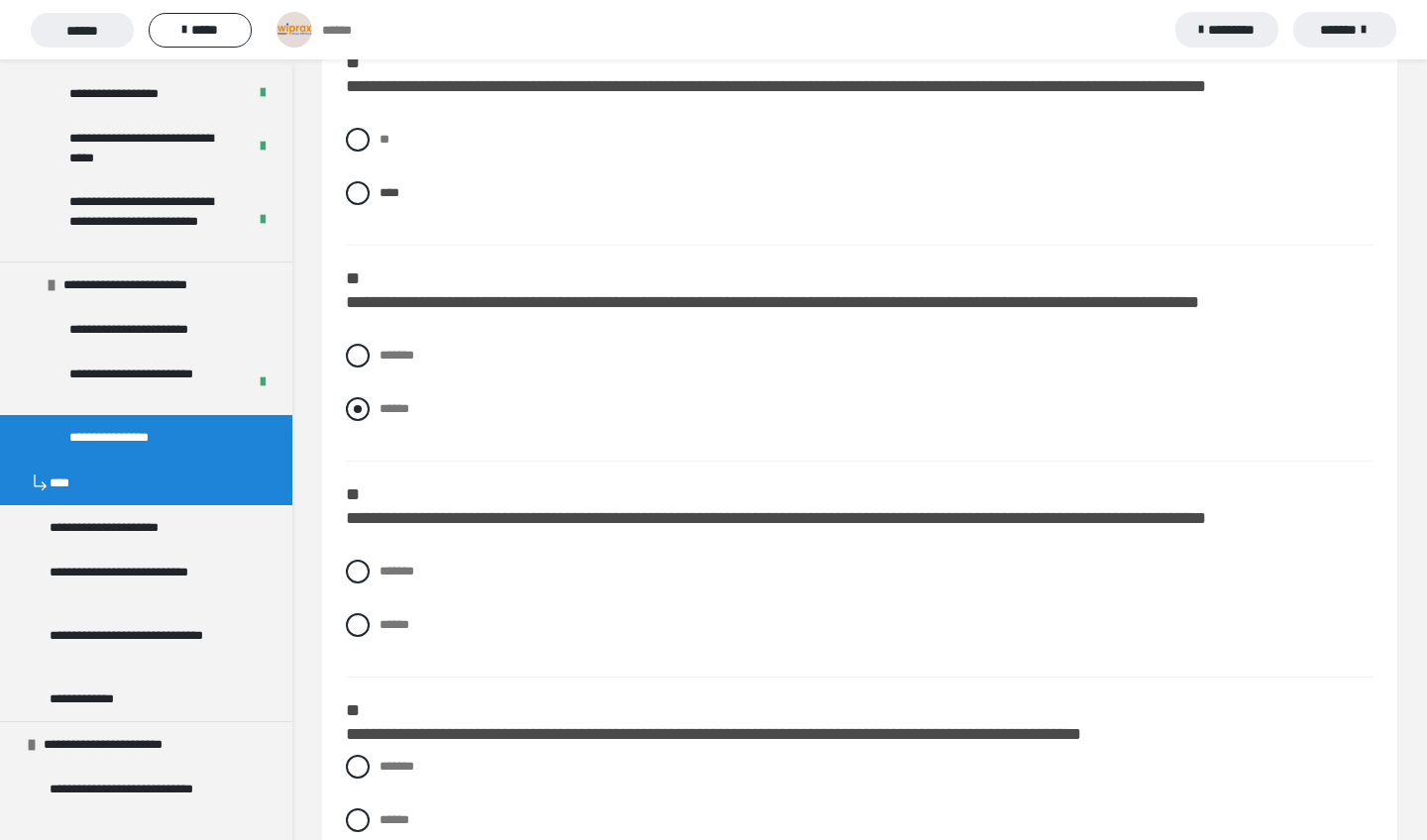 click on "******" at bounding box center [394, 408] 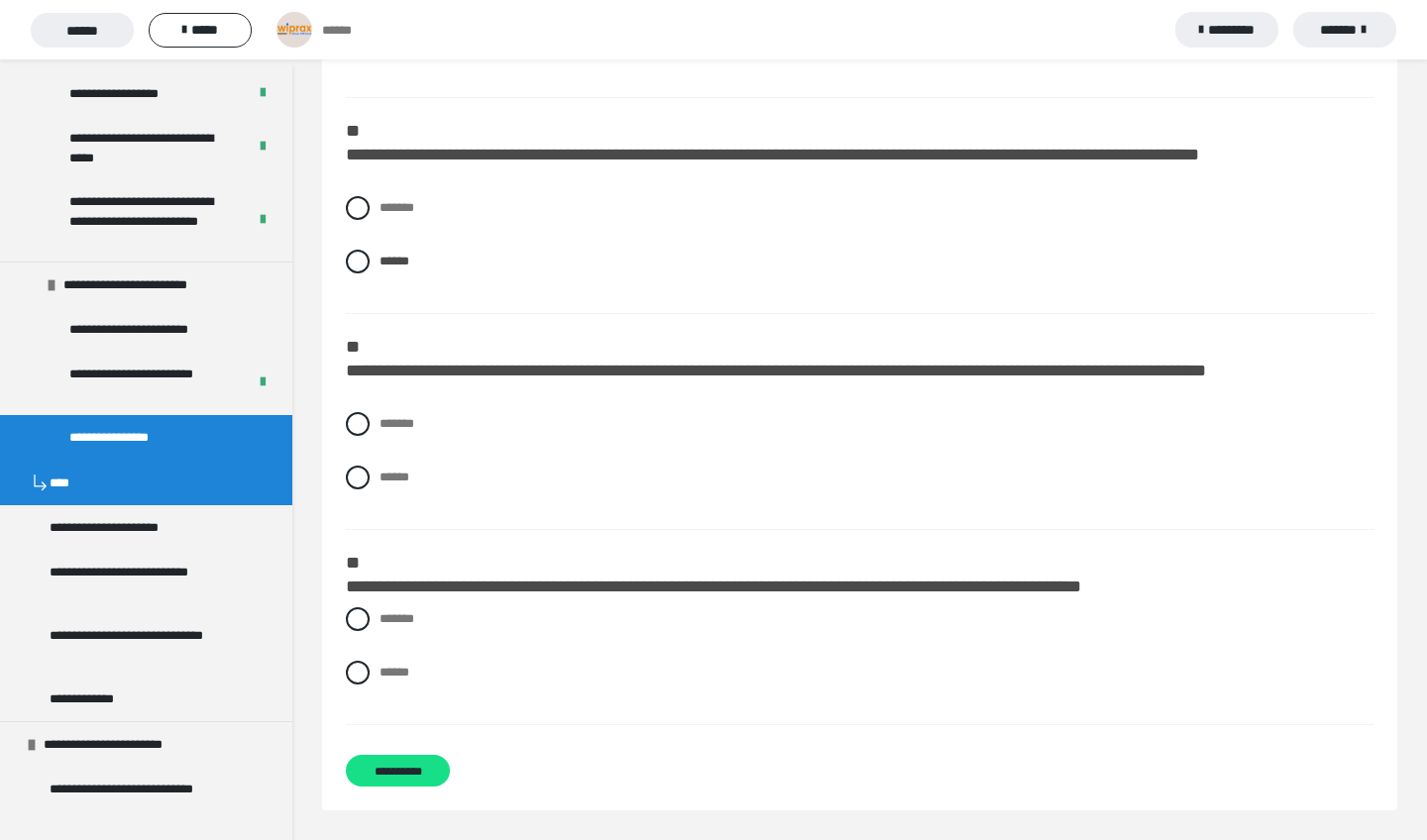 scroll, scrollTop: 560, scrollLeft: 0, axis: vertical 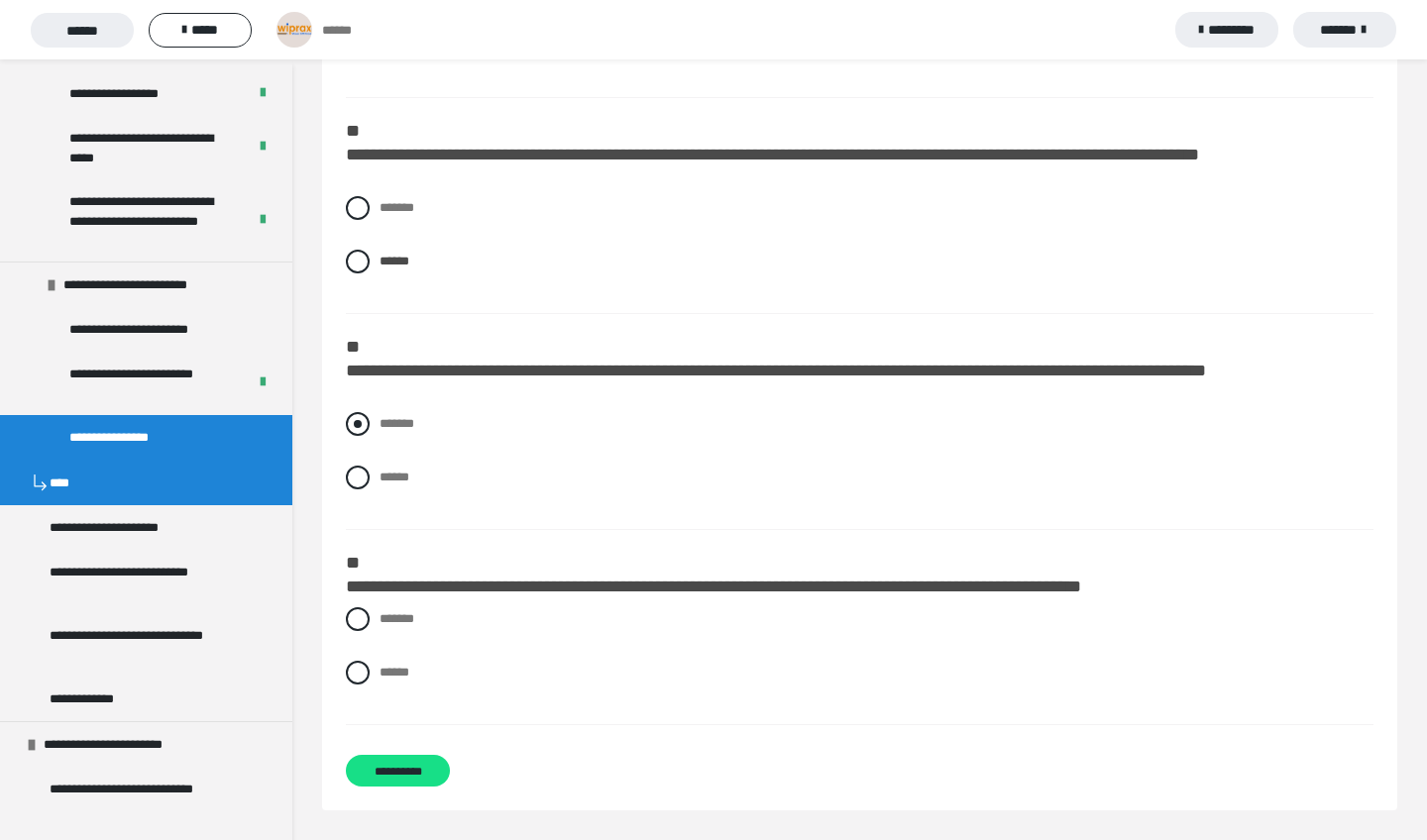 click on "*******" at bounding box center [396, 423] 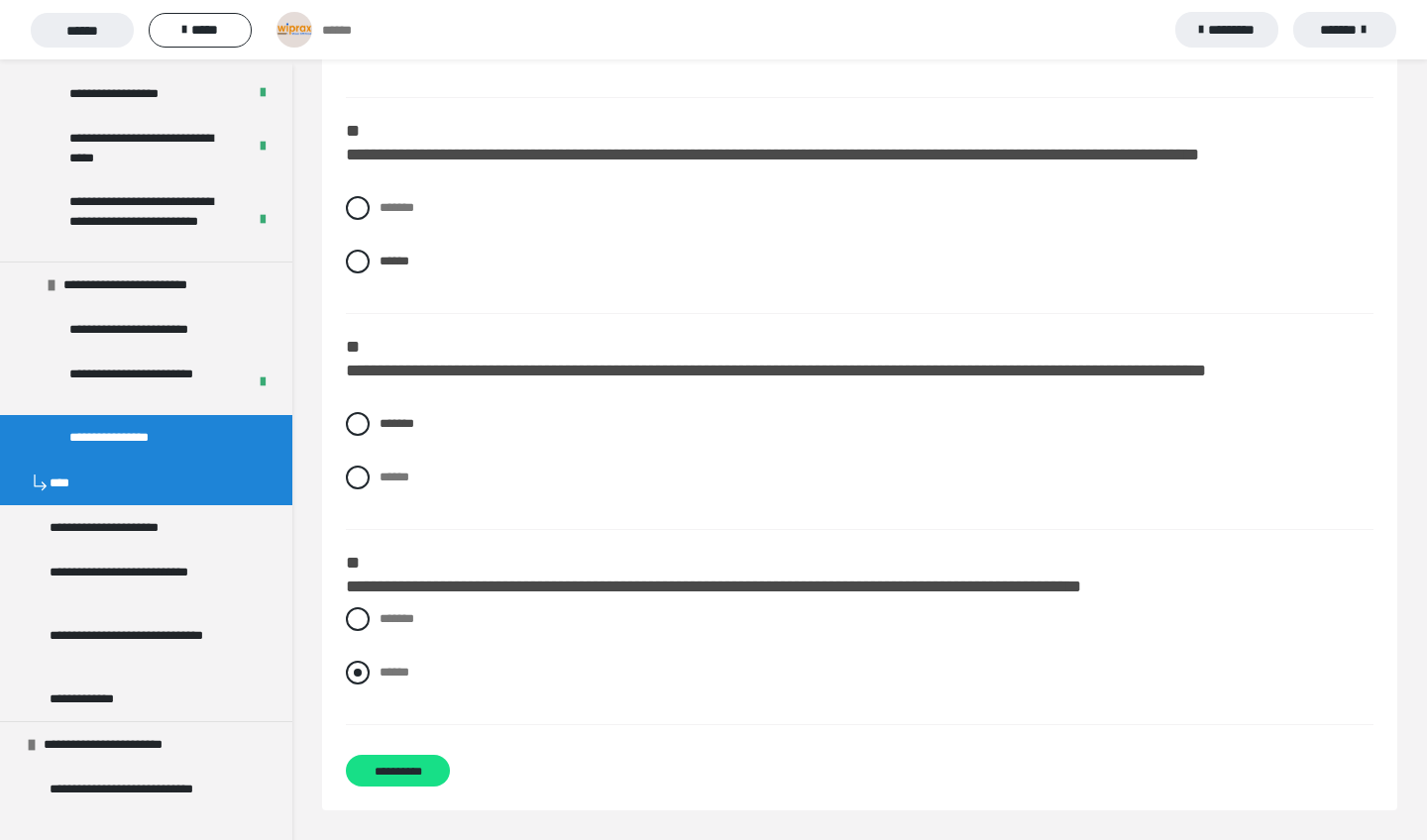 click on "******" at bounding box center (394, 672) 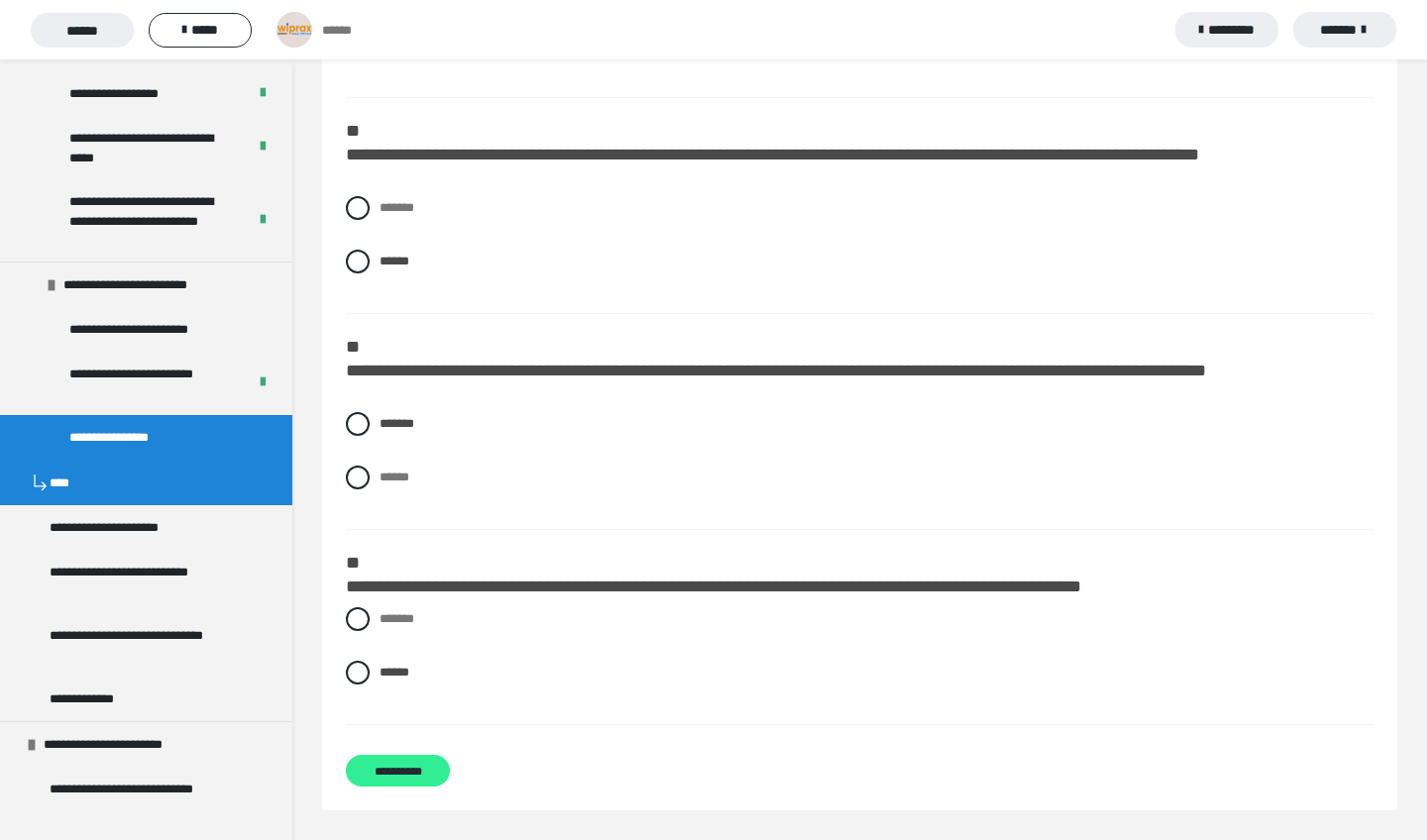 click on "**********" at bounding box center [397, 771] 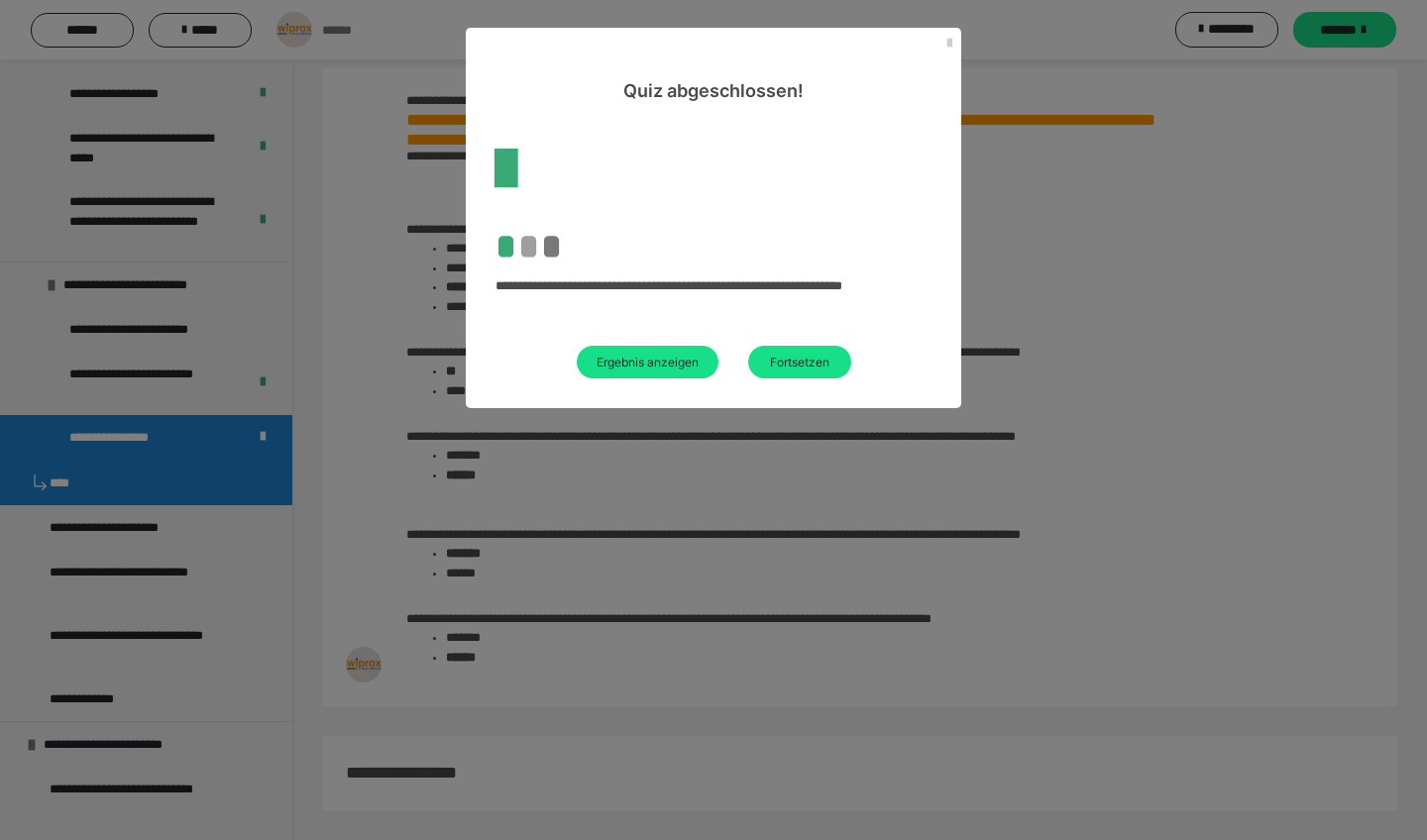 scroll, scrollTop: 144, scrollLeft: 0, axis: vertical 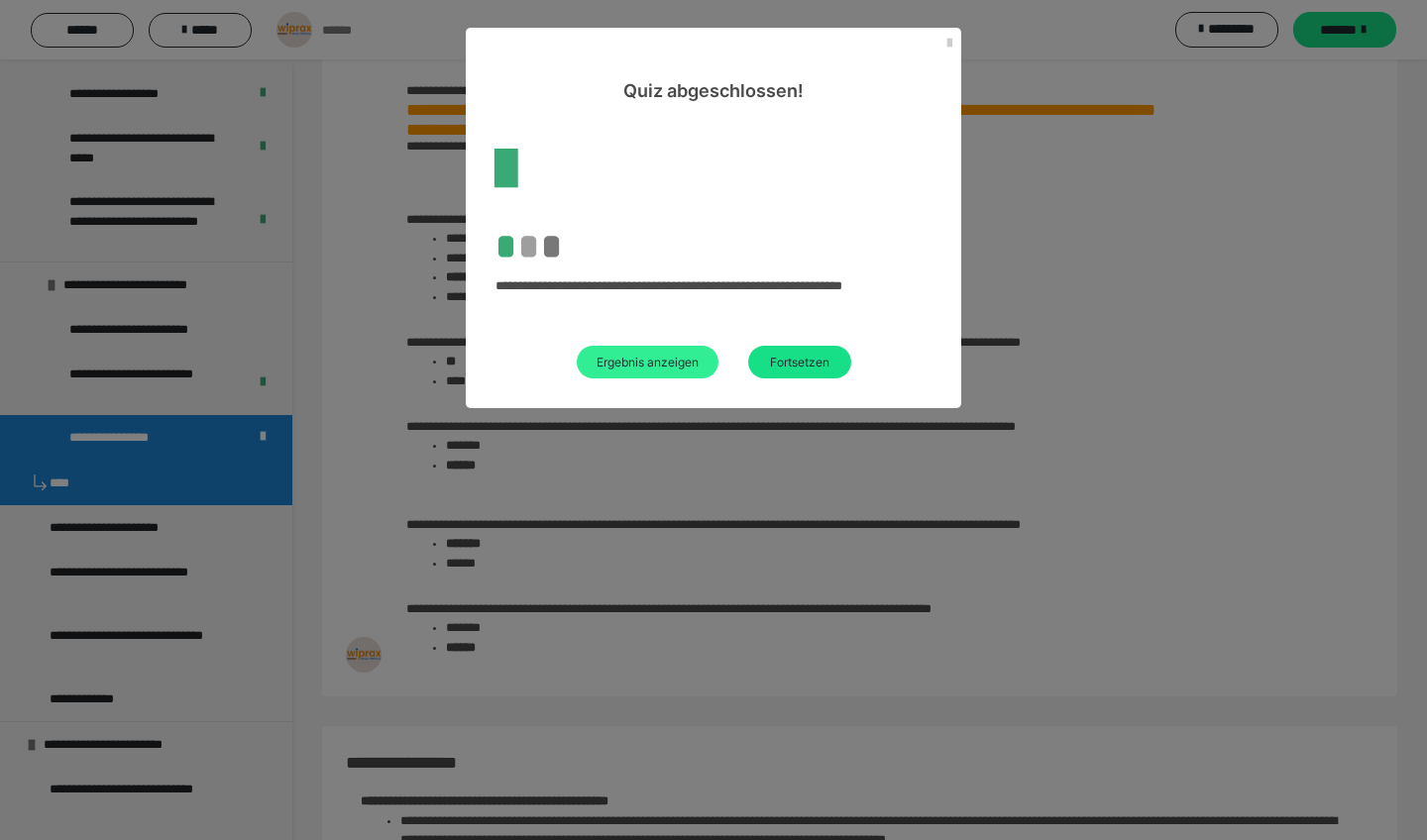 click on "Ergebnis anzeigen" at bounding box center [647, 362] 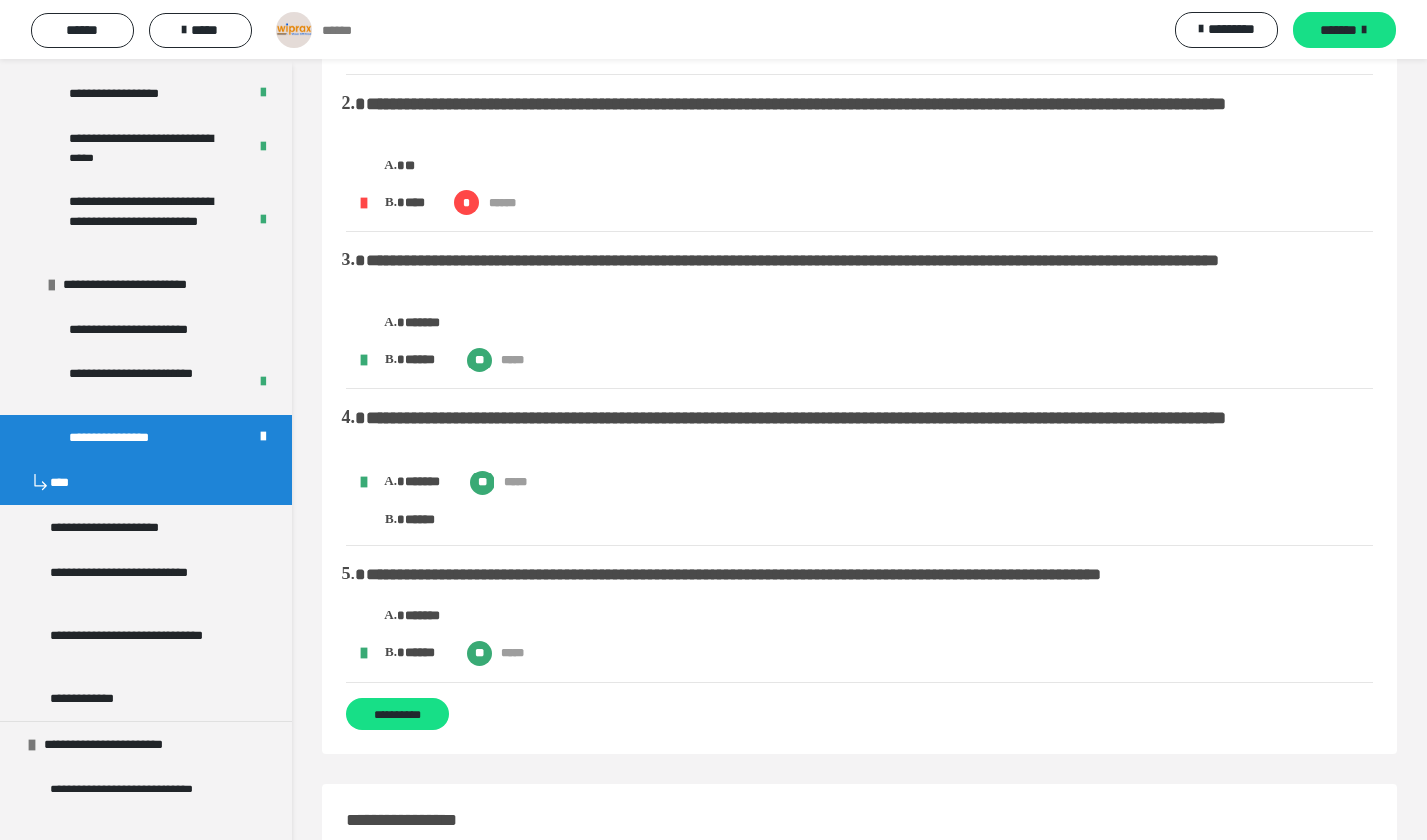 scroll, scrollTop: 264, scrollLeft: 0, axis: vertical 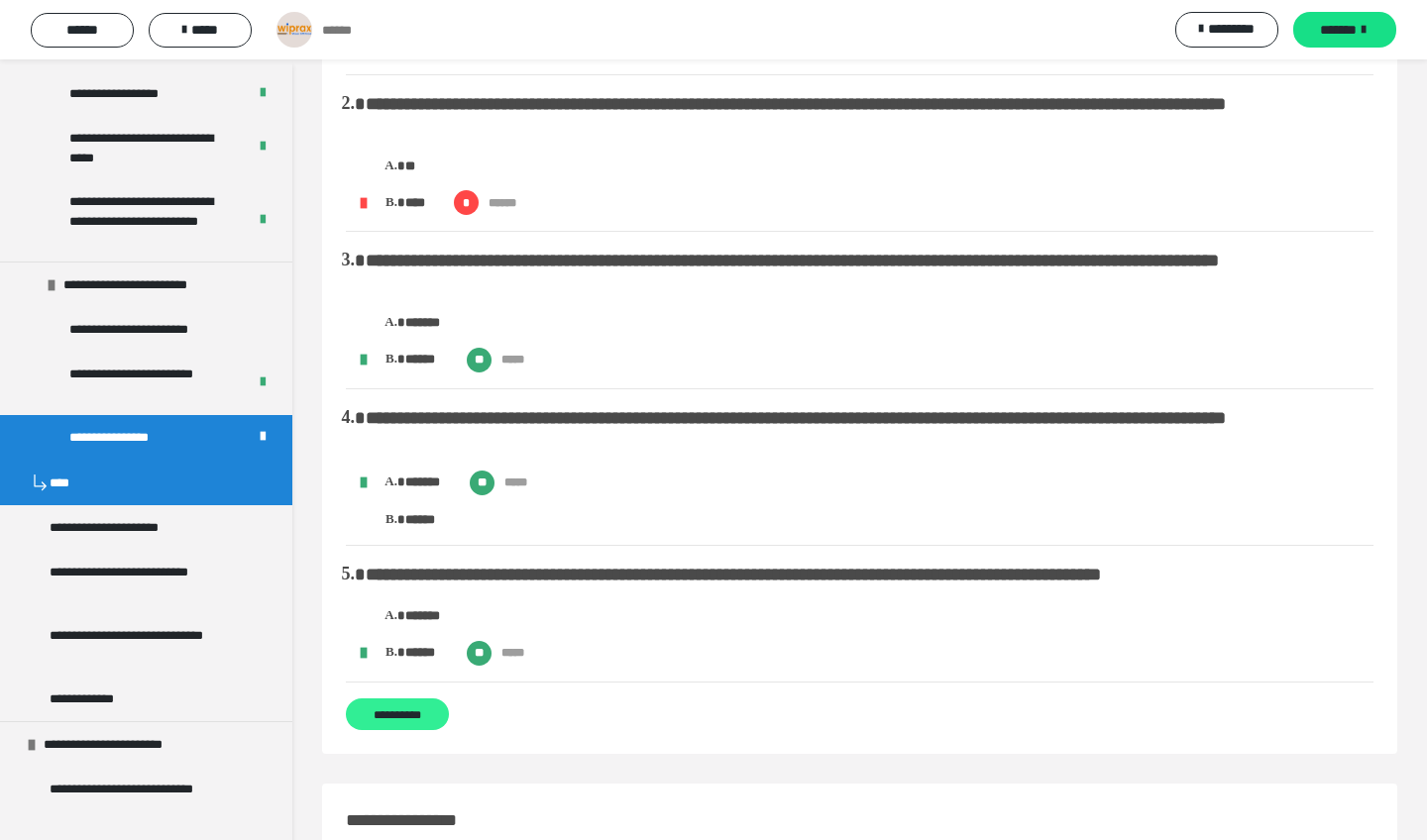 click on "**********" at bounding box center (397, 714) 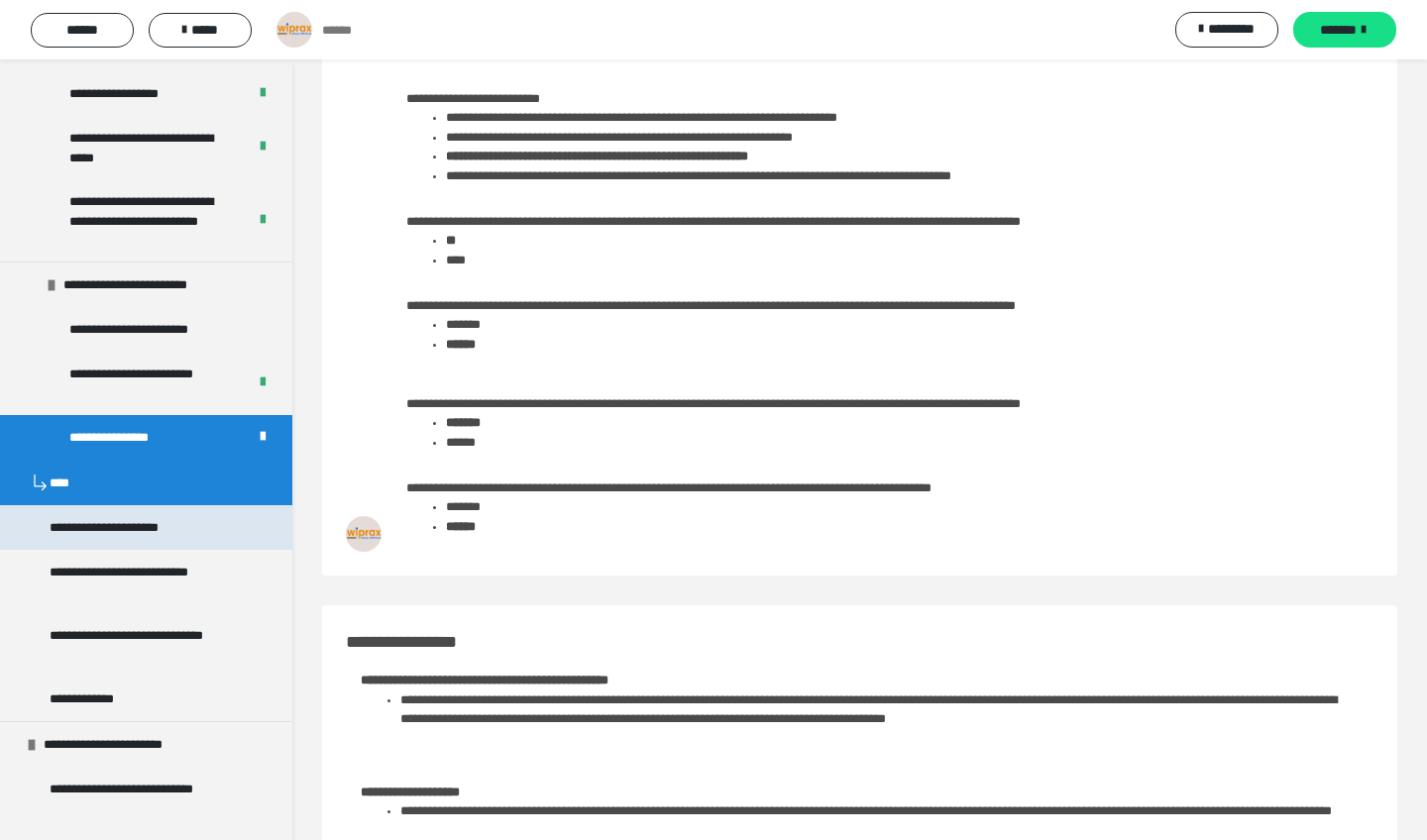 click on "**********" at bounding box center [146, 527] 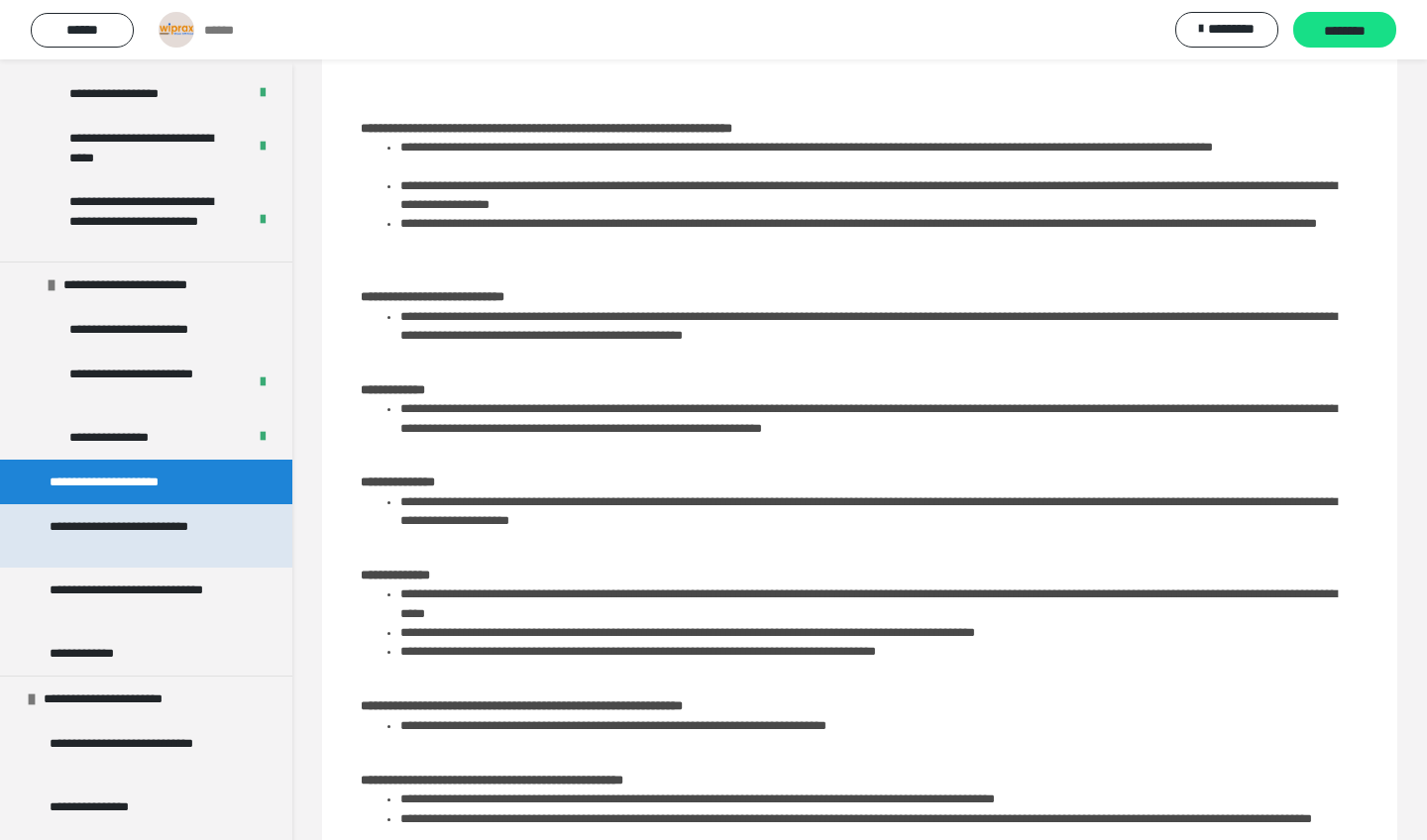 scroll, scrollTop: 0, scrollLeft: 0, axis: both 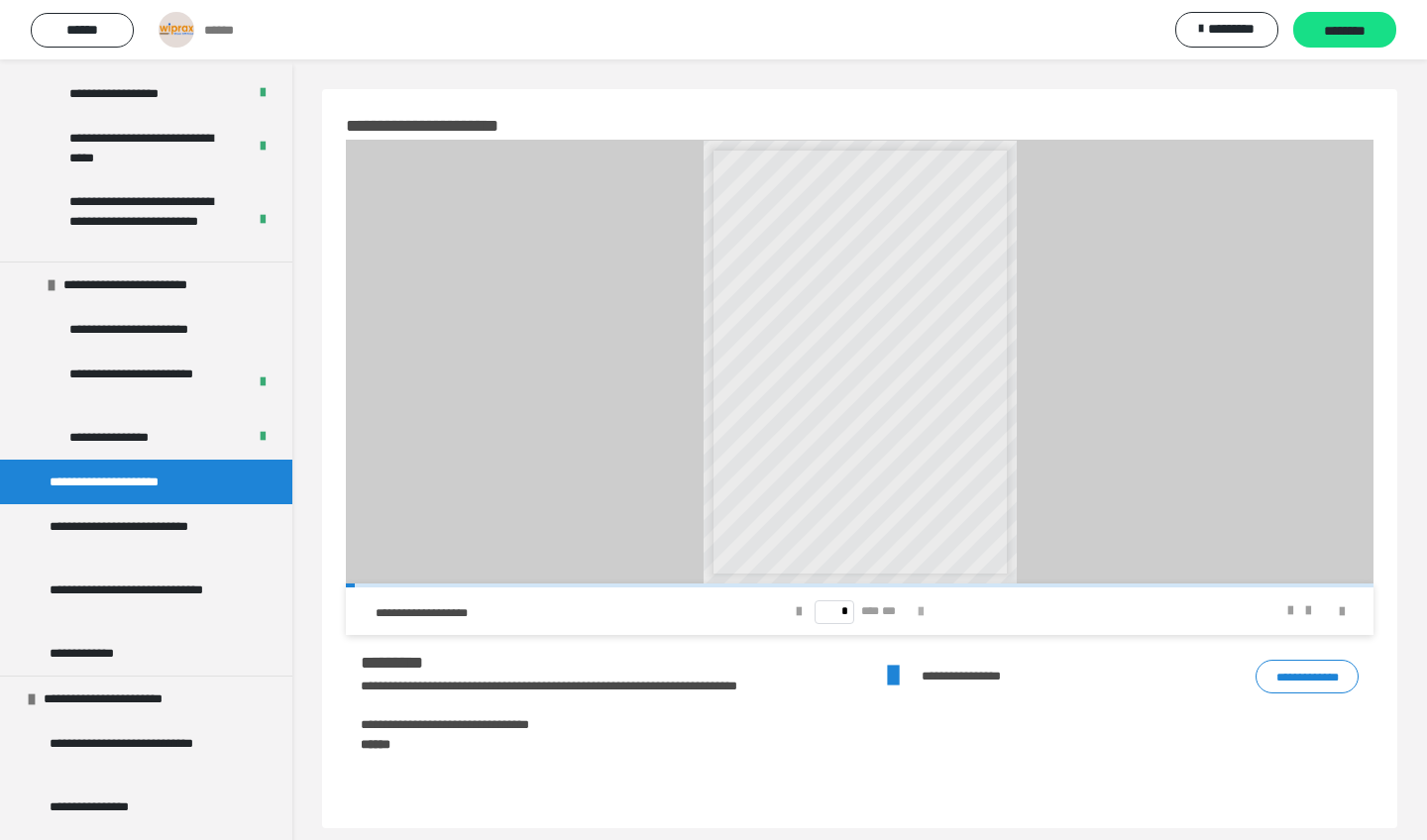 click at bounding box center [921, 612] 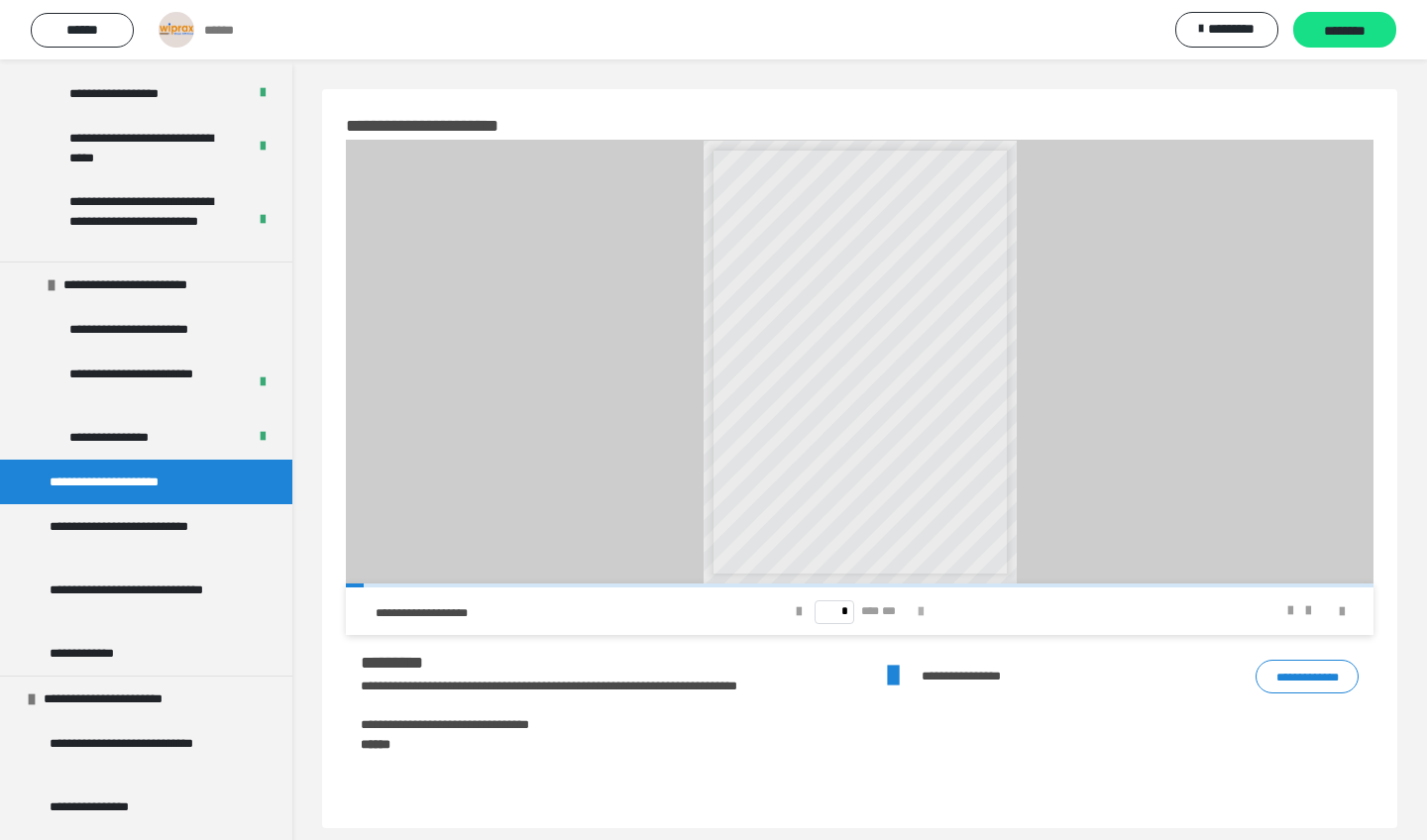 click at bounding box center (921, 612) 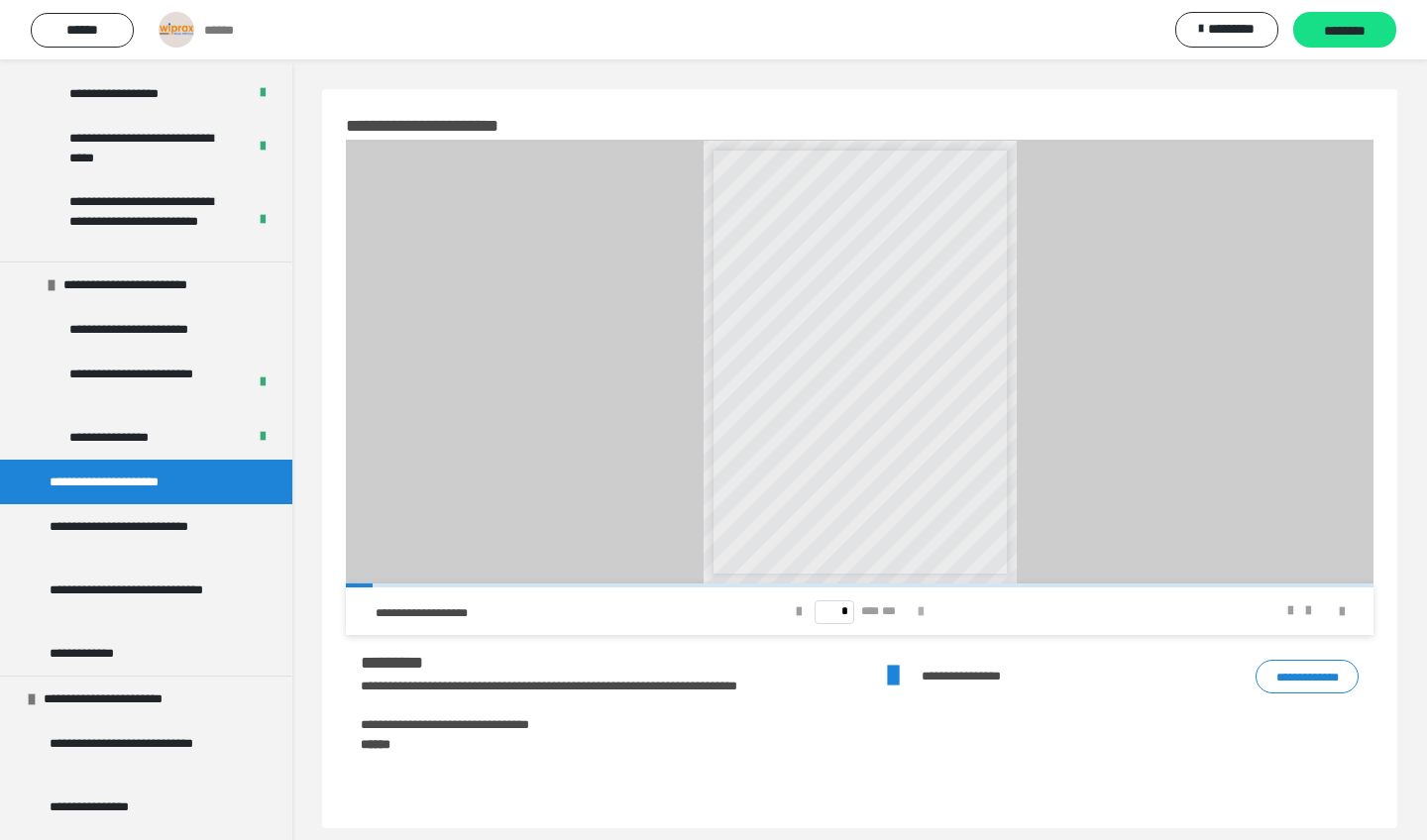 click at bounding box center [921, 612] 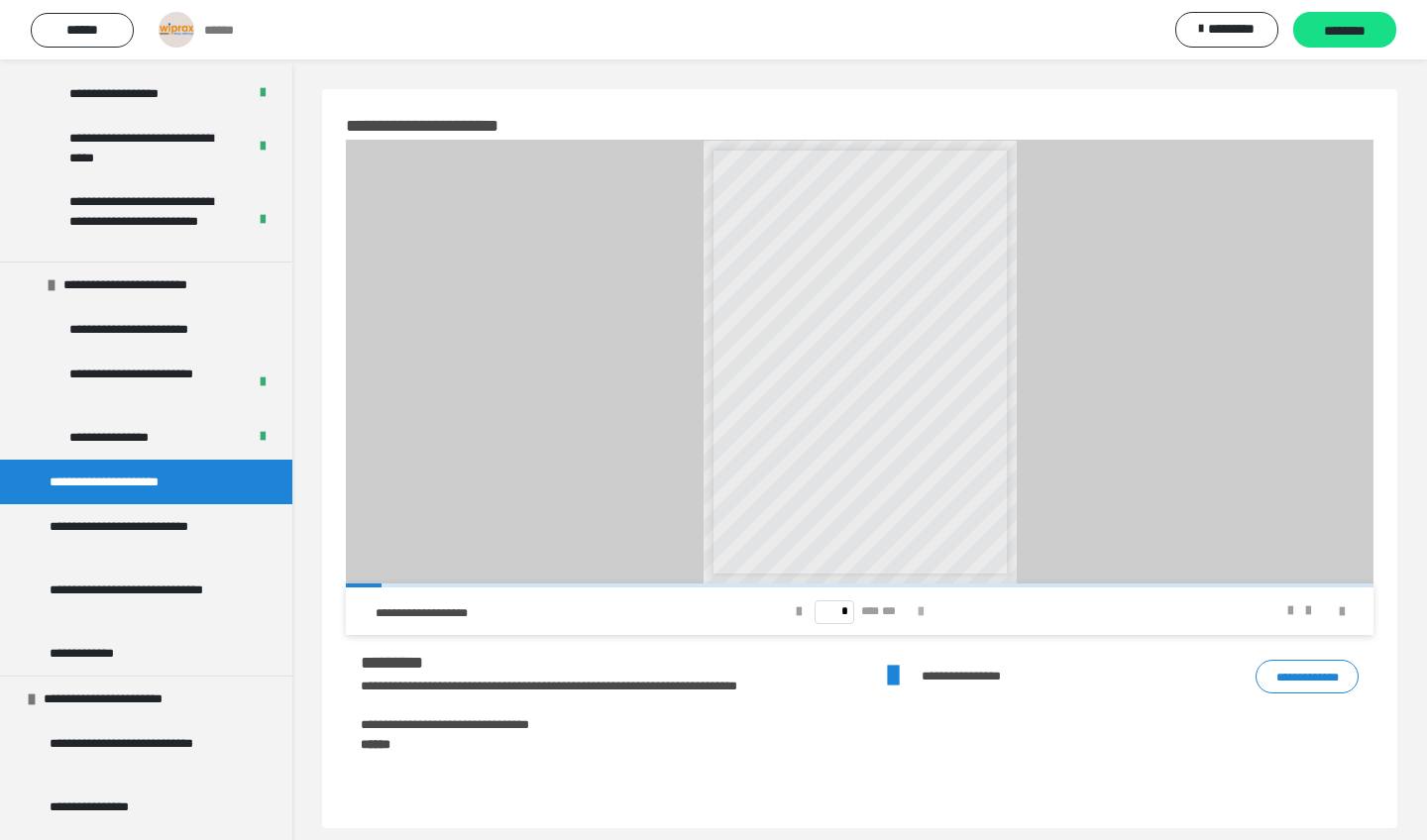 click at bounding box center (921, 612) 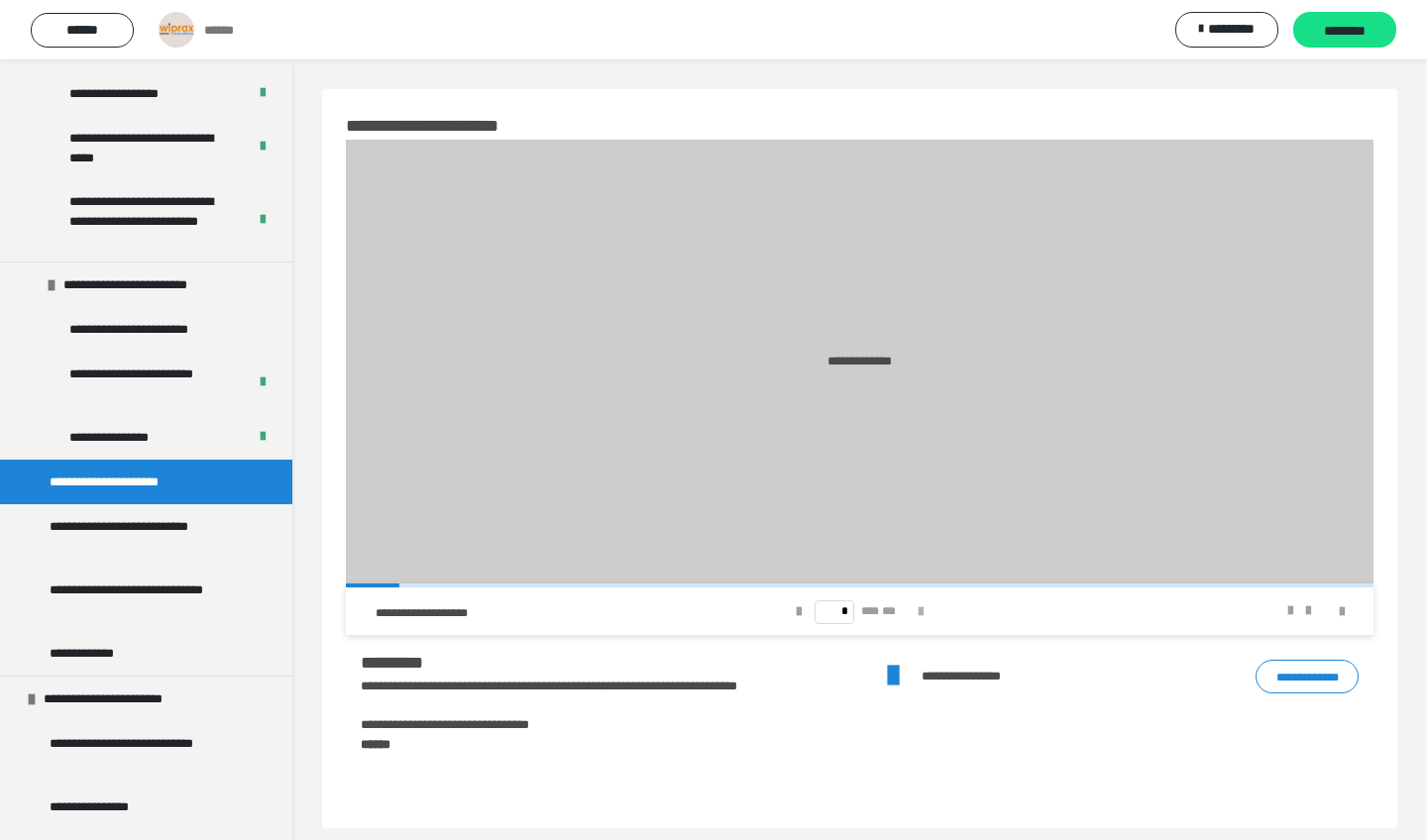 click at bounding box center (921, 612) 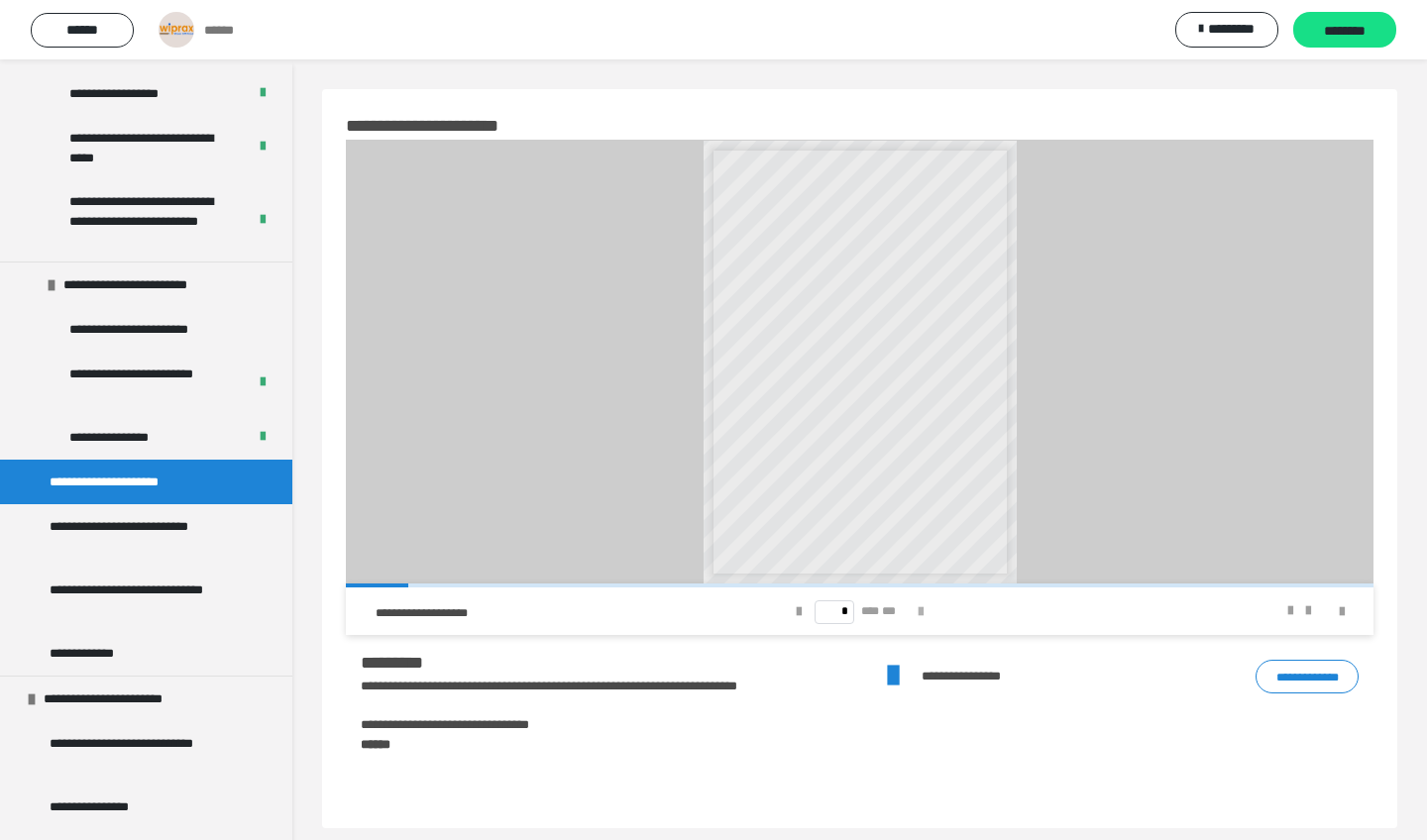 click at bounding box center [921, 612] 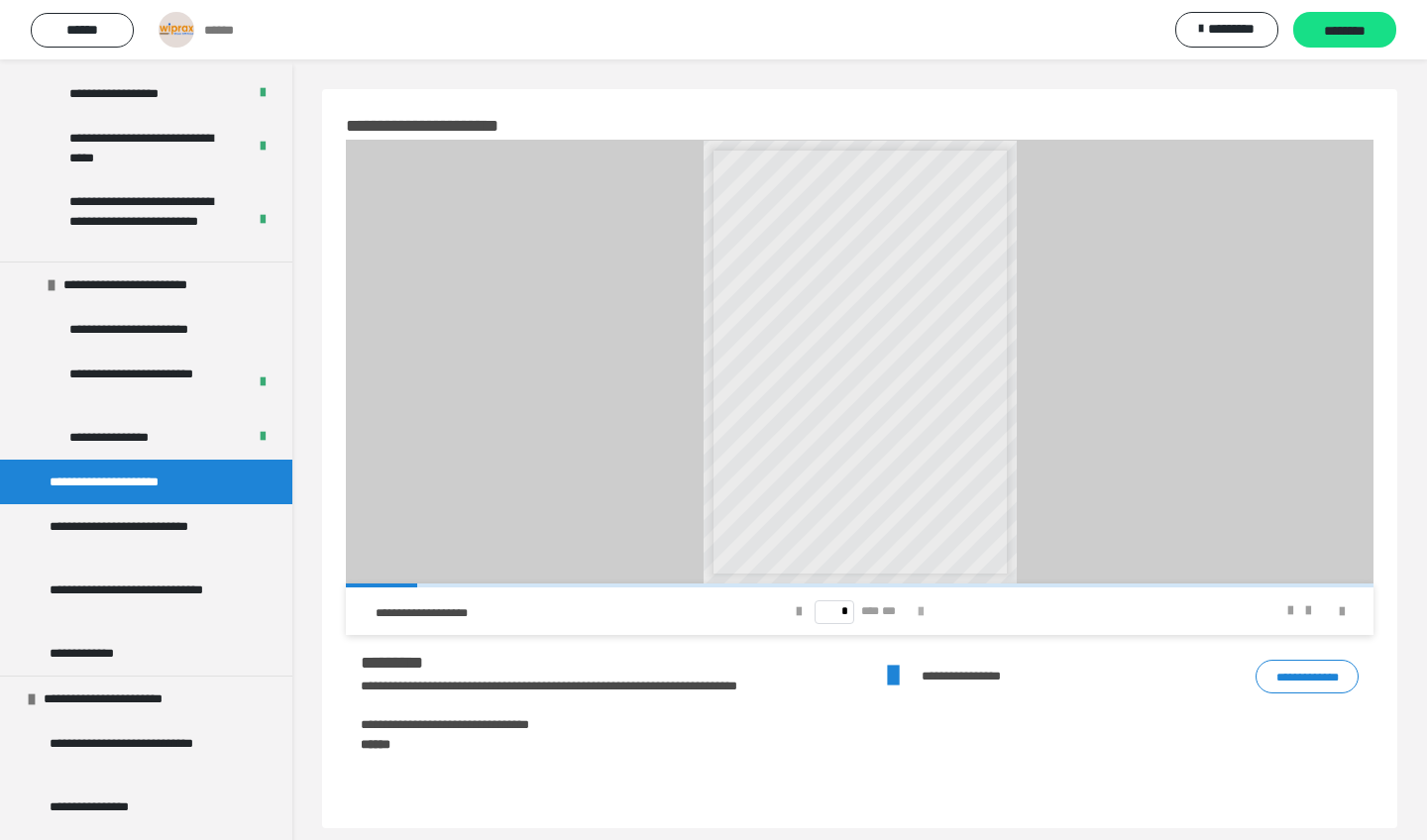 click at bounding box center [921, 612] 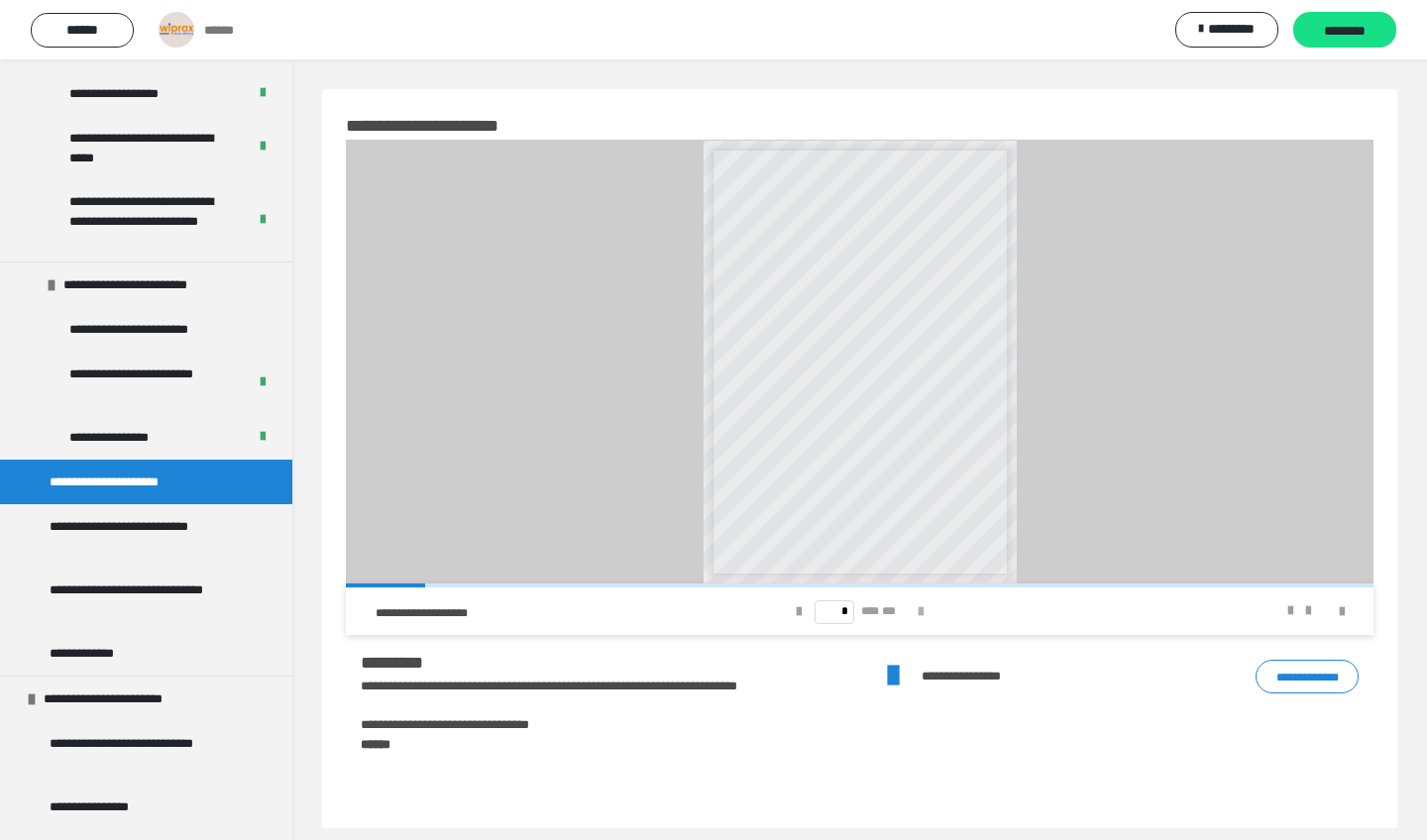 click at bounding box center [921, 612] 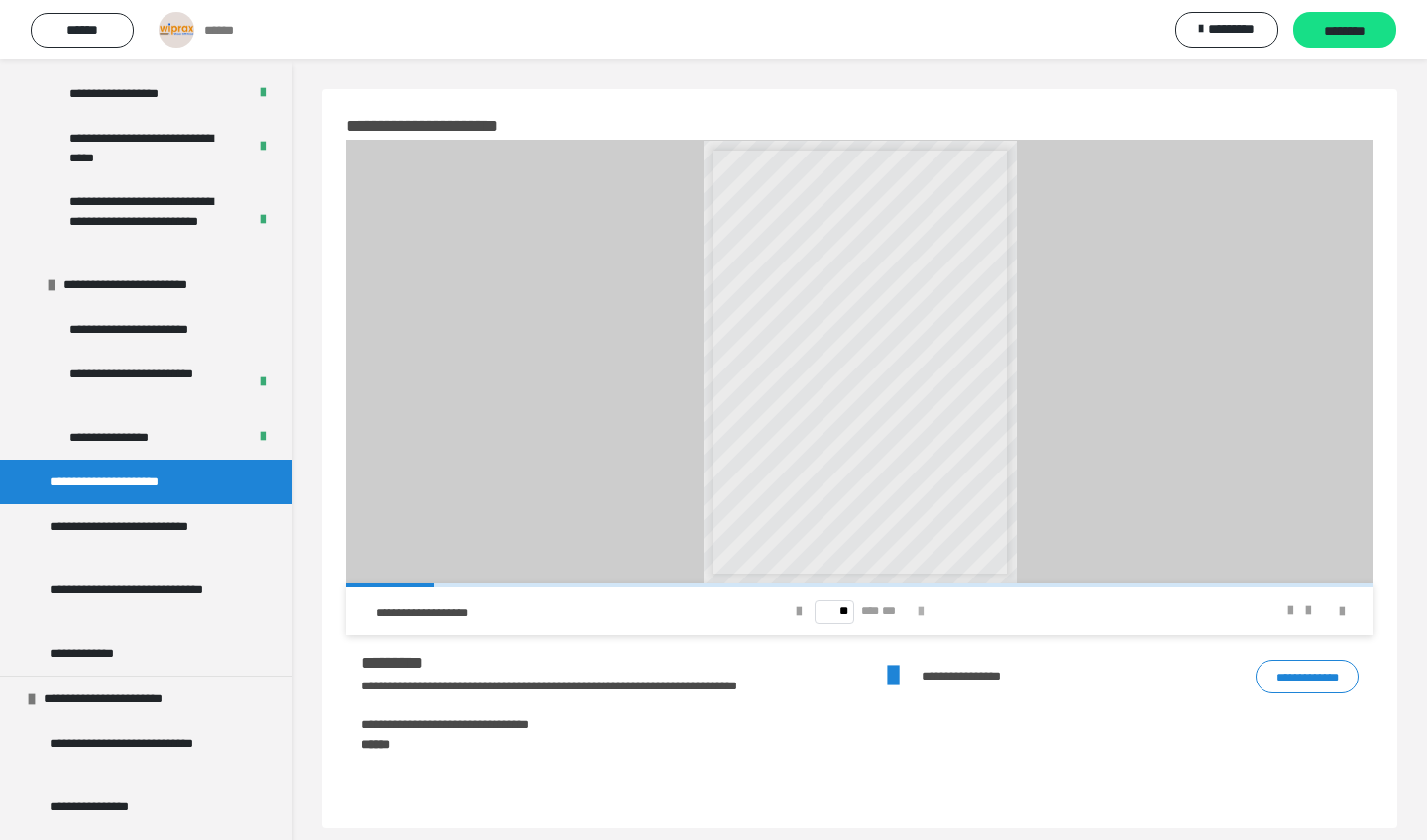 click at bounding box center (921, 612) 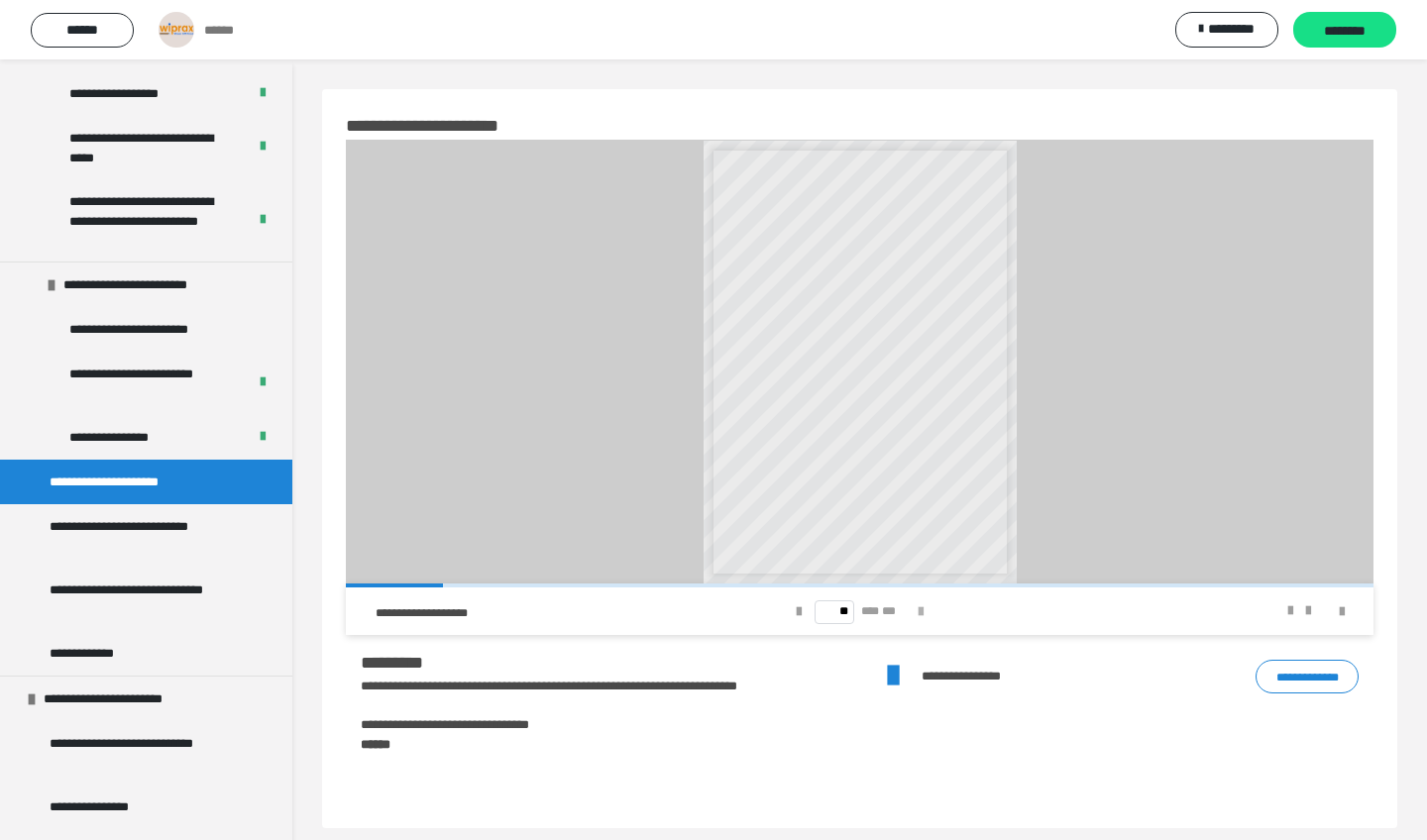 click at bounding box center (921, 612) 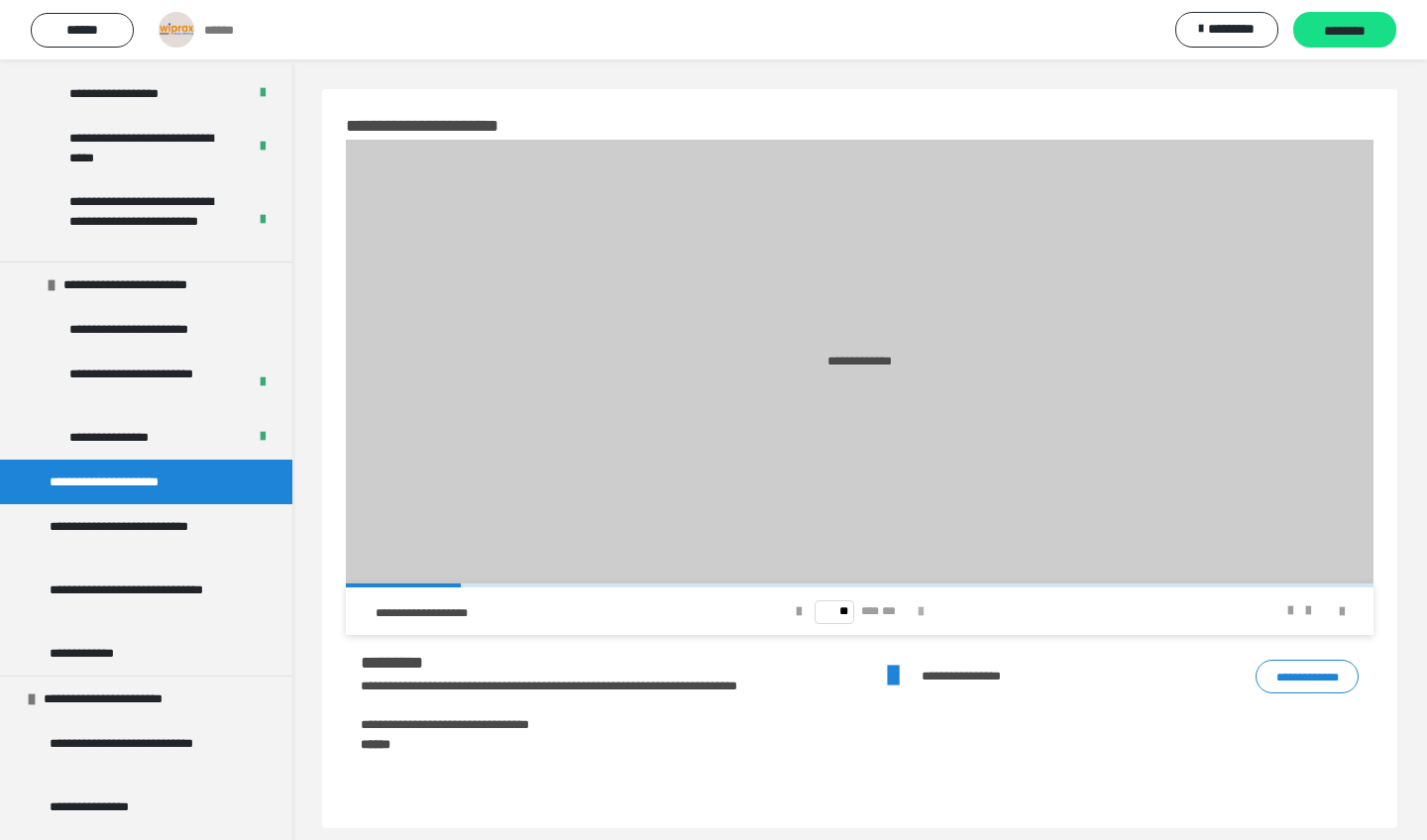click at bounding box center [921, 612] 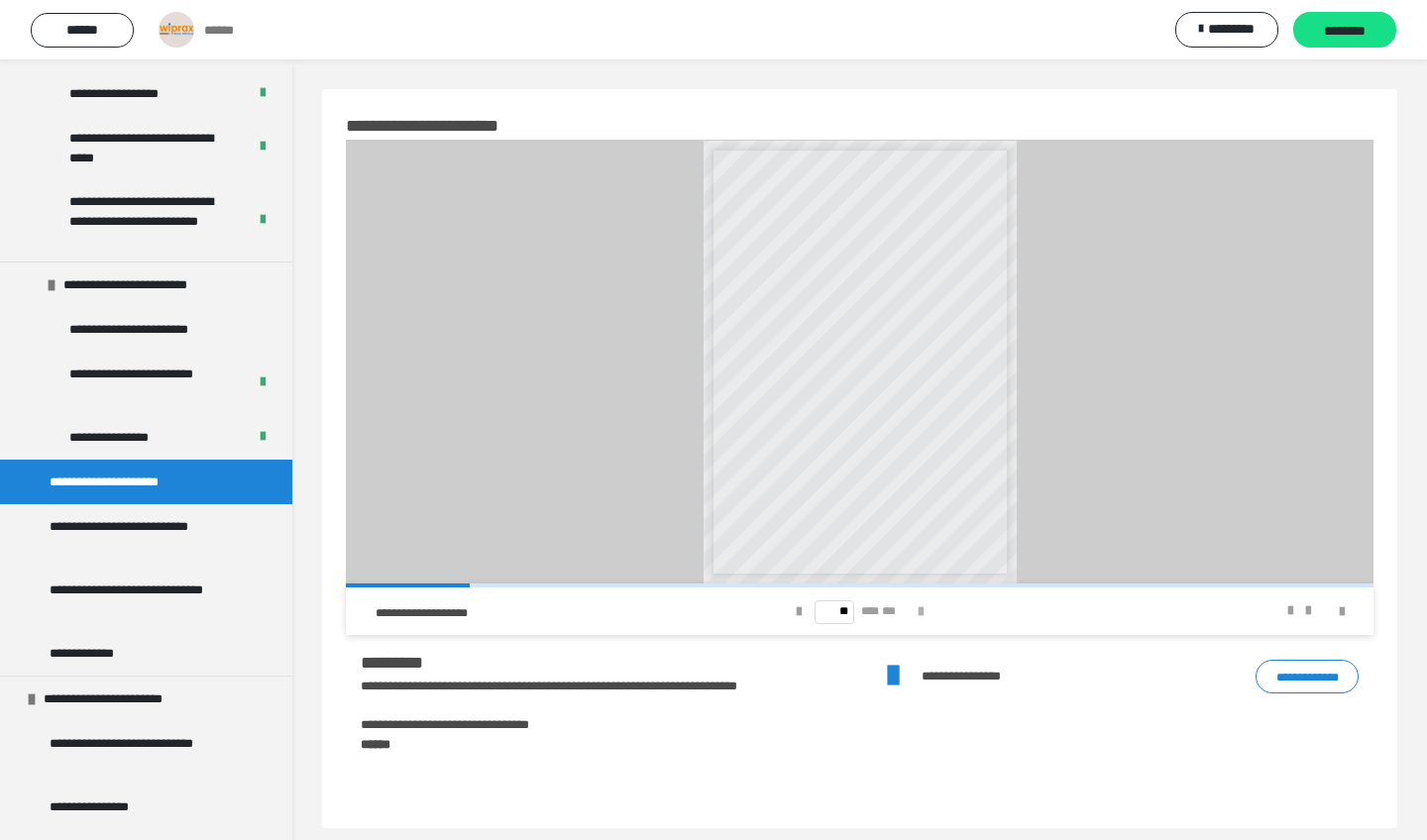 click at bounding box center [921, 612] 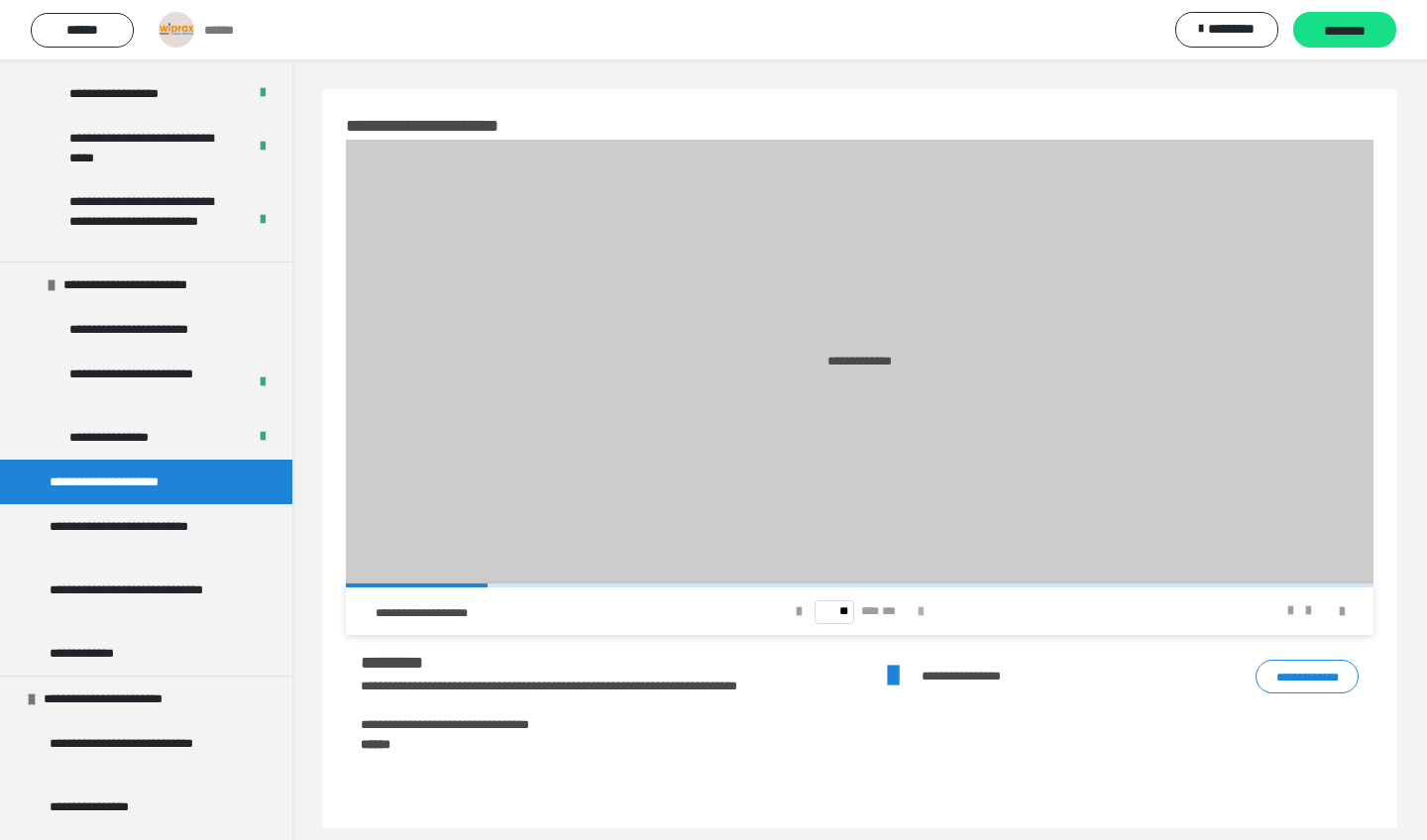 click at bounding box center (921, 612) 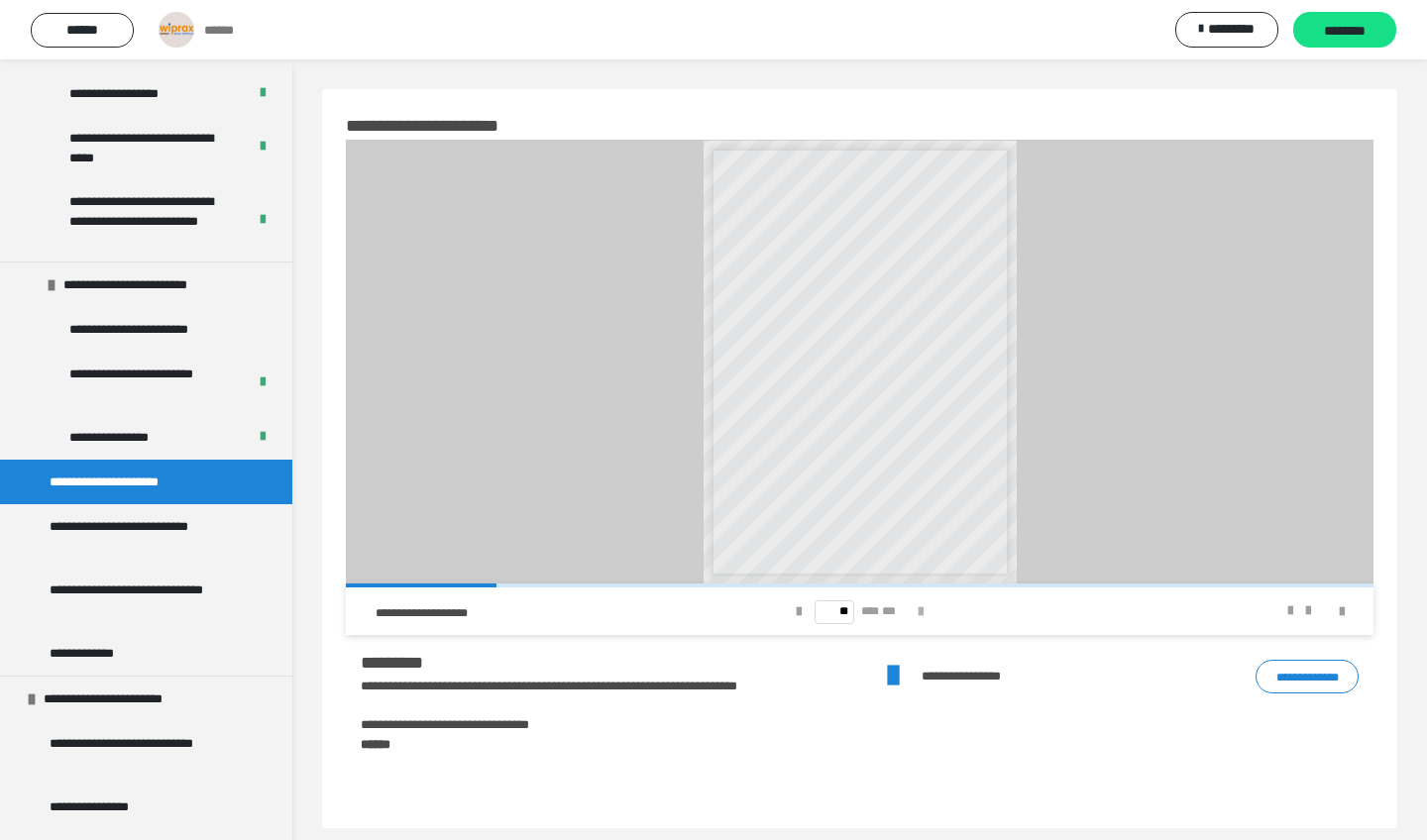 click at bounding box center (921, 612) 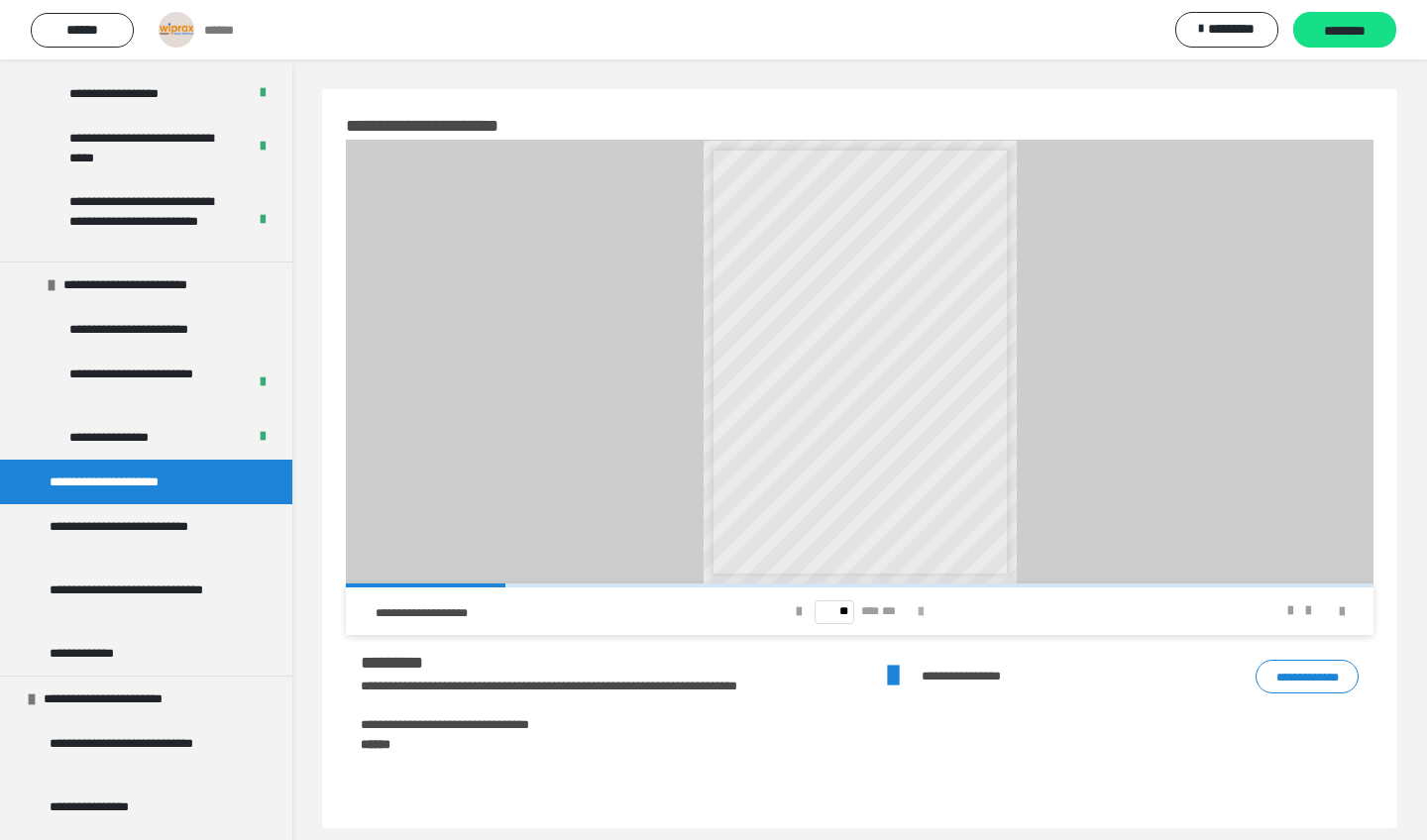 click at bounding box center (921, 612) 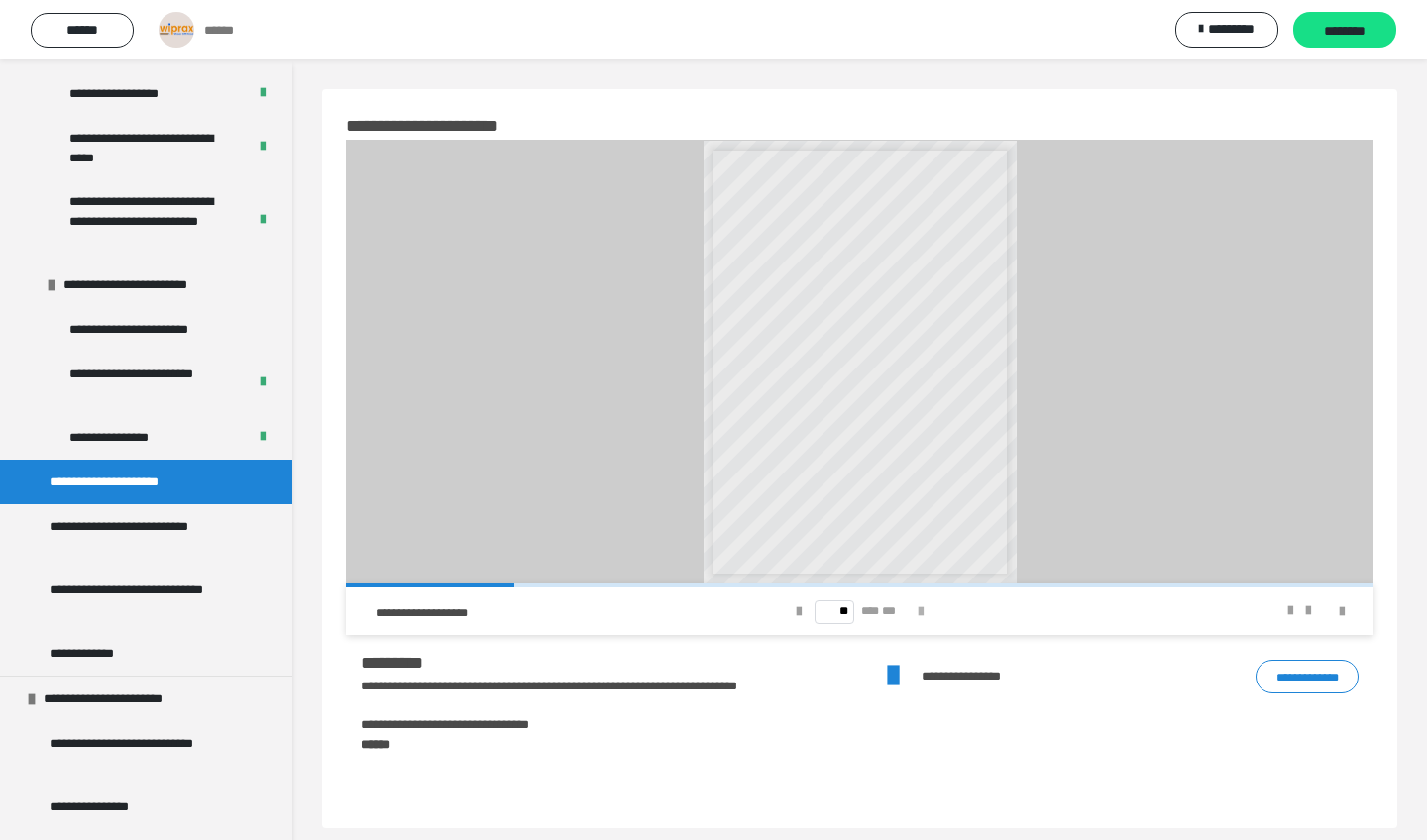 click at bounding box center (921, 612) 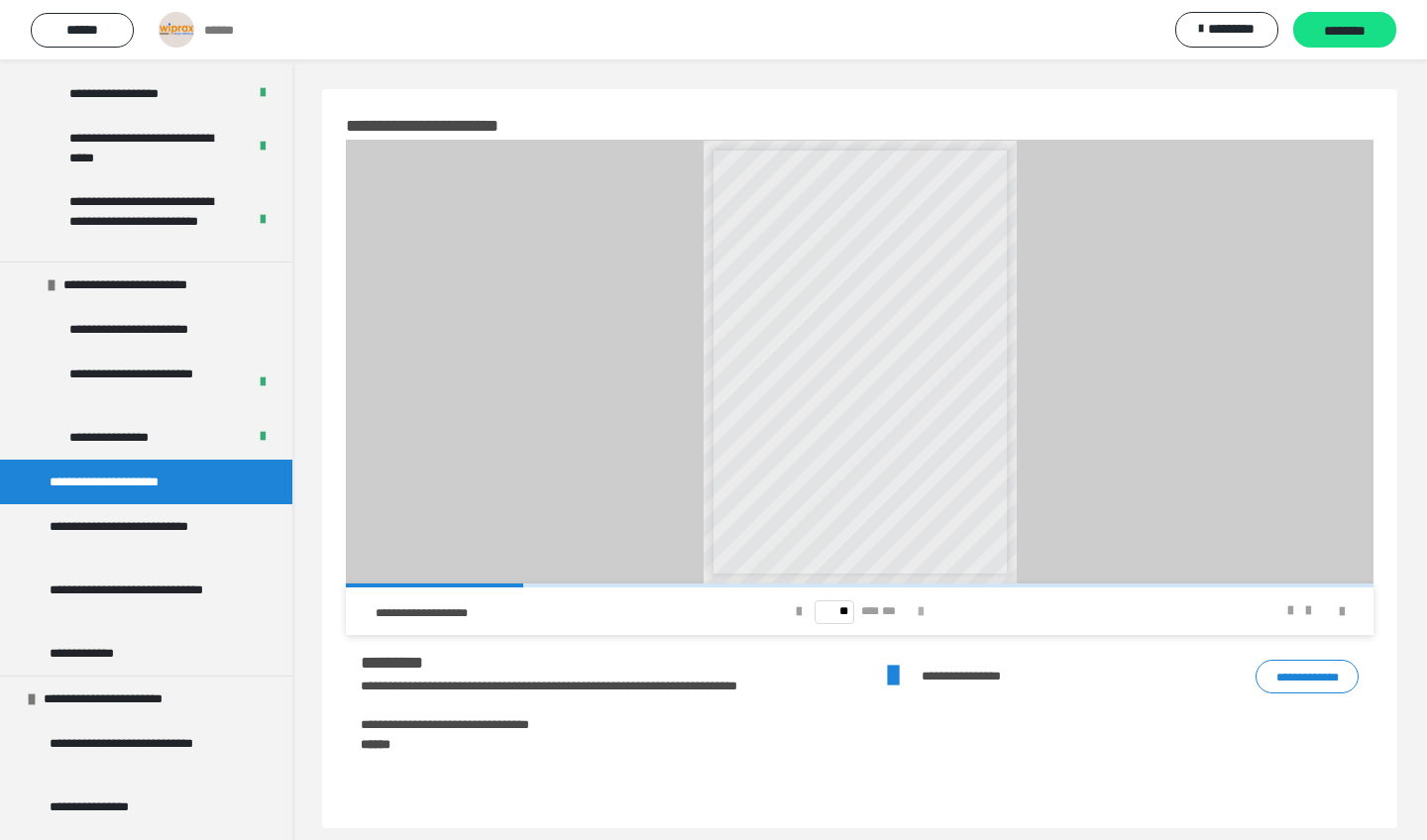 click at bounding box center [921, 612] 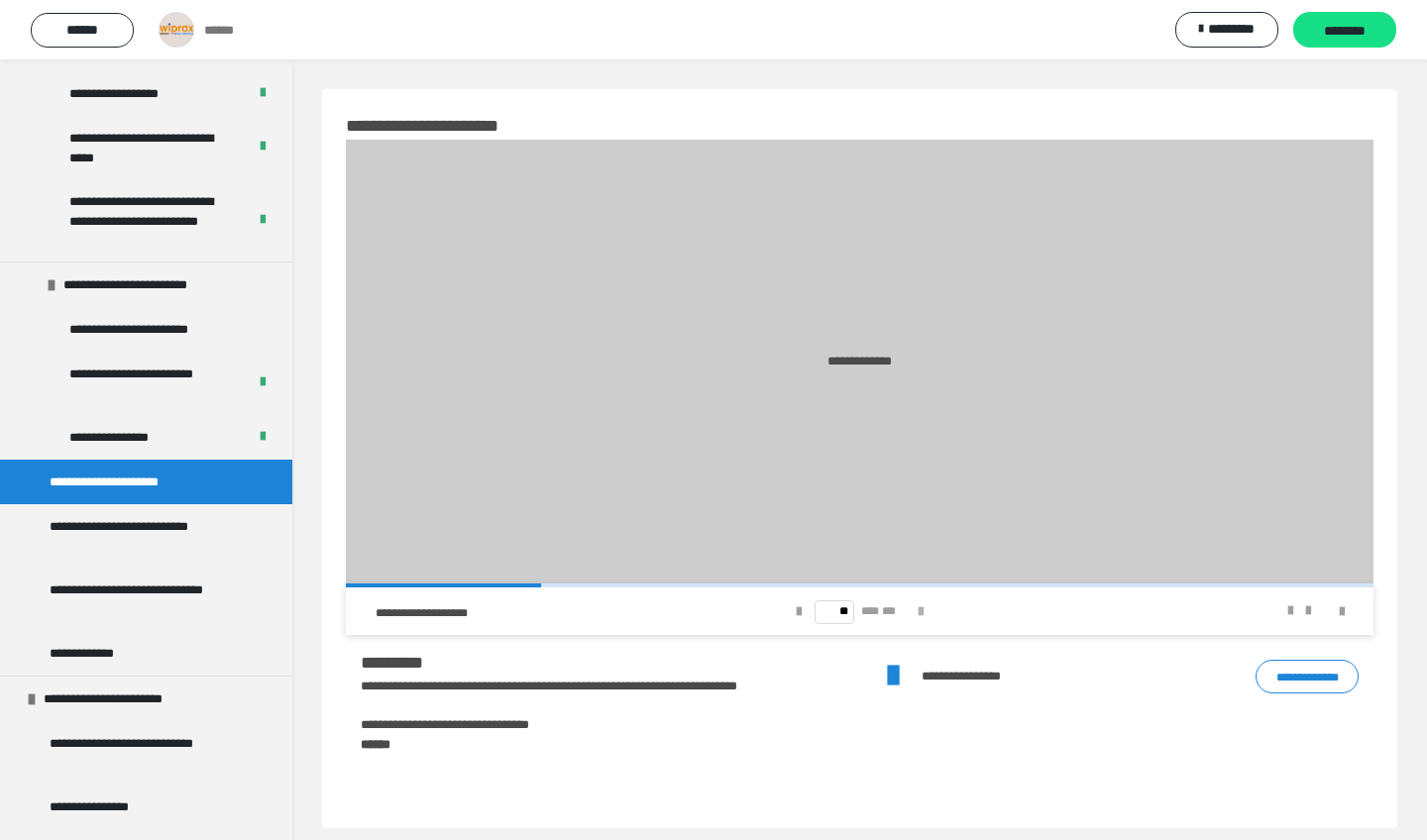 click at bounding box center (921, 612) 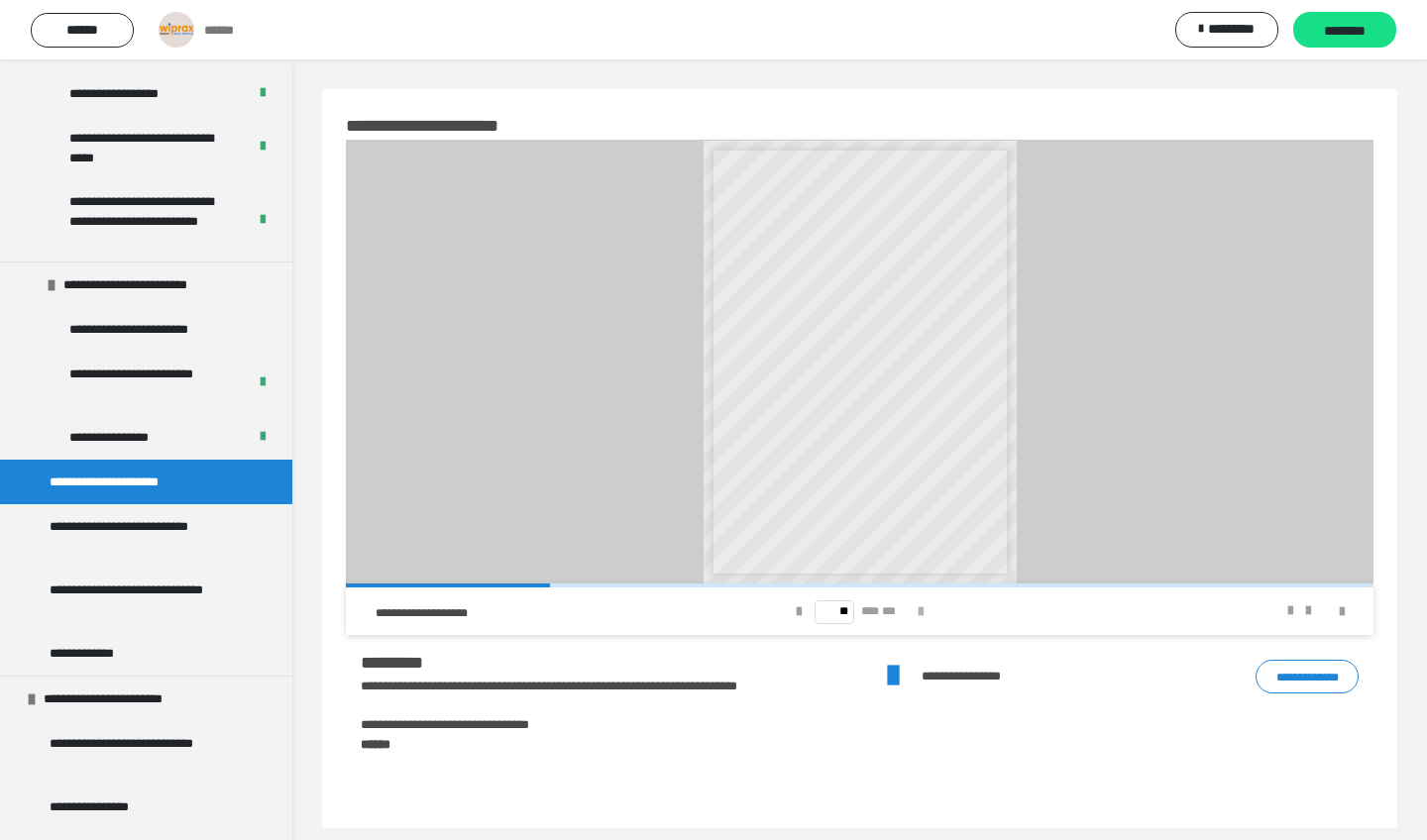 click at bounding box center (921, 612) 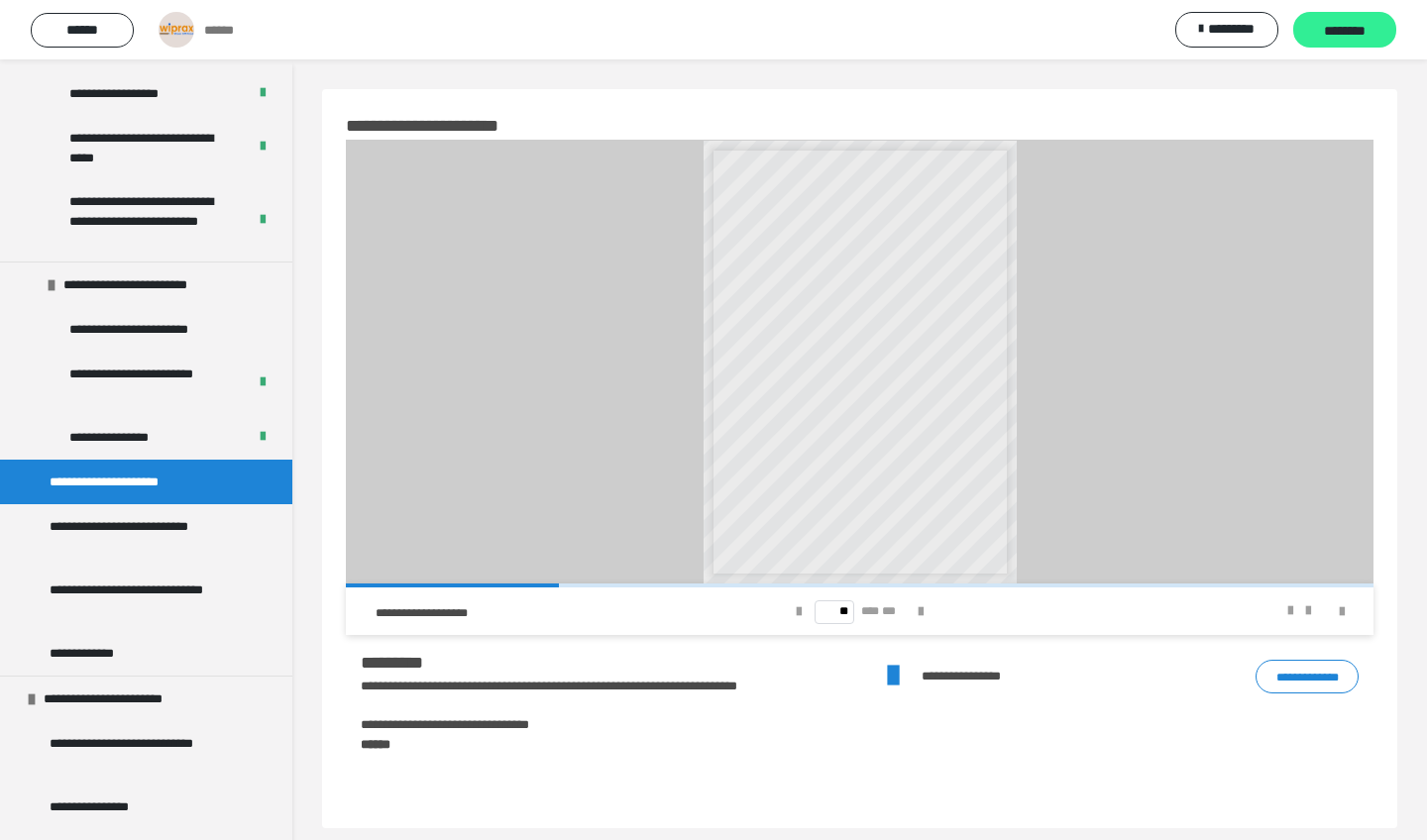 click on "********" at bounding box center [1345, 31] 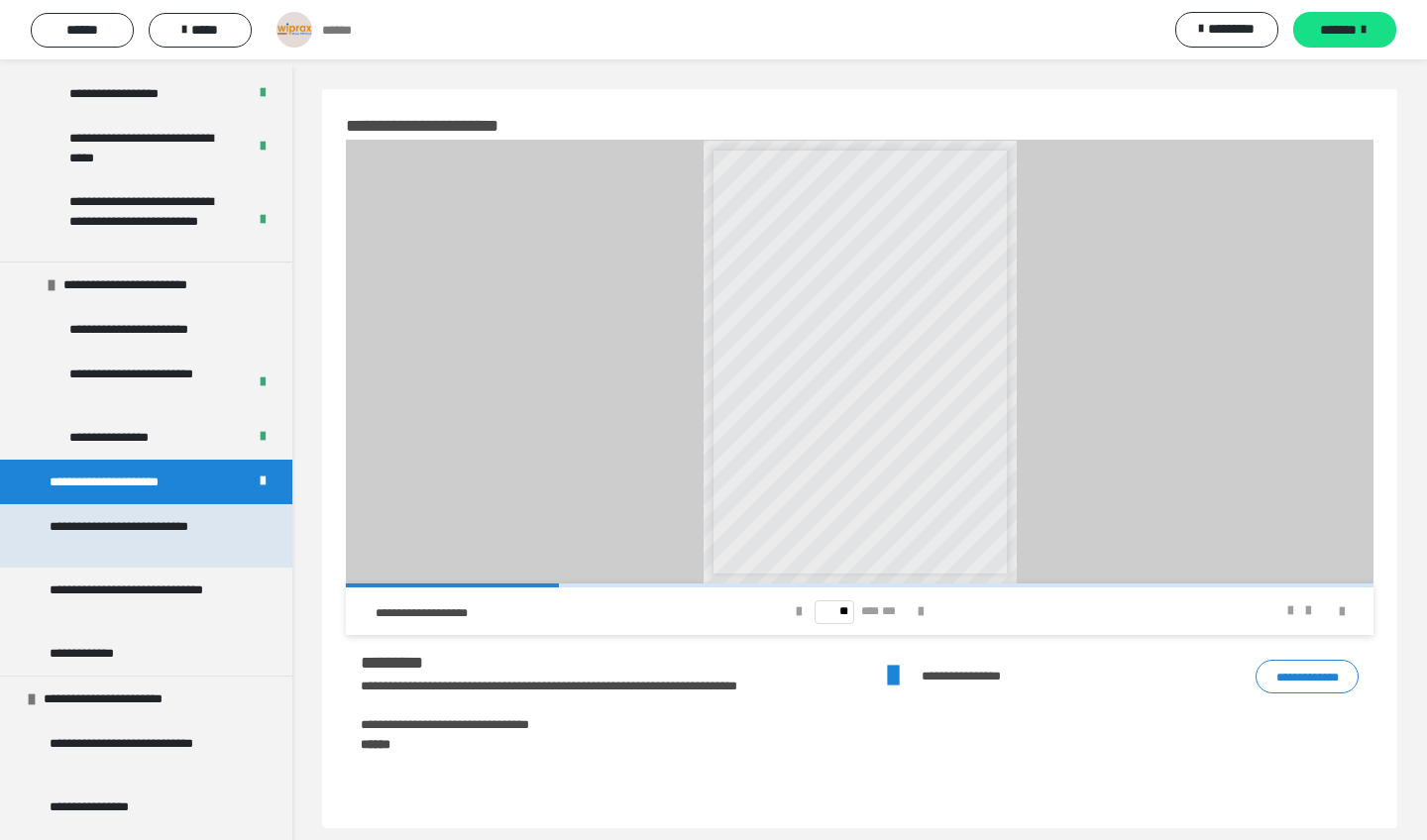 click on "**********" at bounding box center (148, 536) 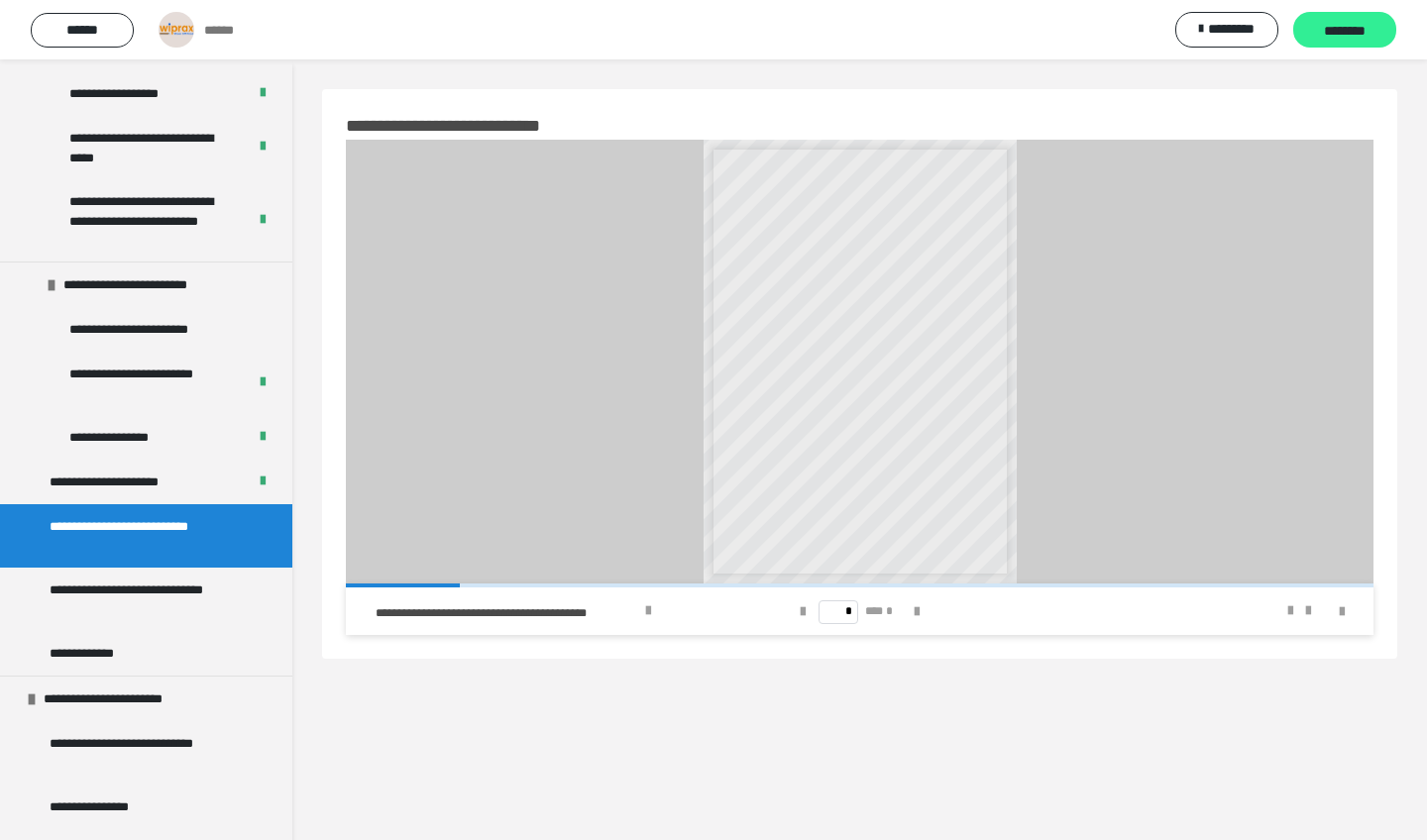 click on "********" at bounding box center [1345, 31] 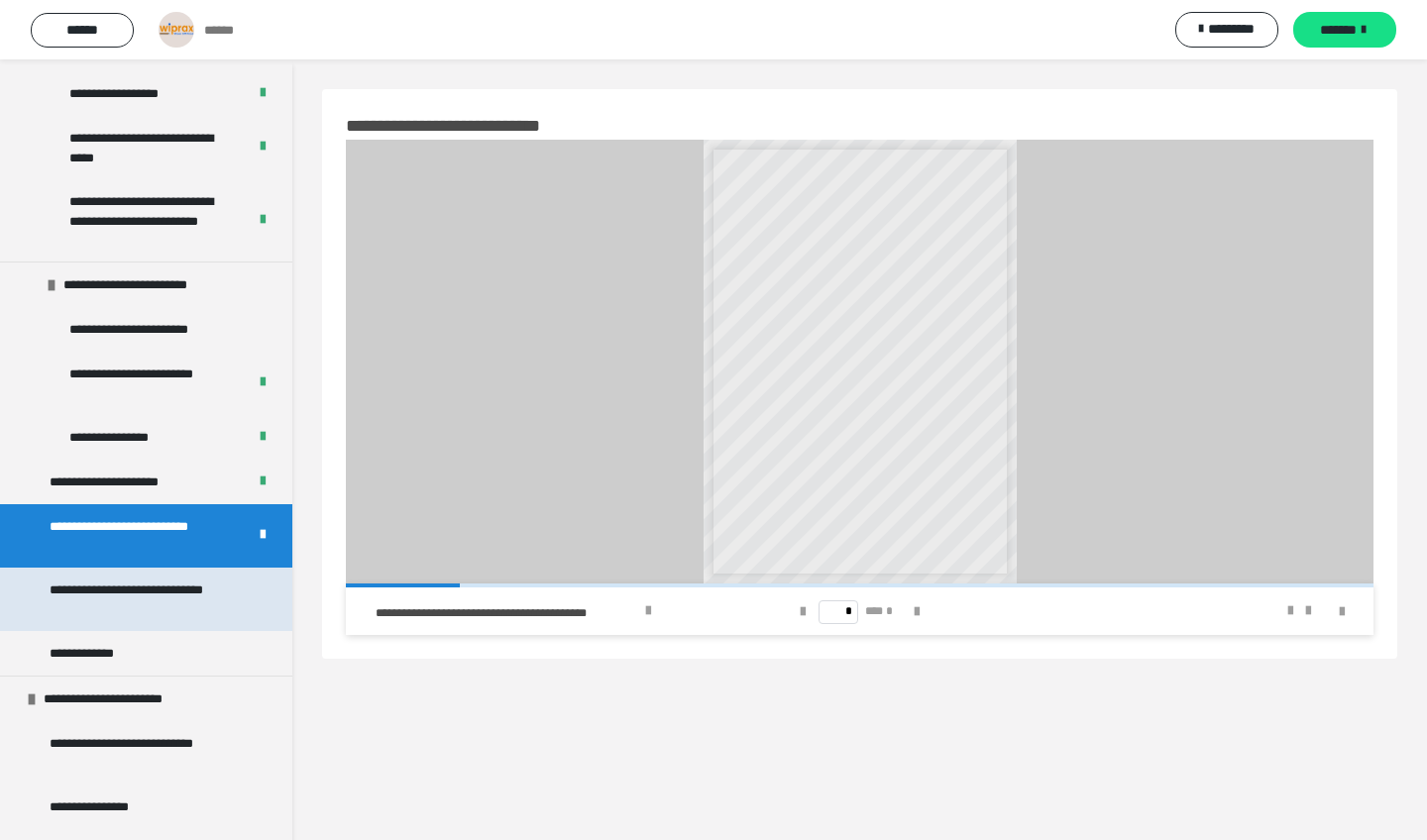 click on "**********" at bounding box center [148, 599] 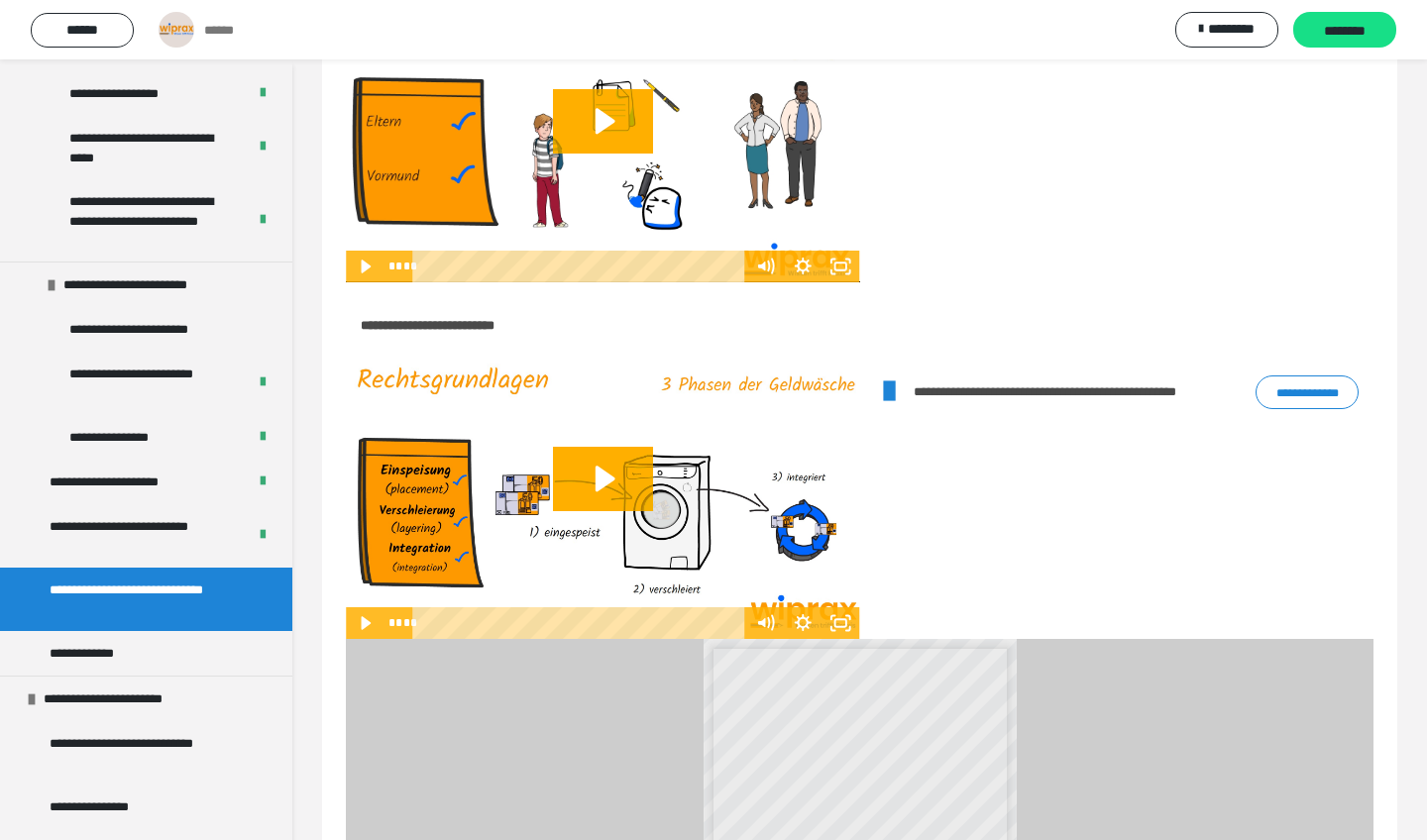 scroll, scrollTop: 222, scrollLeft: 0, axis: vertical 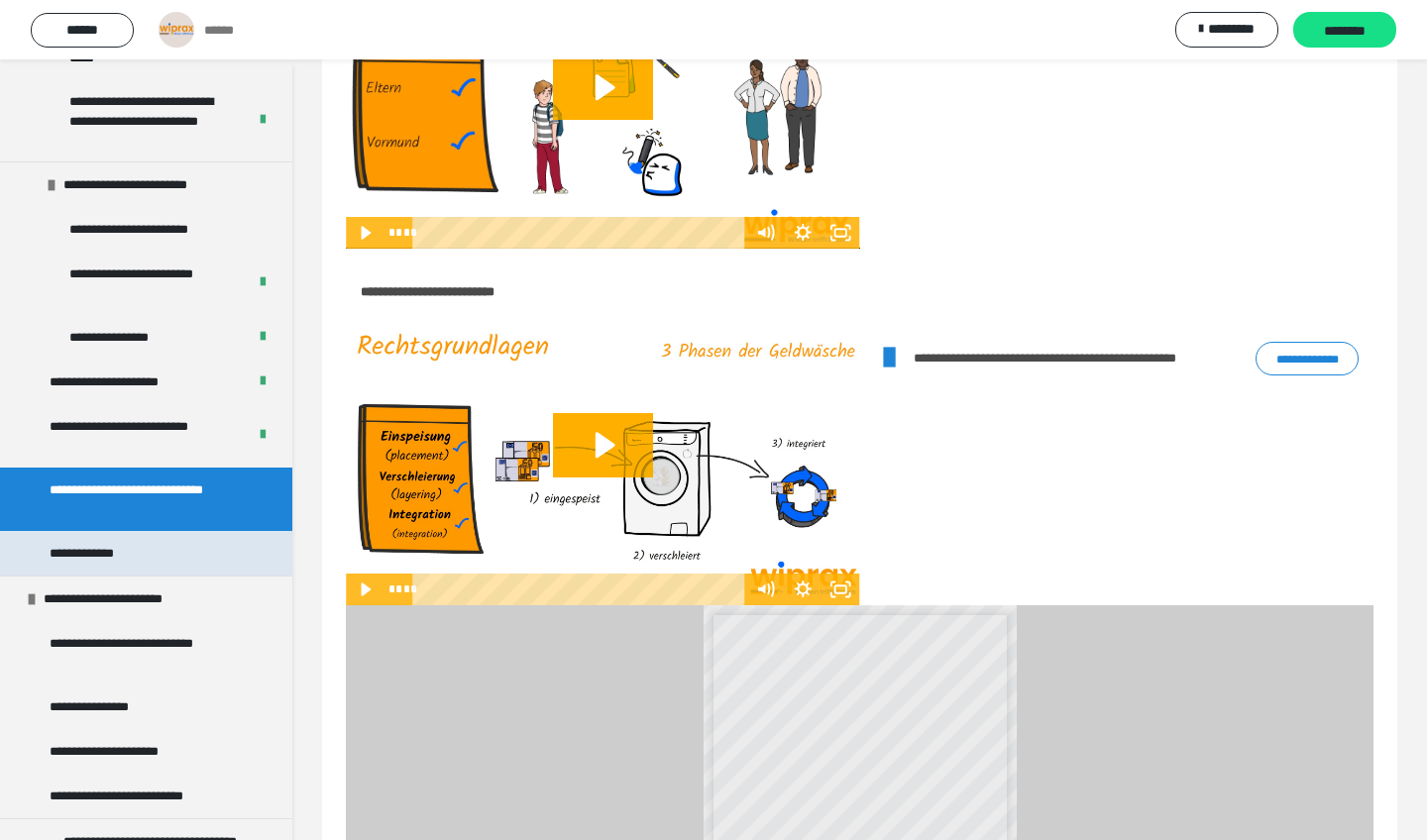 click on "**********" at bounding box center [146, 553] 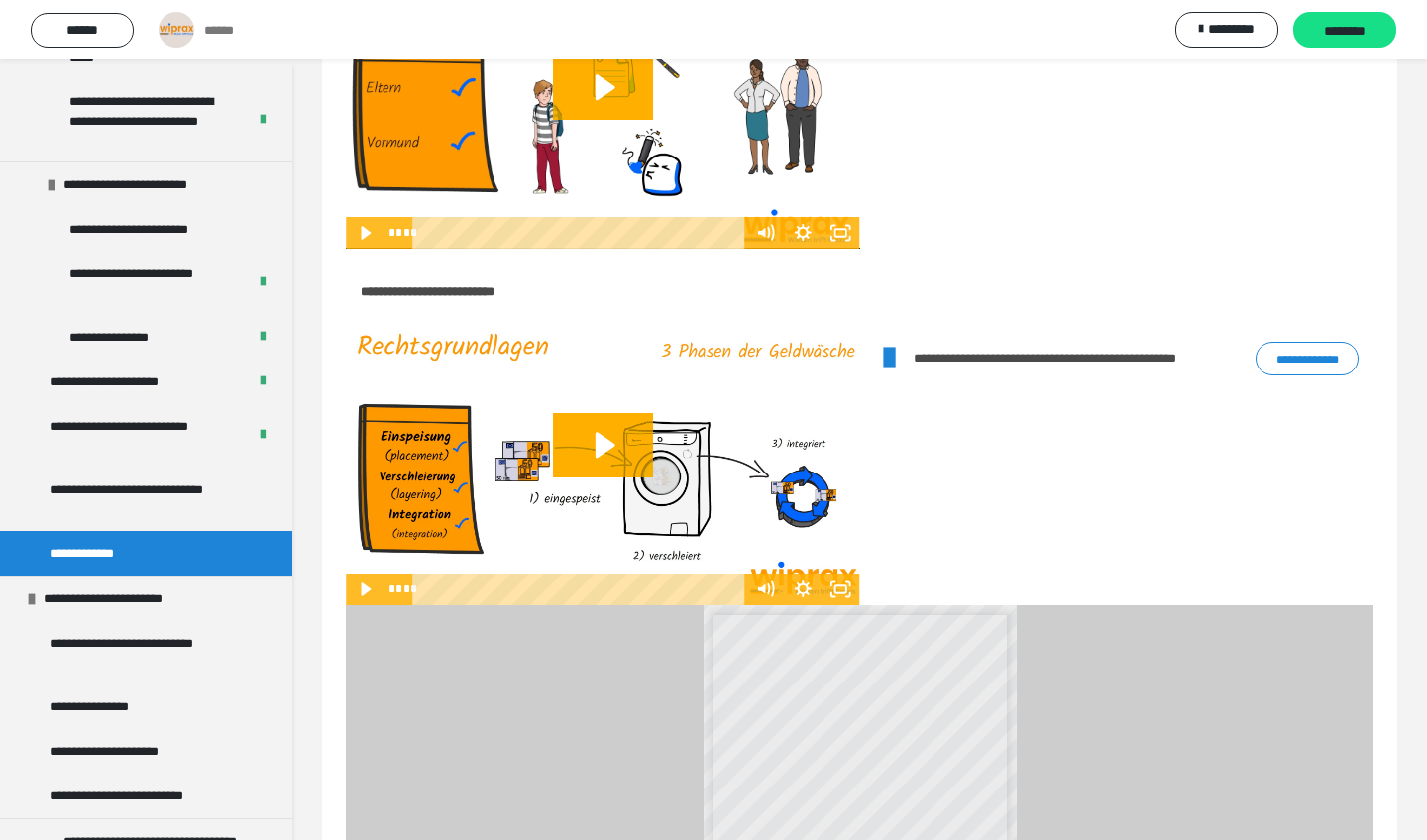 scroll, scrollTop: 0, scrollLeft: 0, axis: both 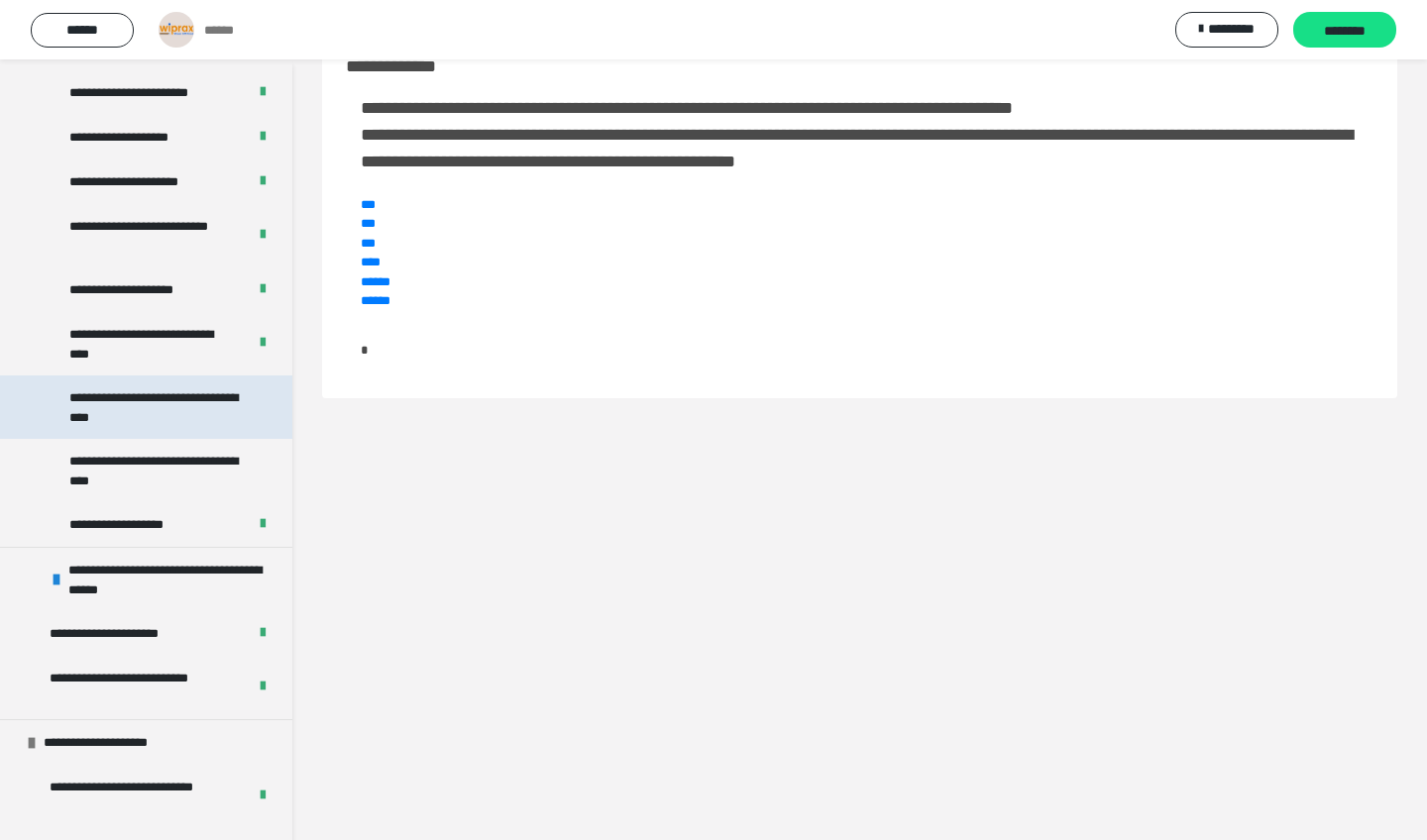 click on "**********" at bounding box center [158, 407] 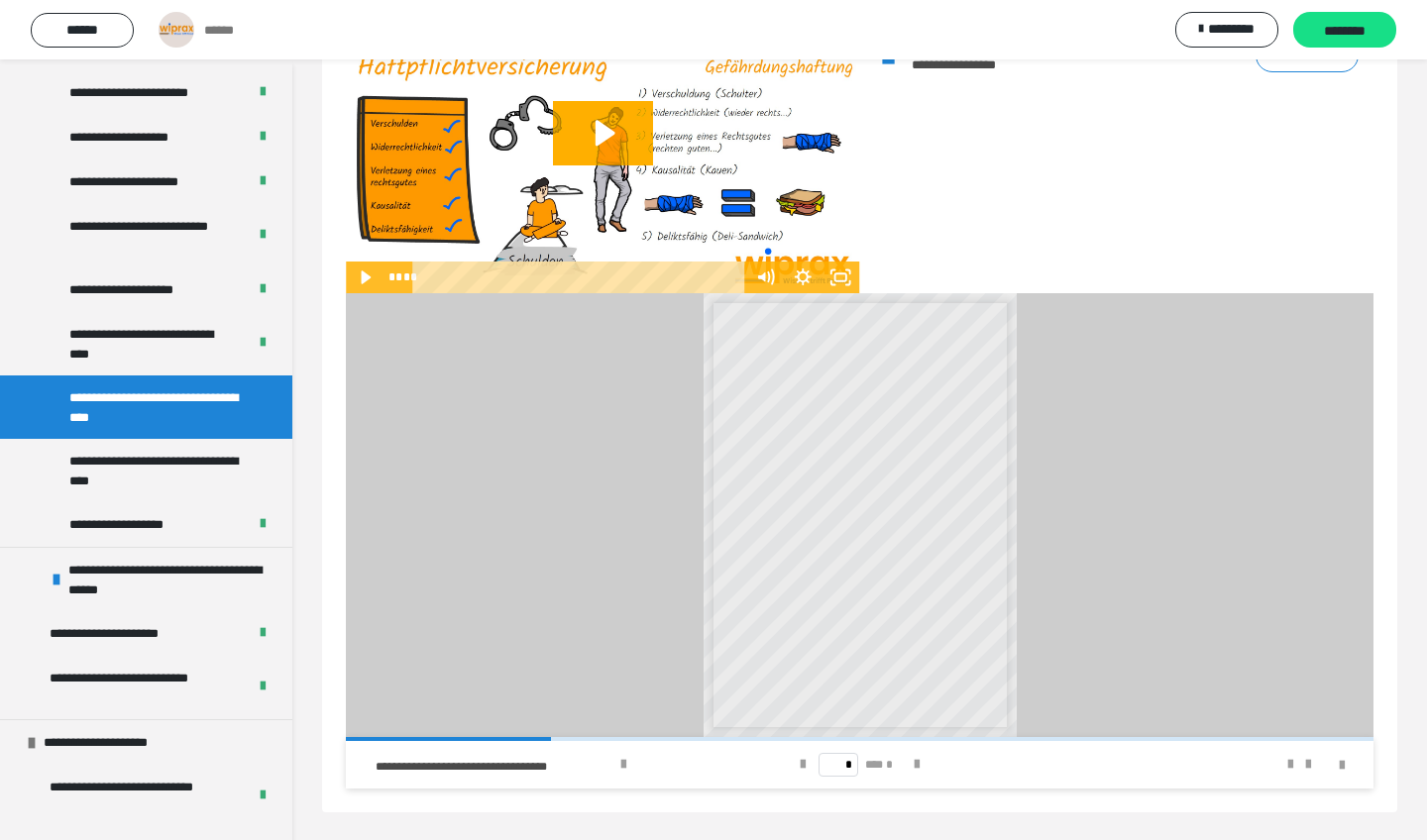 scroll, scrollTop: 917, scrollLeft: 0, axis: vertical 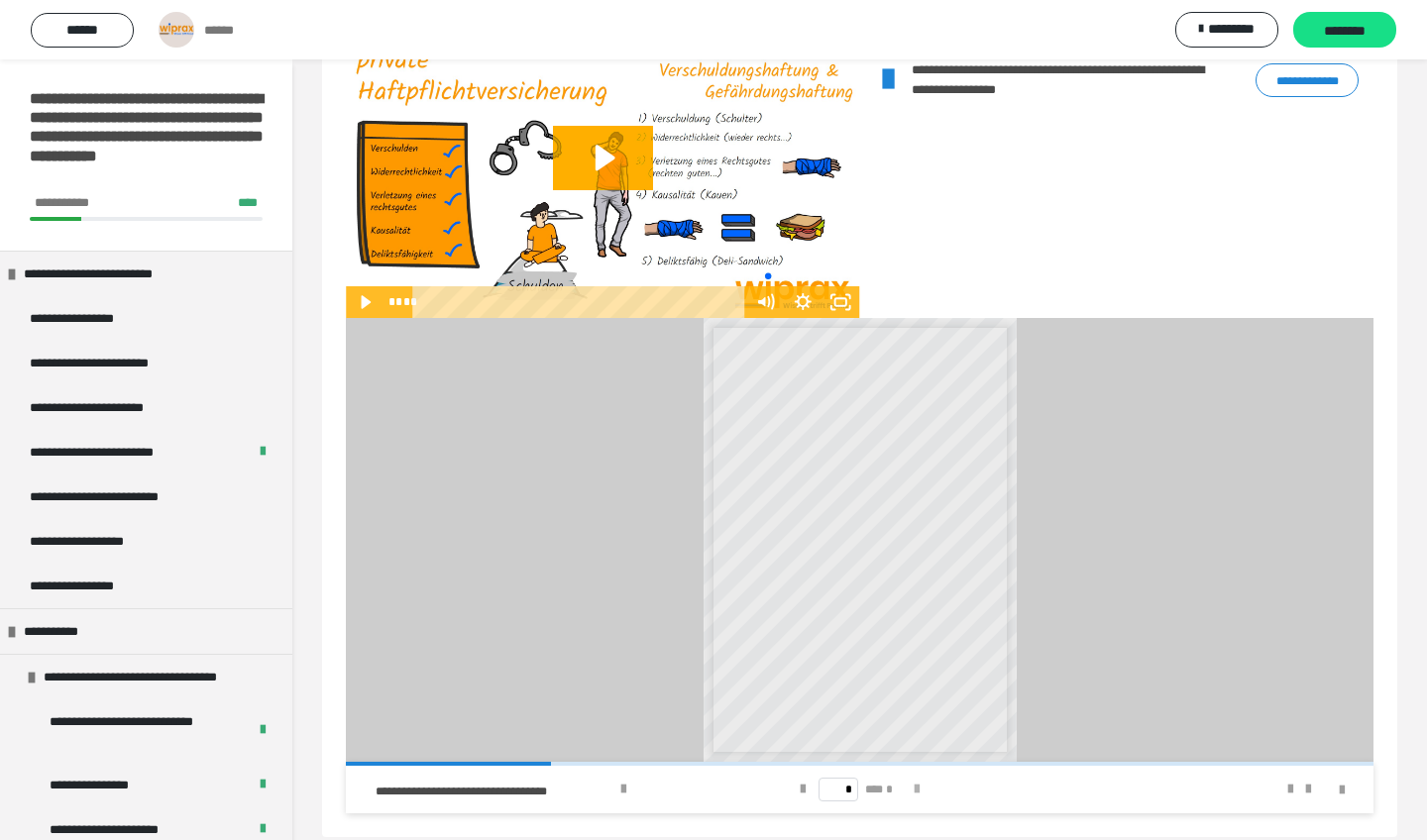 click at bounding box center (917, 789) 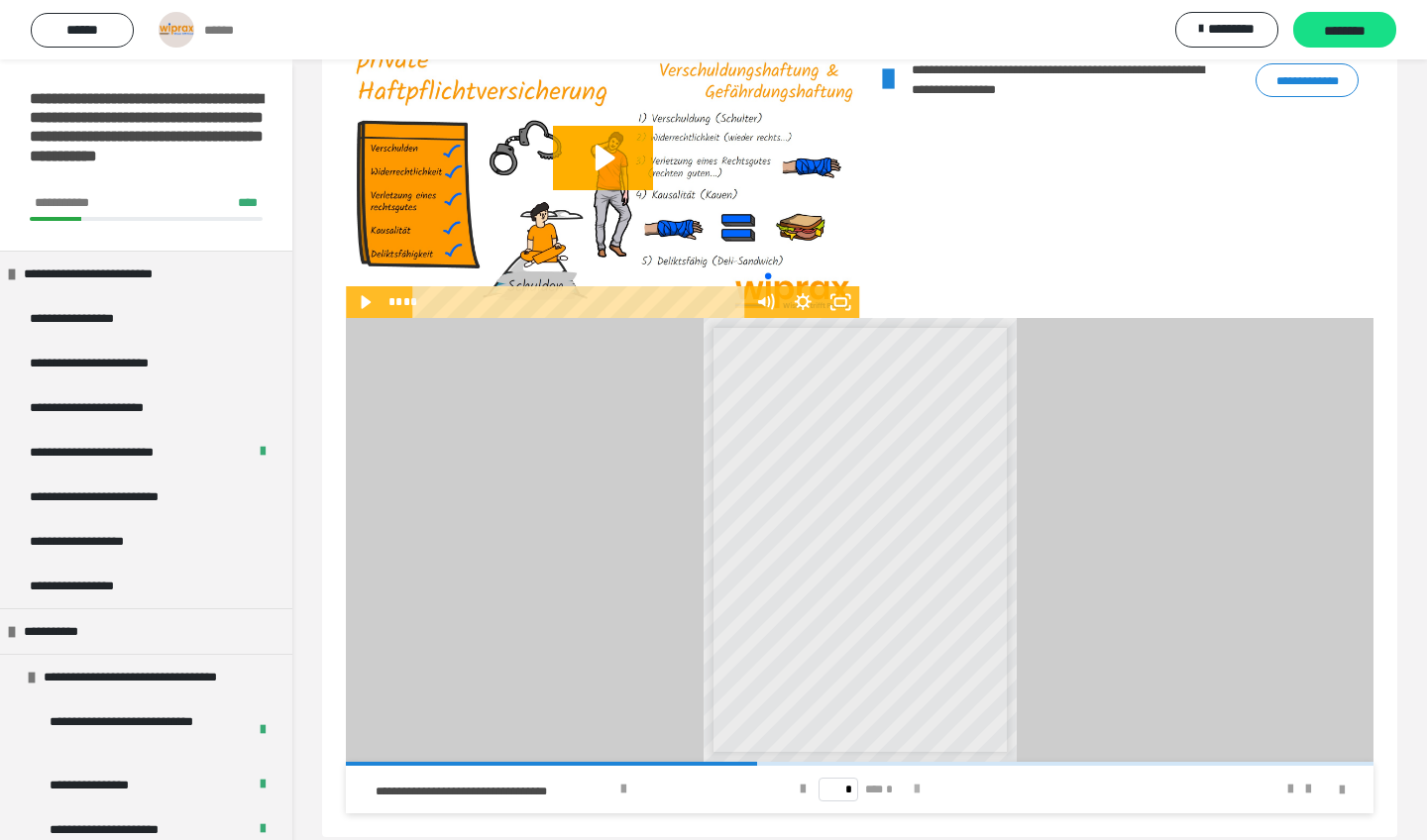 click at bounding box center [917, 789] 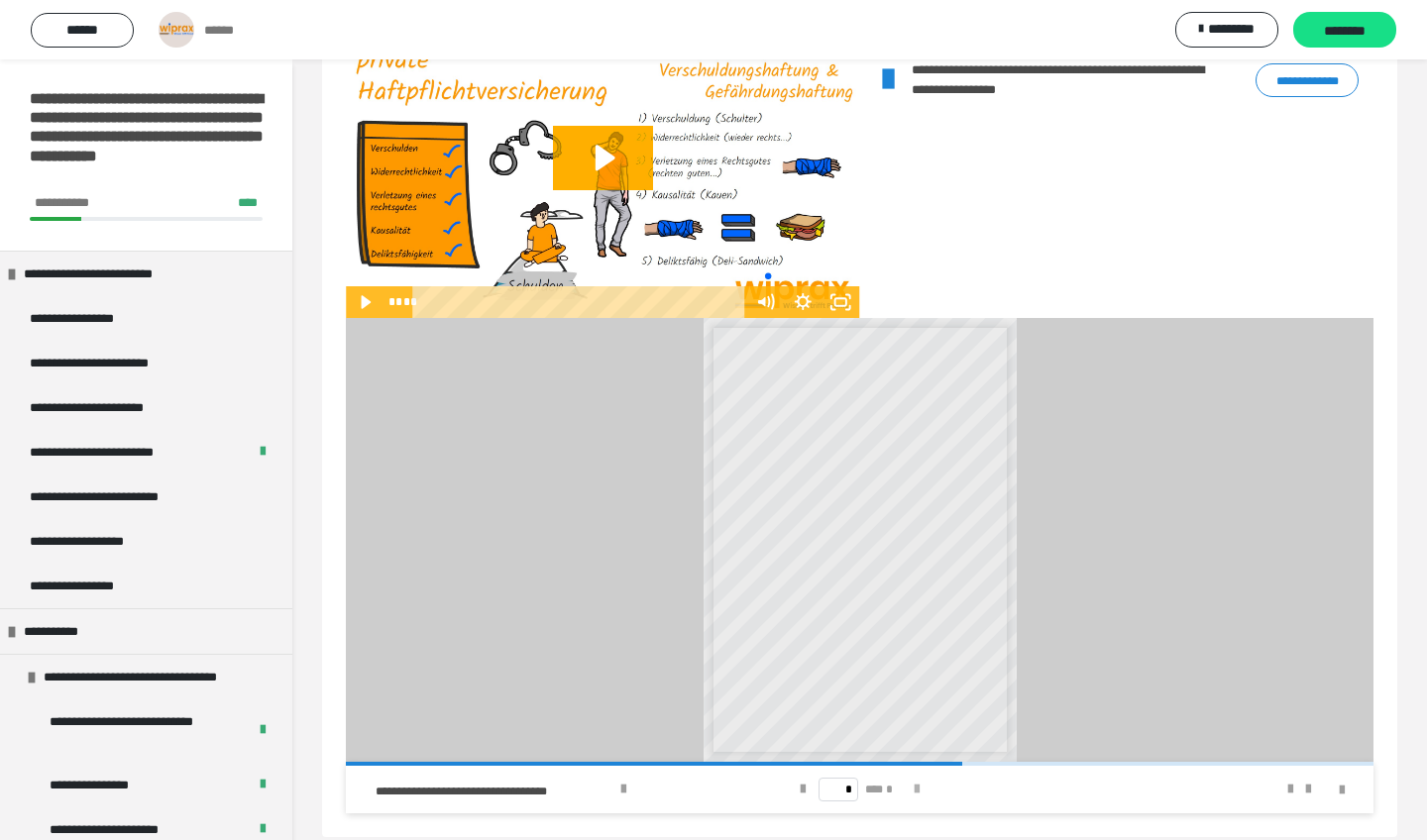 click at bounding box center (917, 789) 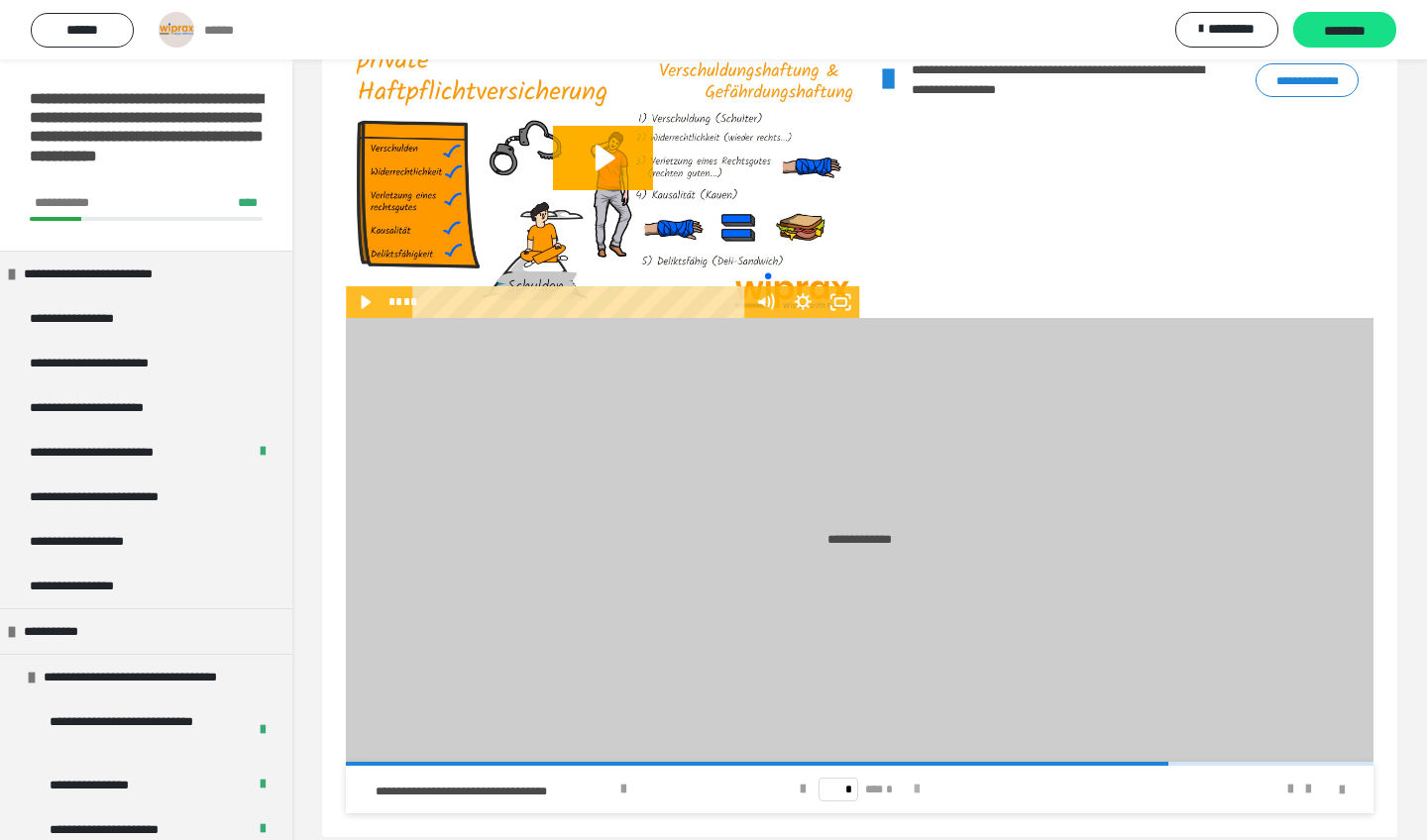 type on "*" 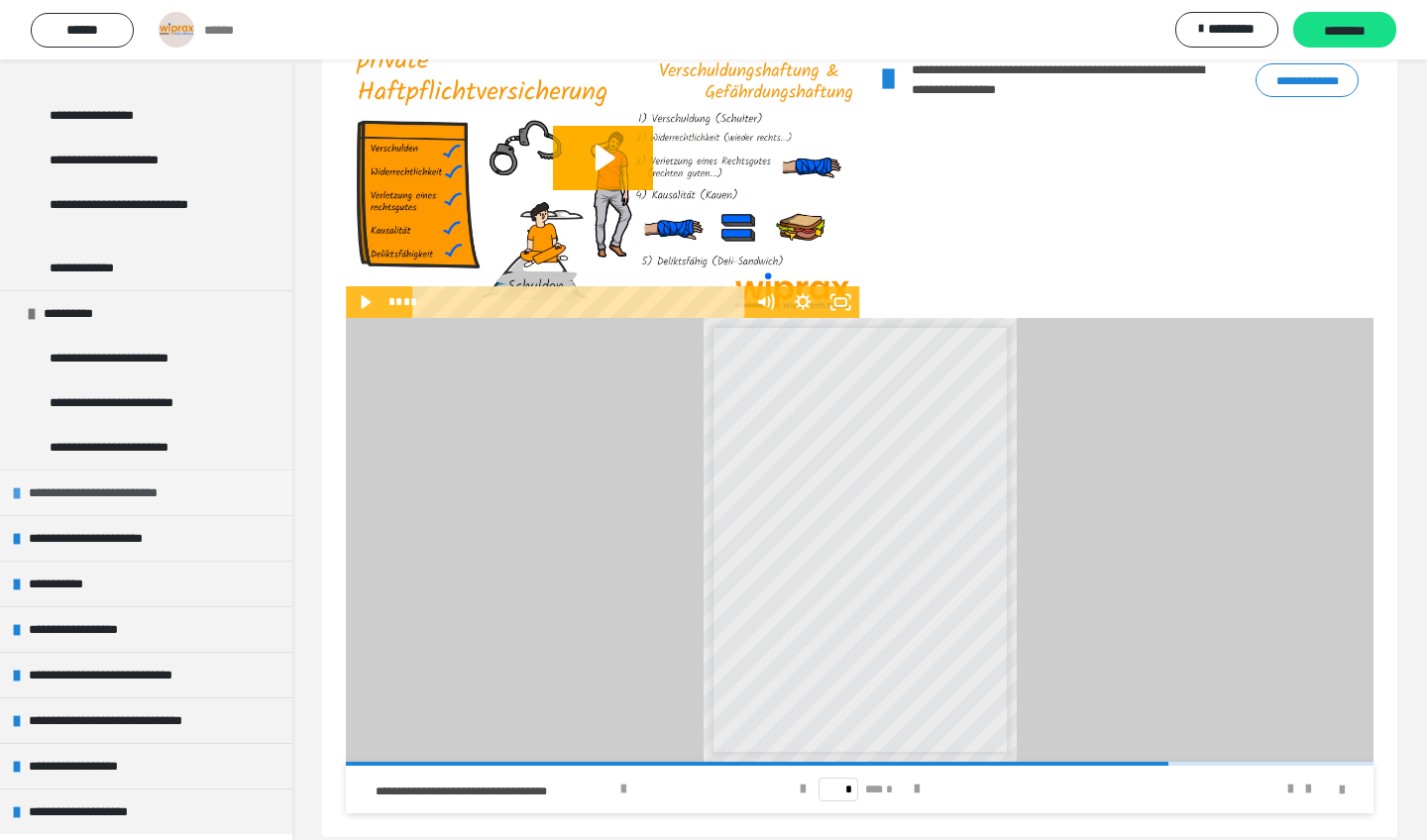 scroll, scrollTop: 6014, scrollLeft: 0, axis: vertical 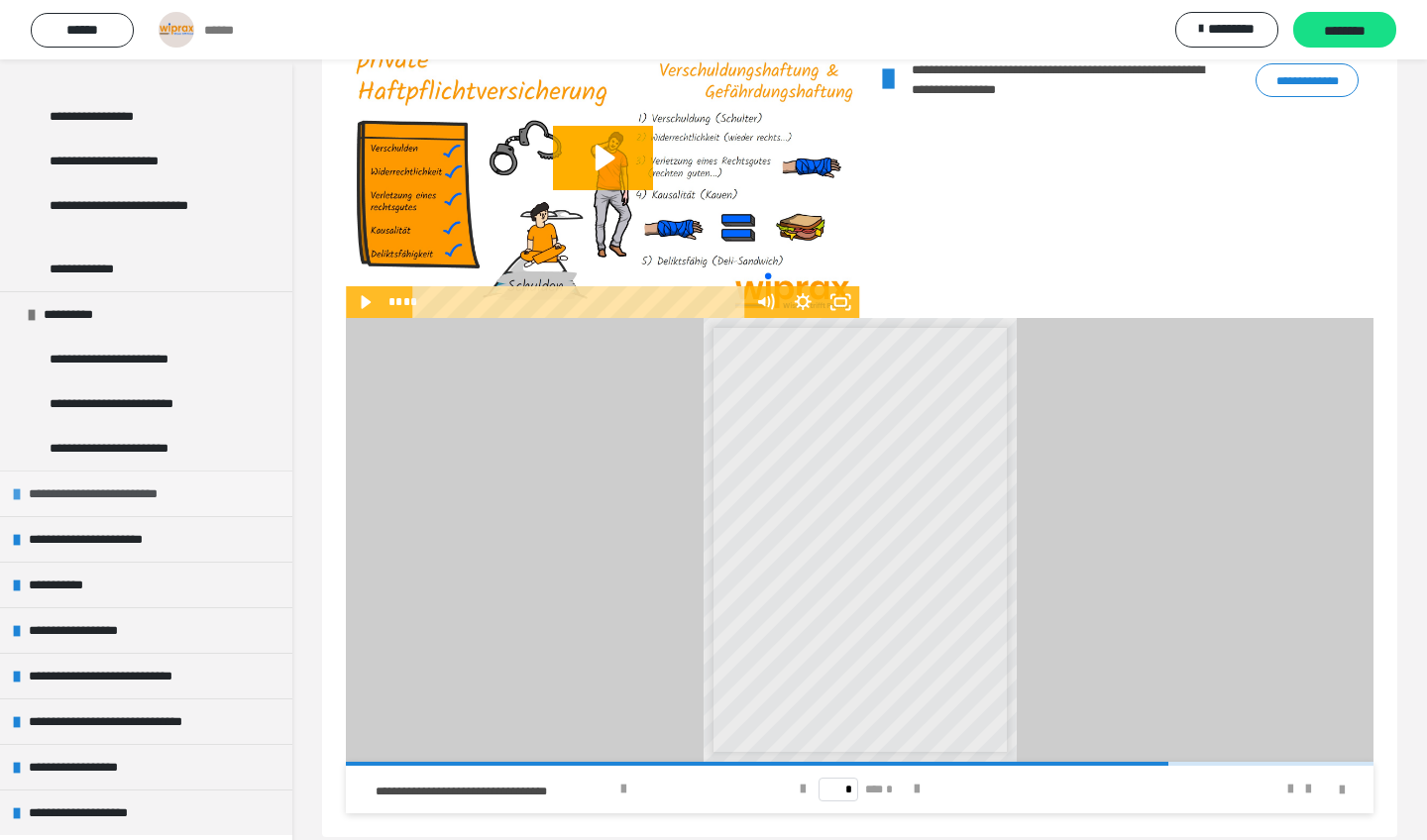 click on "**********" at bounding box center [109, 493] 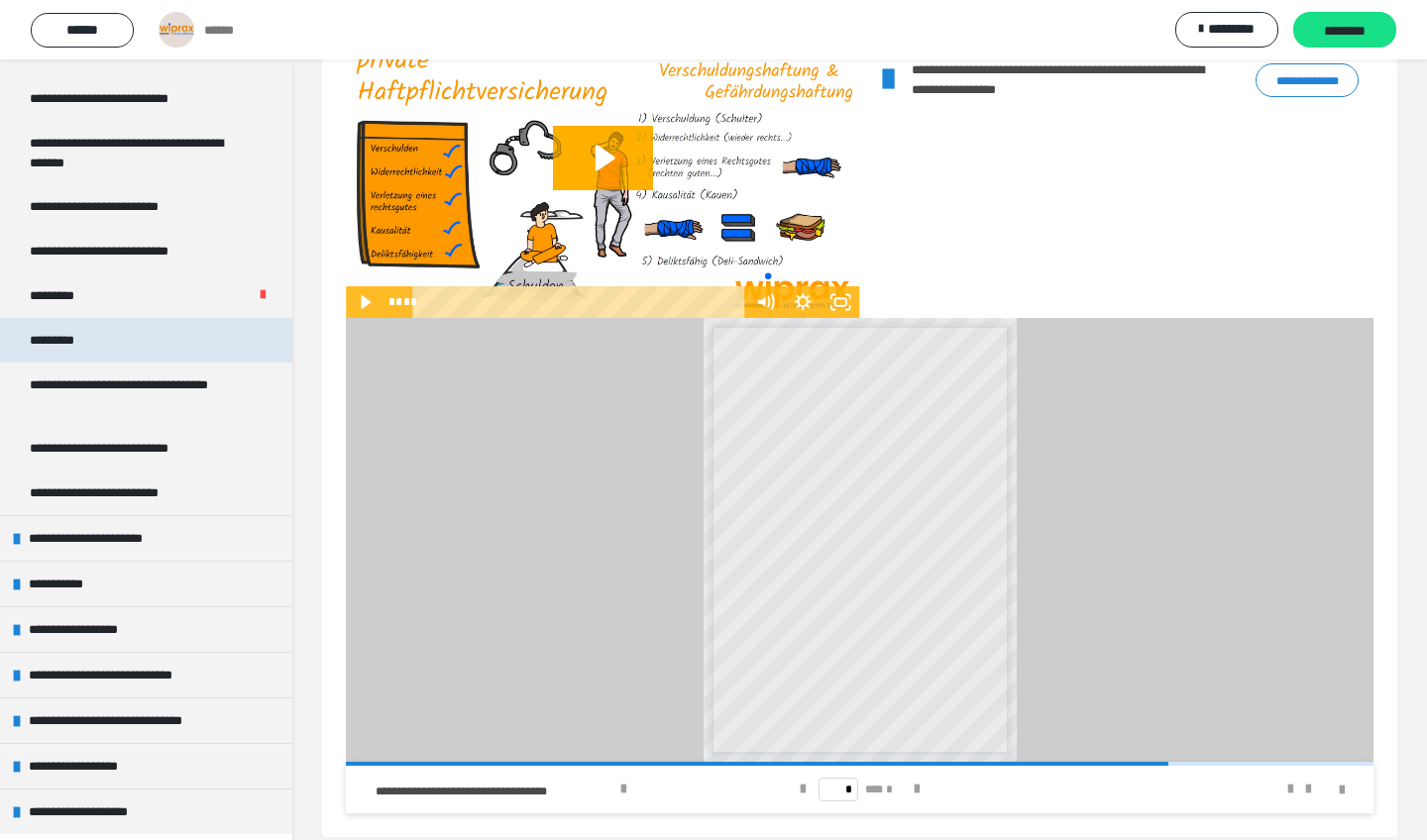 scroll, scrollTop: 6605, scrollLeft: 0, axis: vertical 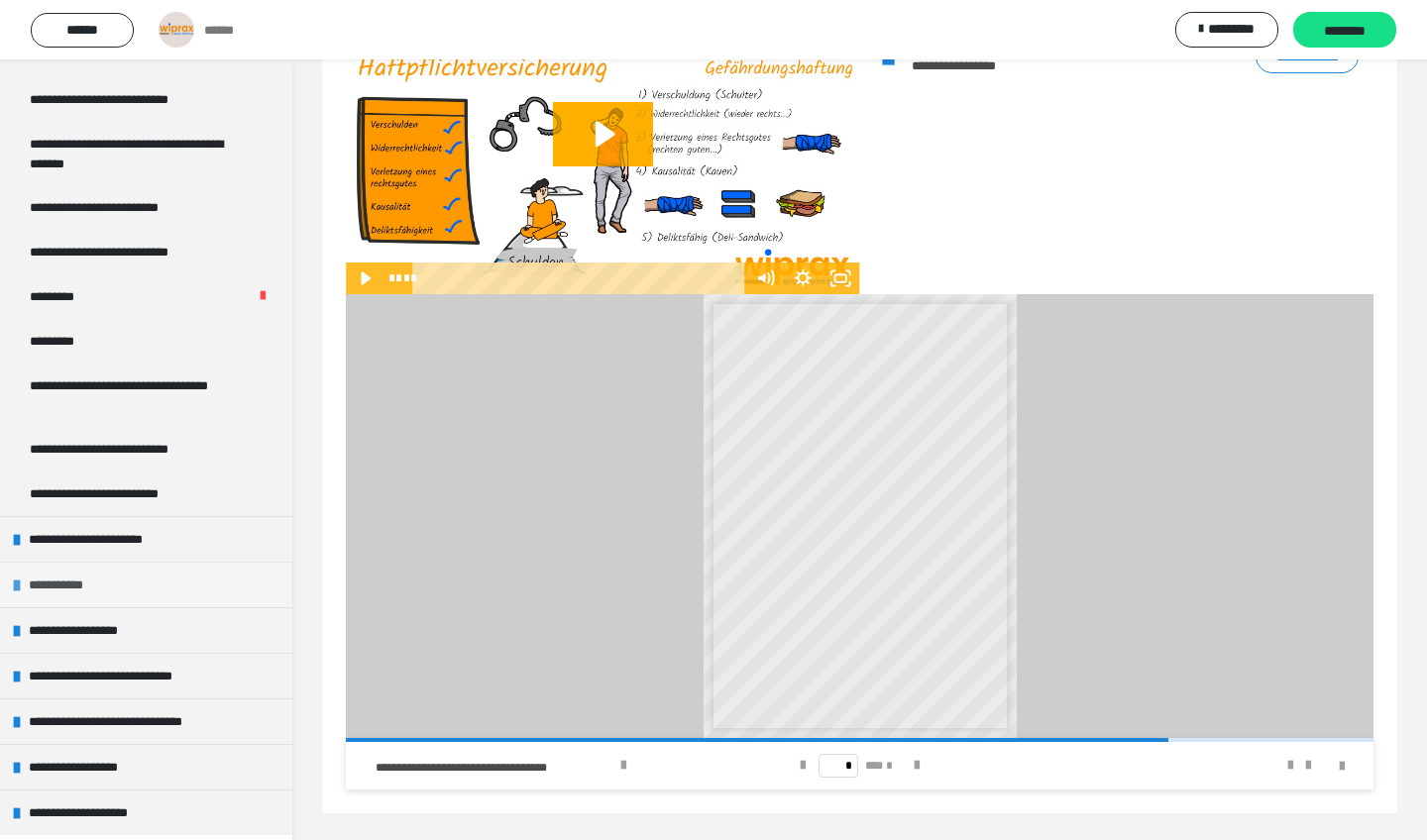 click on "**********" at bounding box center (62, 584) 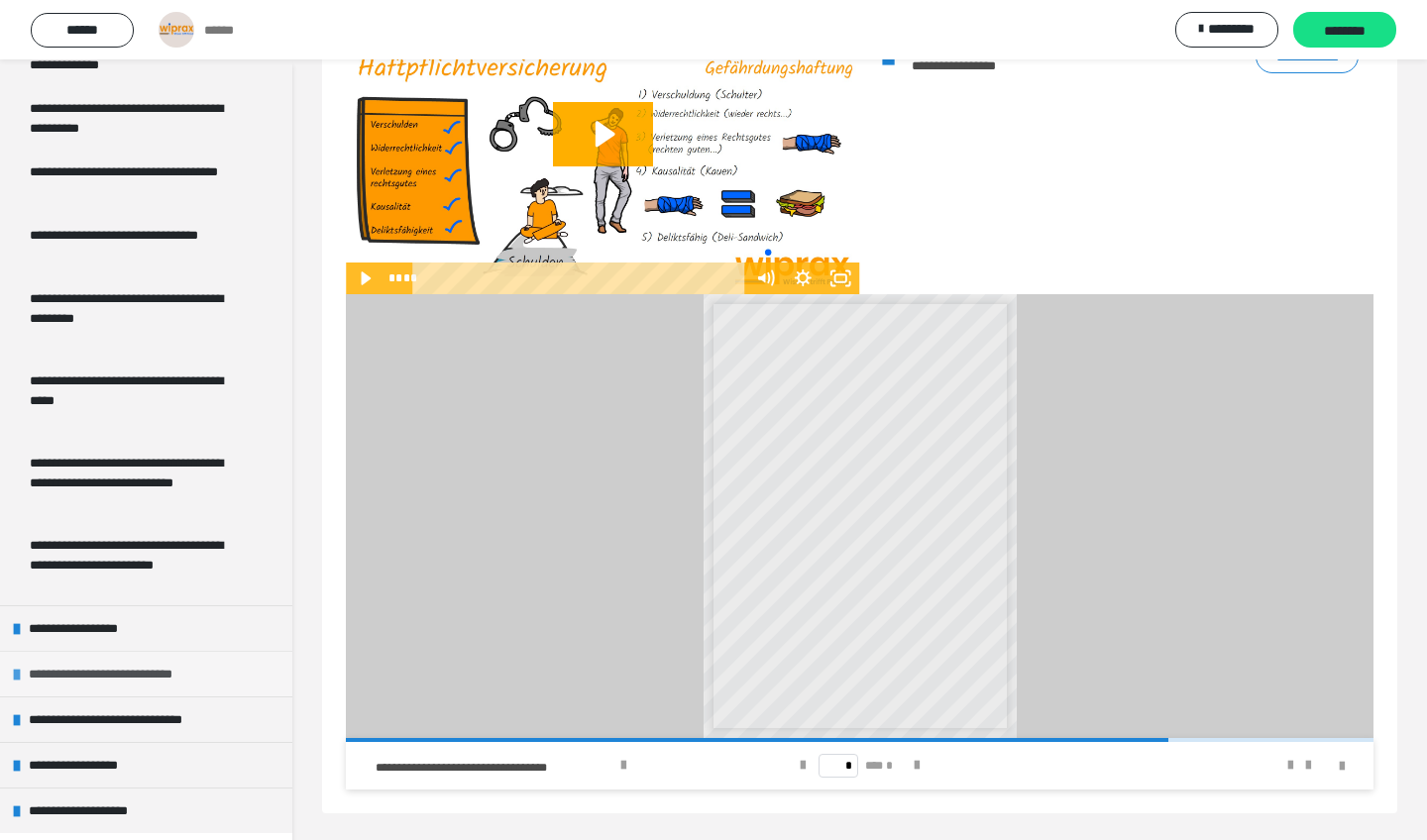 scroll, scrollTop: 8905, scrollLeft: 0, axis: vertical 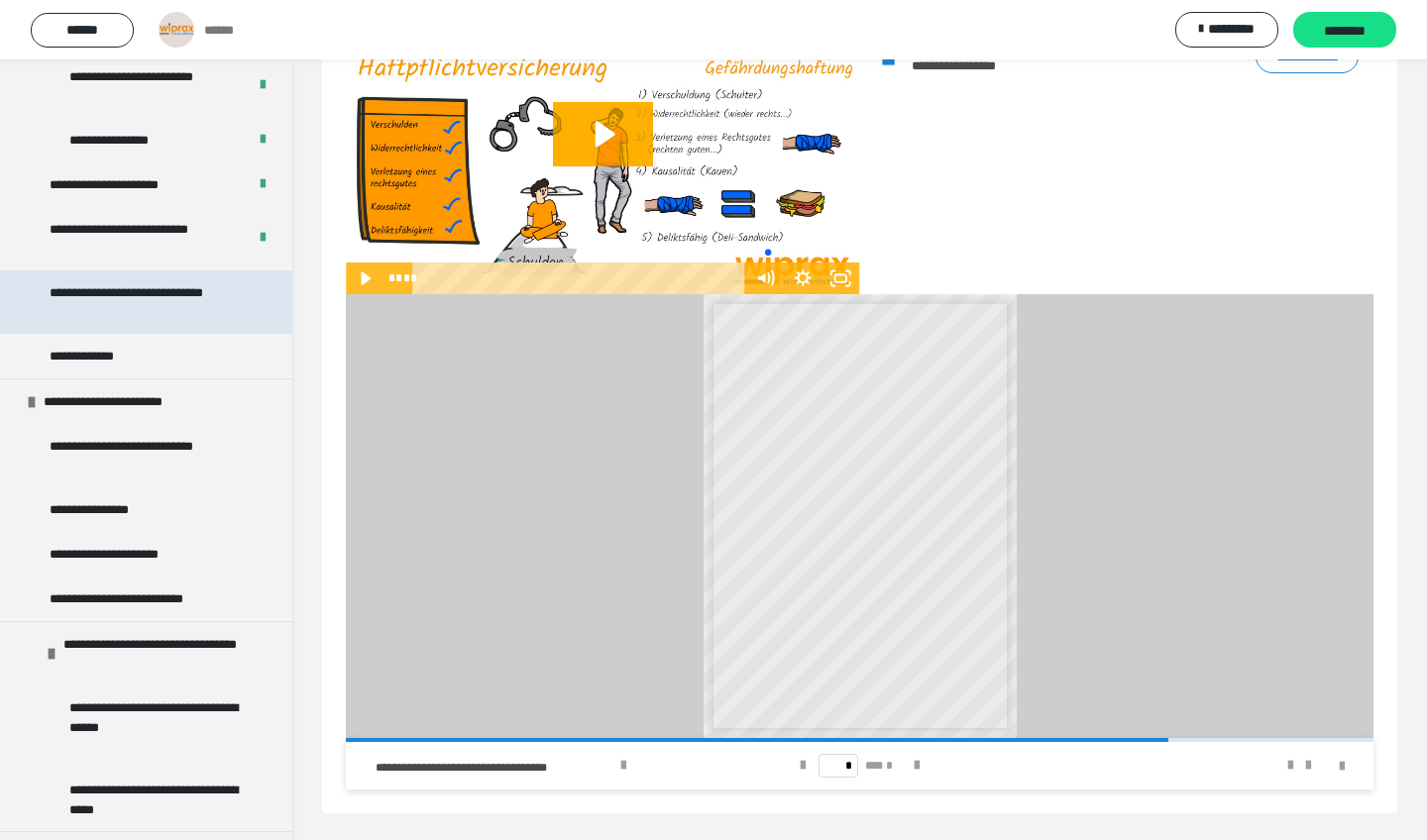 click on "**********" at bounding box center (148, 302) 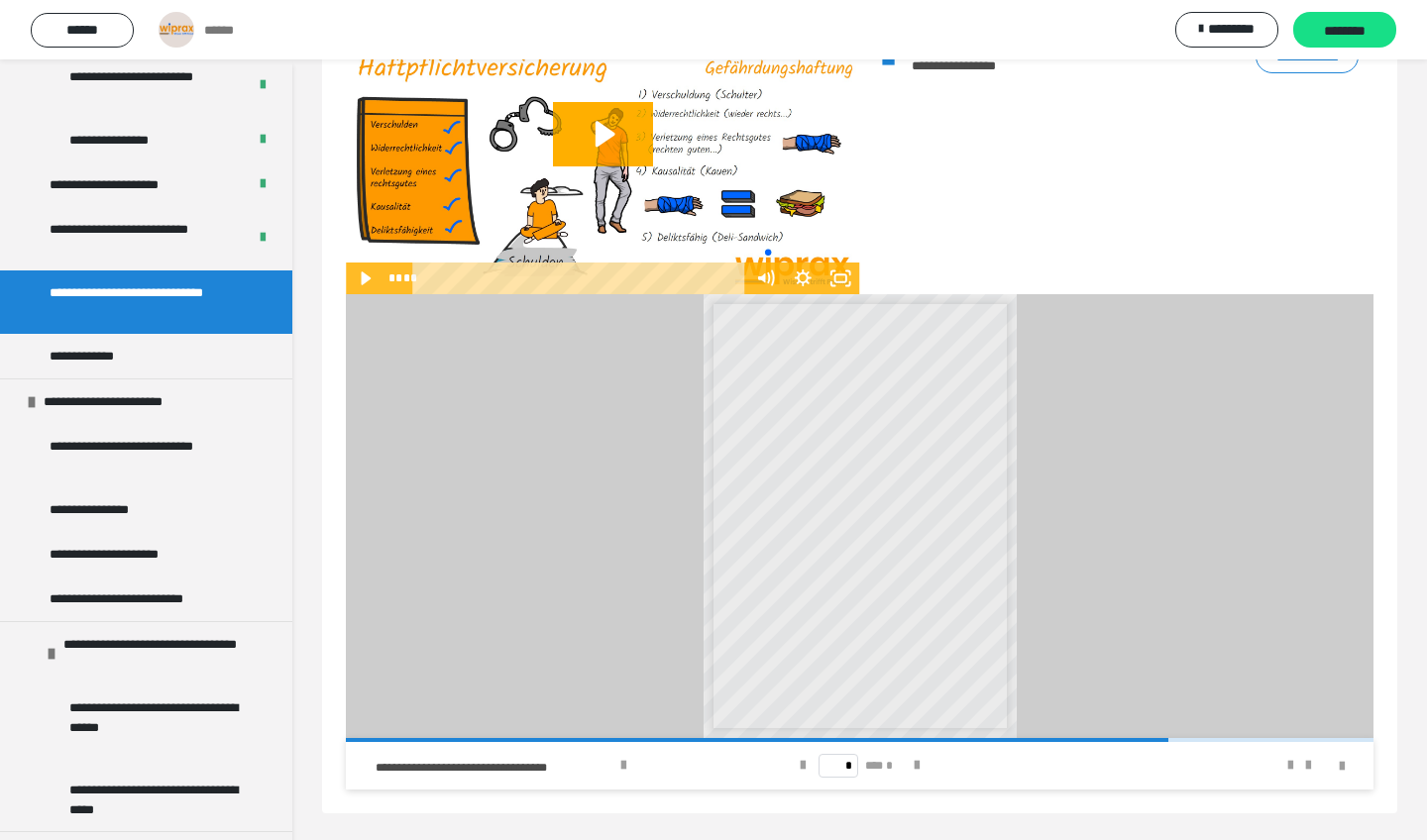 scroll, scrollTop: 0, scrollLeft: 0, axis: both 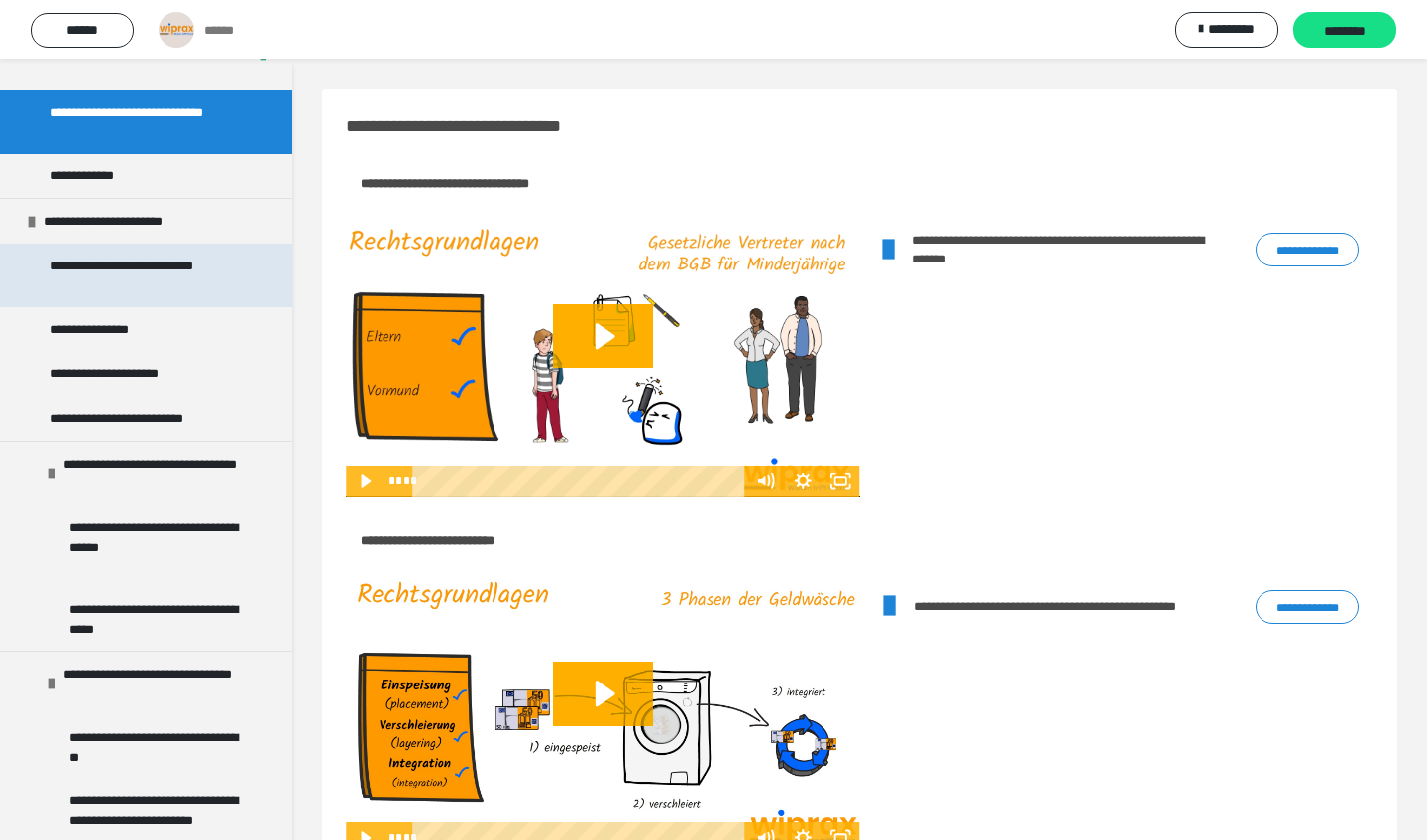 click on "**********" at bounding box center [148, 275] 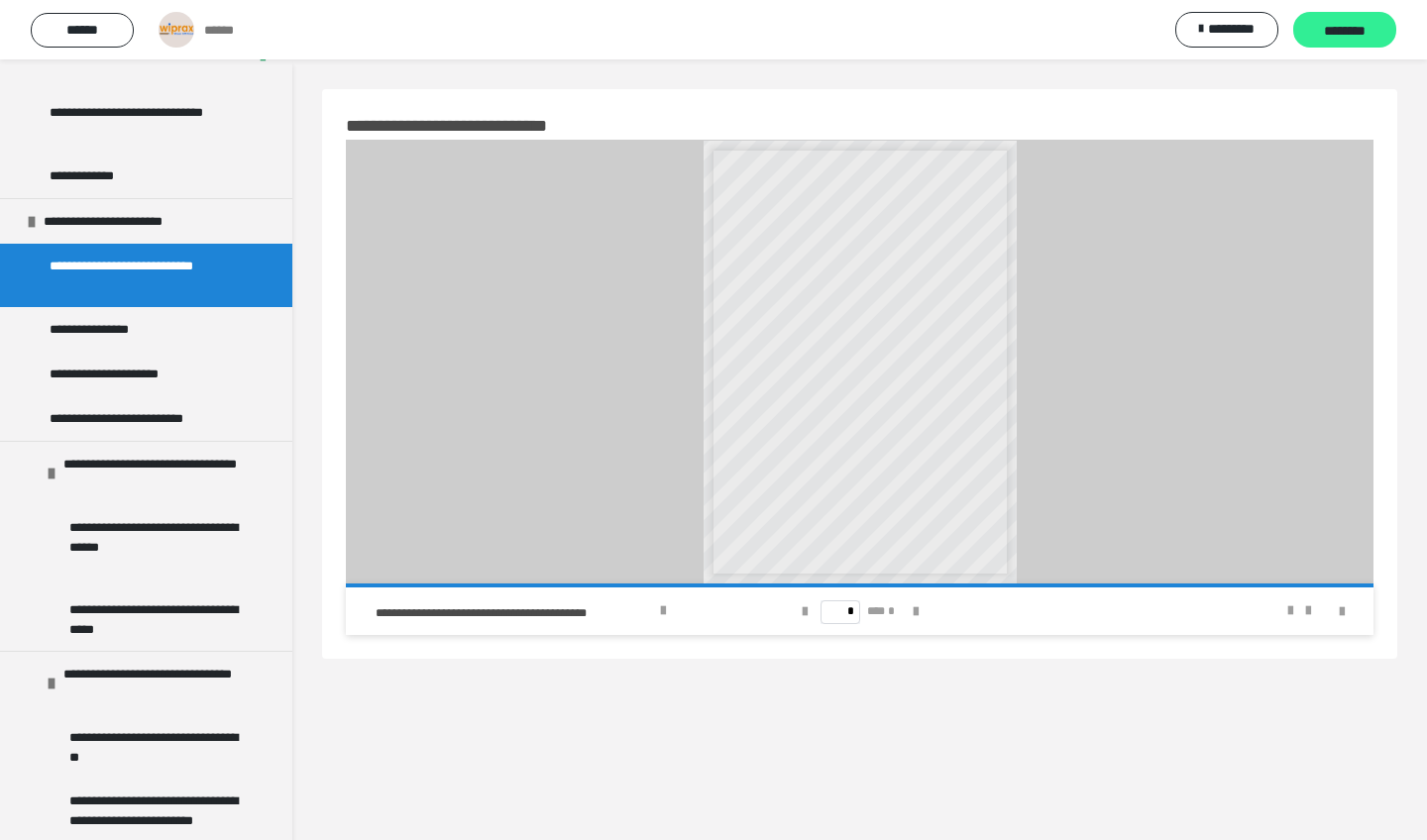 click on "********" at bounding box center (1345, 30) 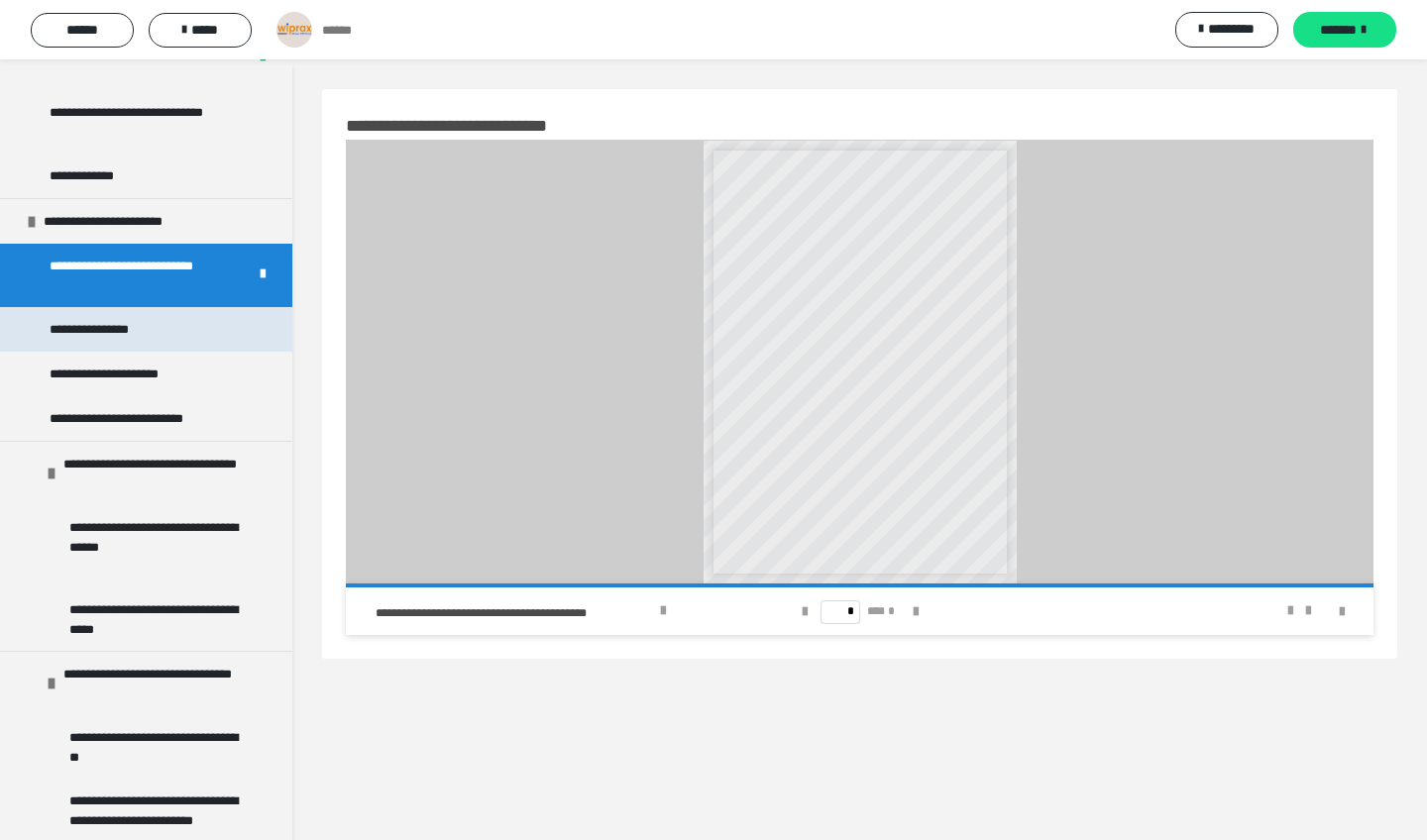 click on "**********" at bounding box center (146, 329) 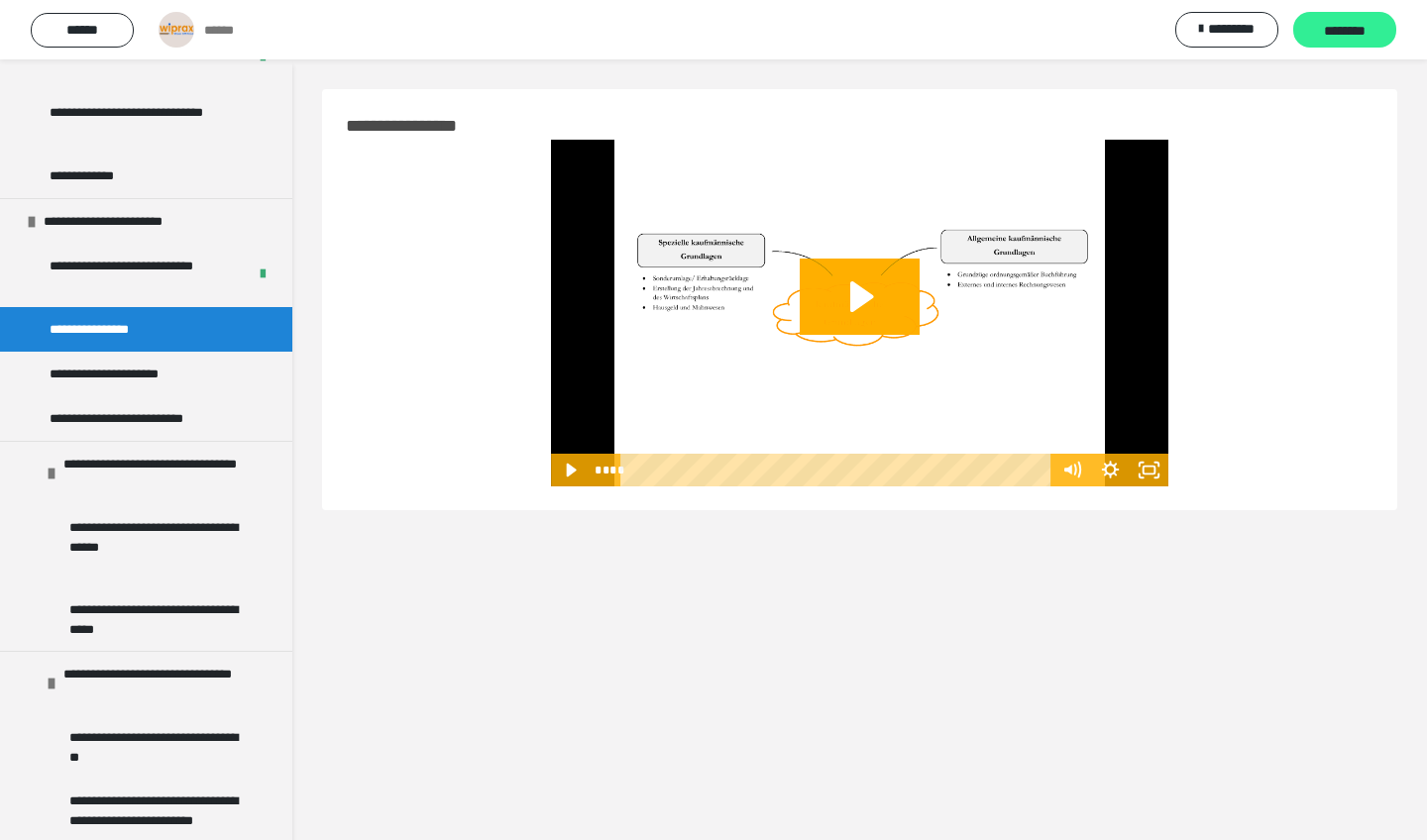 click on "********" at bounding box center [1345, 31] 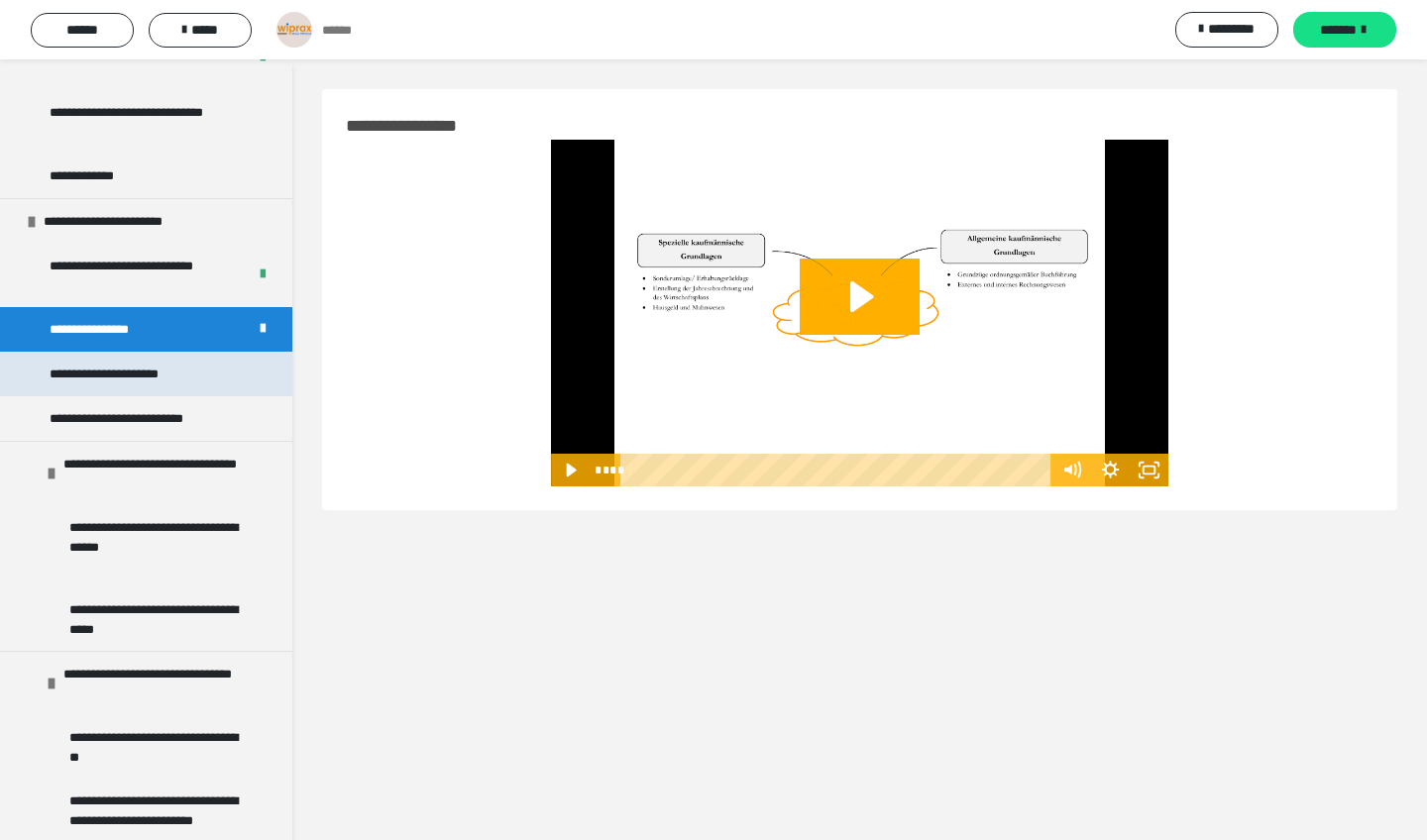 click on "**********" at bounding box center (125, 373) 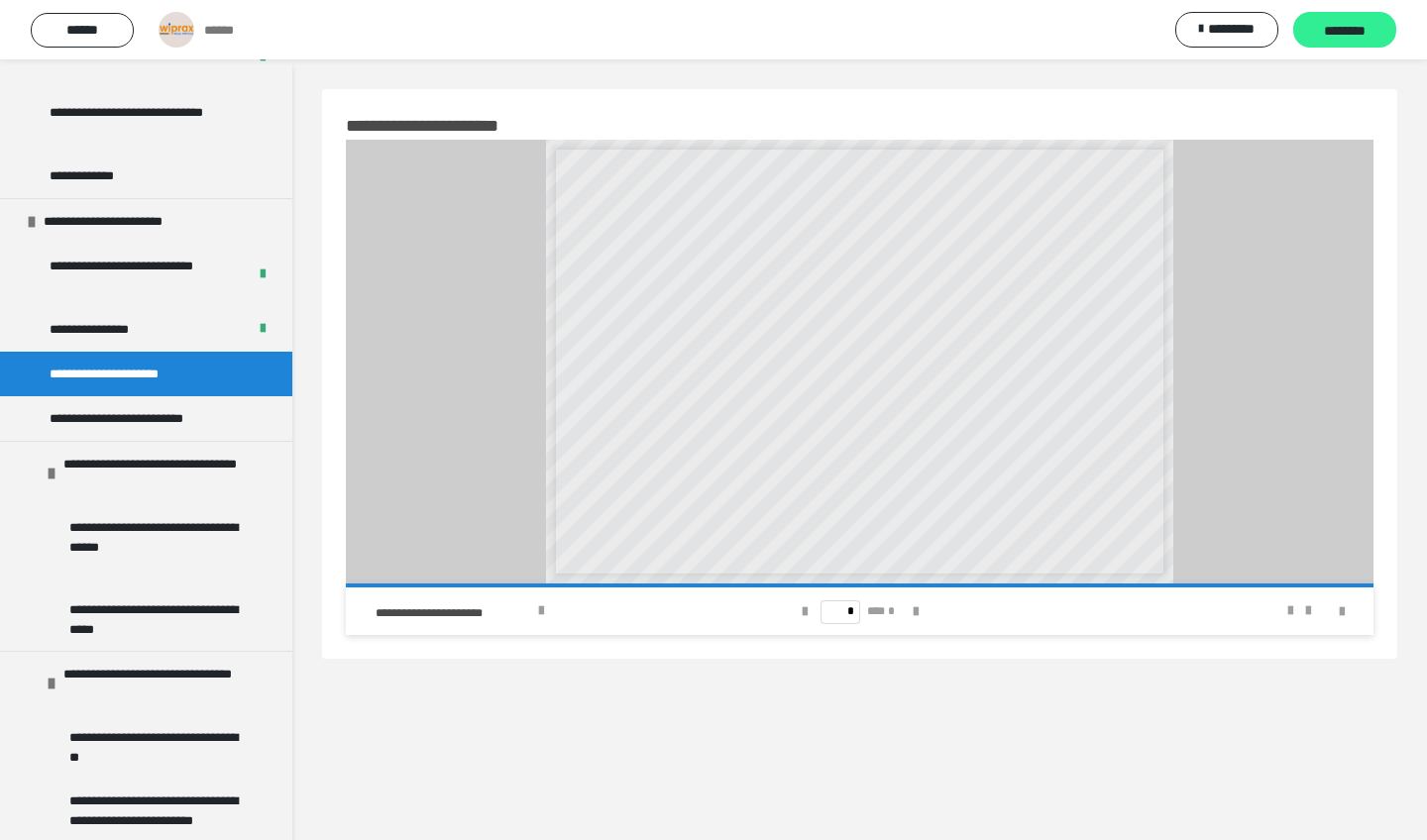 click on "********" at bounding box center (1345, 31) 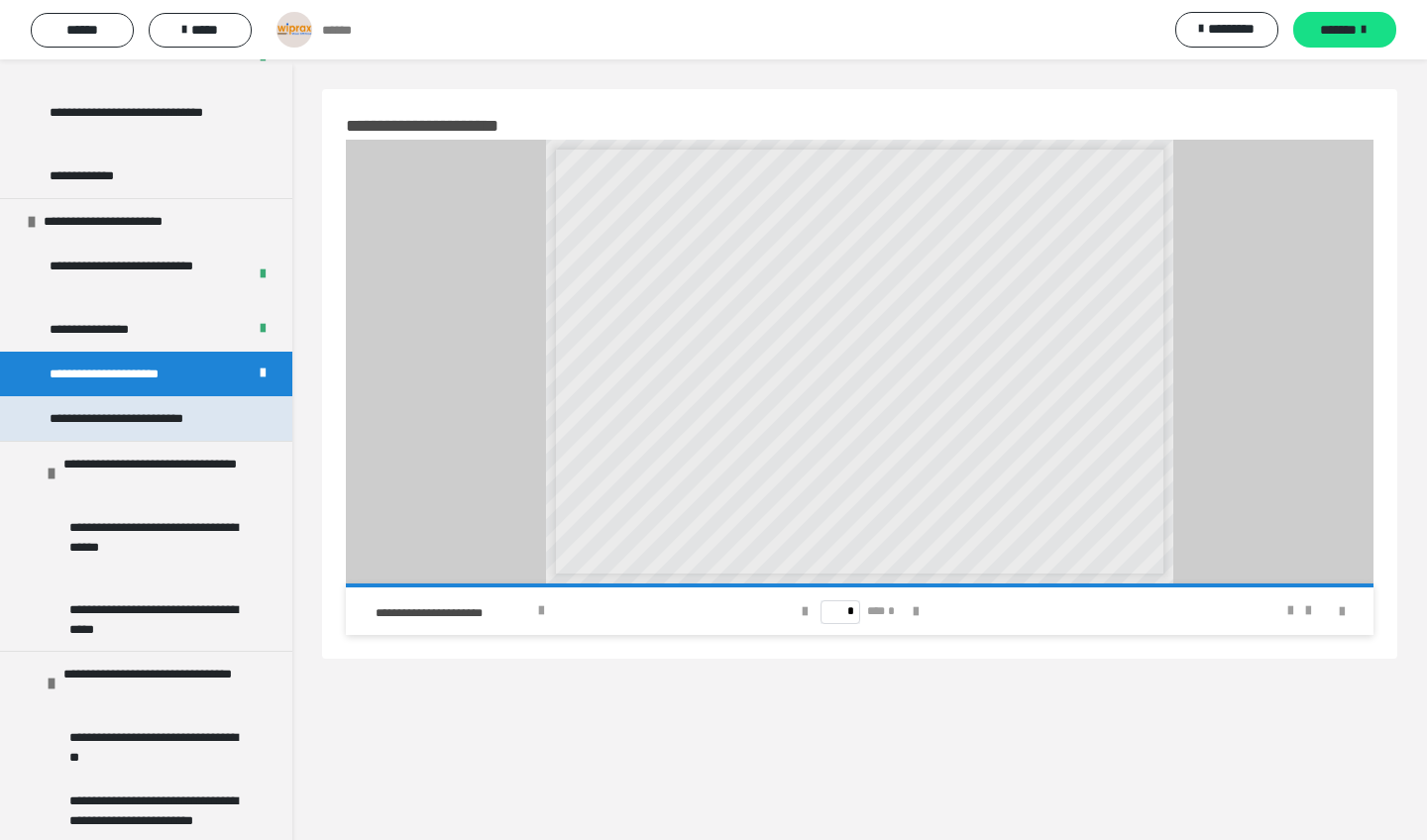click on "**********" at bounding box center [143, 418] 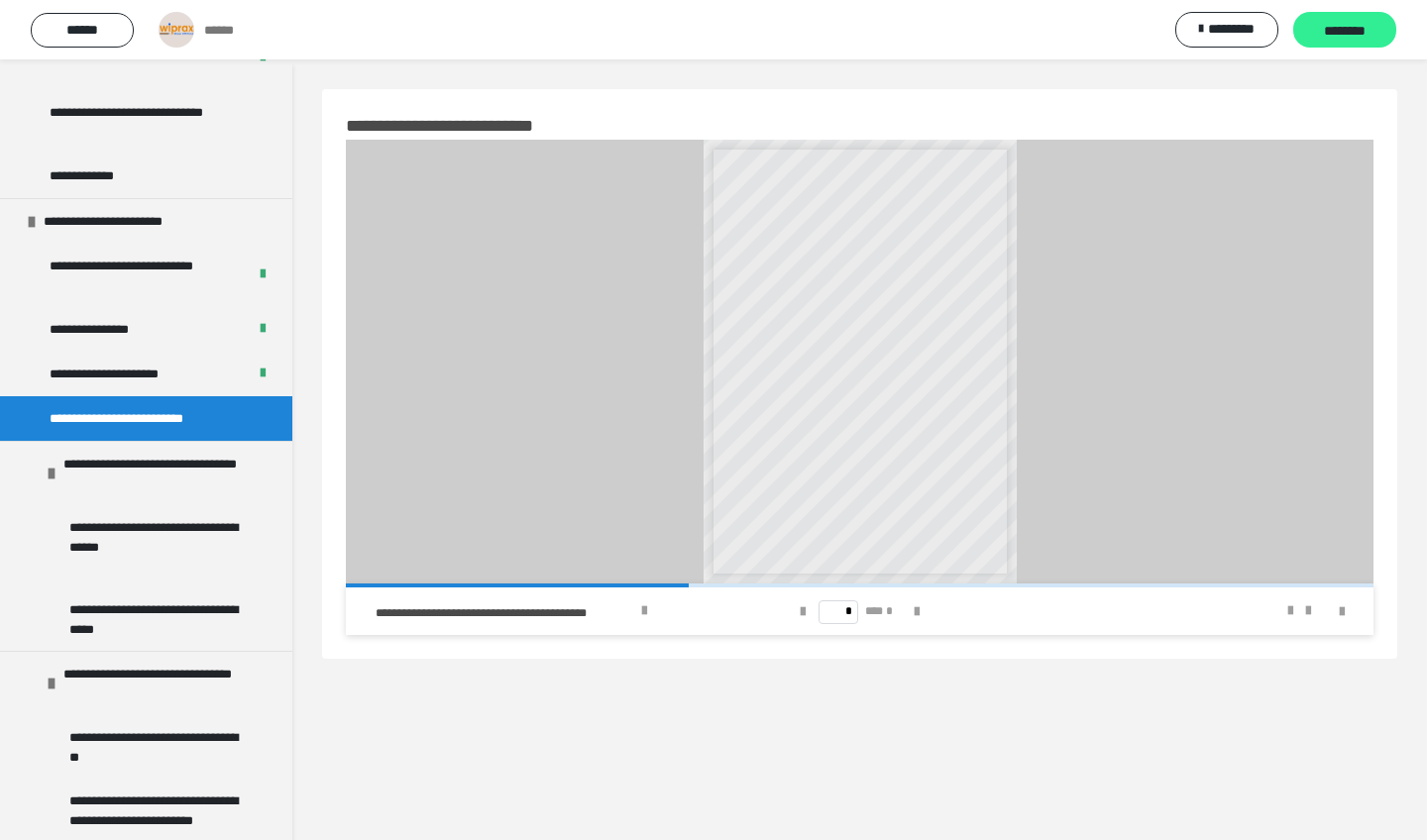 click on "********" at bounding box center [1345, 31] 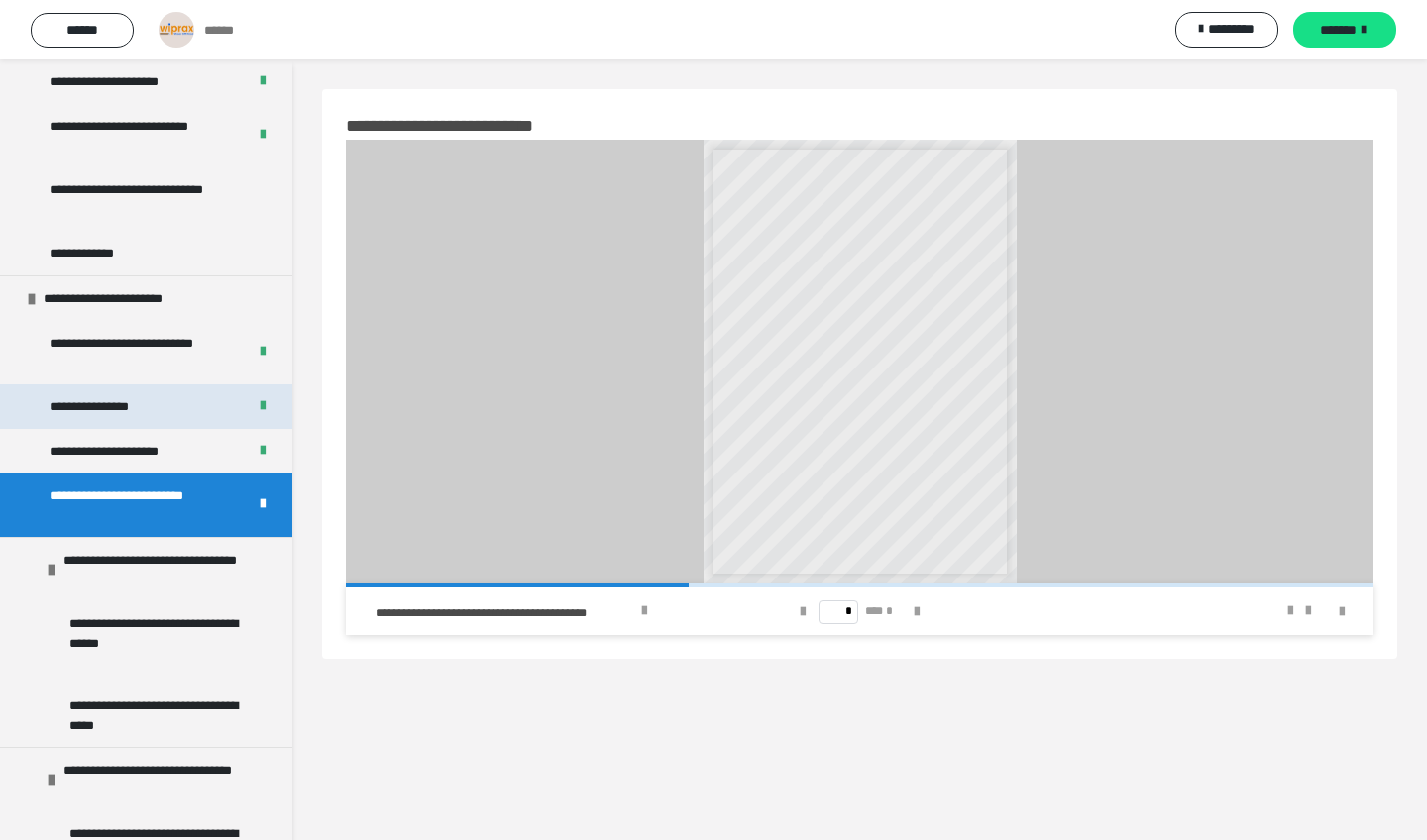 scroll, scrollTop: 4173, scrollLeft: 0, axis: vertical 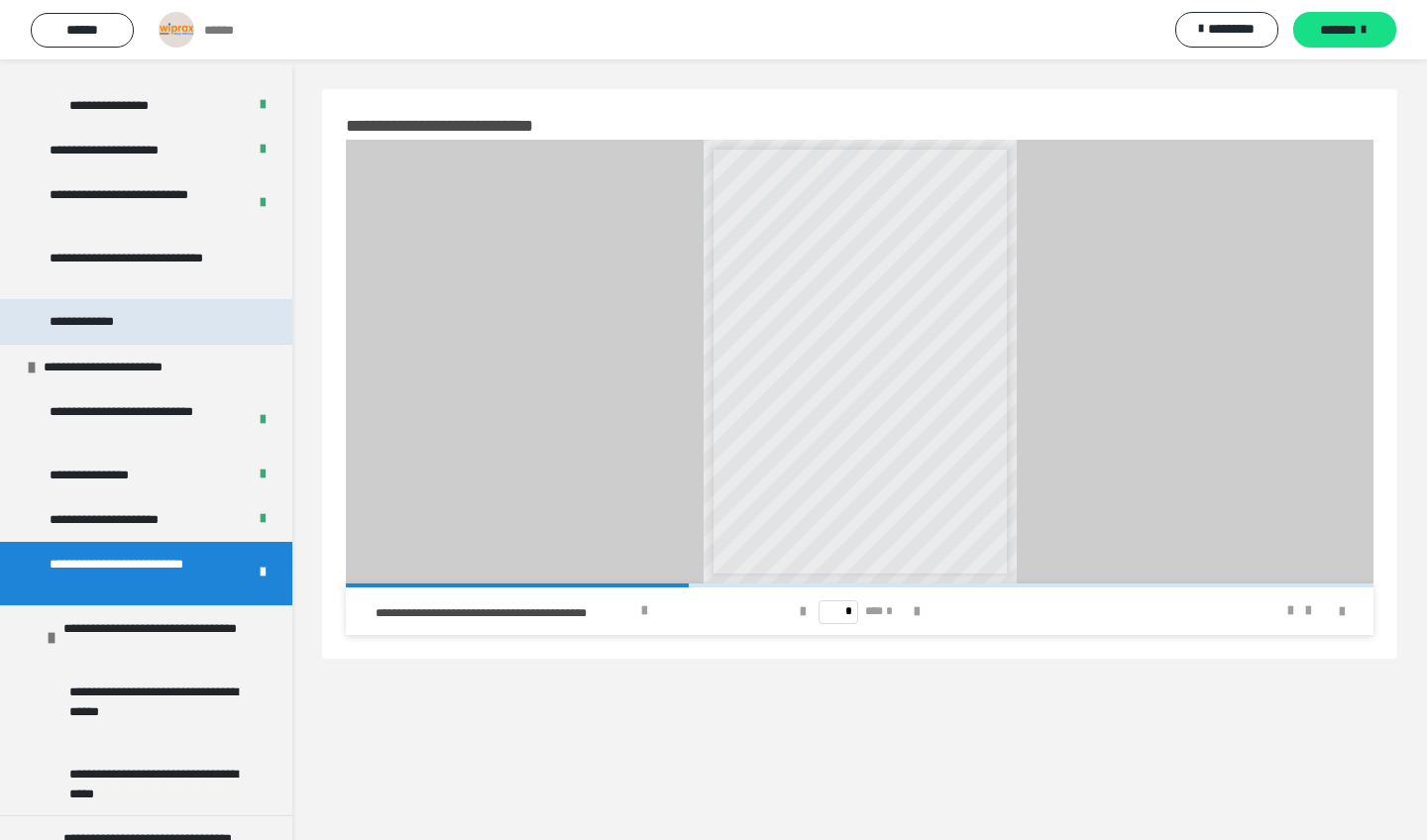 click on "**********" at bounding box center (146, 321) 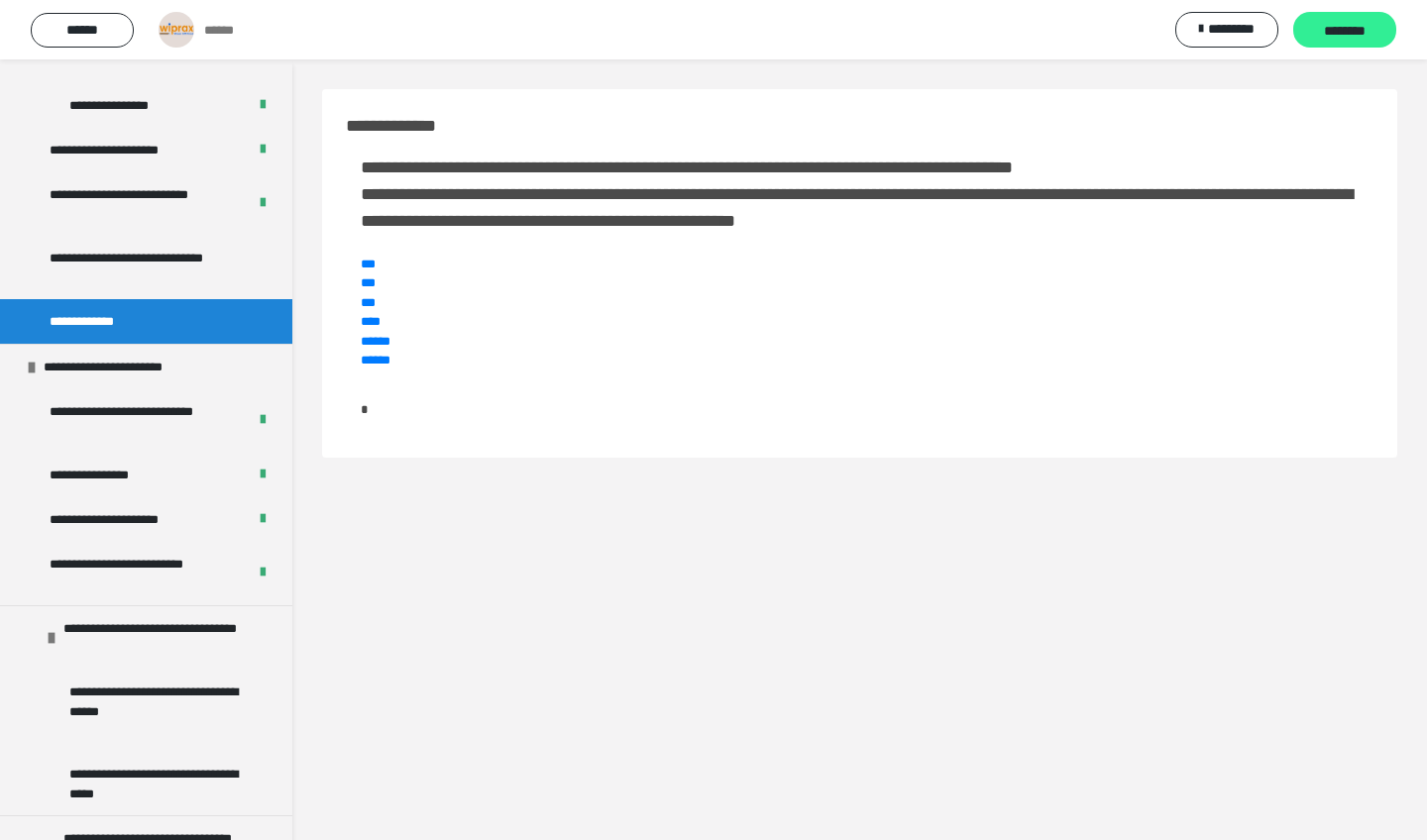 click on "********" at bounding box center [1345, 31] 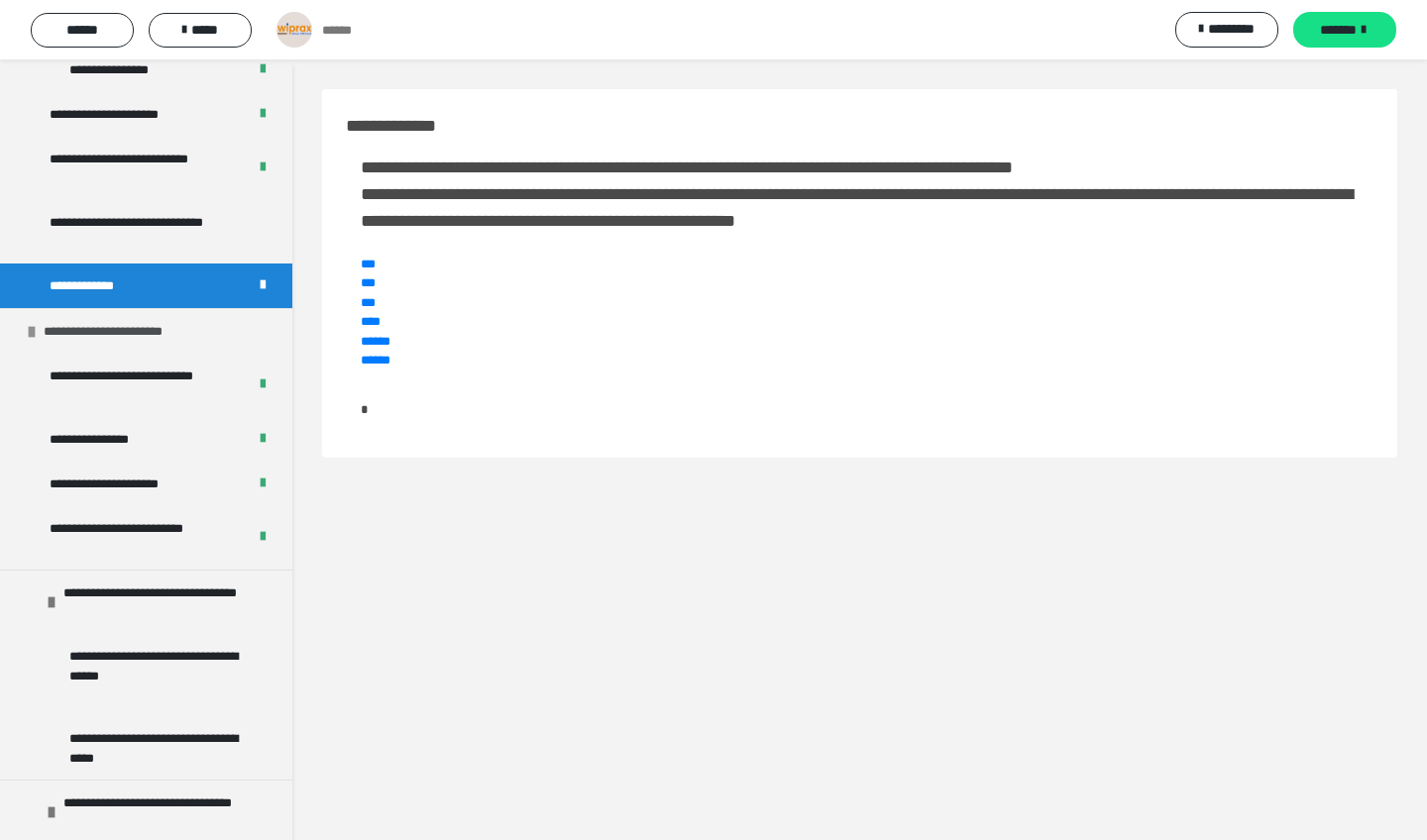 scroll, scrollTop: 4205, scrollLeft: 0, axis: vertical 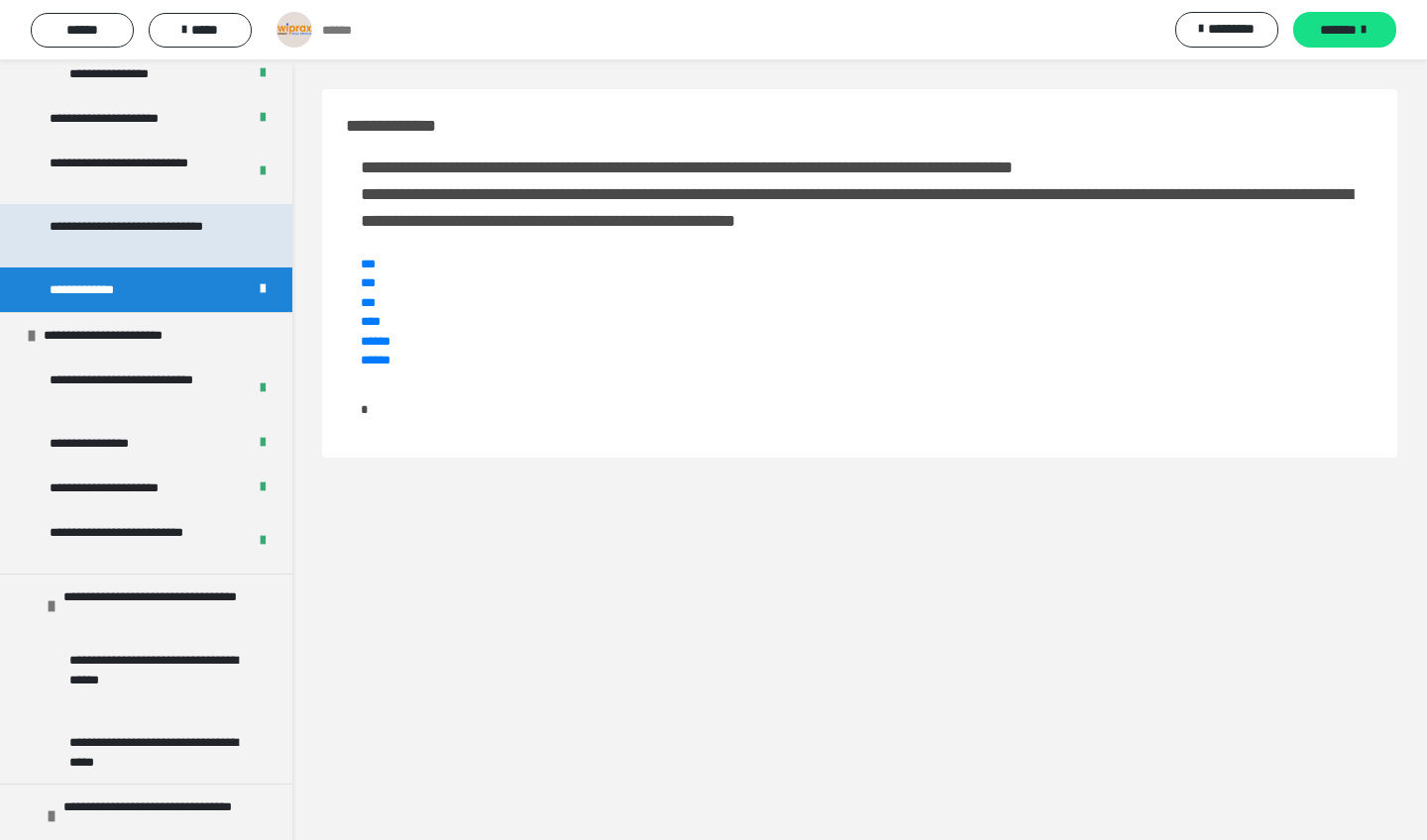 click on "**********" at bounding box center (148, 236) 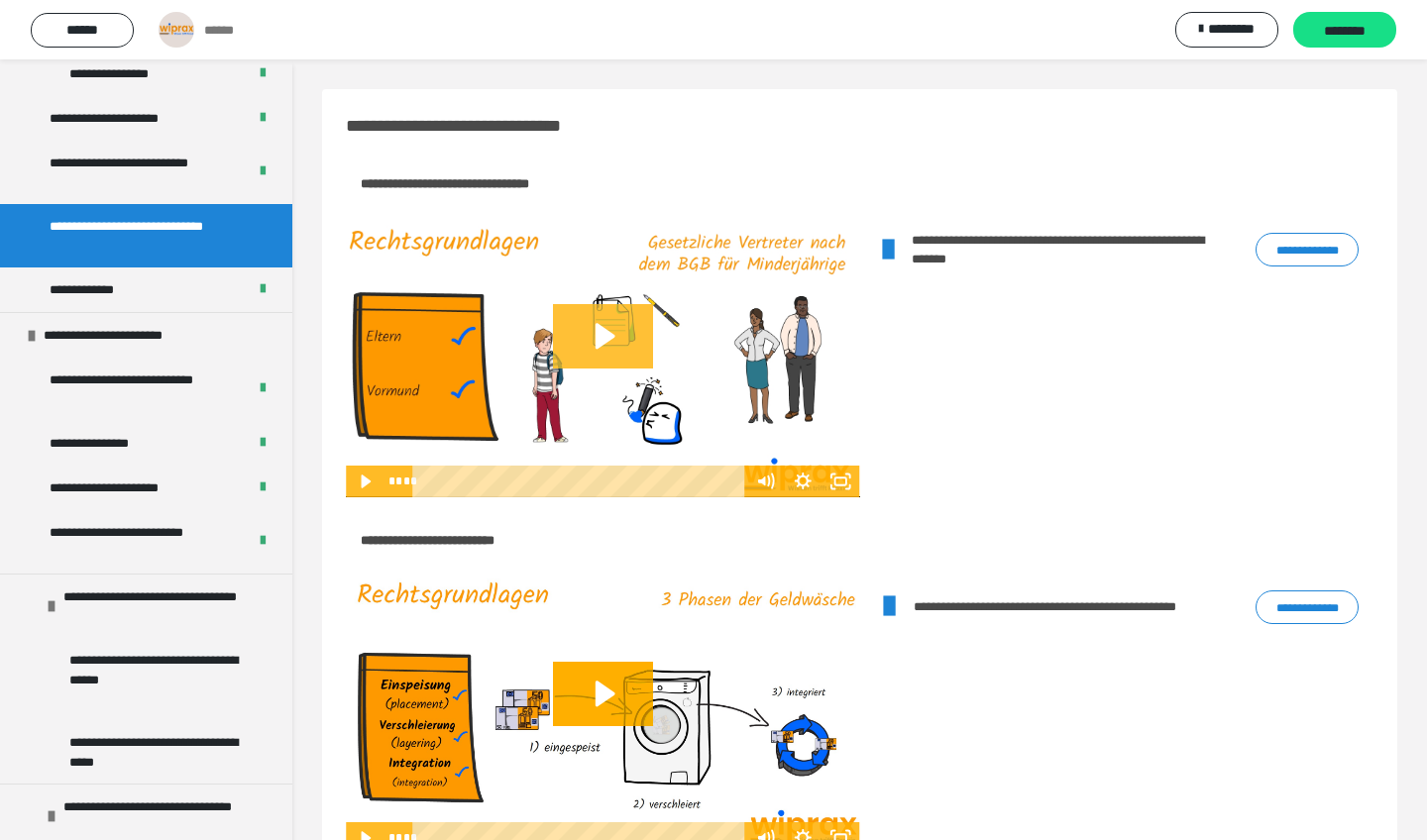 click 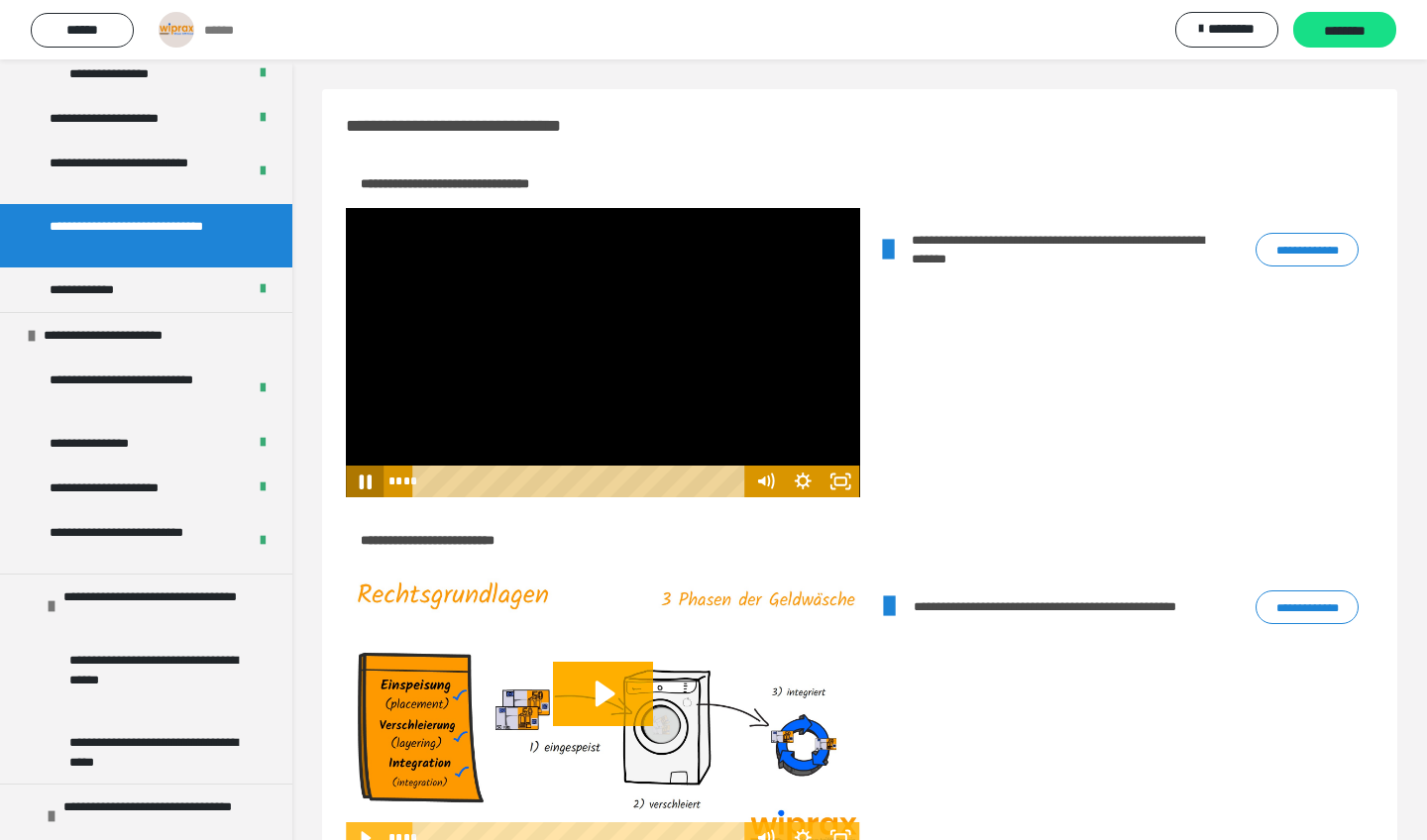 click 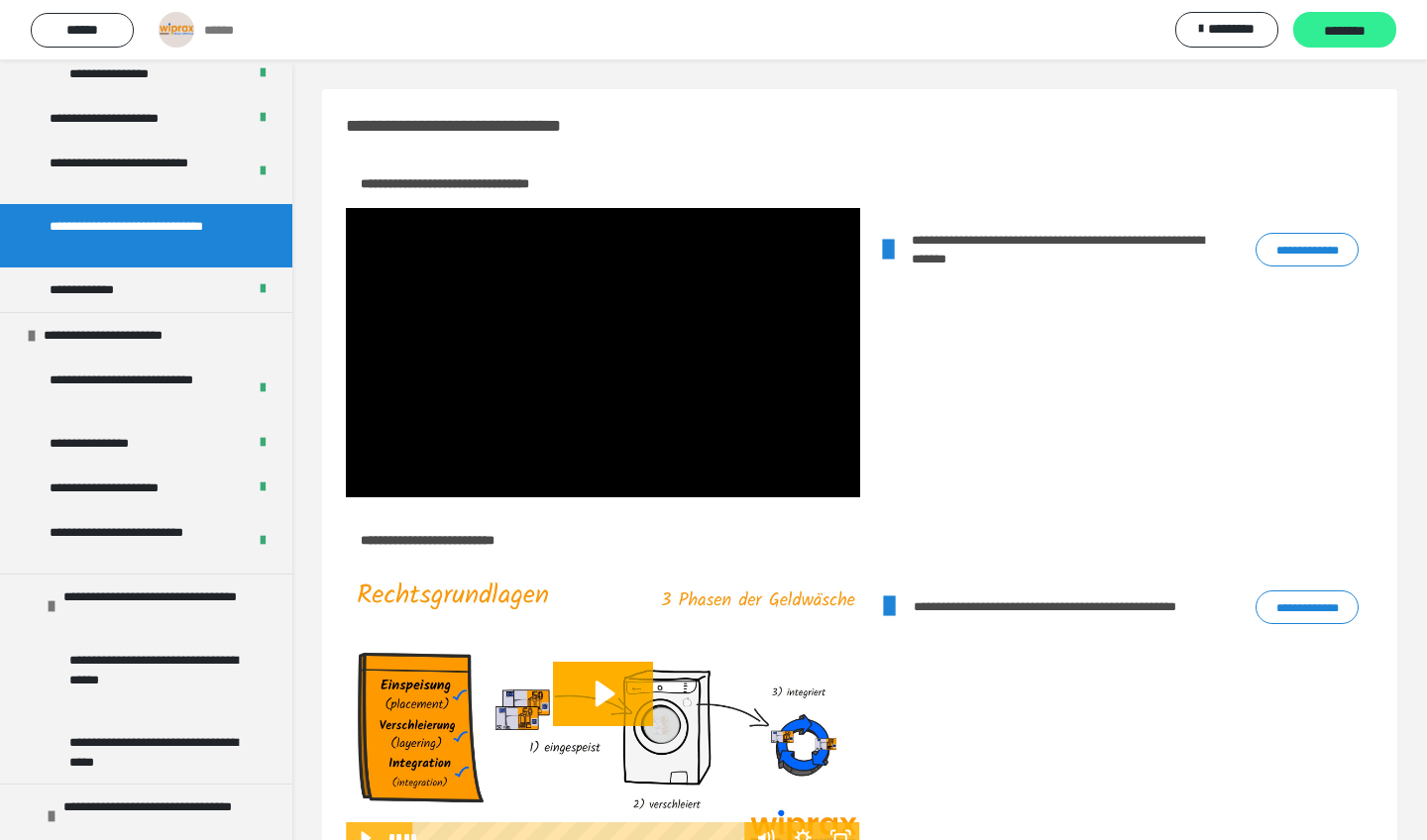click on "********" at bounding box center [1345, 31] 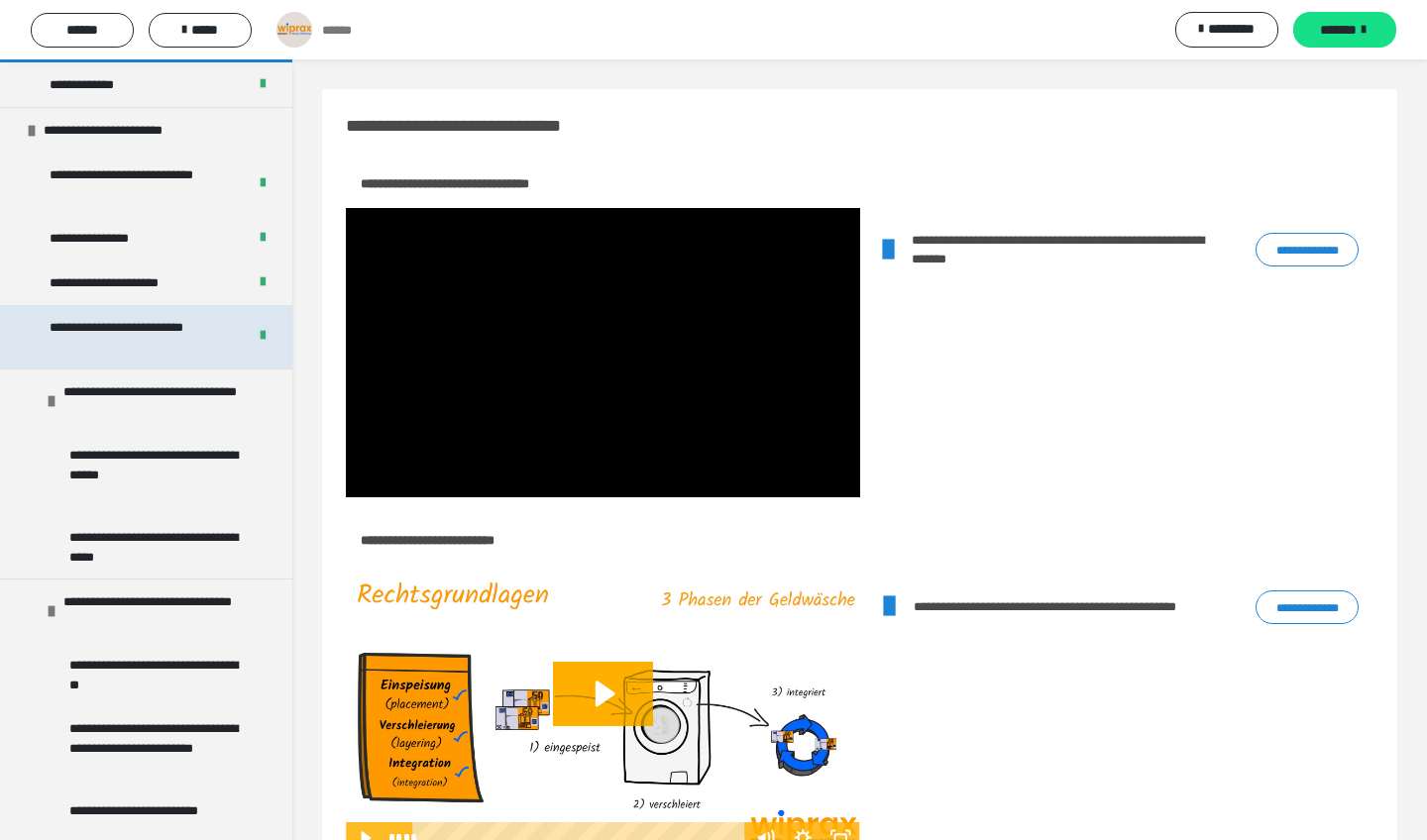 scroll, scrollTop: 4422, scrollLeft: 0, axis: vertical 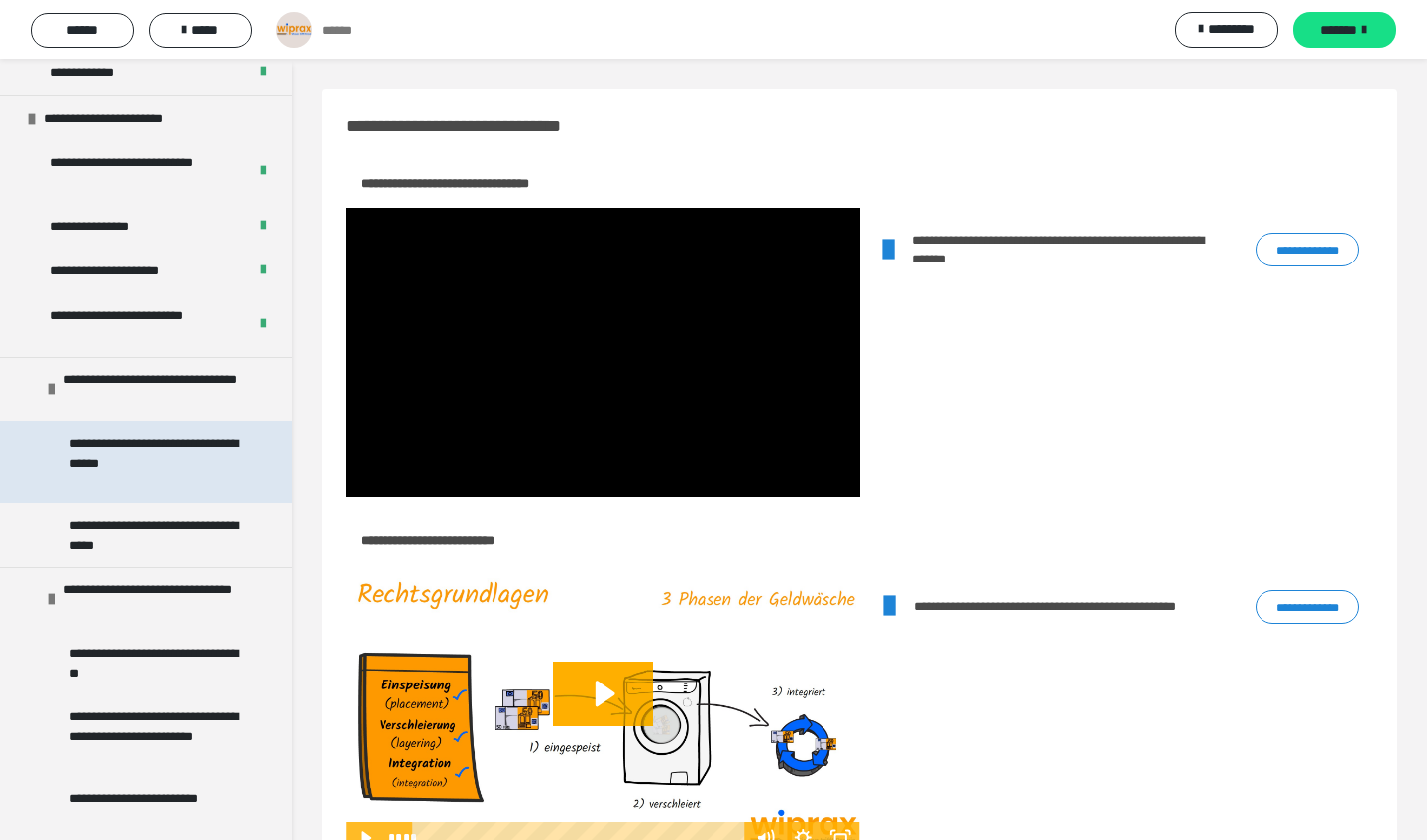click on "**********" at bounding box center (158, 462) 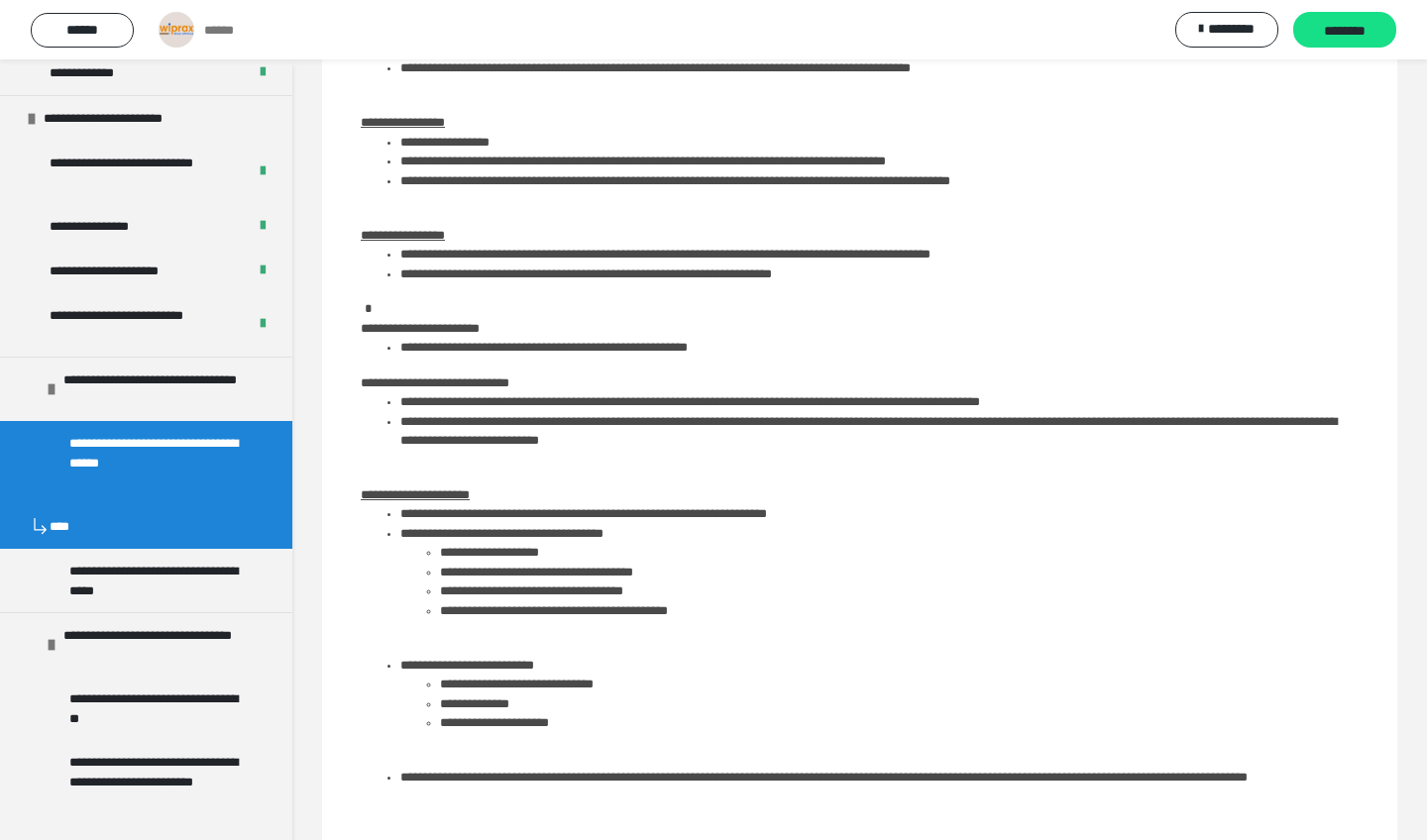 scroll, scrollTop: 525, scrollLeft: 0, axis: vertical 